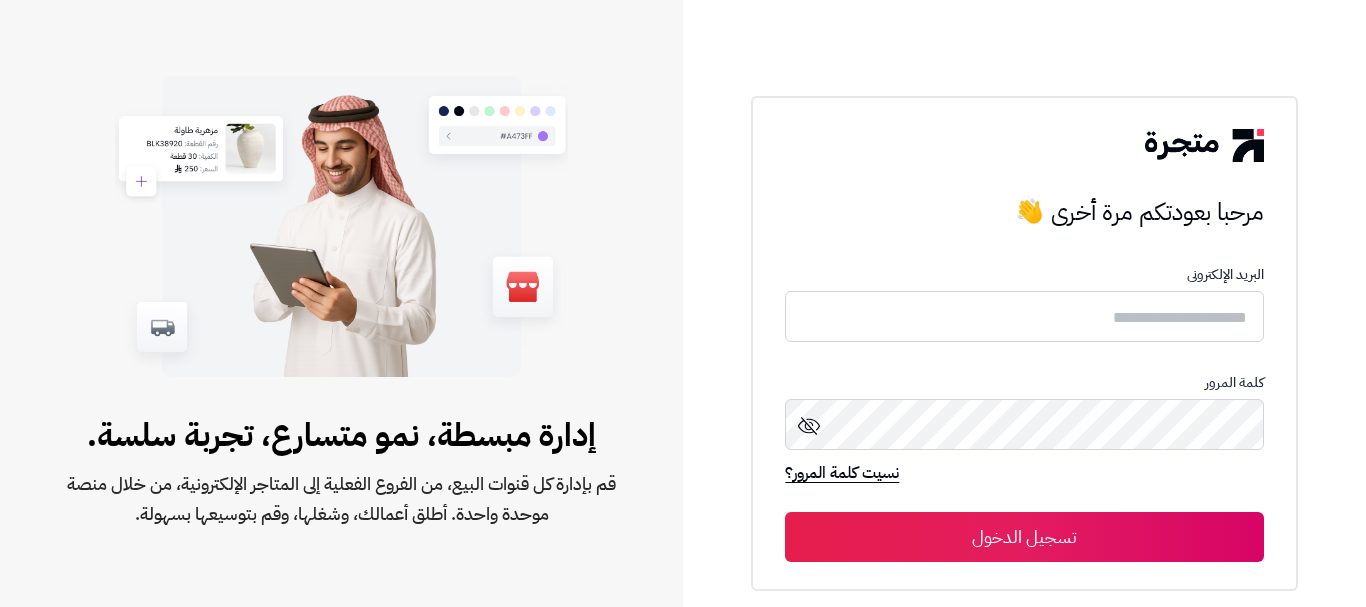 scroll, scrollTop: 0, scrollLeft: 0, axis: both 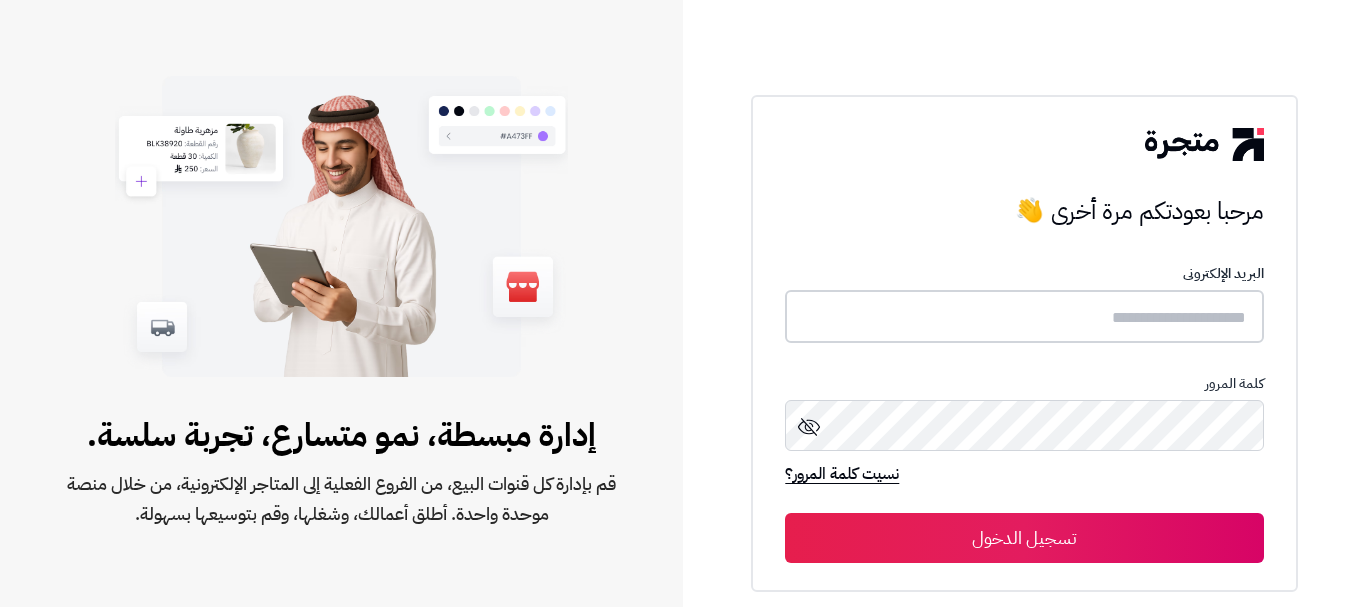 click at bounding box center [1024, 316] 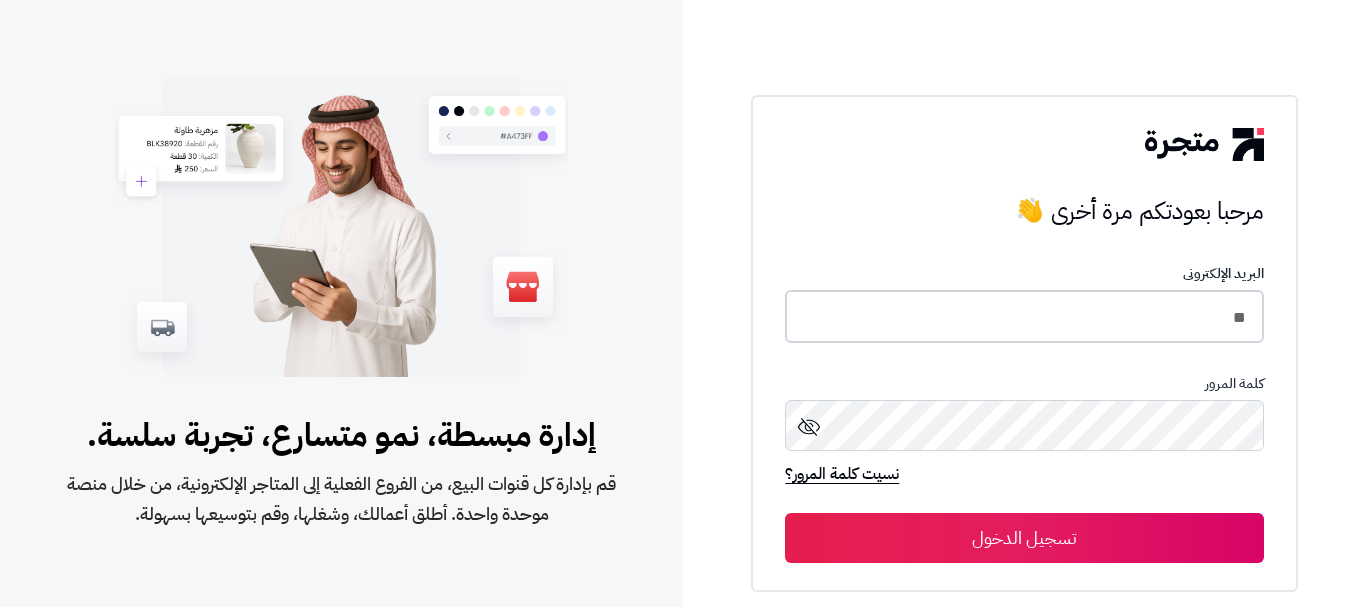 type on "*" 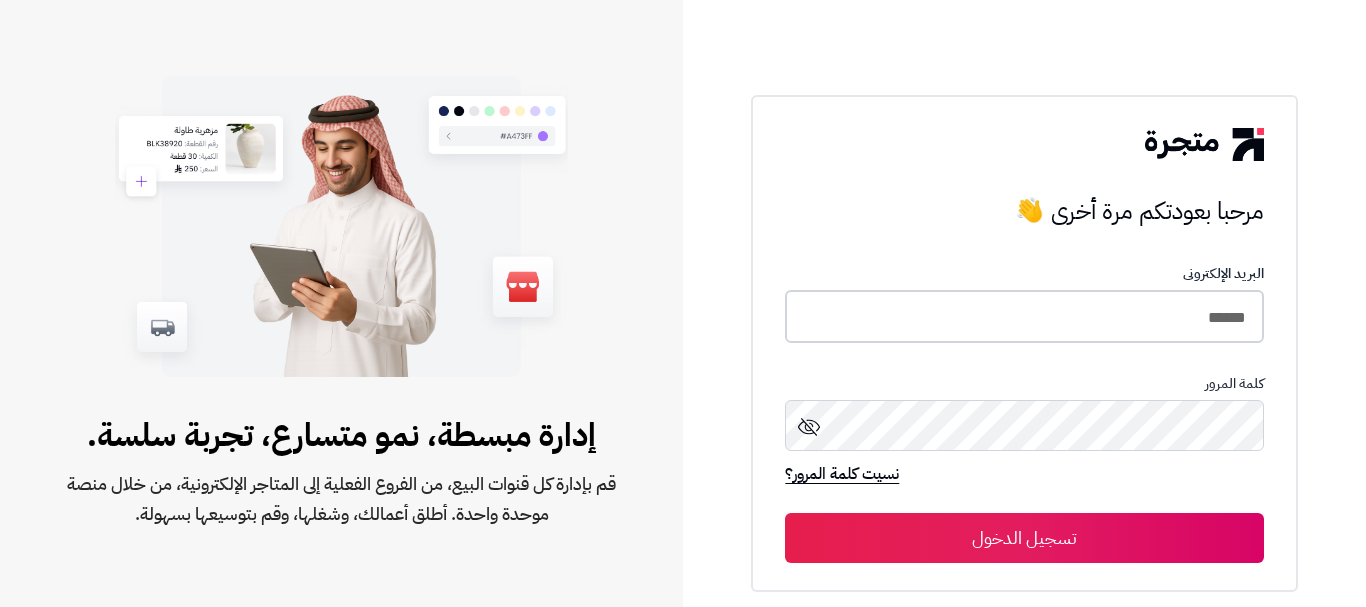 type on "******" 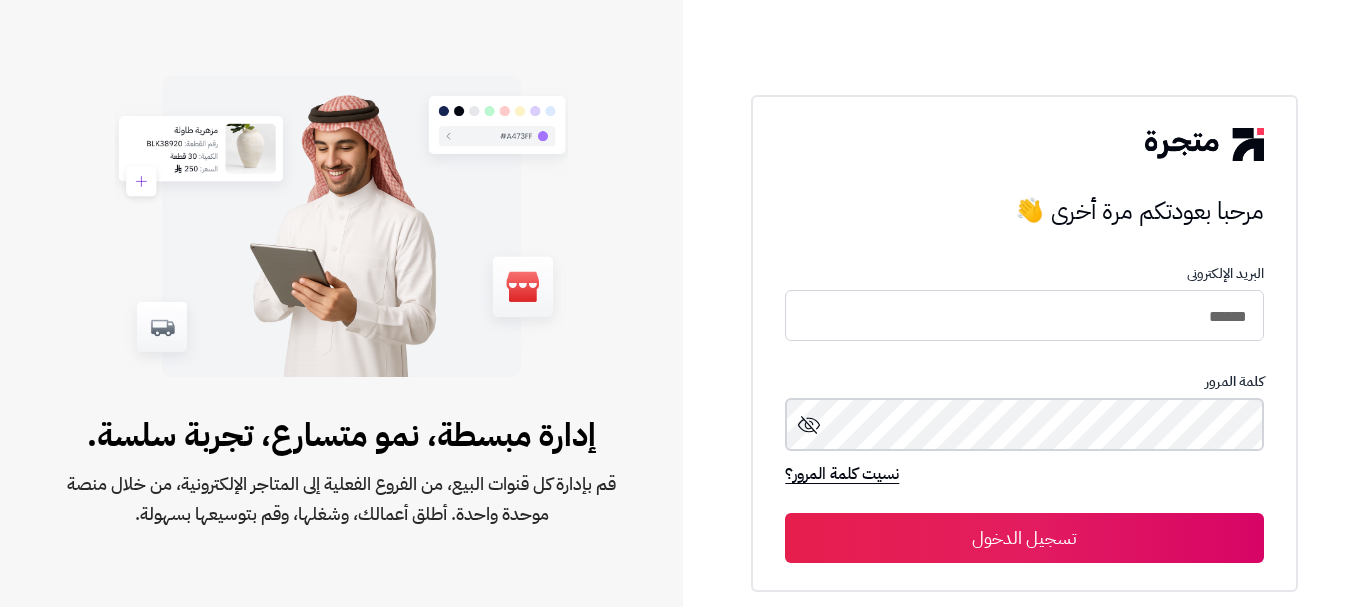 click on "تسجيل الدخول" at bounding box center (1024, 538) 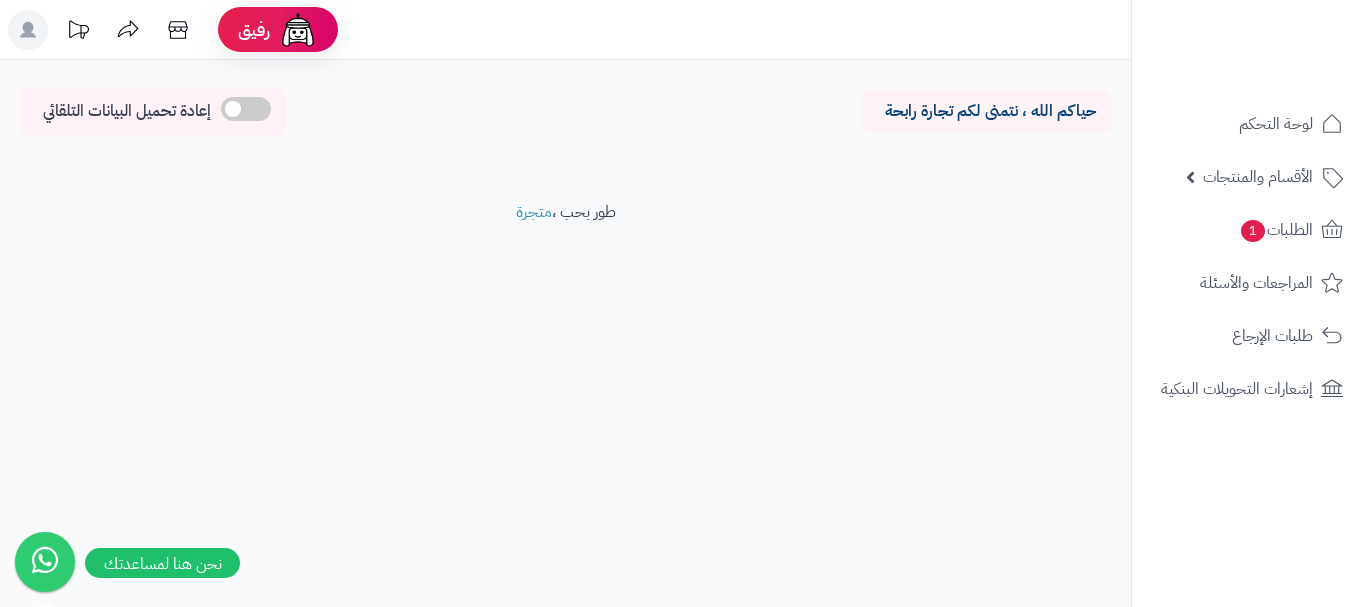 scroll, scrollTop: 0, scrollLeft: 0, axis: both 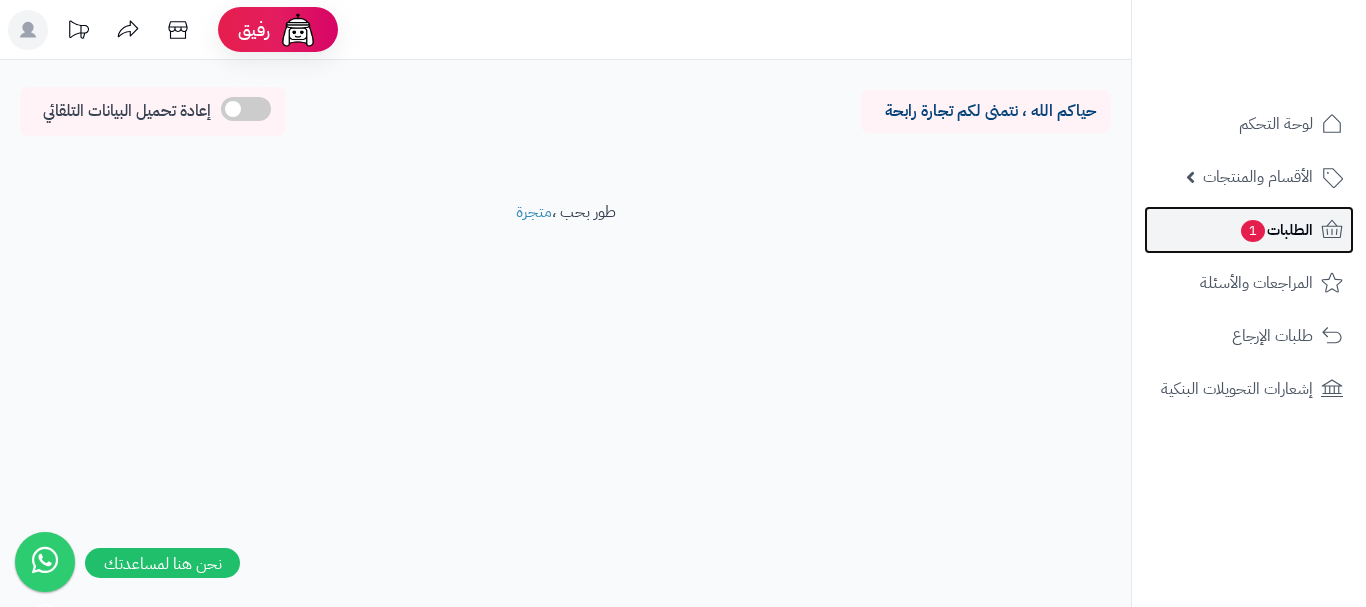 click on "الطلبات  1" at bounding box center [1276, 230] 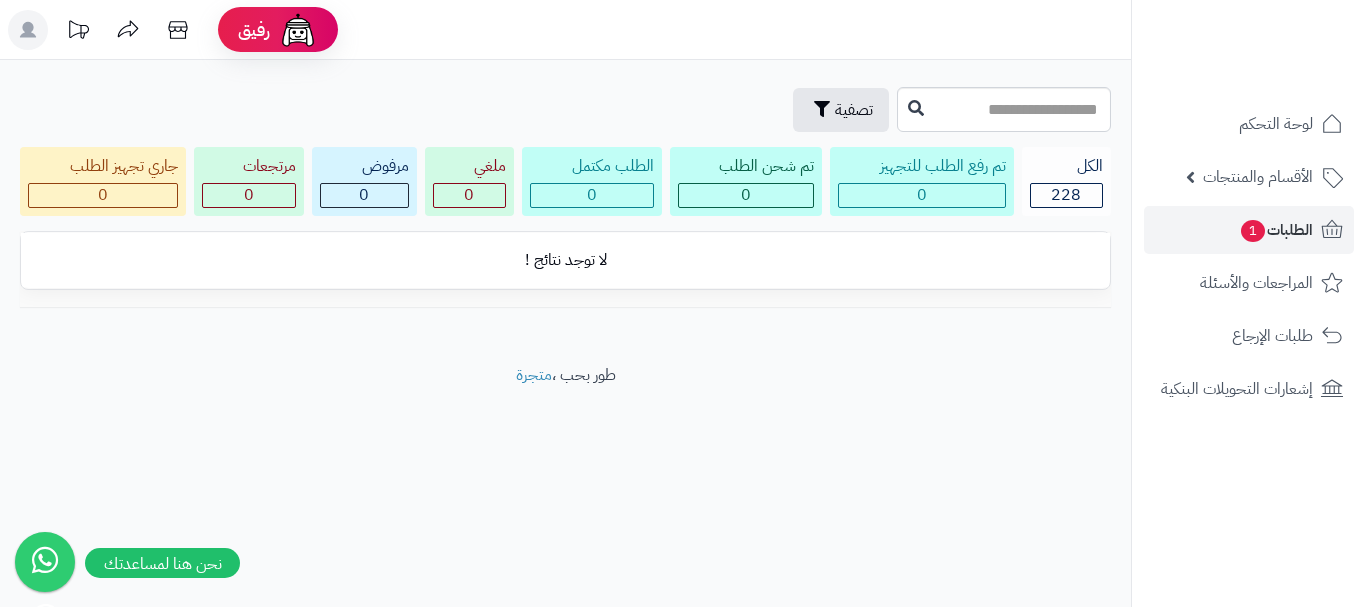 scroll, scrollTop: 0, scrollLeft: 0, axis: both 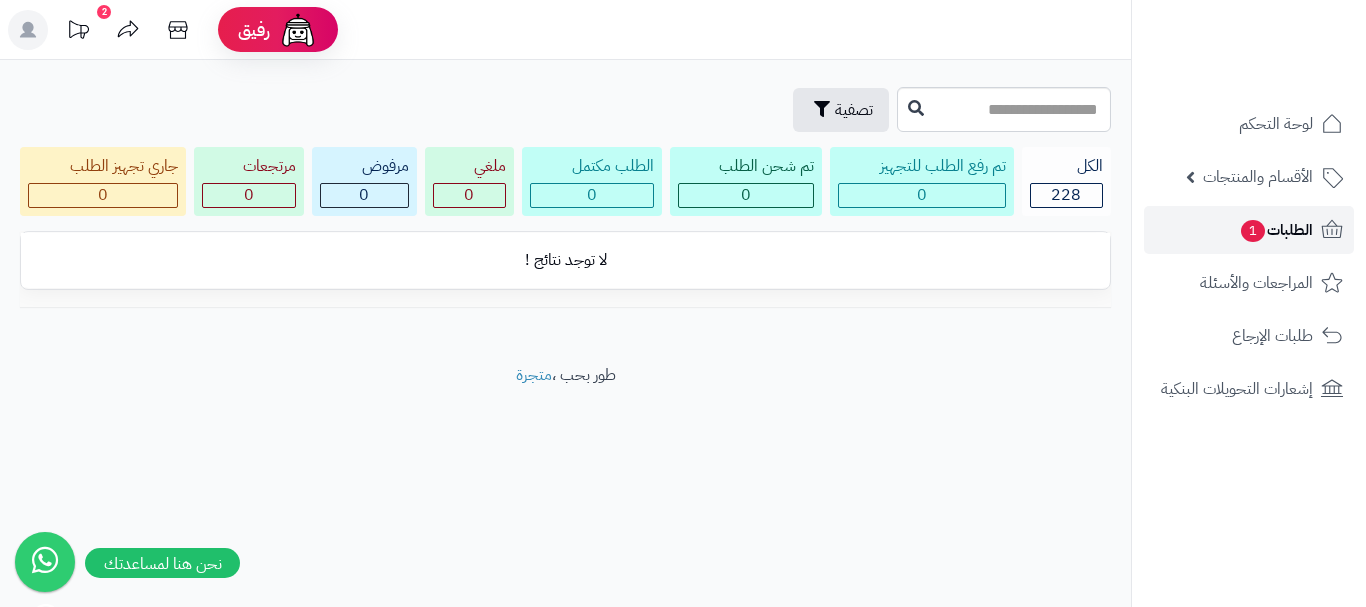 click on "الطلبات  1" at bounding box center (1276, 230) 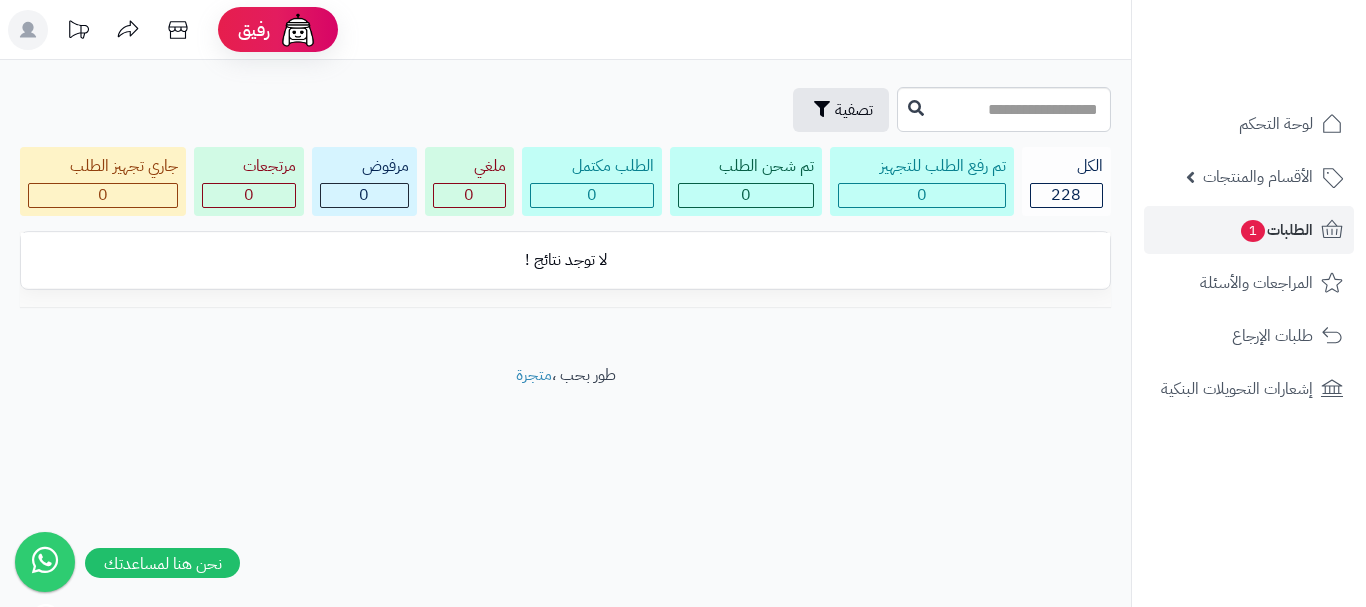 scroll, scrollTop: 0, scrollLeft: 0, axis: both 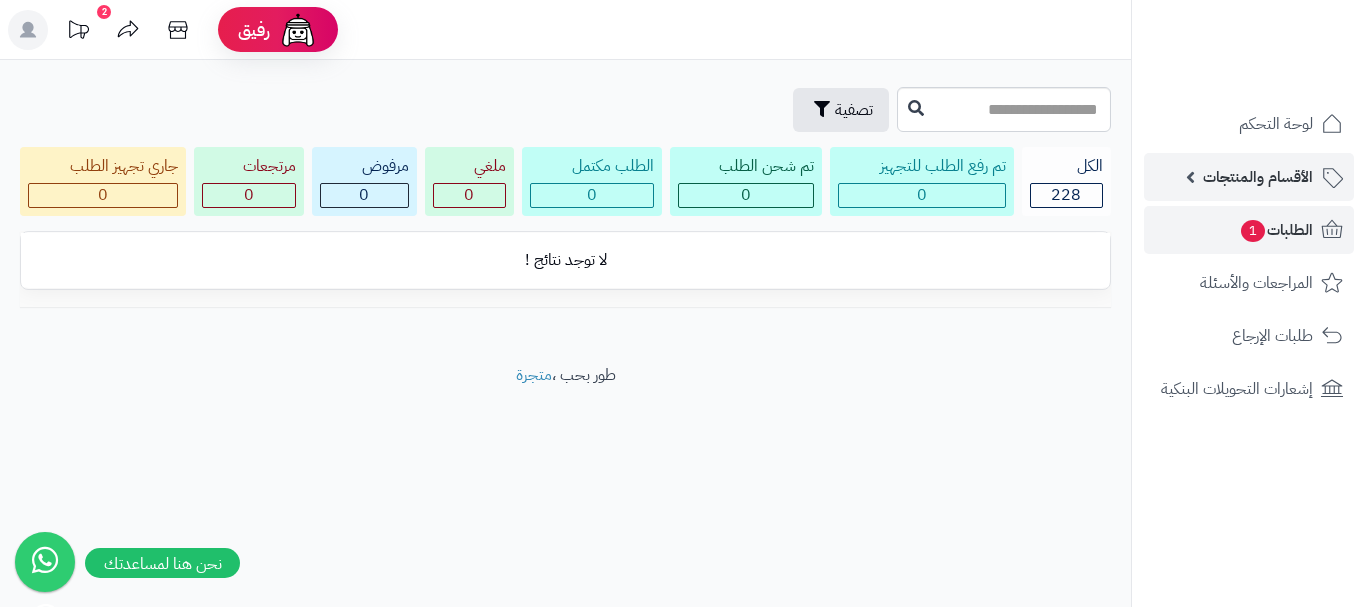 click on "الأقسام والمنتجات" at bounding box center [1258, 177] 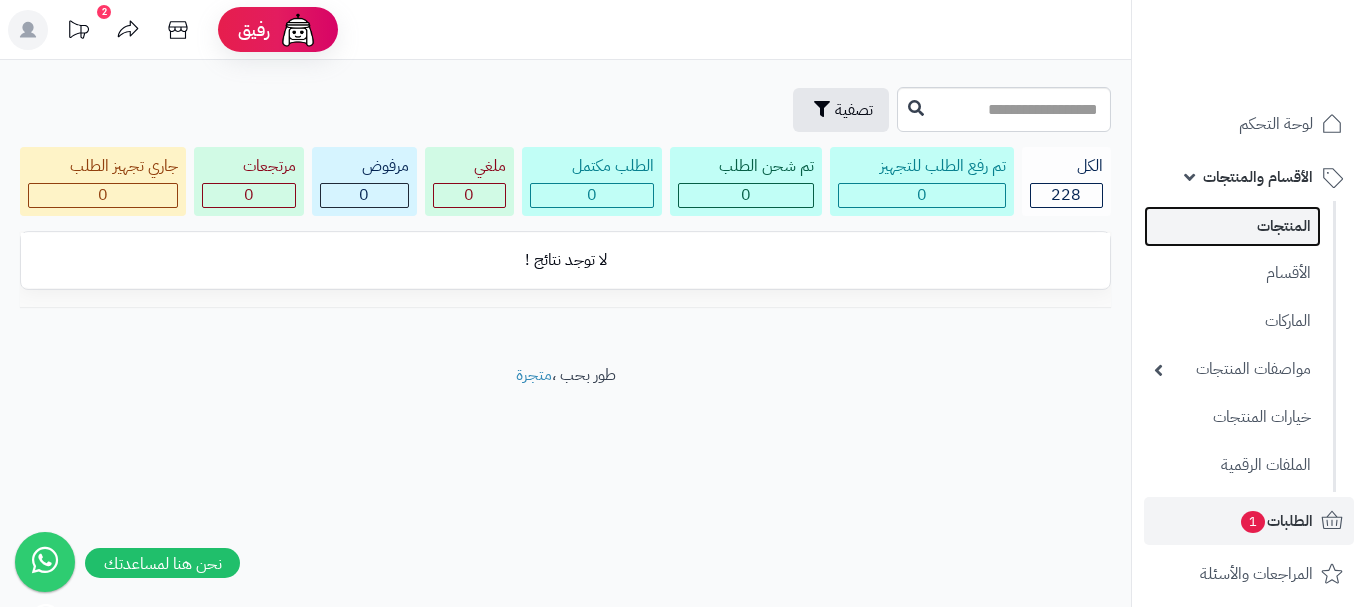 click on "المنتجات" at bounding box center (1232, 226) 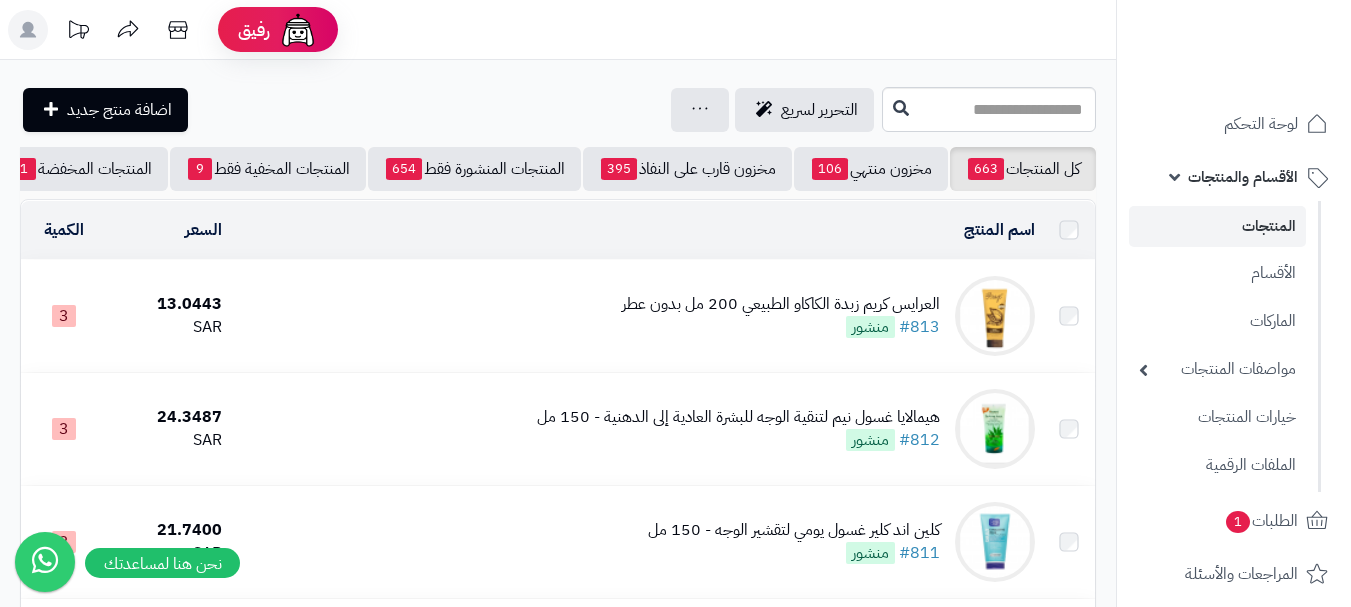 scroll, scrollTop: 0, scrollLeft: 0, axis: both 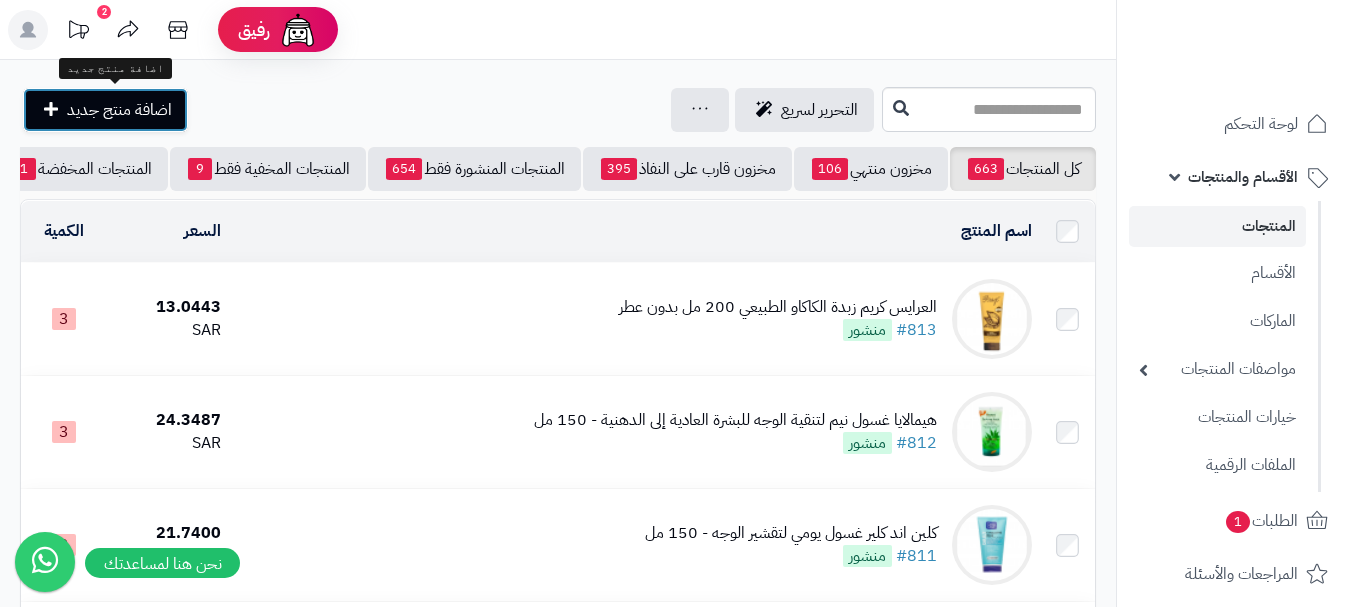 click on "اضافة منتج جديد" at bounding box center [119, 110] 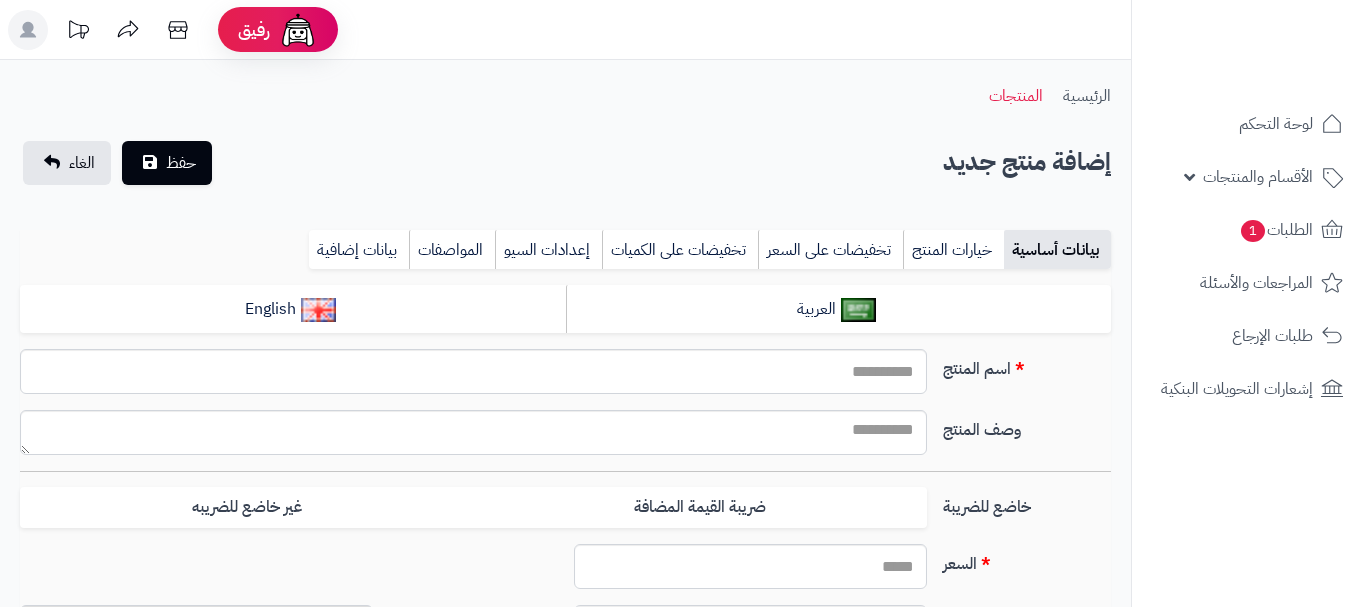 select 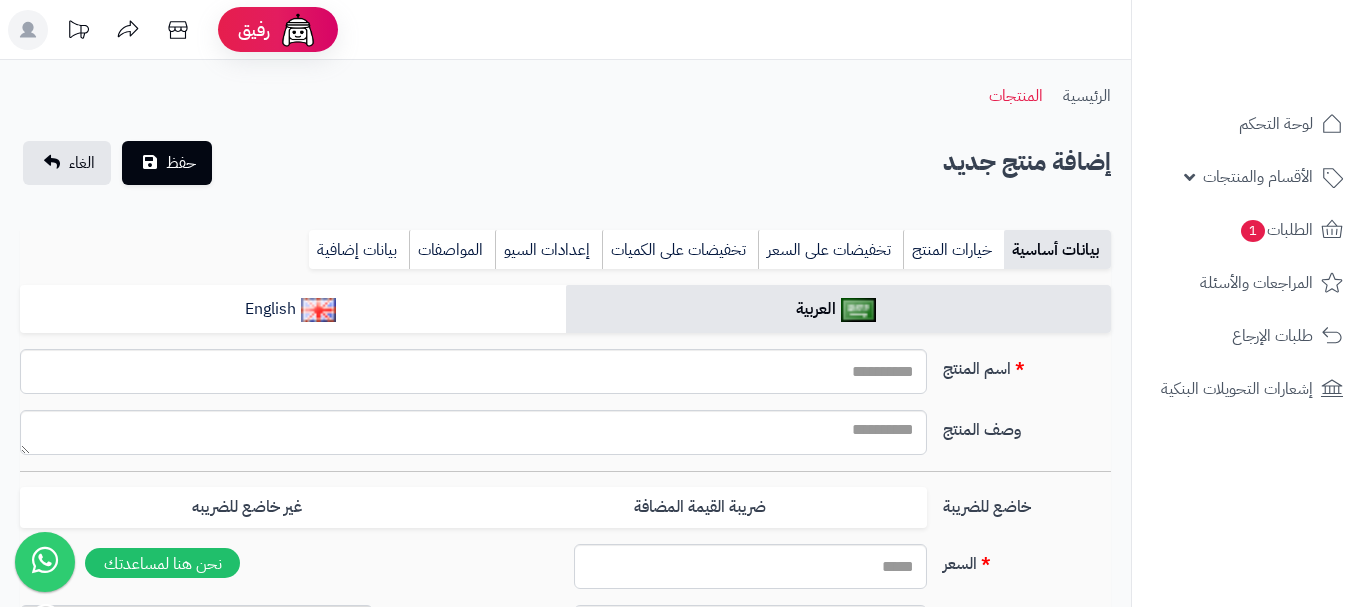 type on "****" 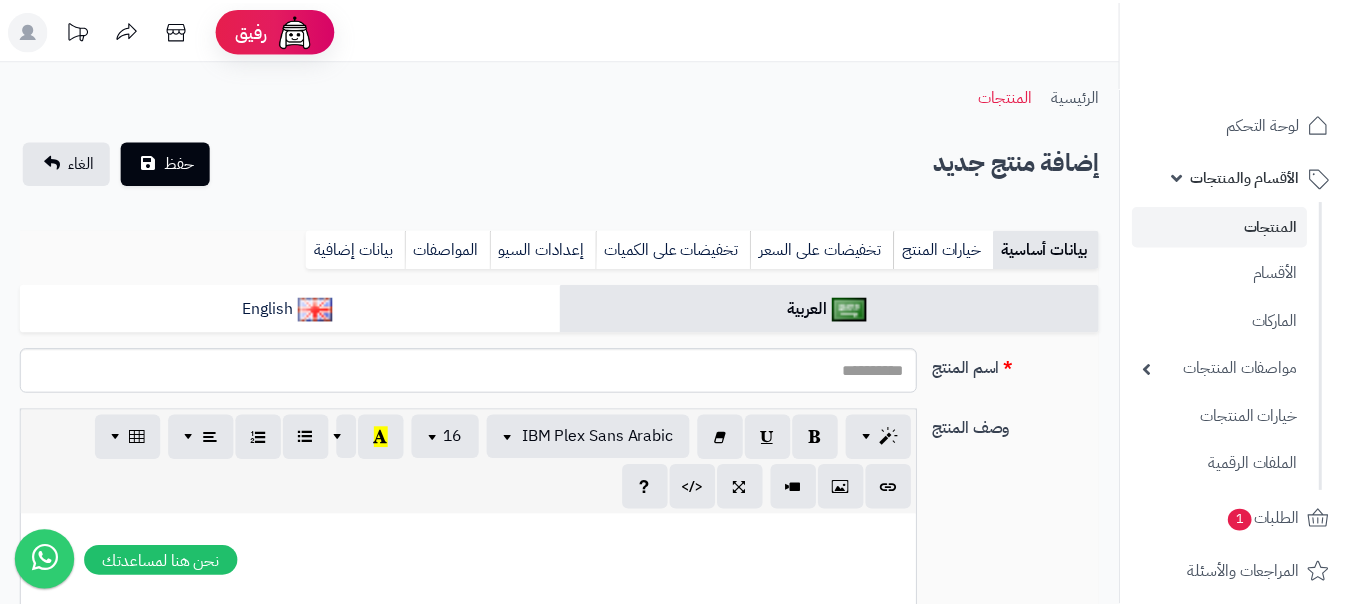 scroll, scrollTop: 0, scrollLeft: 0, axis: both 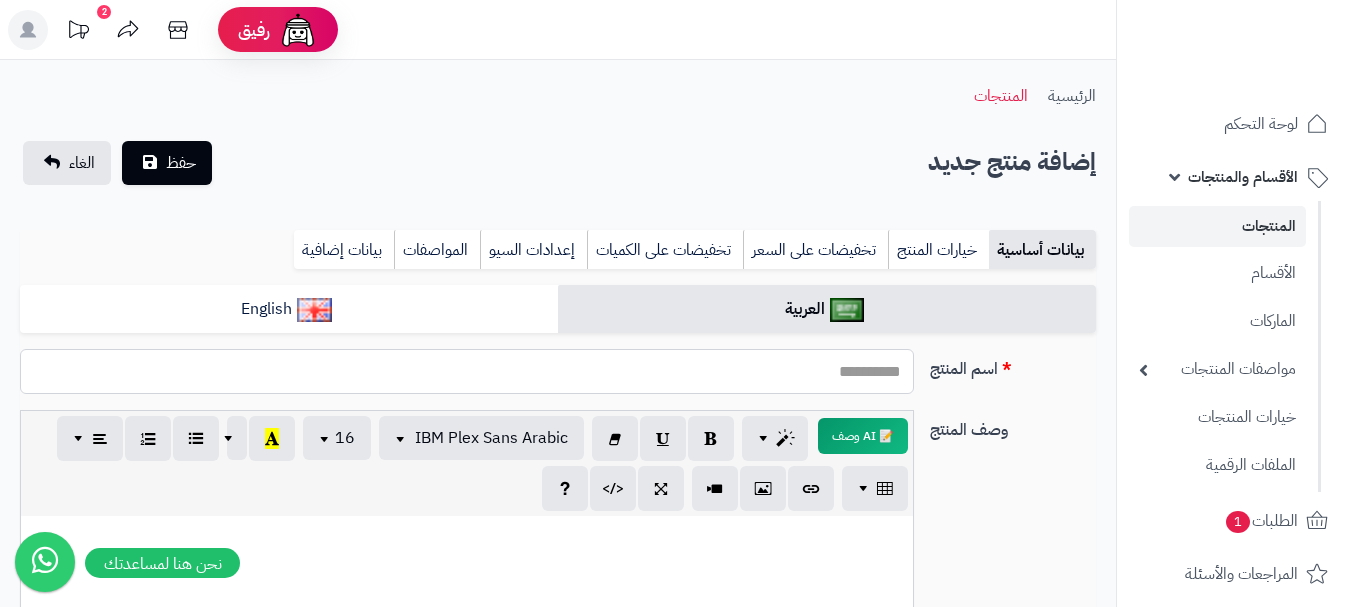 click on "اسم المنتج" at bounding box center (467, 371) 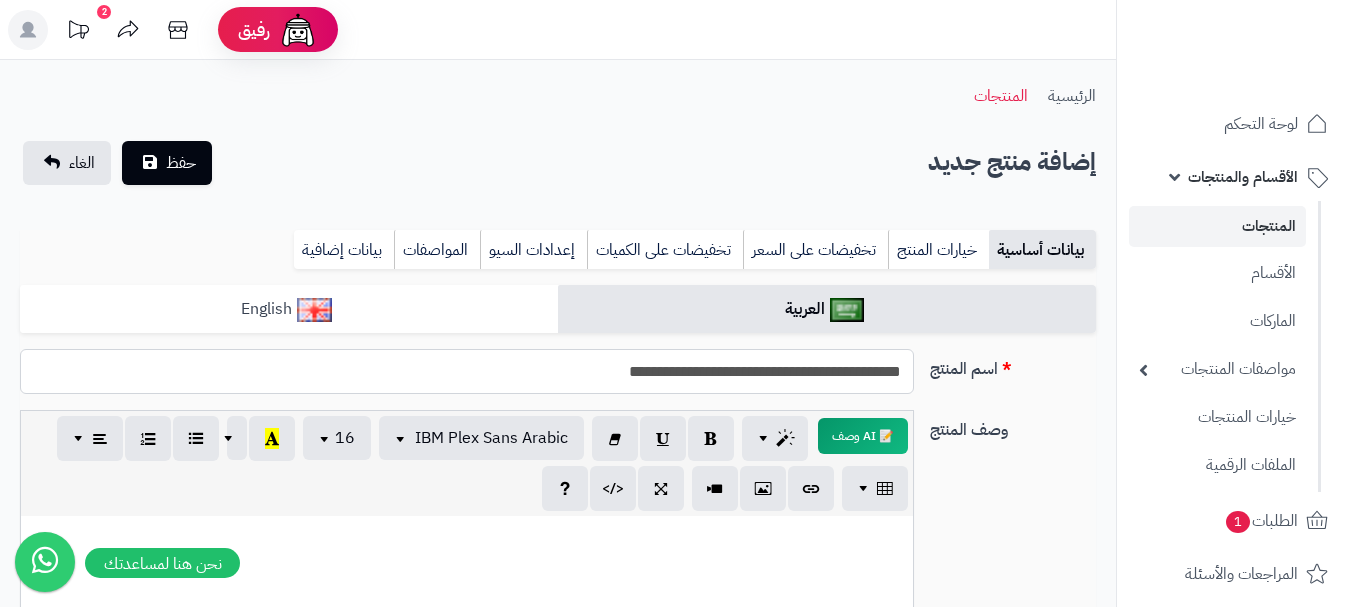 type on "**********" 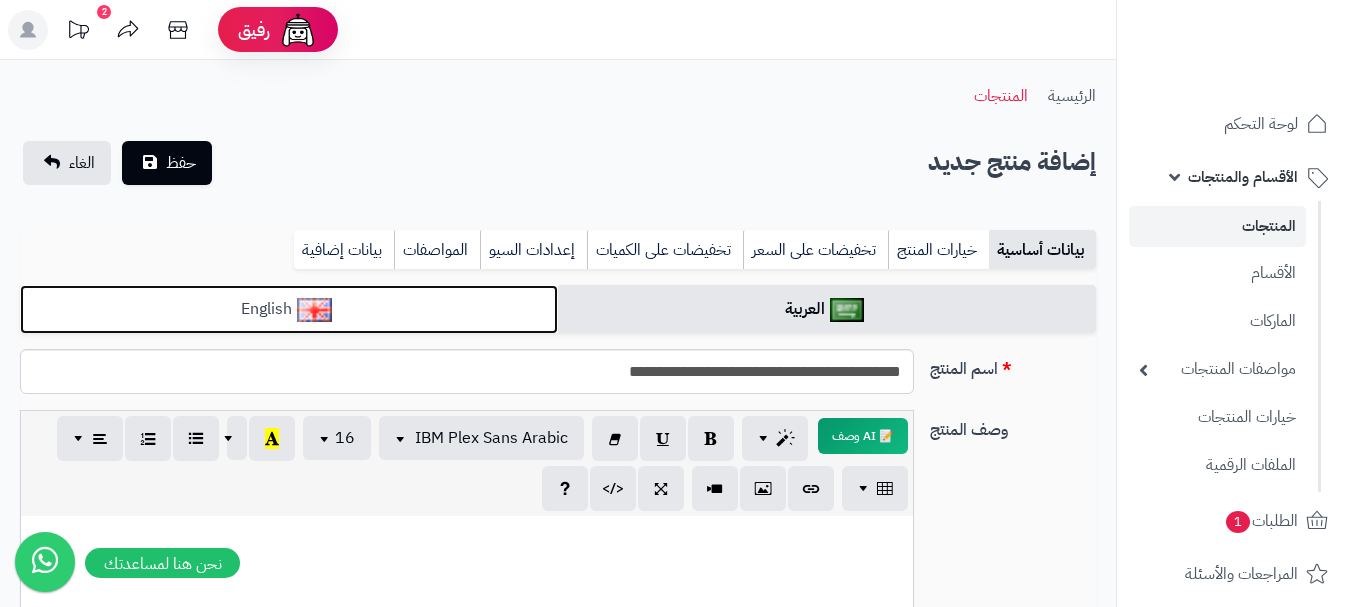 drag, startPoint x: 369, startPoint y: 303, endPoint x: 469, endPoint y: 290, distance: 100.84146 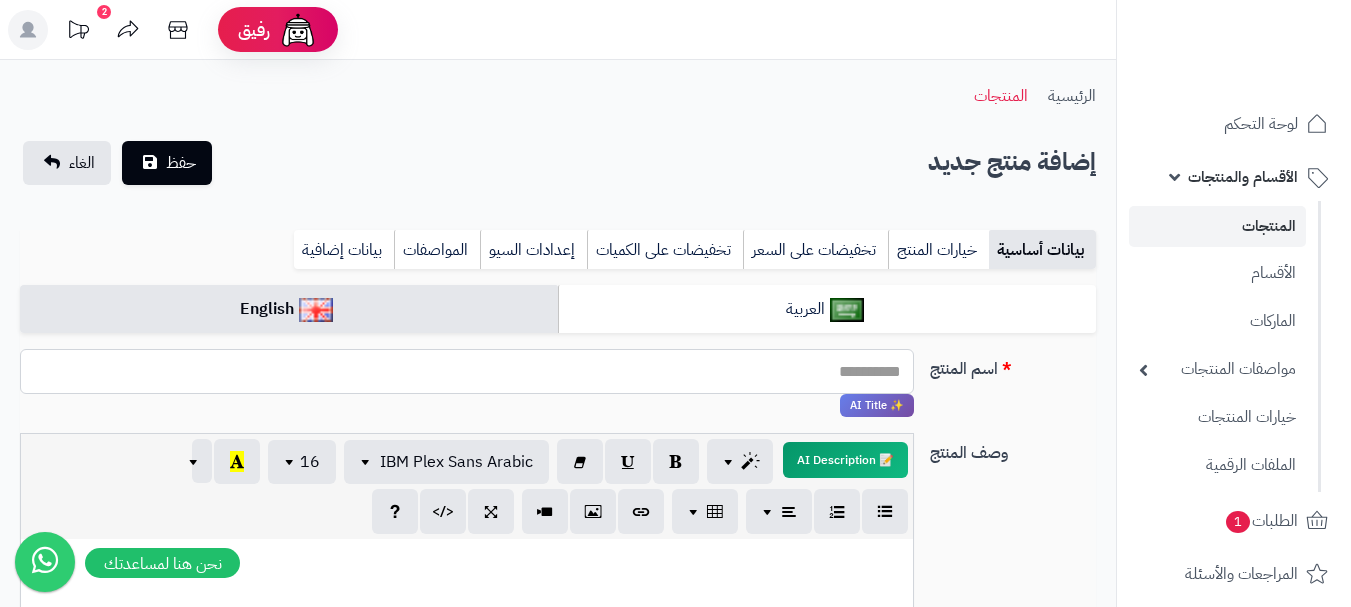 paste on "**********" 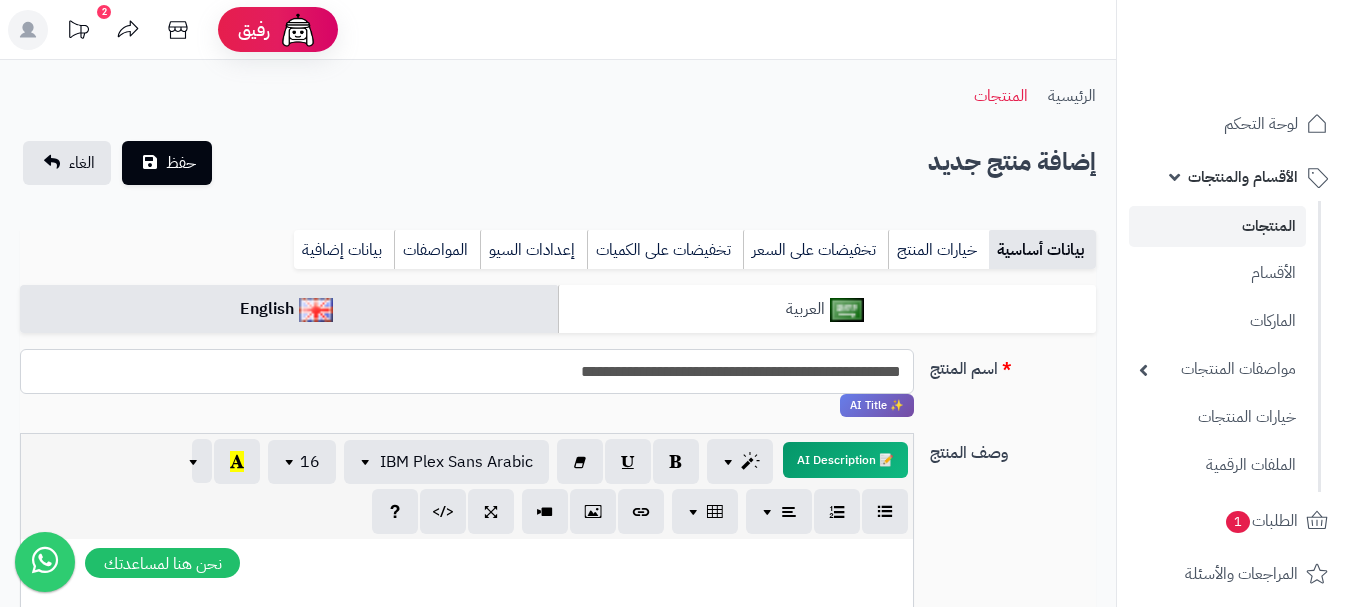 type on "**********" 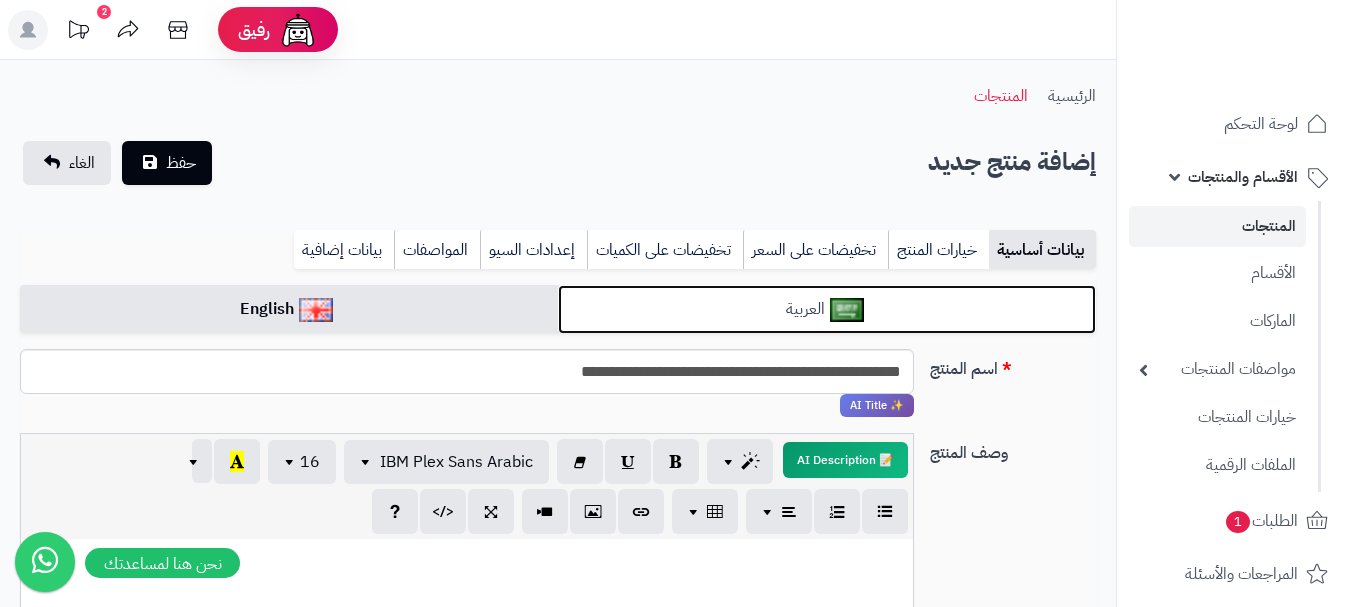 click on "العربية" at bounding box center (827, 309) 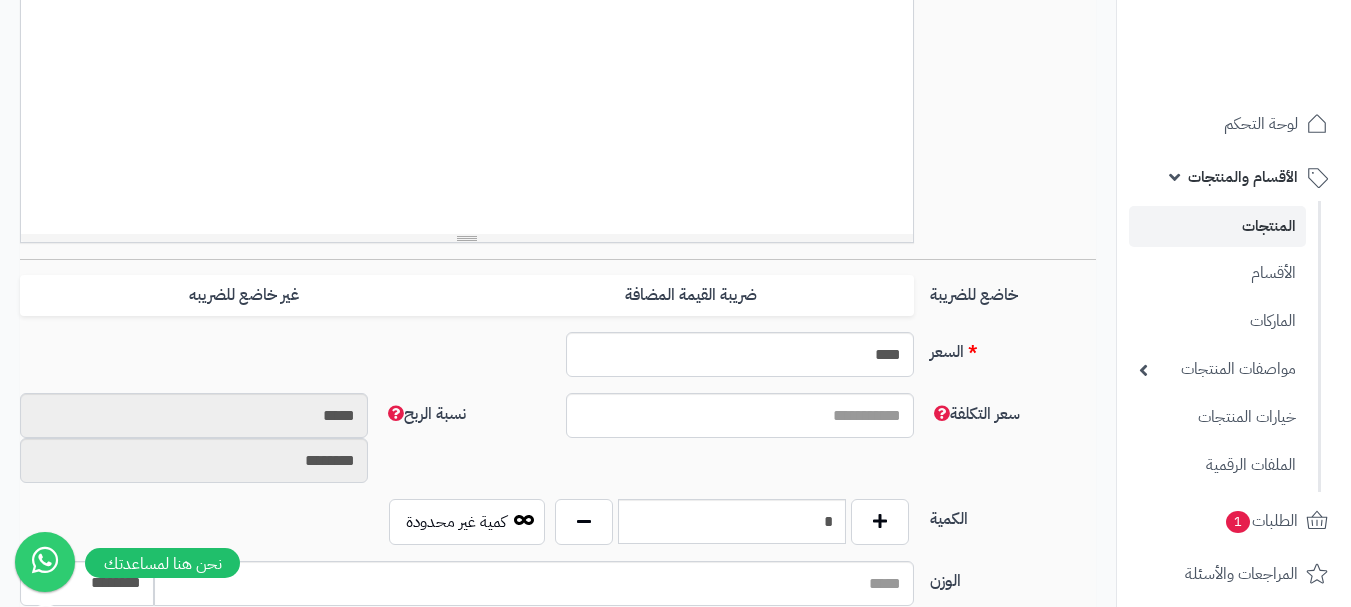 scroll, scrollTop: 600, scrollLeft: 0, axis: vertical 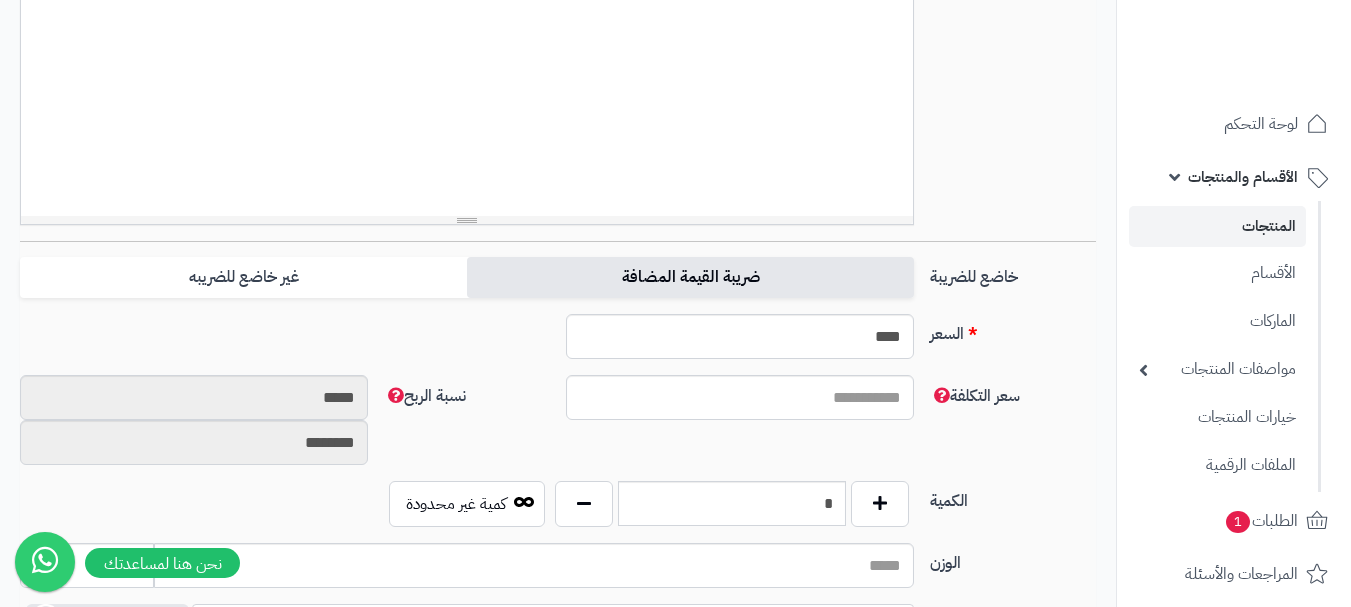 click on "ضريبة القيمة المضافة" at bounding box center (690, 277) 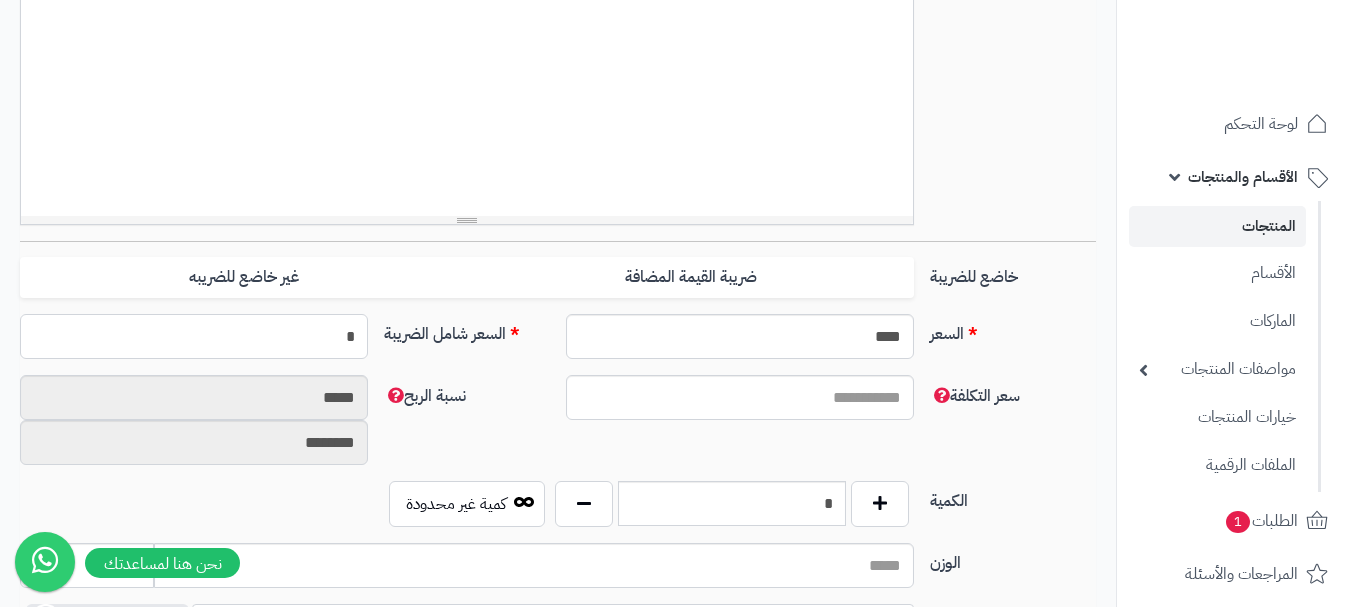 click on "*" at bounding box center [194, 336] 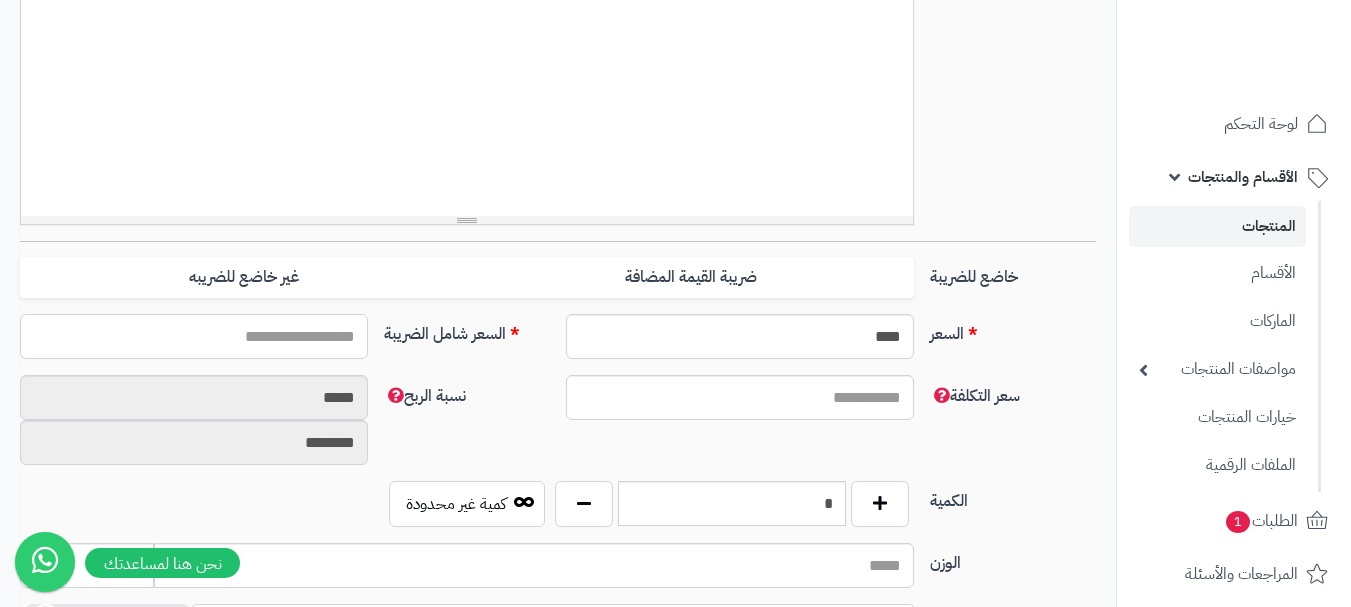 type on "*" 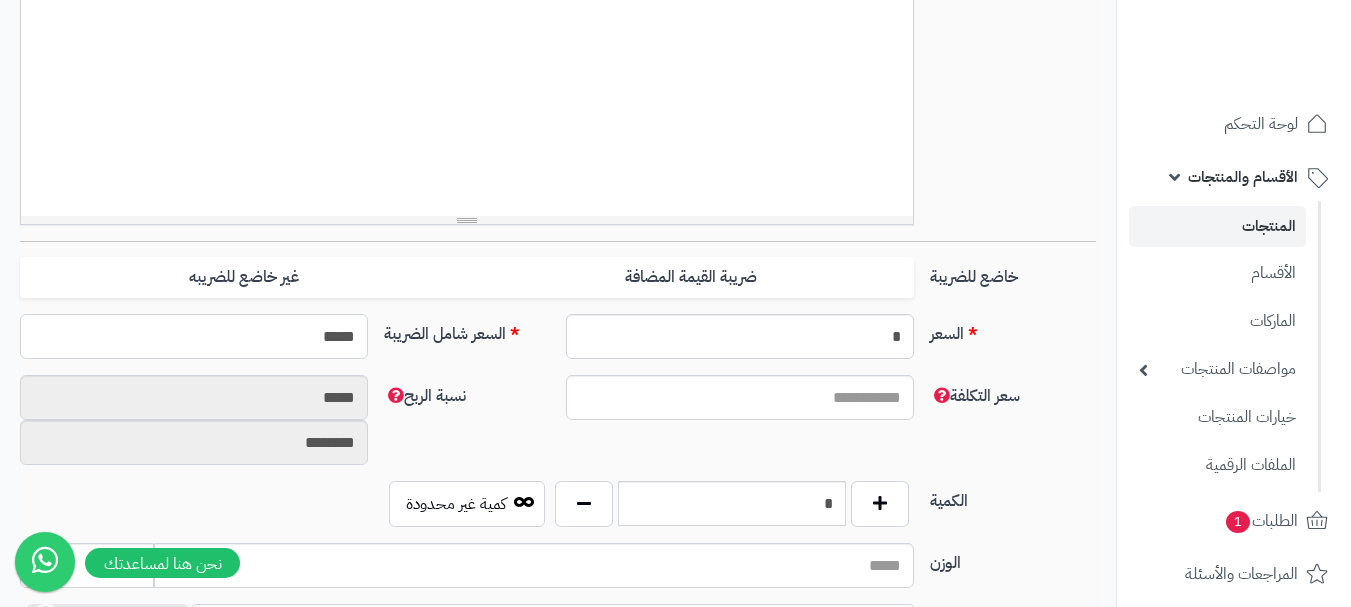 type on "******" 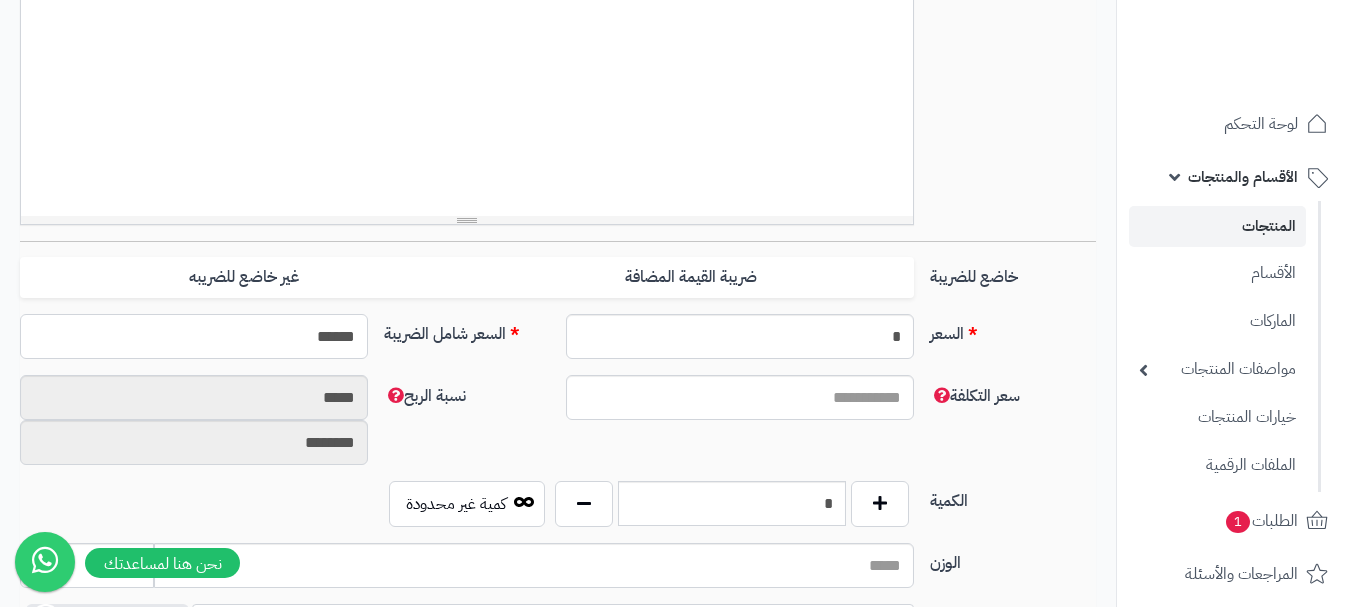 type on "**********" 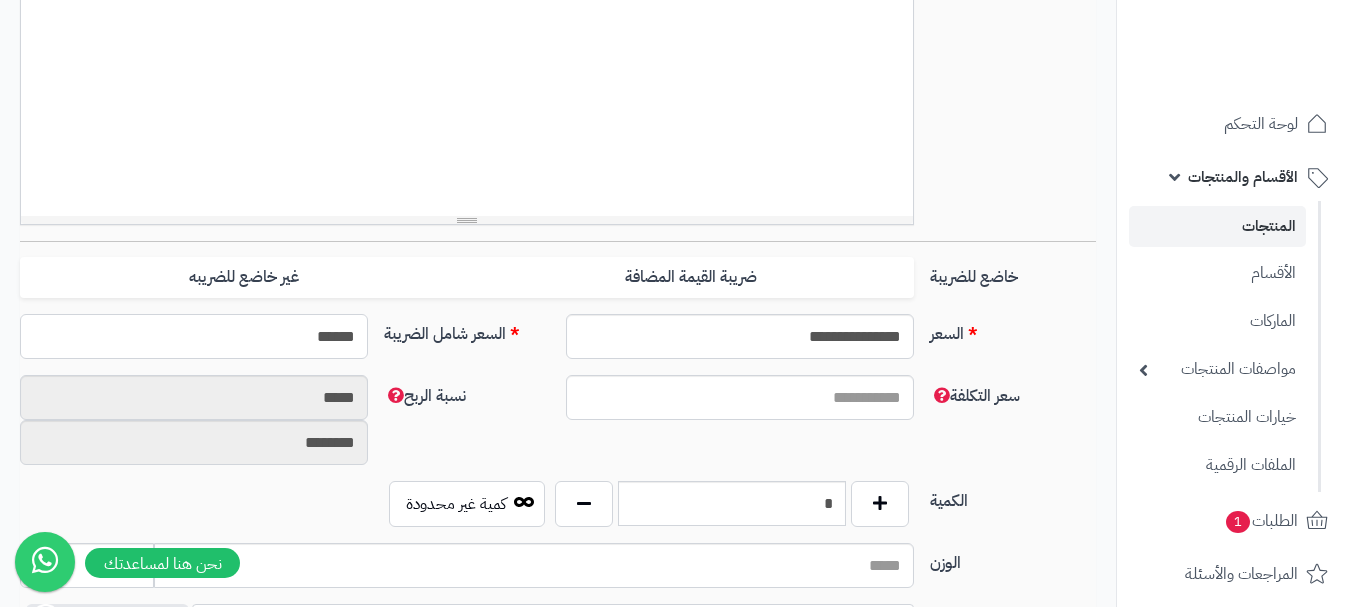 type on "******" 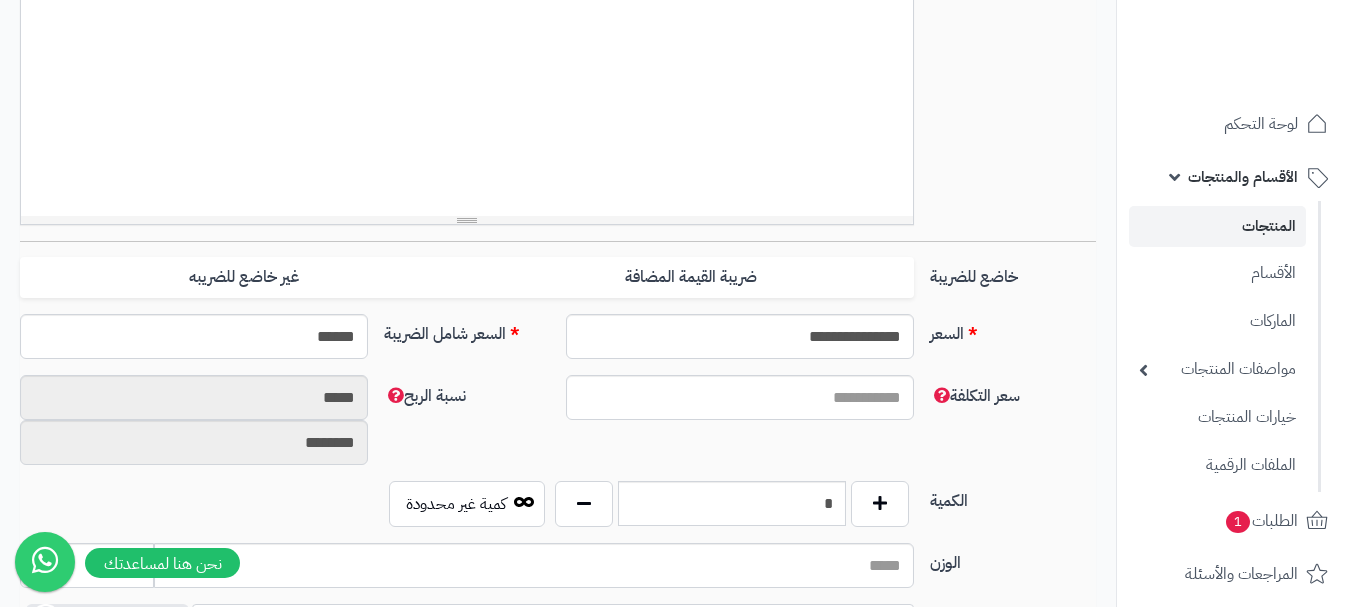 click on "سعر التكلفة
نسبة الربح
*****
********" at bounding box center [558, 428] 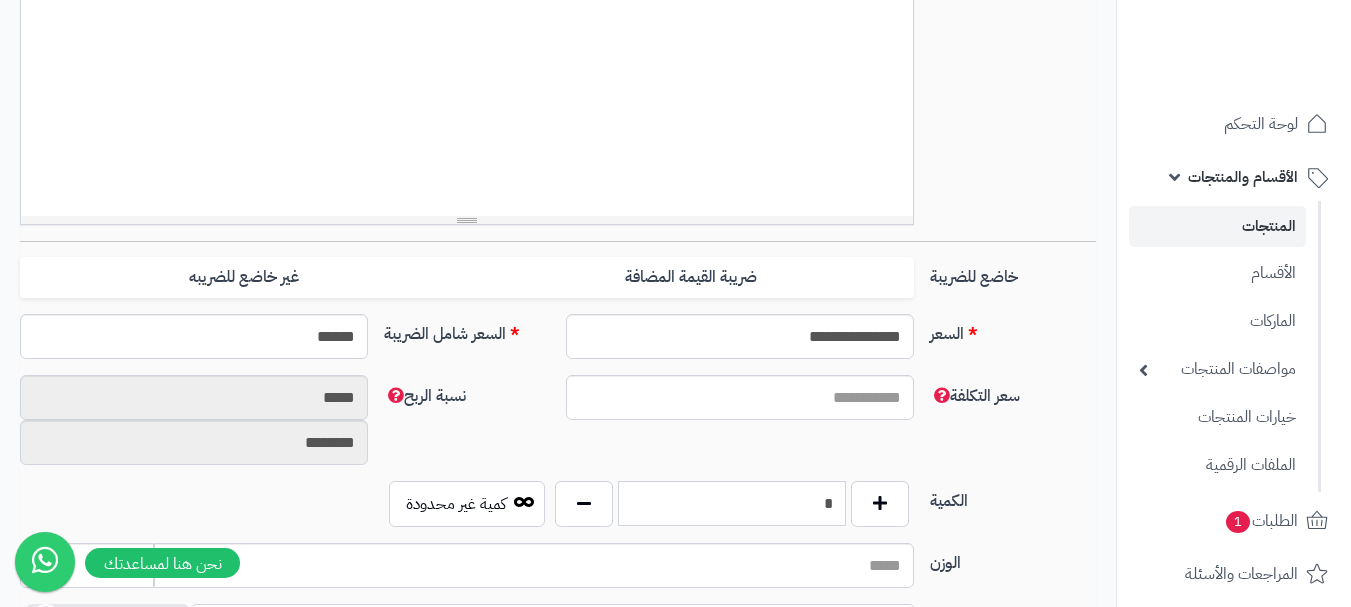click on "*" at bounding box center (732, 503) 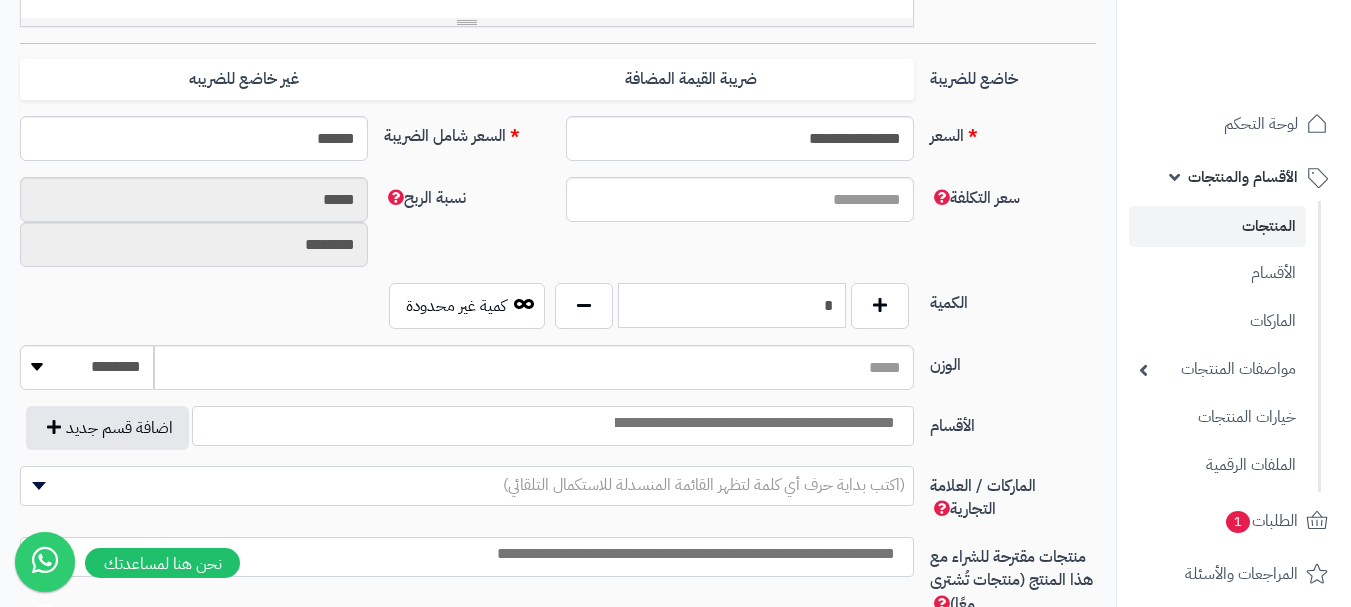 scroll, scrollTop: 800, scrollLeft: 0, axis: vertical 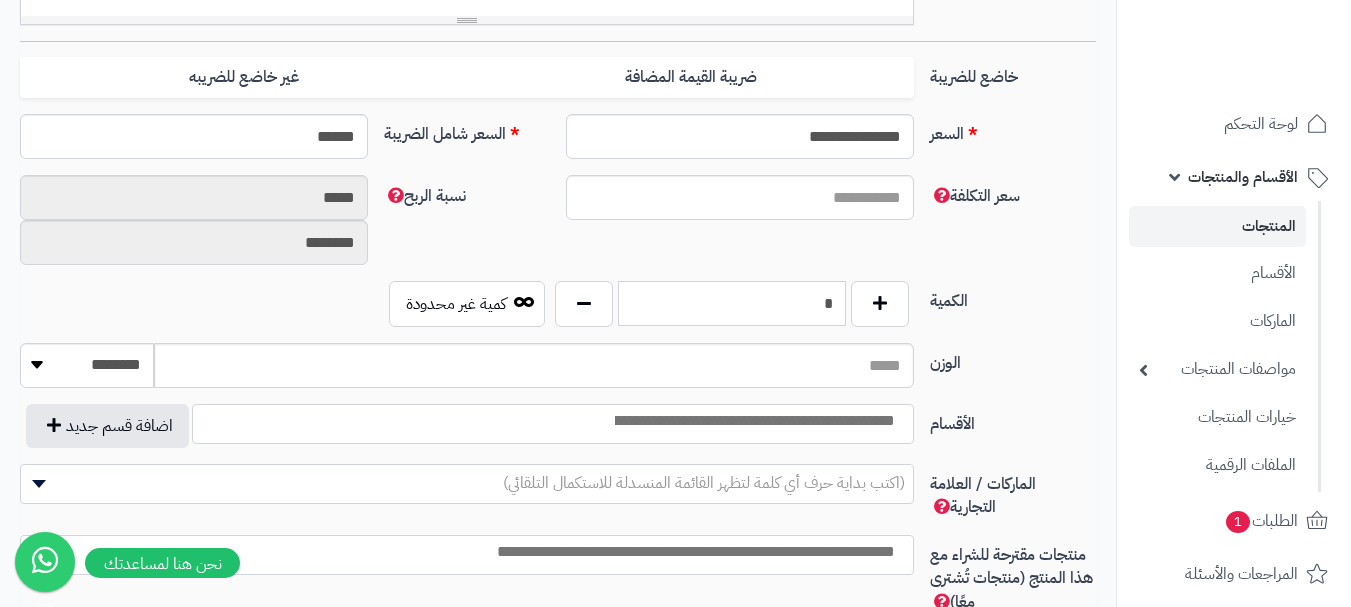 type on "*" 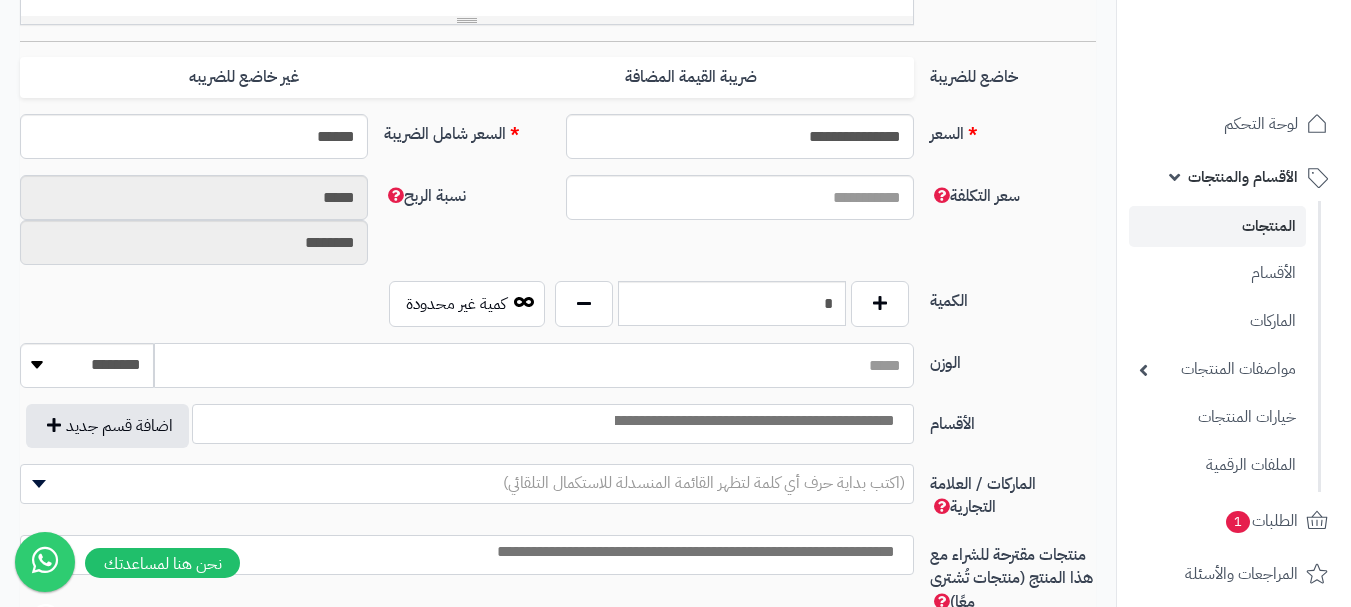 click on "الوزن" at bounding box center (534, 365) 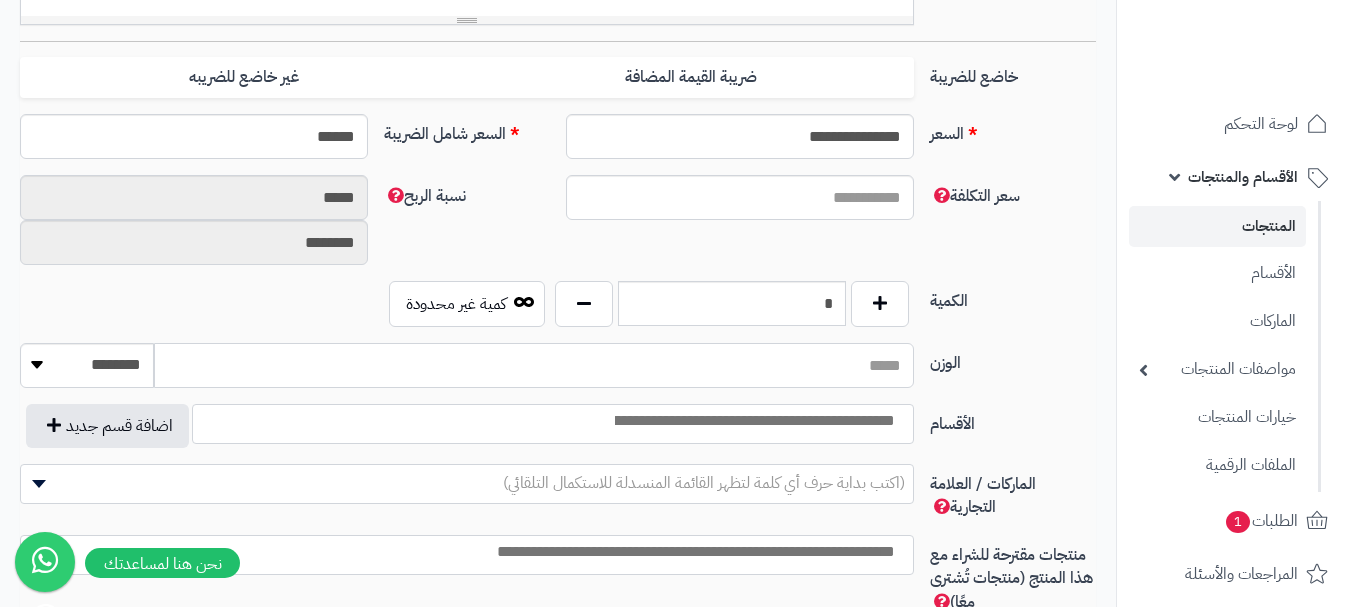 type on "**" 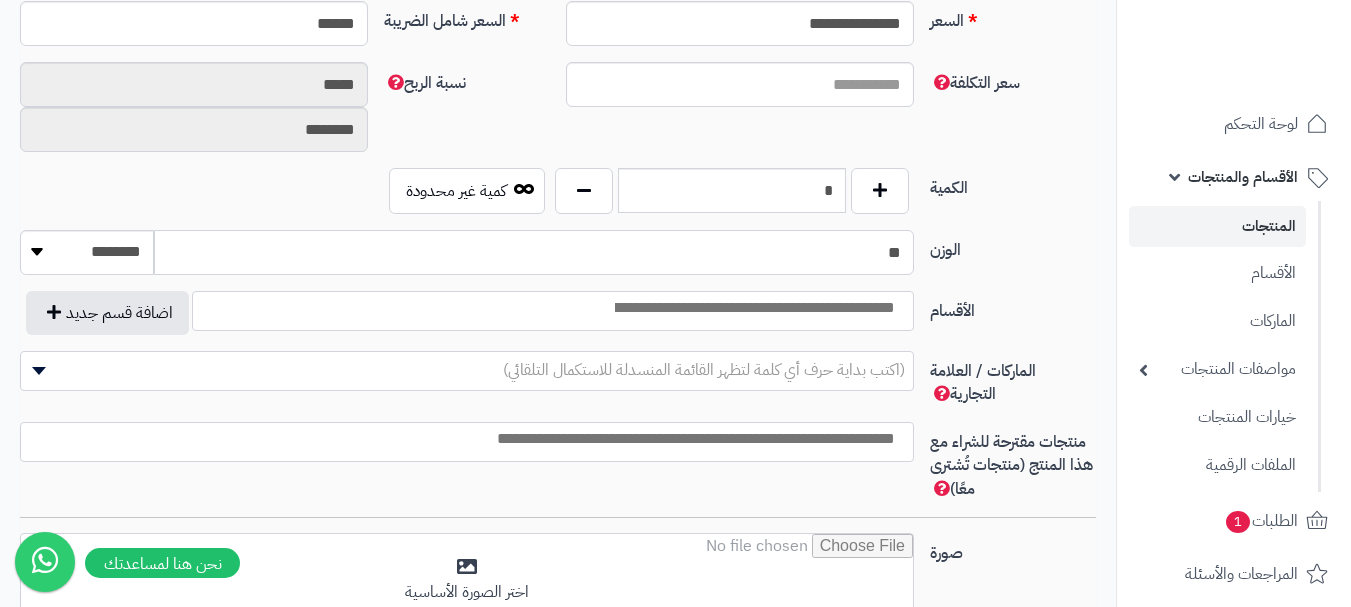 scroll, scrollTop: 1000, scrollLeft: 0, axis: vertical 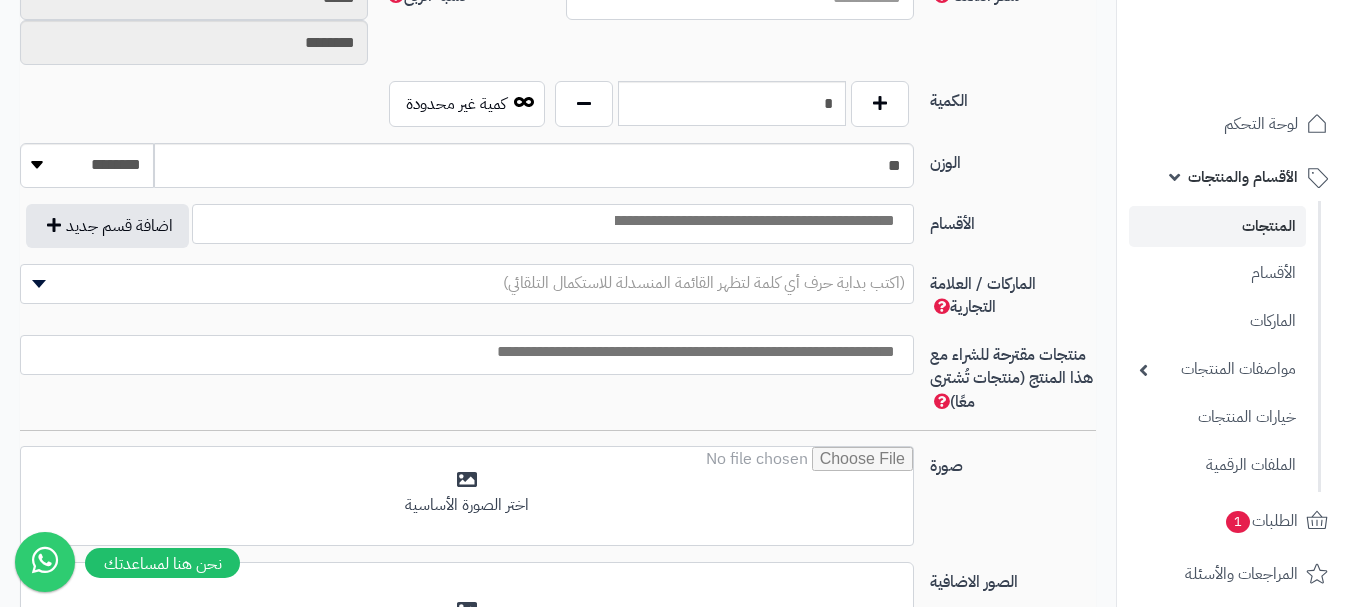 click at bounding box center (753, 221) 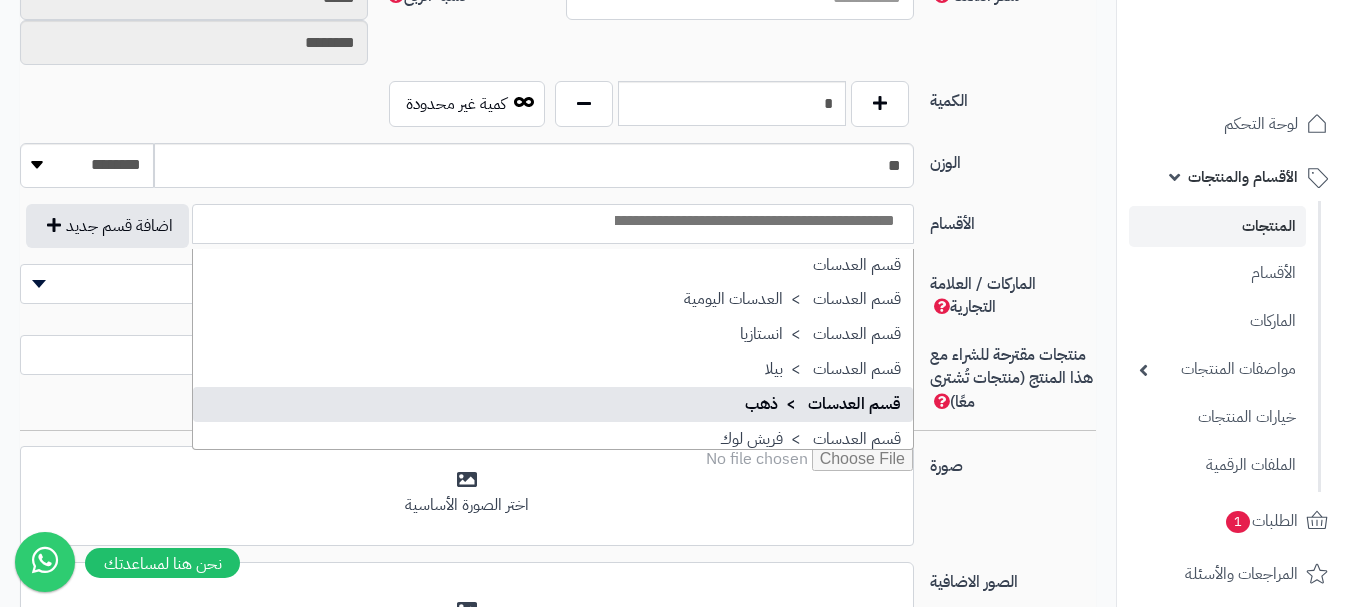 scroll, scrollTop: 1600, scrollLeft: 0, axis: vertical 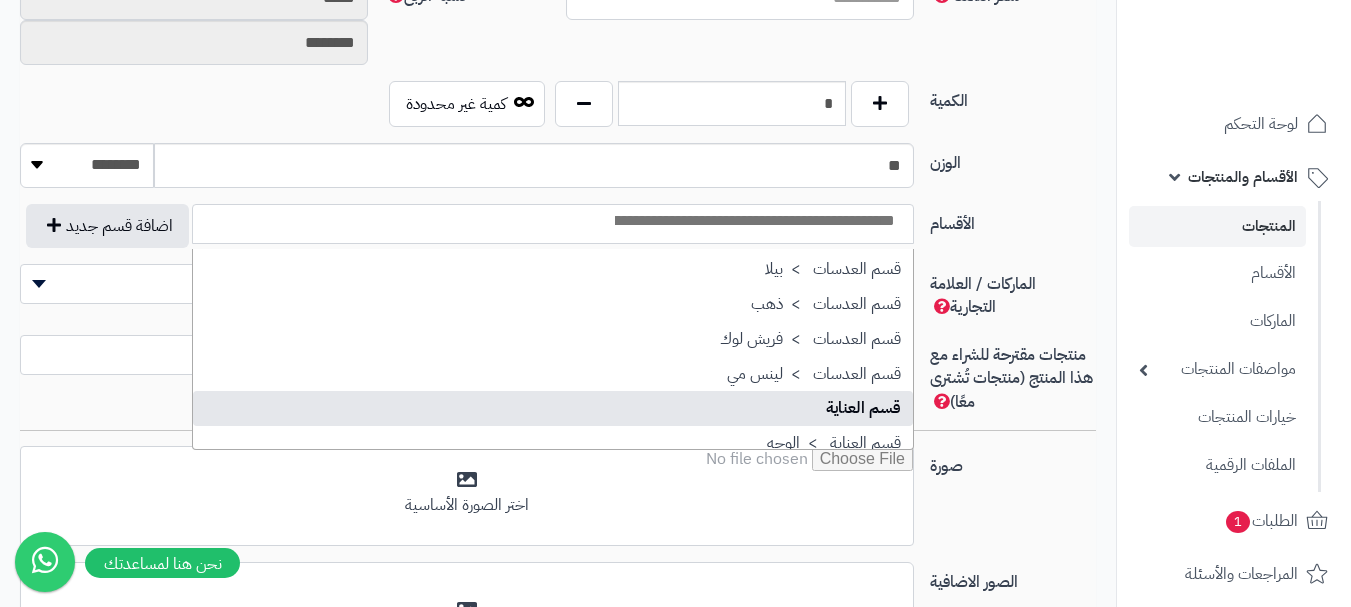 select on "**" 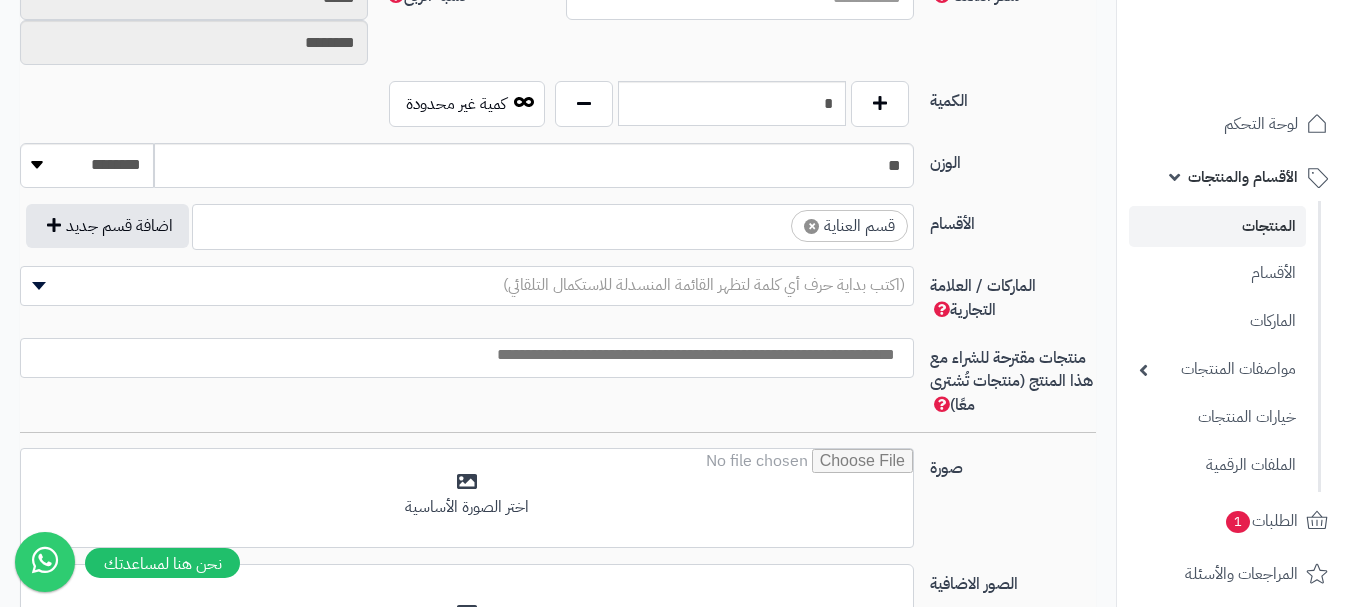 scroll, scrollTop: 1250, scrollLeft: 0, axis: vertical 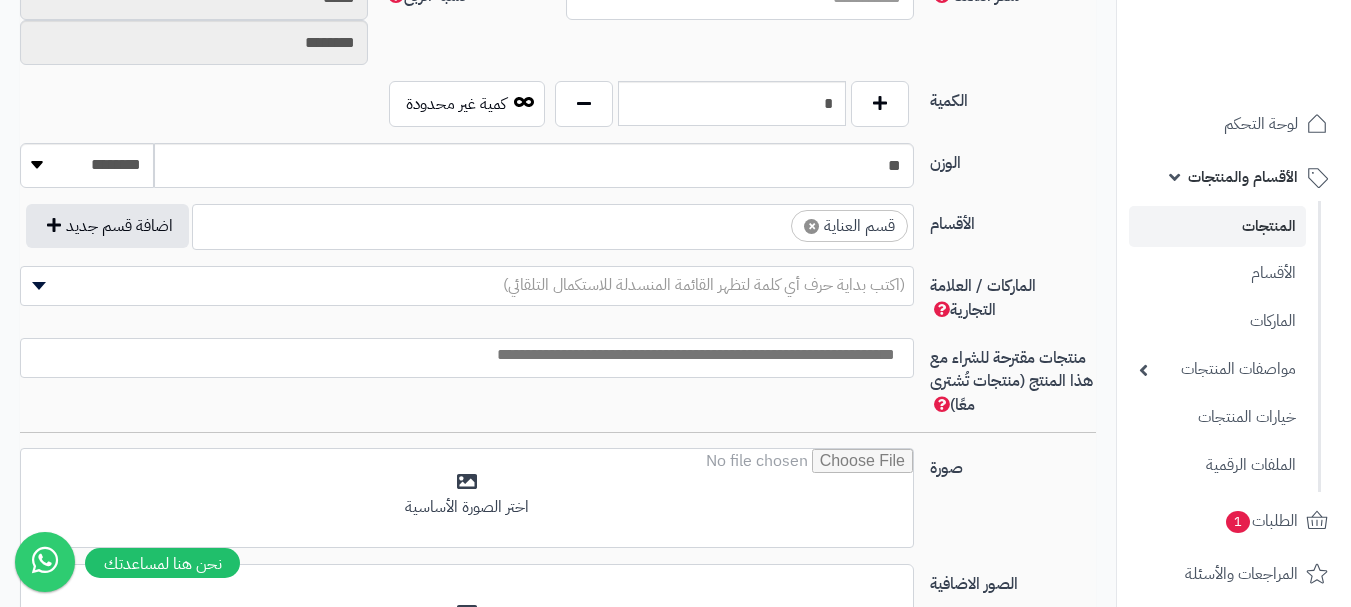 click on "× قسم العناية" at bounding box center (553, 224) 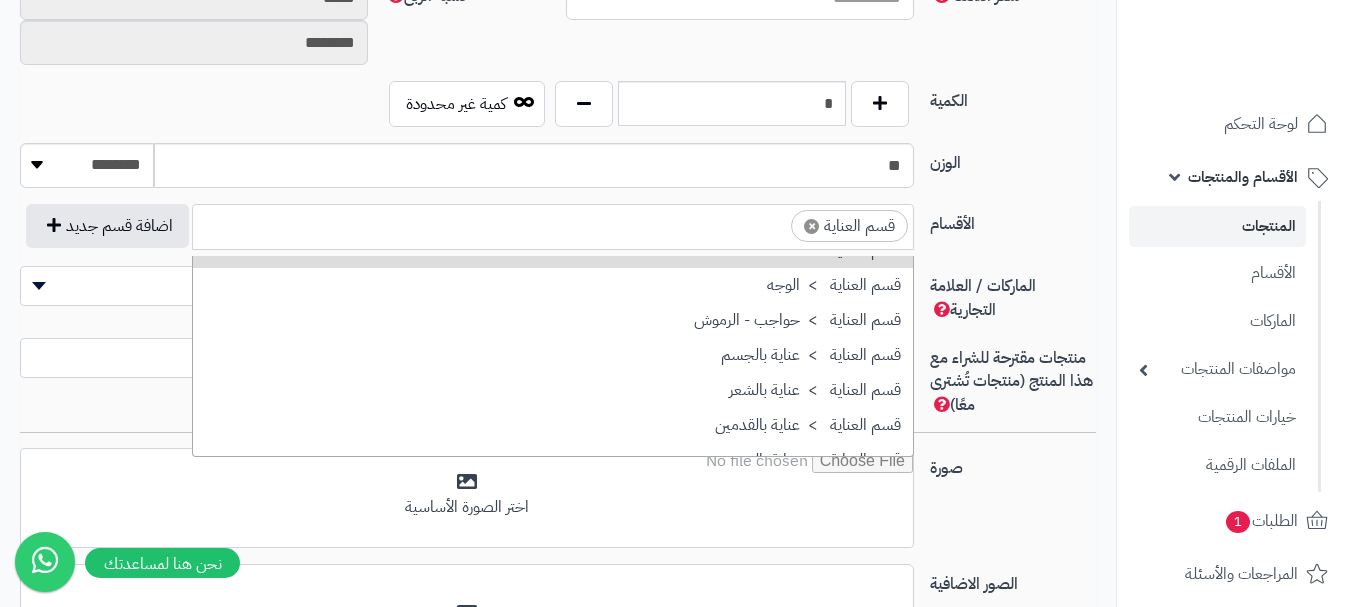 scroll, scrollTop: 1786, scrollLeft: 0, axis: vertical 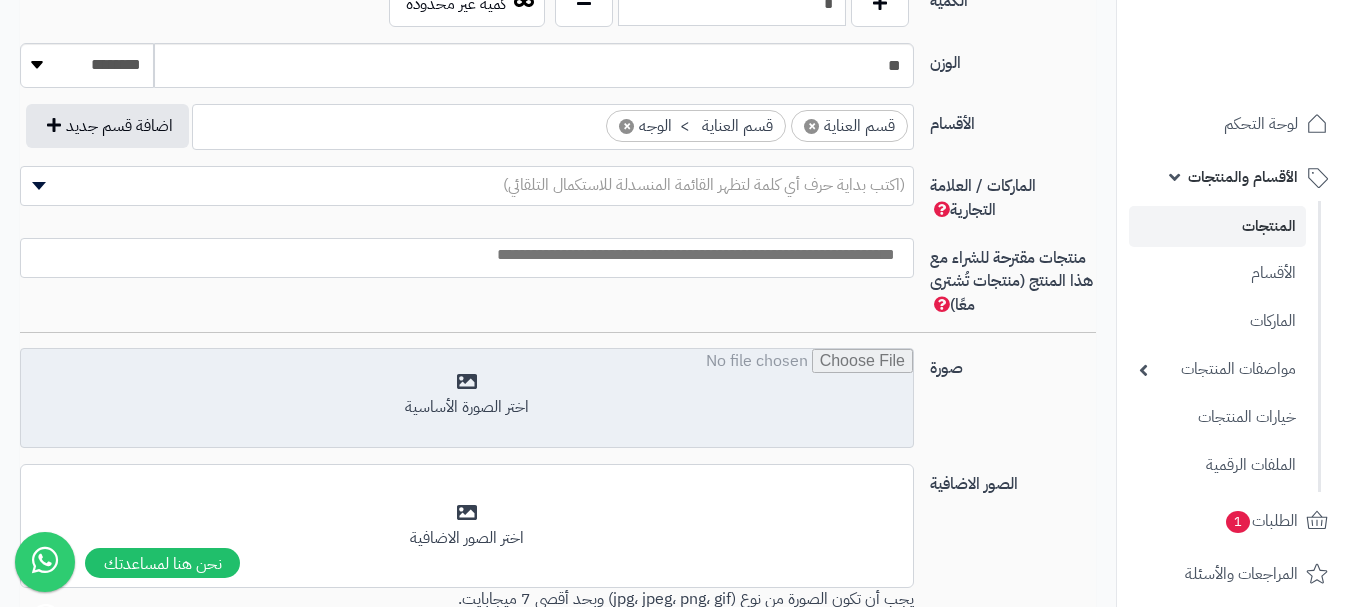 click at bounding box center [467, 399] 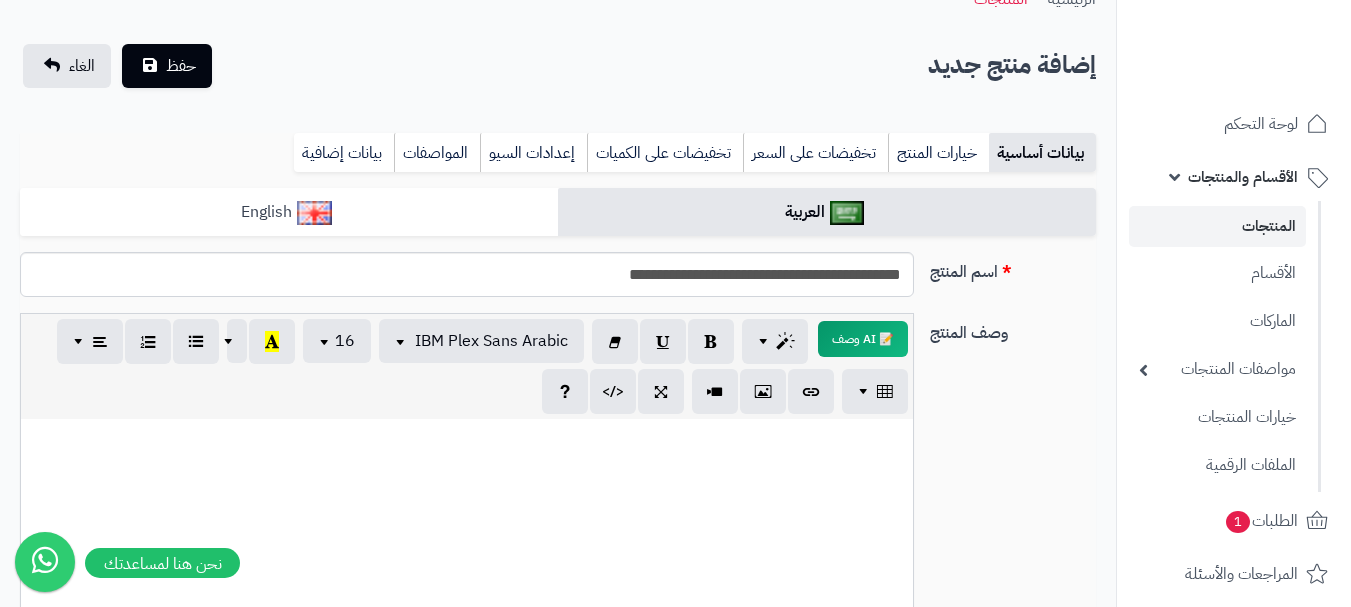 scroll, scrollTop: 0, scrollLeft: 0, axis: both 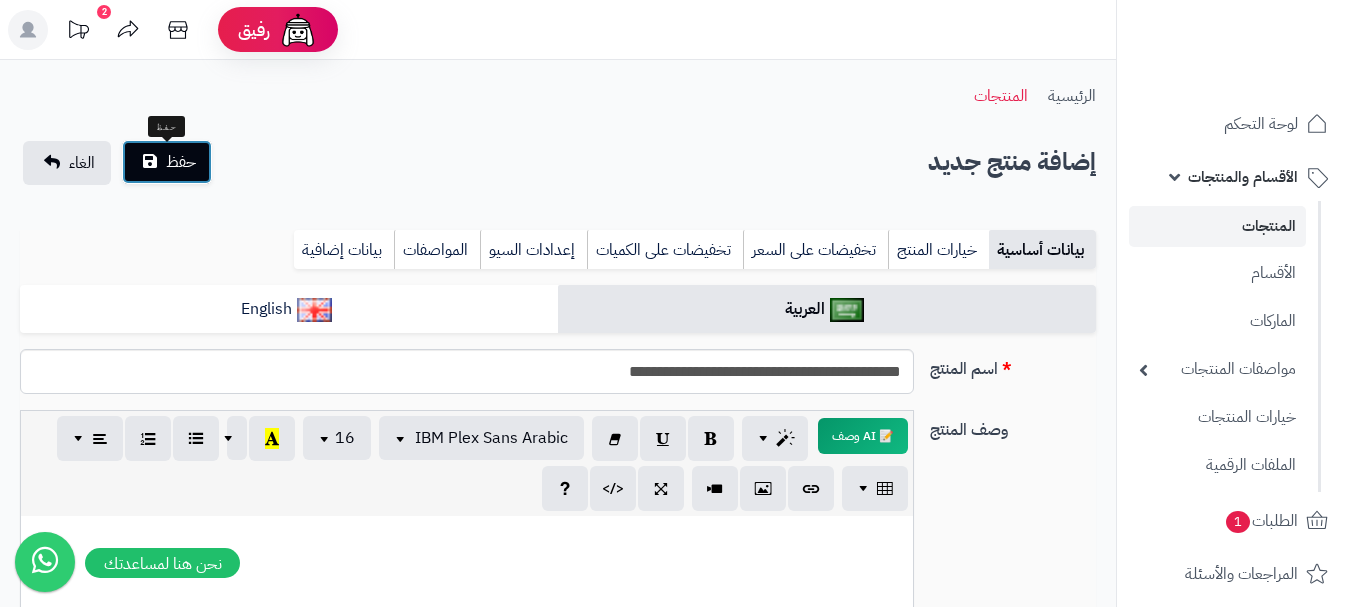 click on "حفظ" at bounding box center [167, 162] 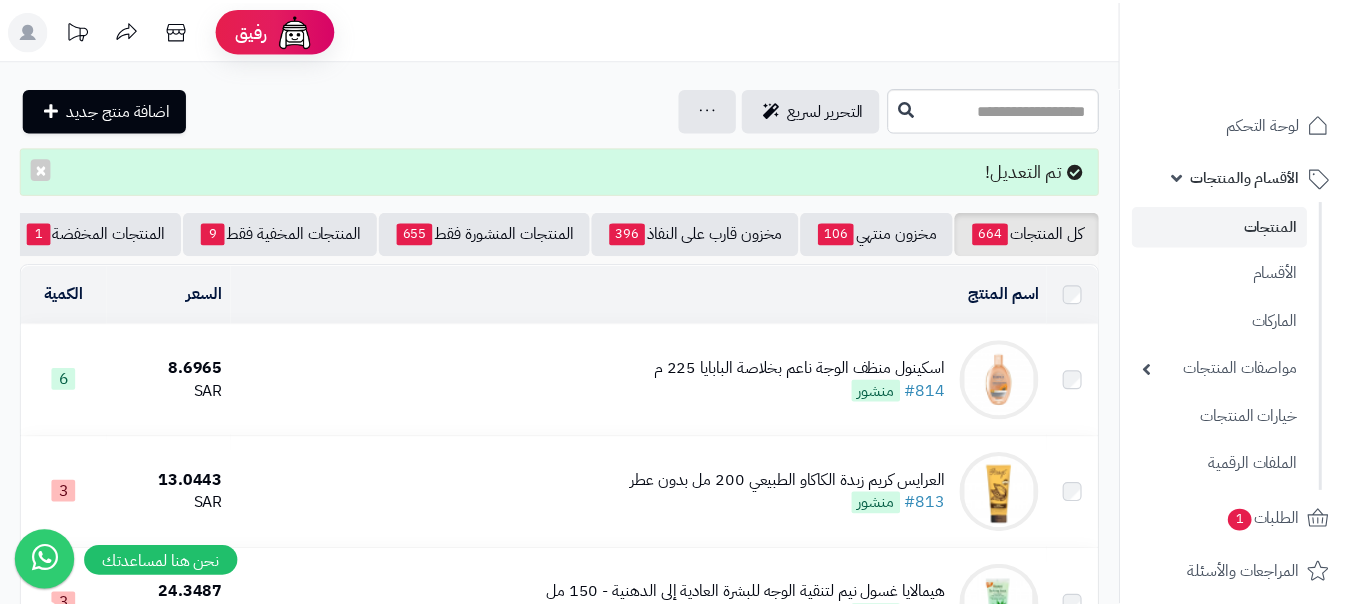 scroll, scrollTop: 0, scrollLeft: 0, axis: both 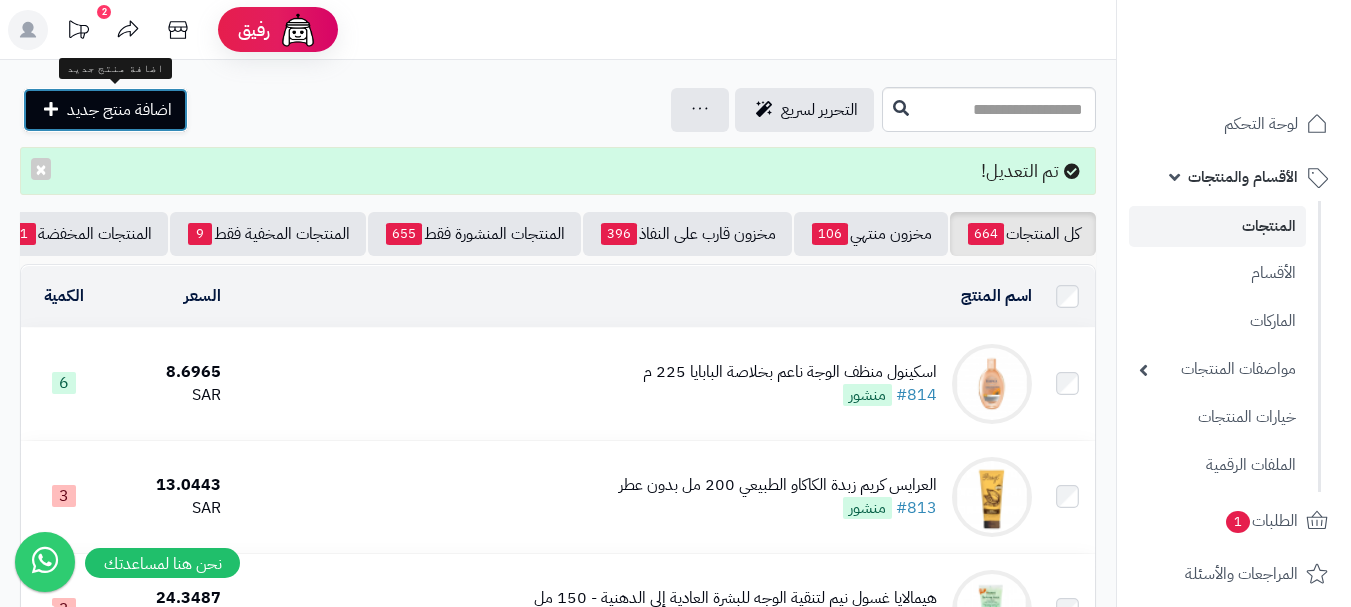 click on "اضافة منتج جديد" at bounding box center (119, 110) 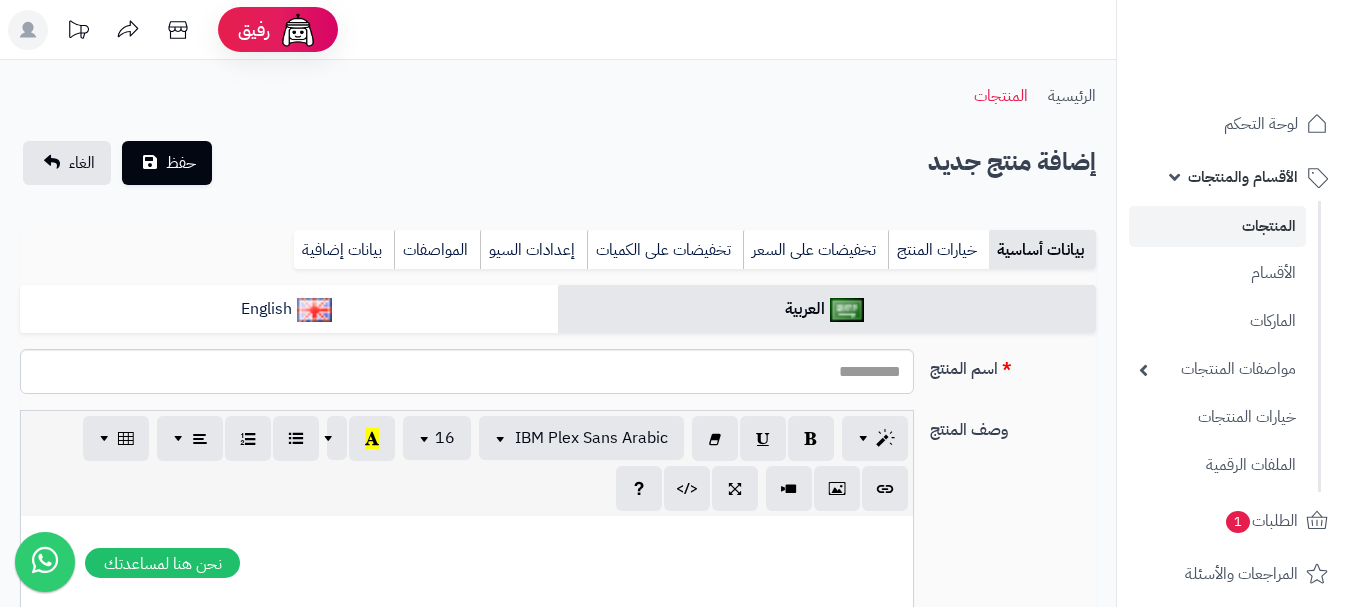 select 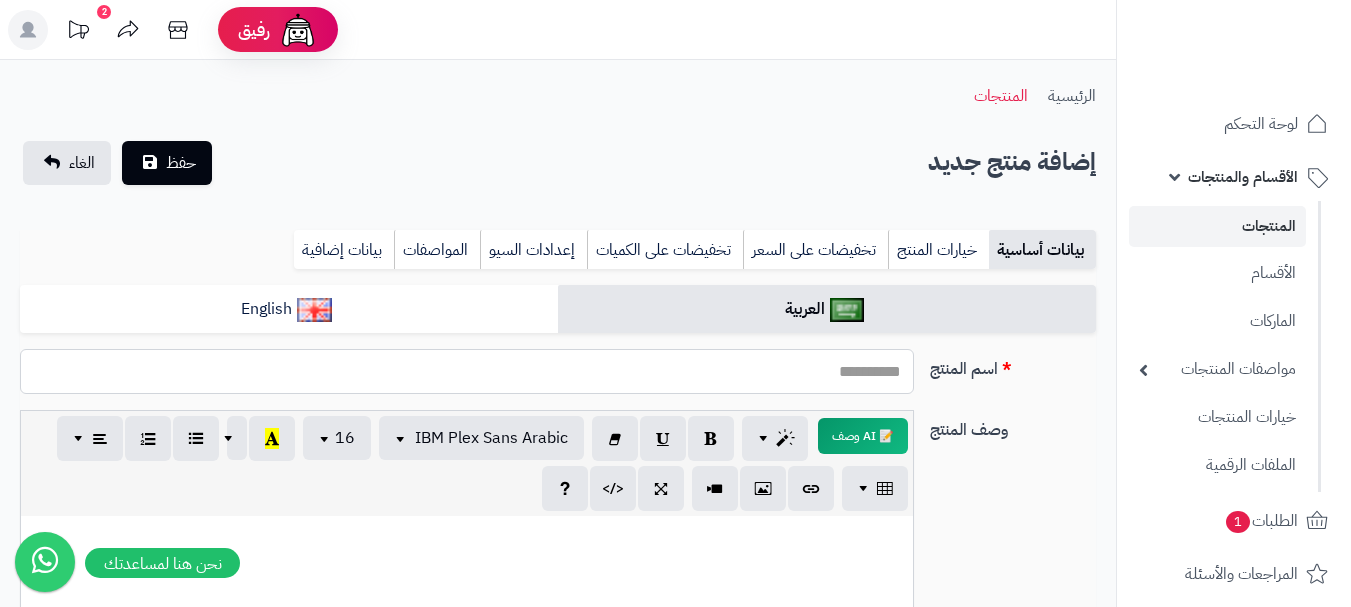 paste on "**********" 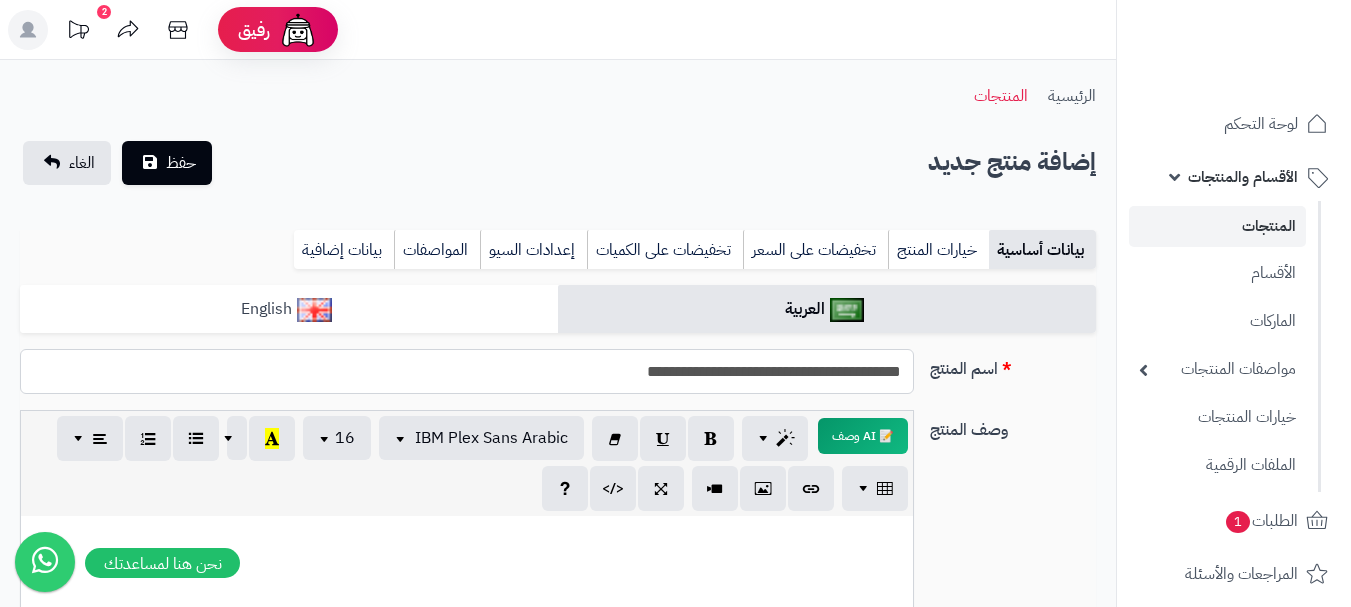 type on "**********" 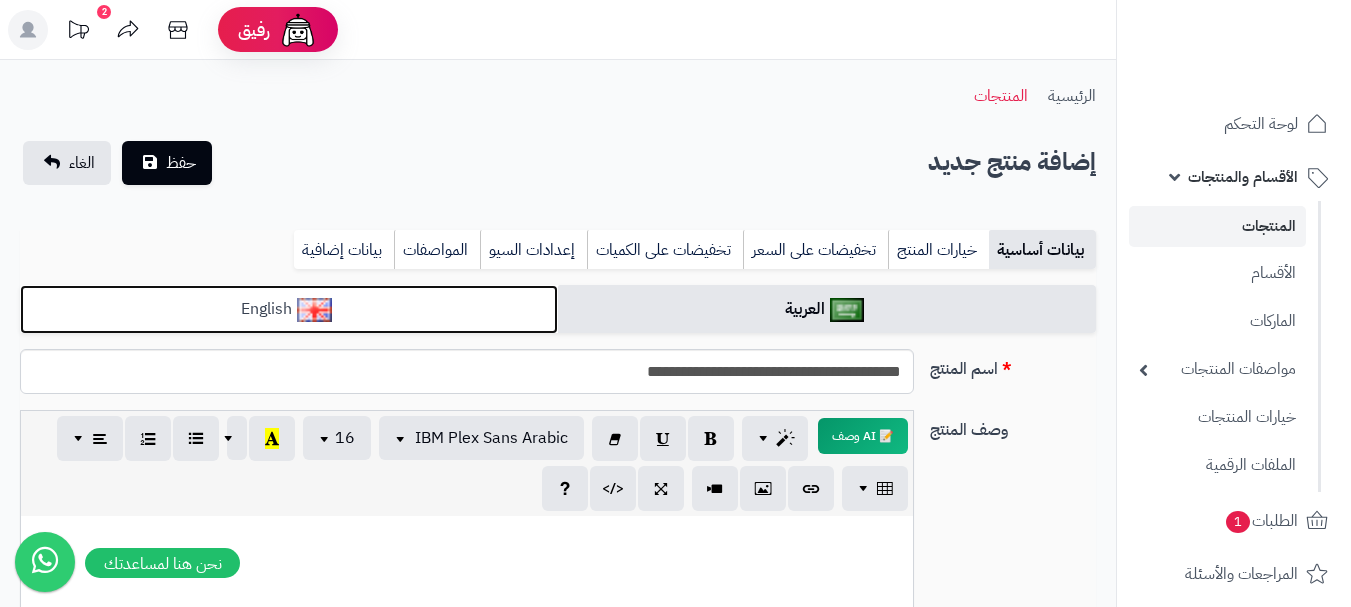 click on "English" at bounding box center [289, 309] 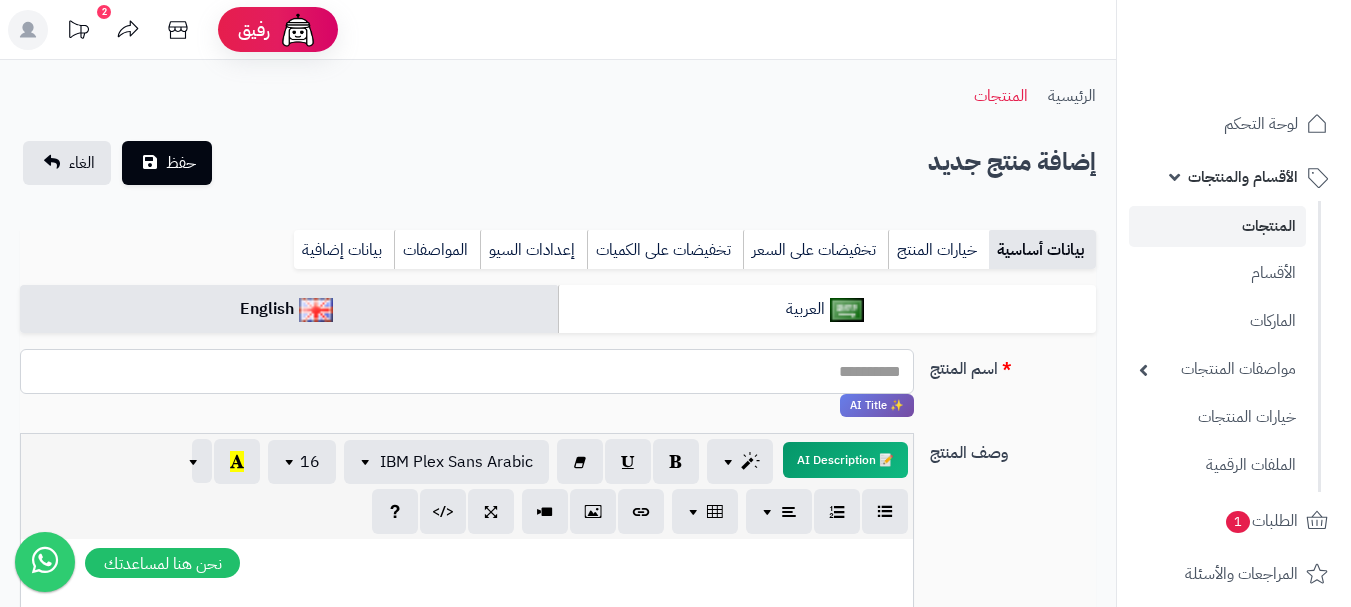 paste on "**********" 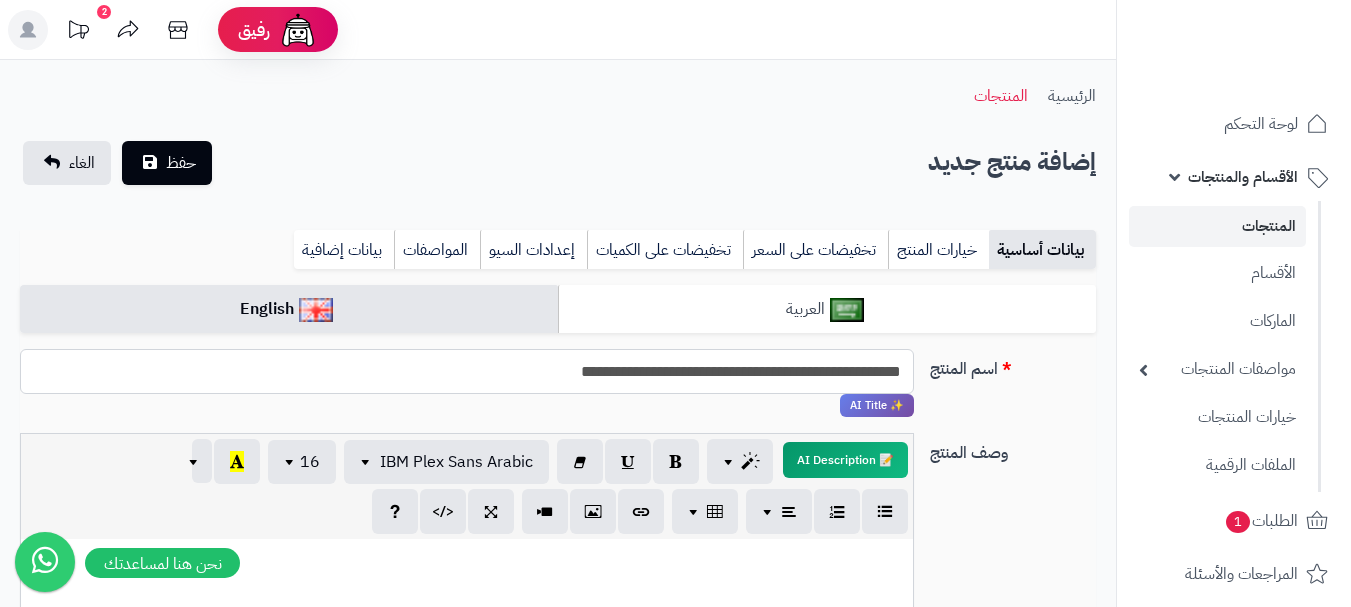 type on "**********" 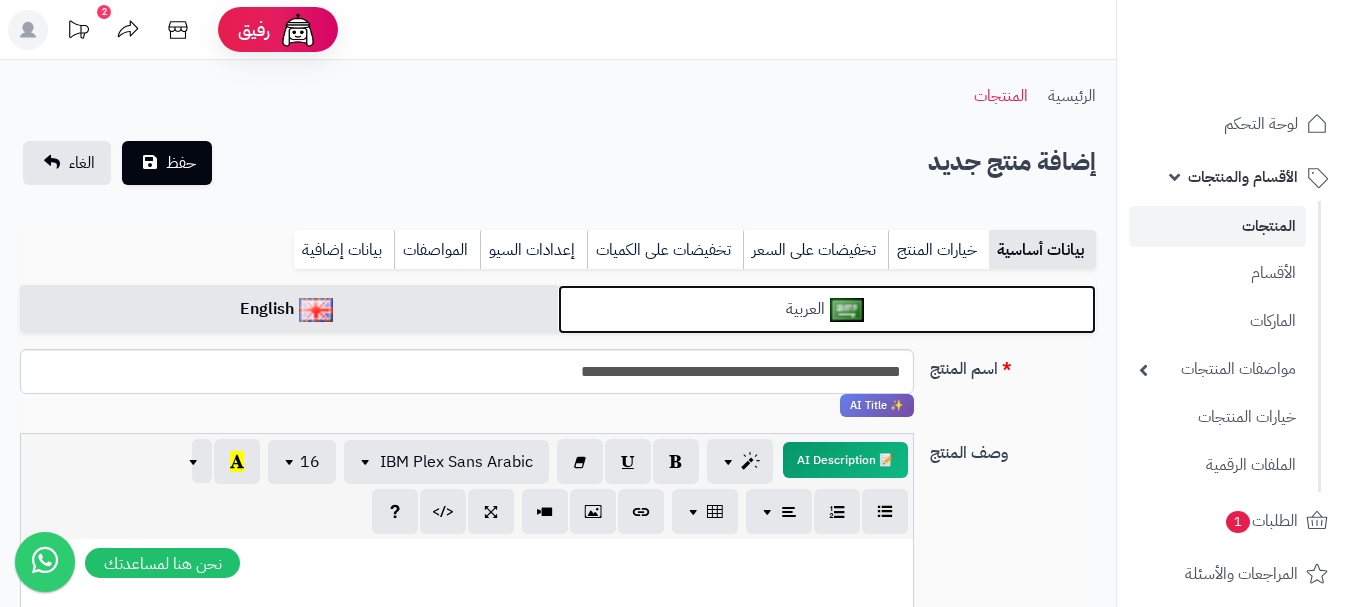 click at bounding box center (847, 310) 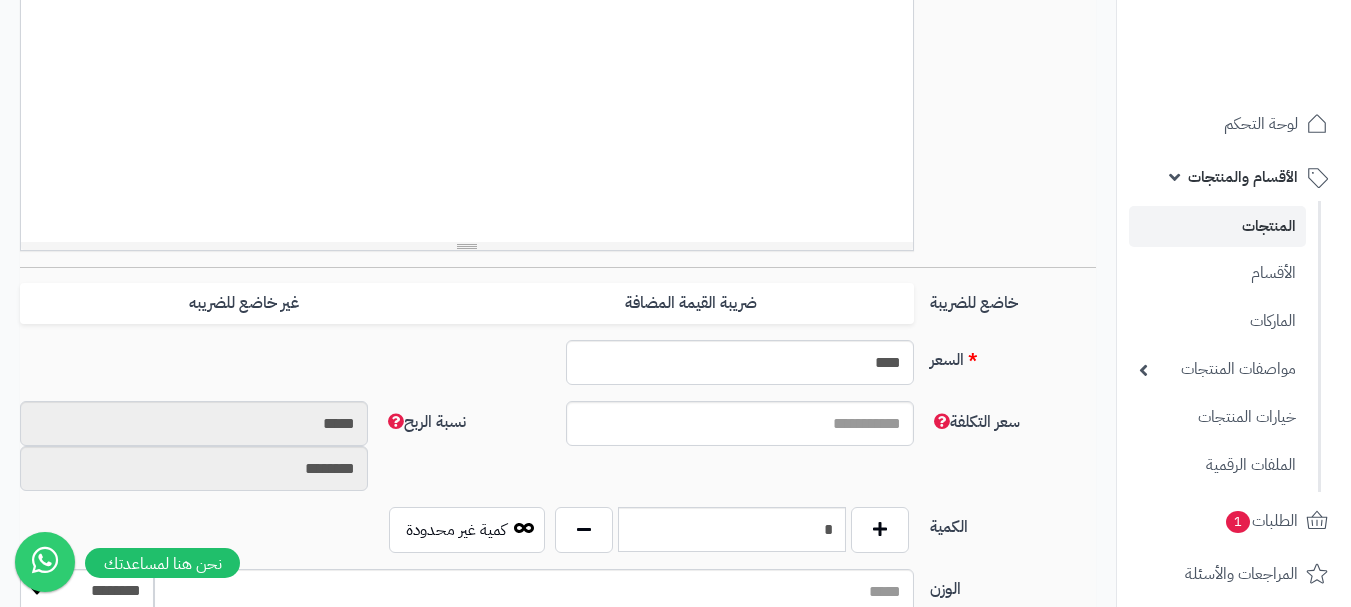 scroll, scrollTop: 700, scrollLeft: 0, axis: vertical 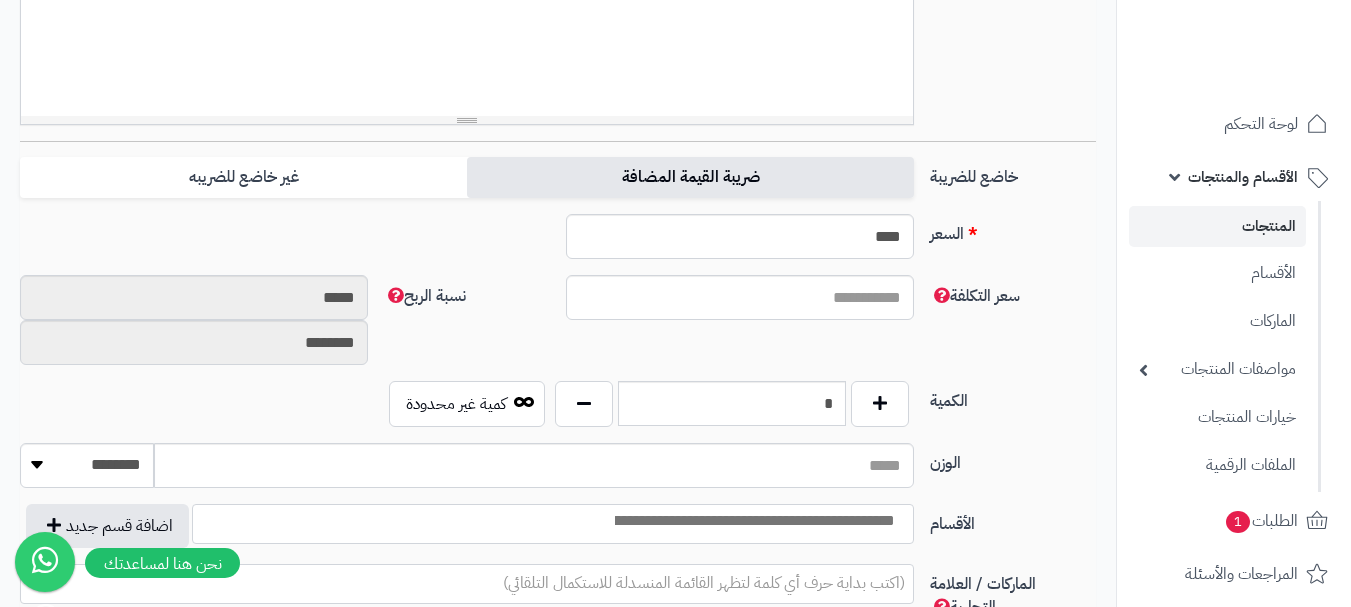 click on "ضريبة القيمة المضافة" at bounding box center (690, 177) 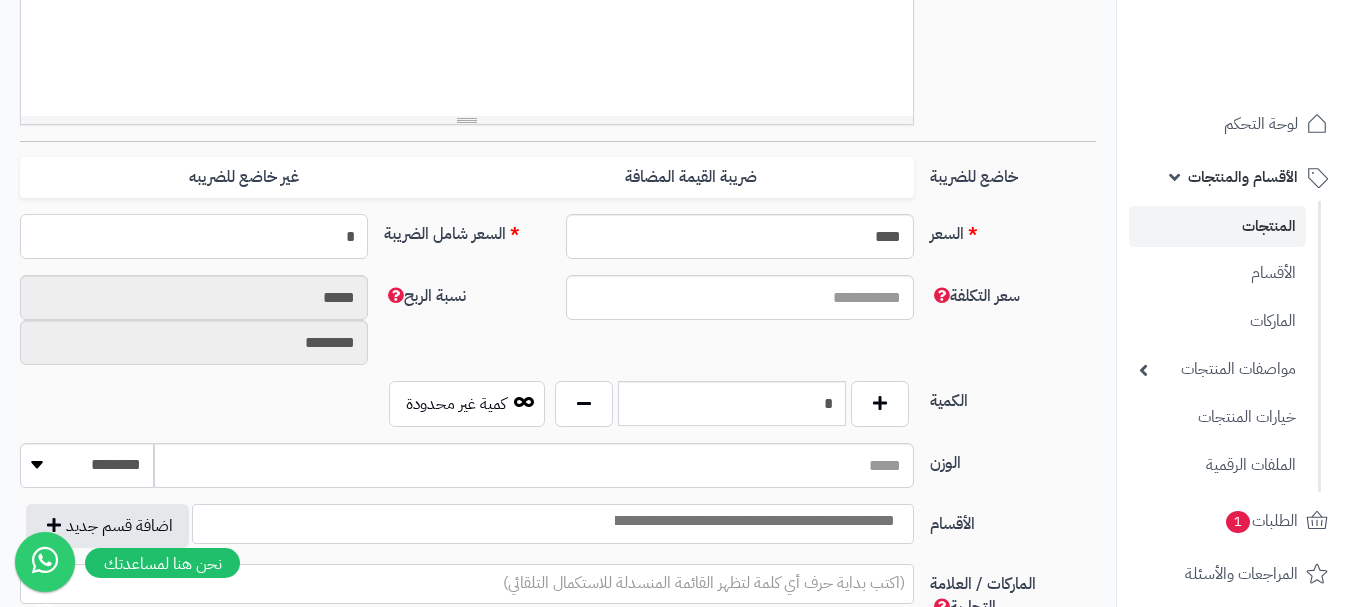 click on "*" at bounding box center [194, 236] 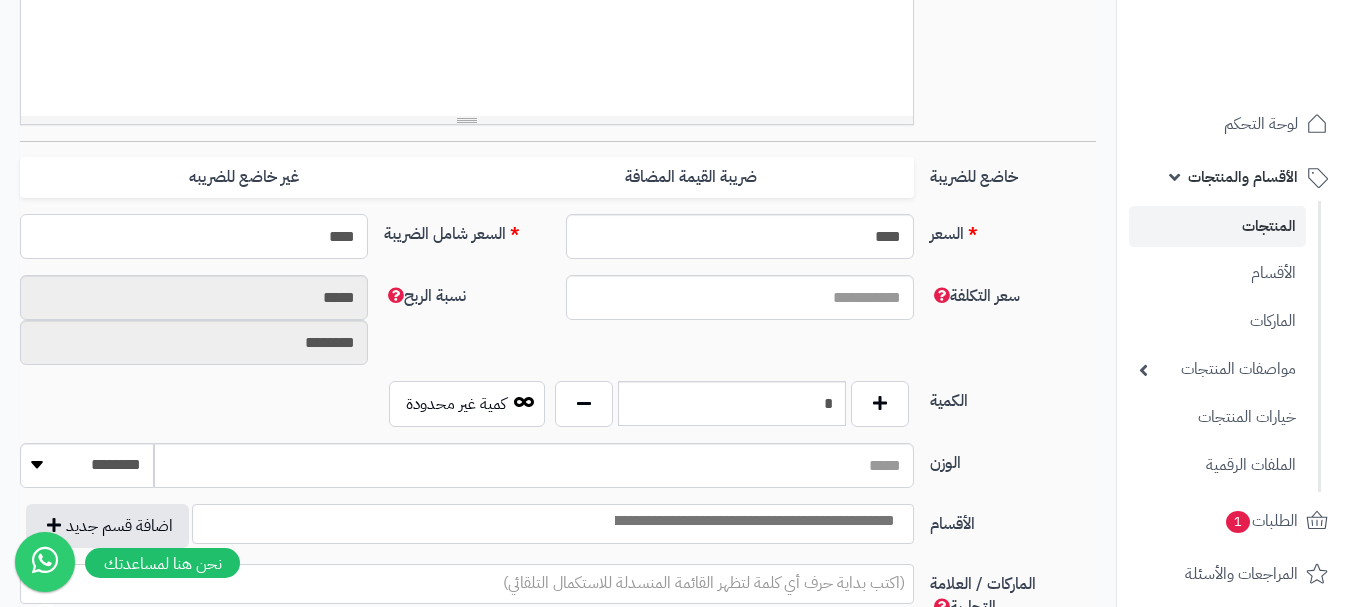 type on "***" 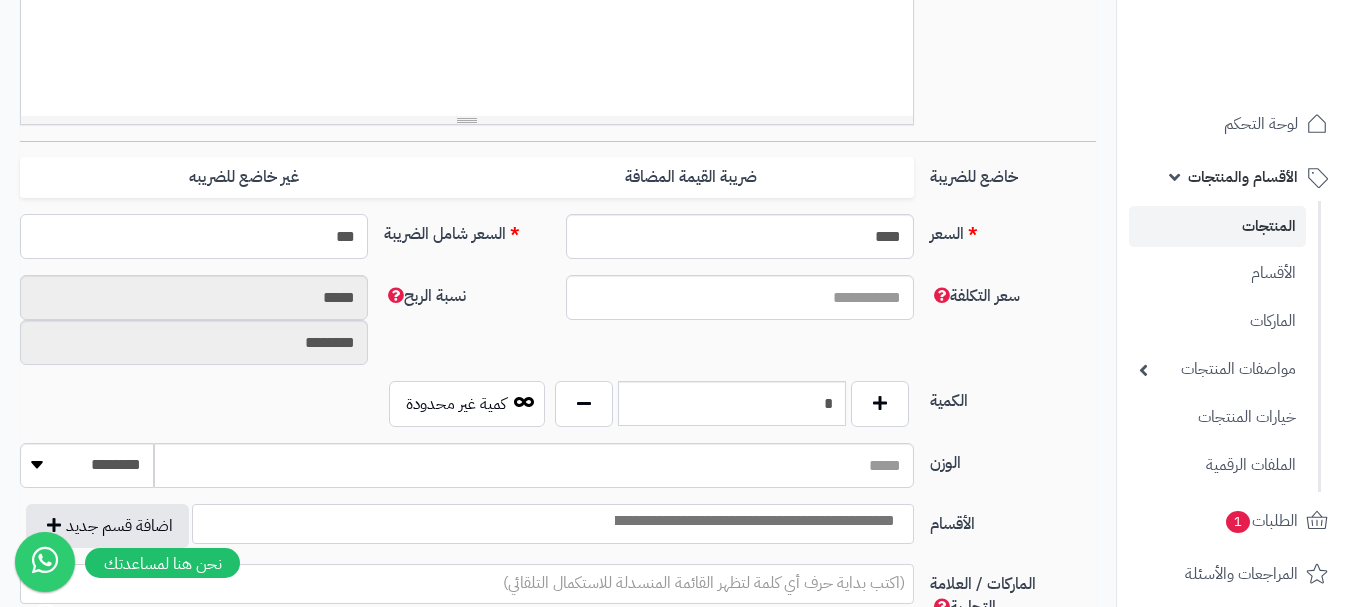 type on "**********" 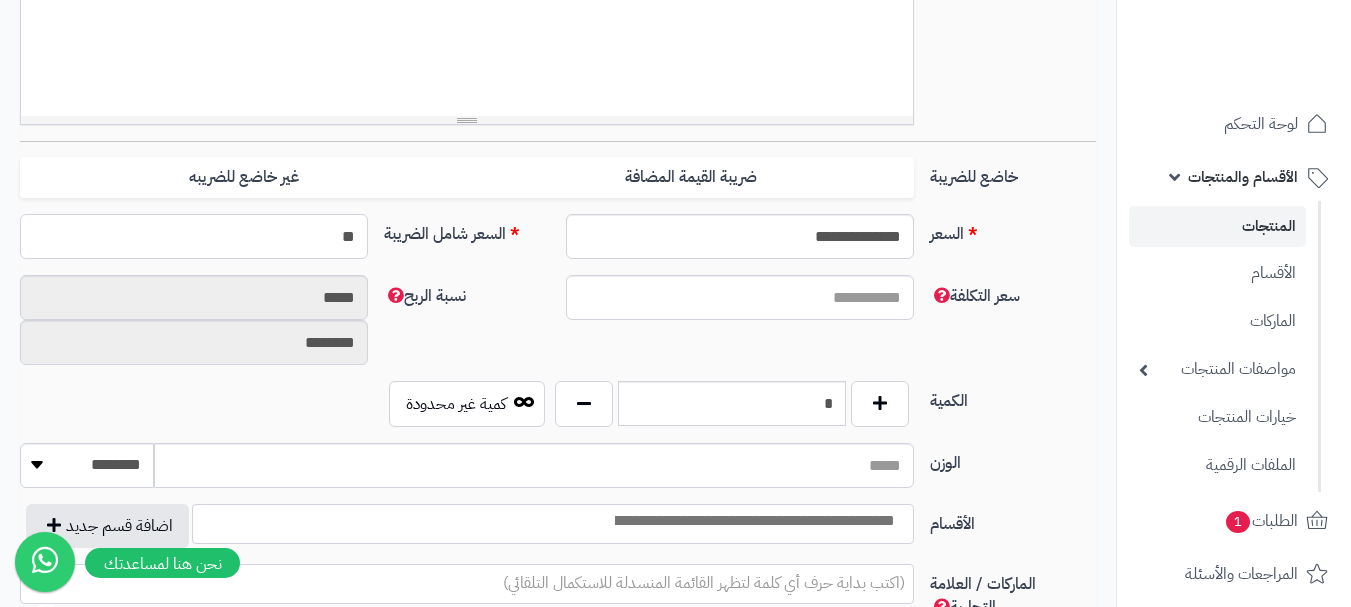 type on "*" 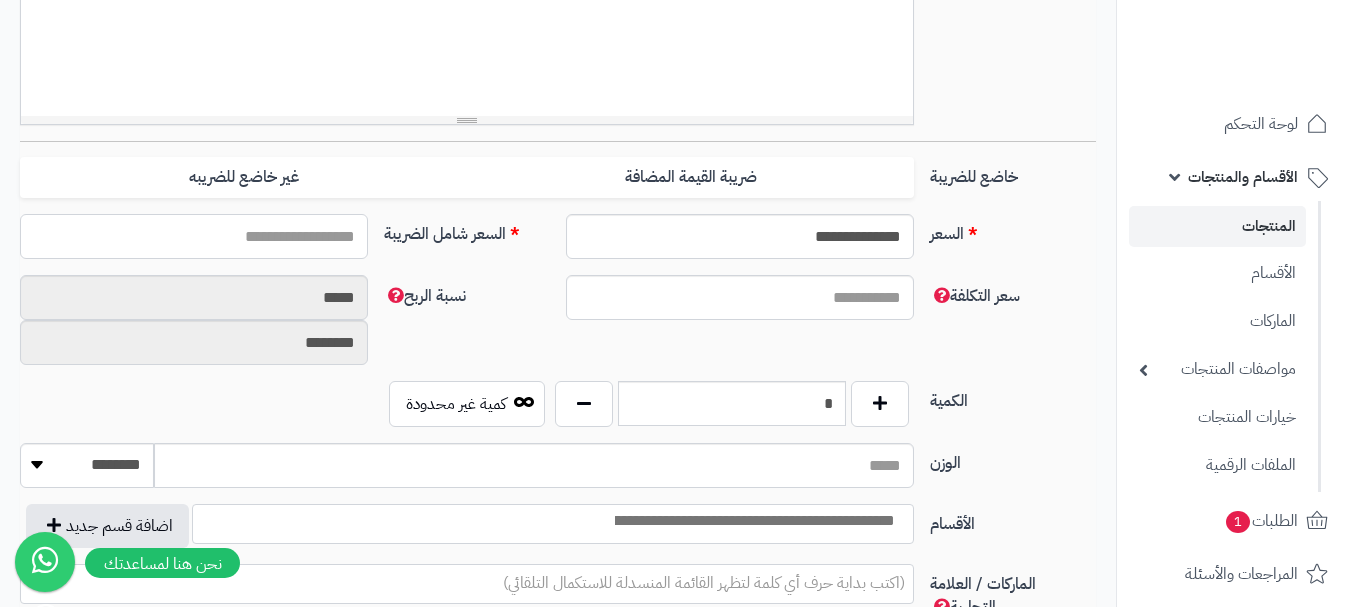 type on "*" 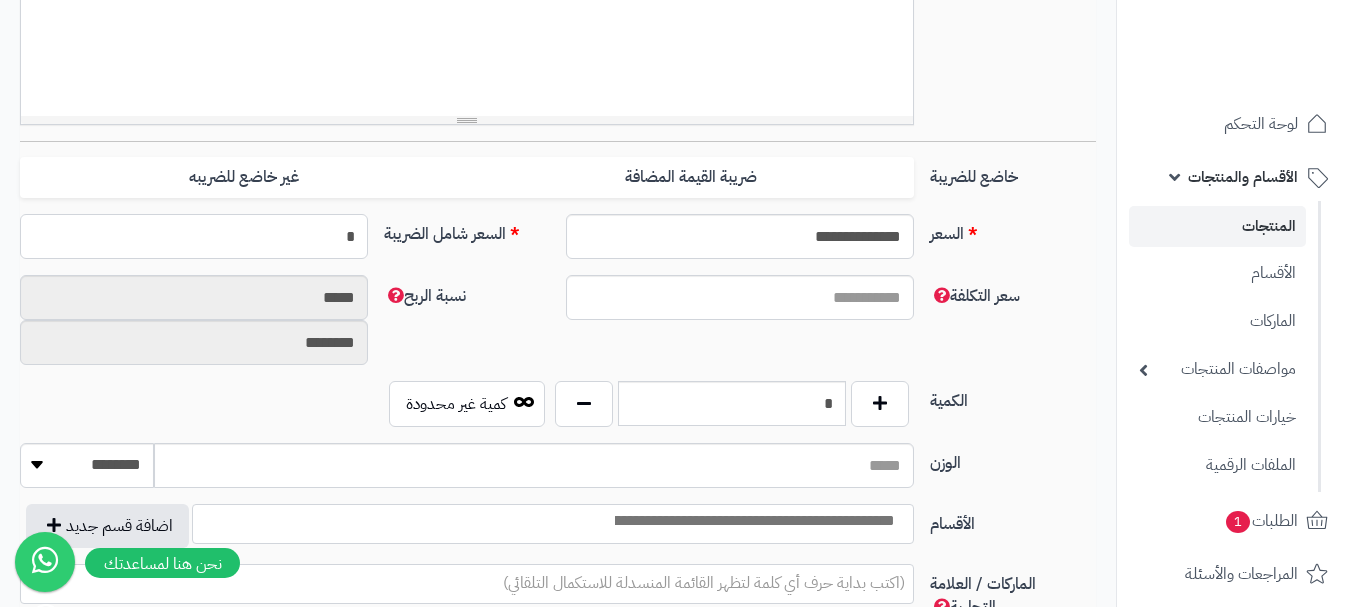 type on "*" 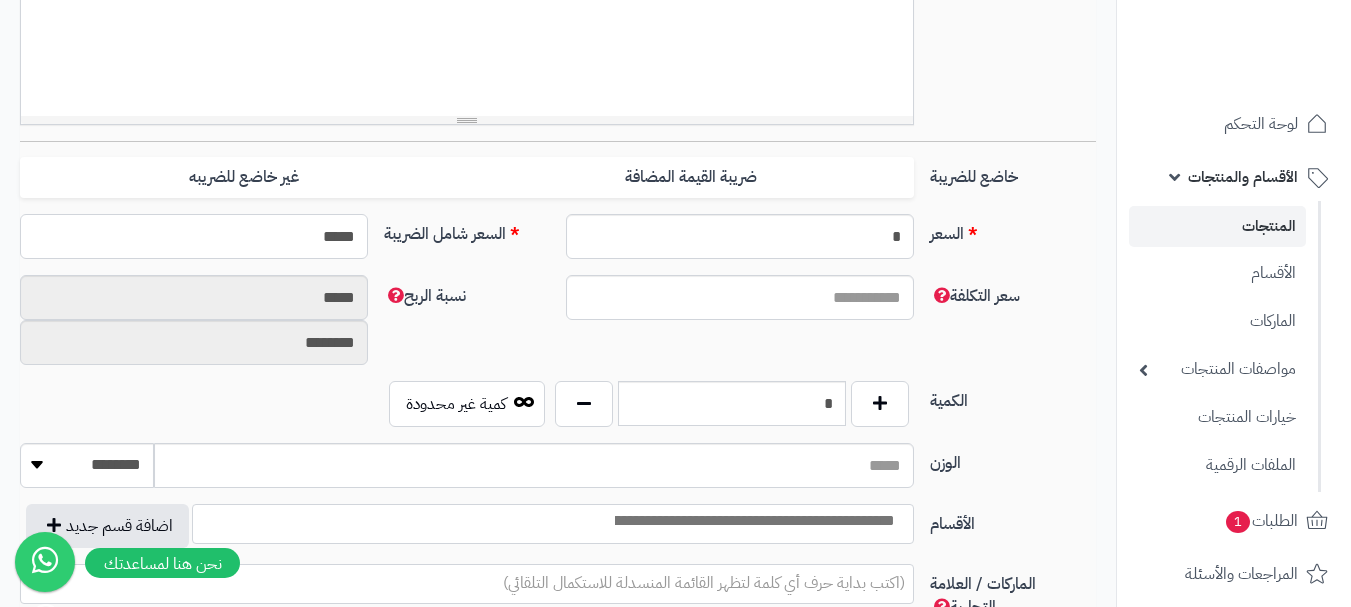 type on "******" 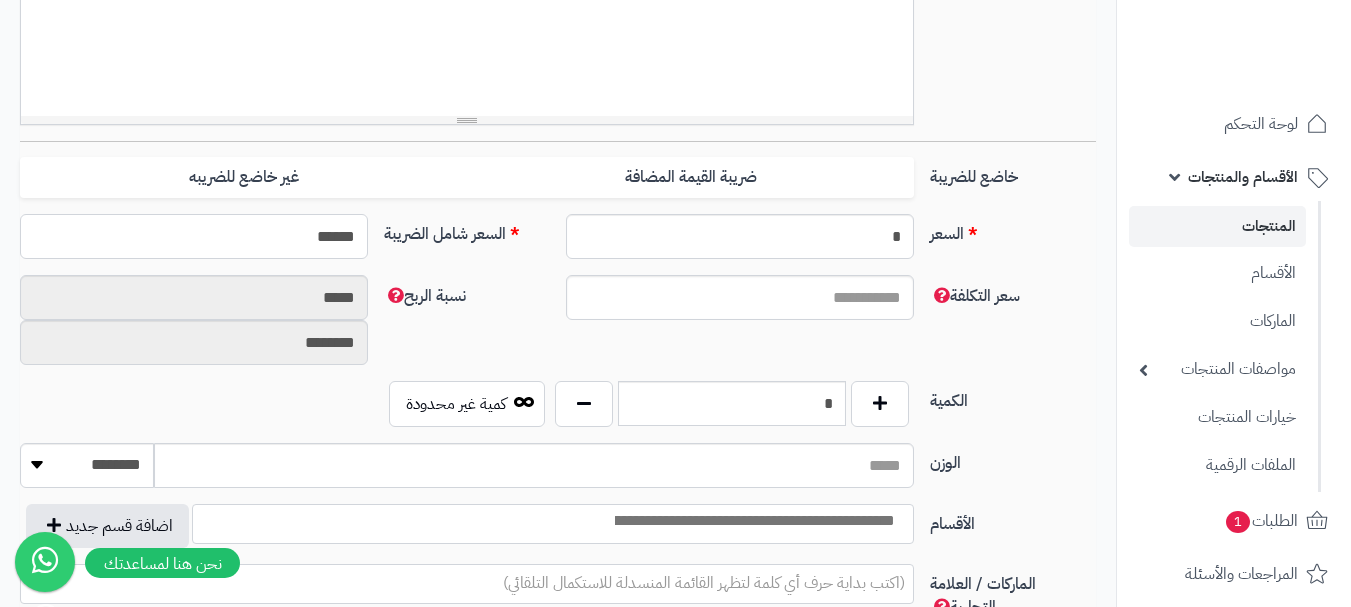 type on "**********" 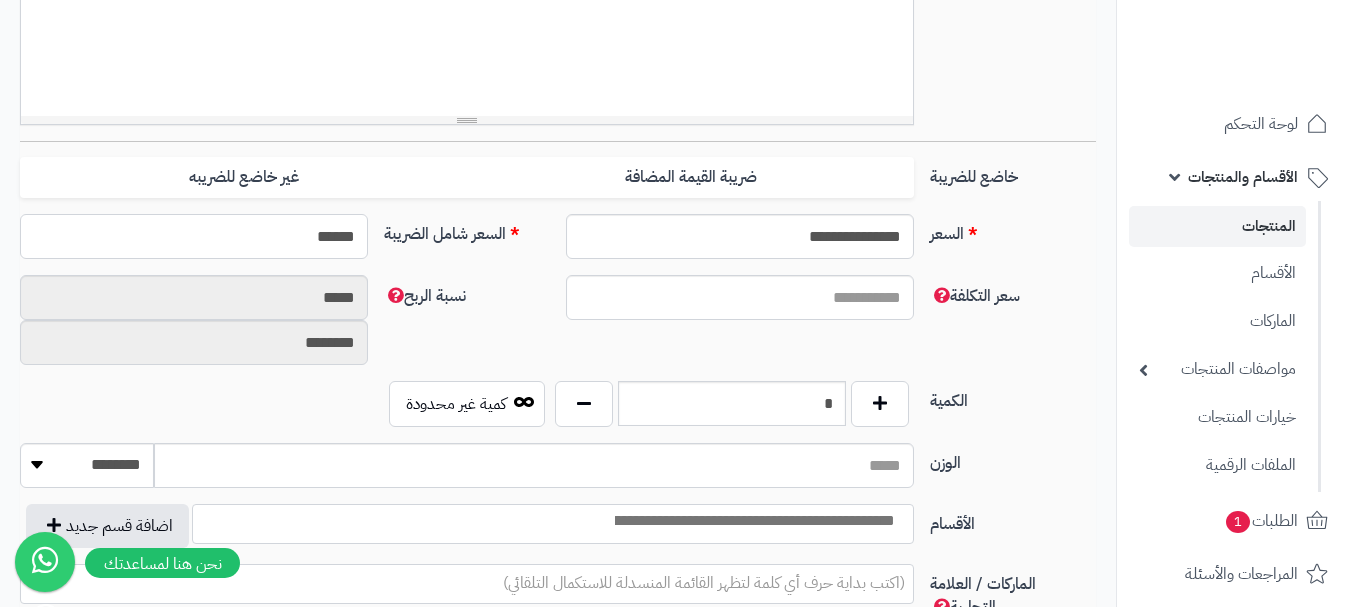 type on "******" 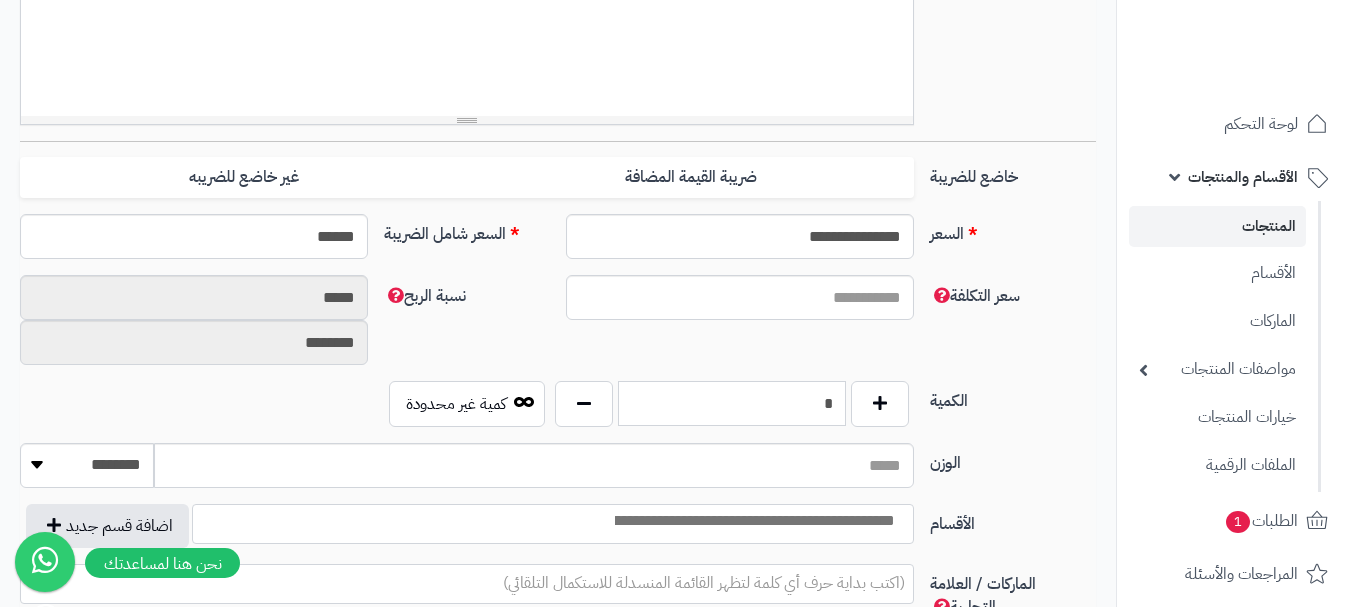 click on "*" at bounding box center [732, 403] 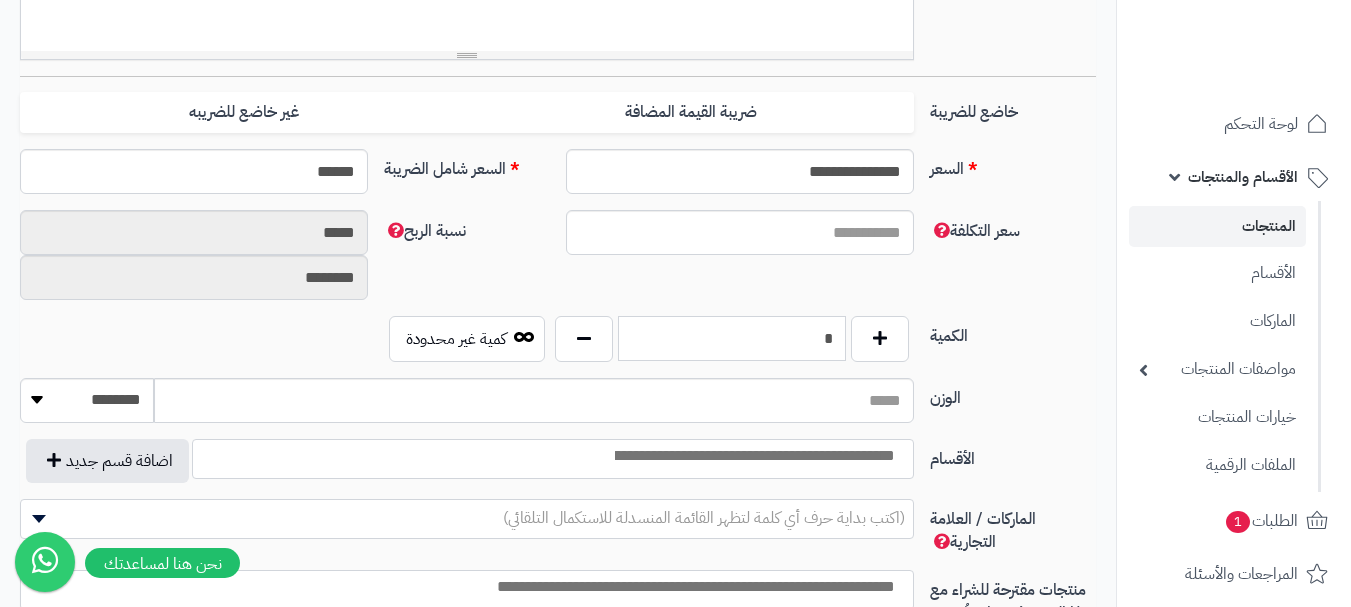 scroll, scrollTop: 800, scrollLeft: 0, axis: vertical 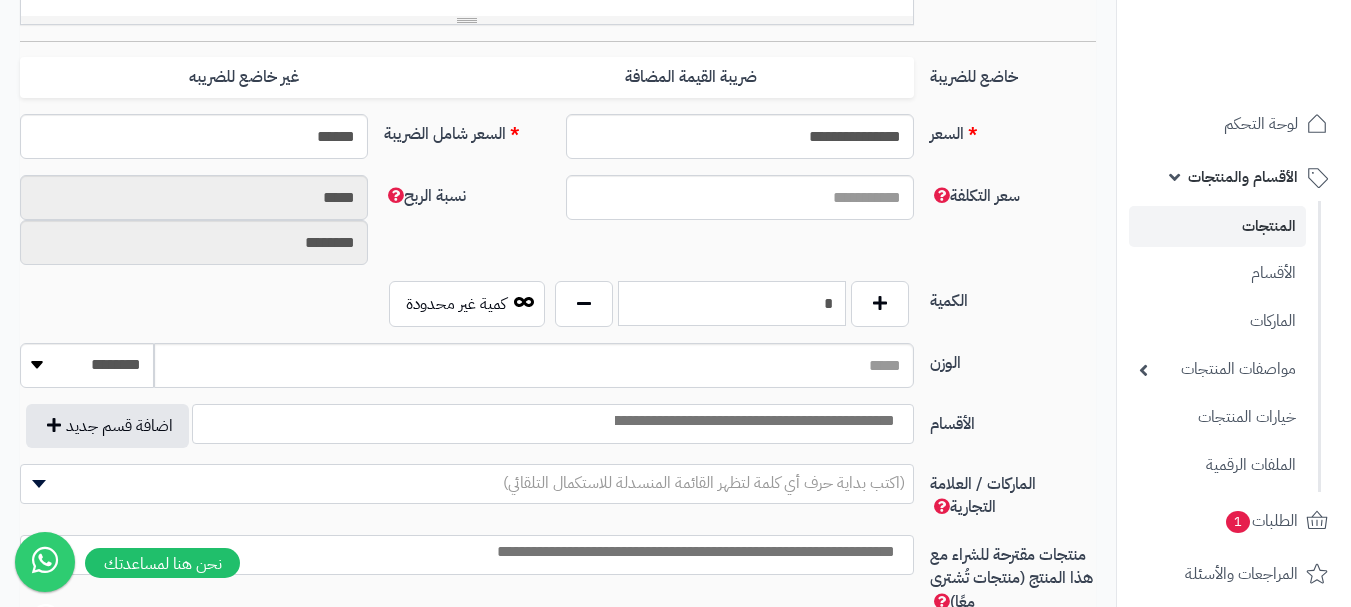 type on "*" 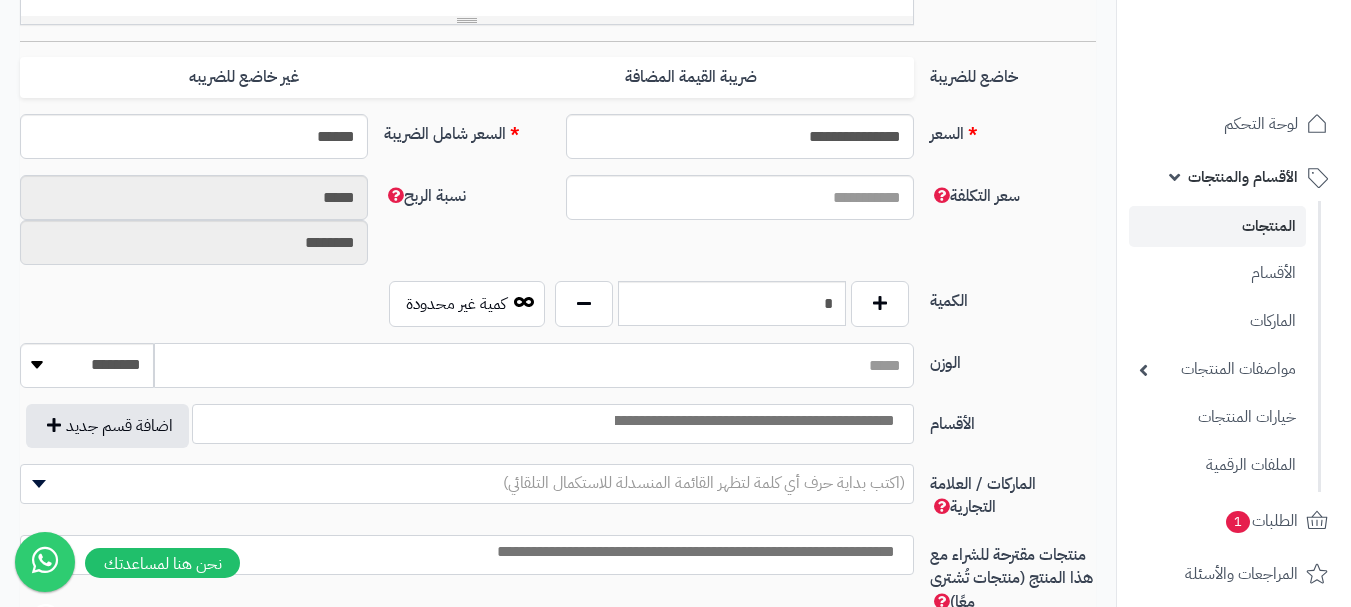 click on "الوزن" at bounding box center [534, 365] 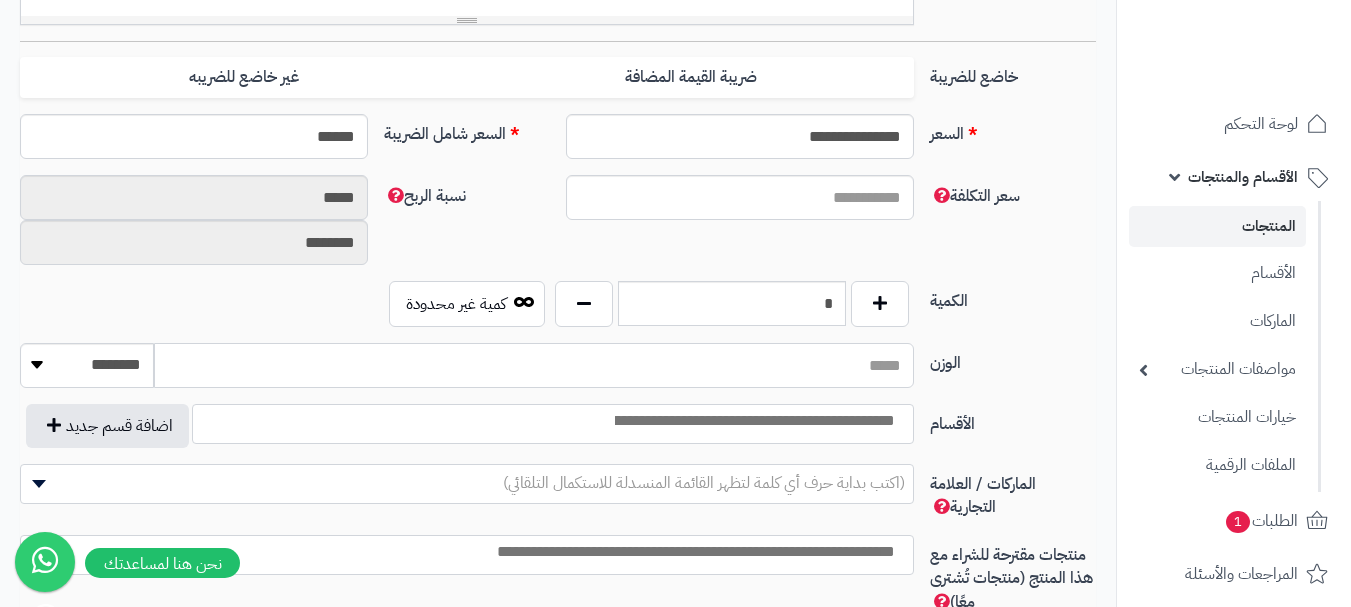 type on "**" 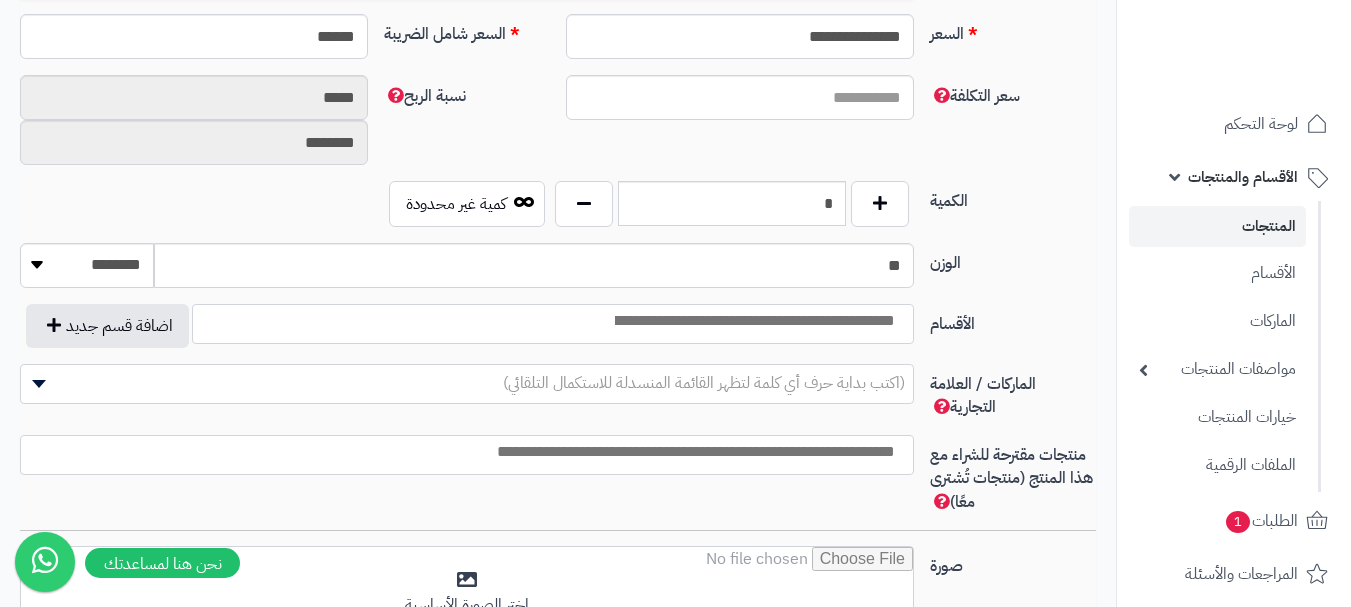 click at bounding box center (553, 324) 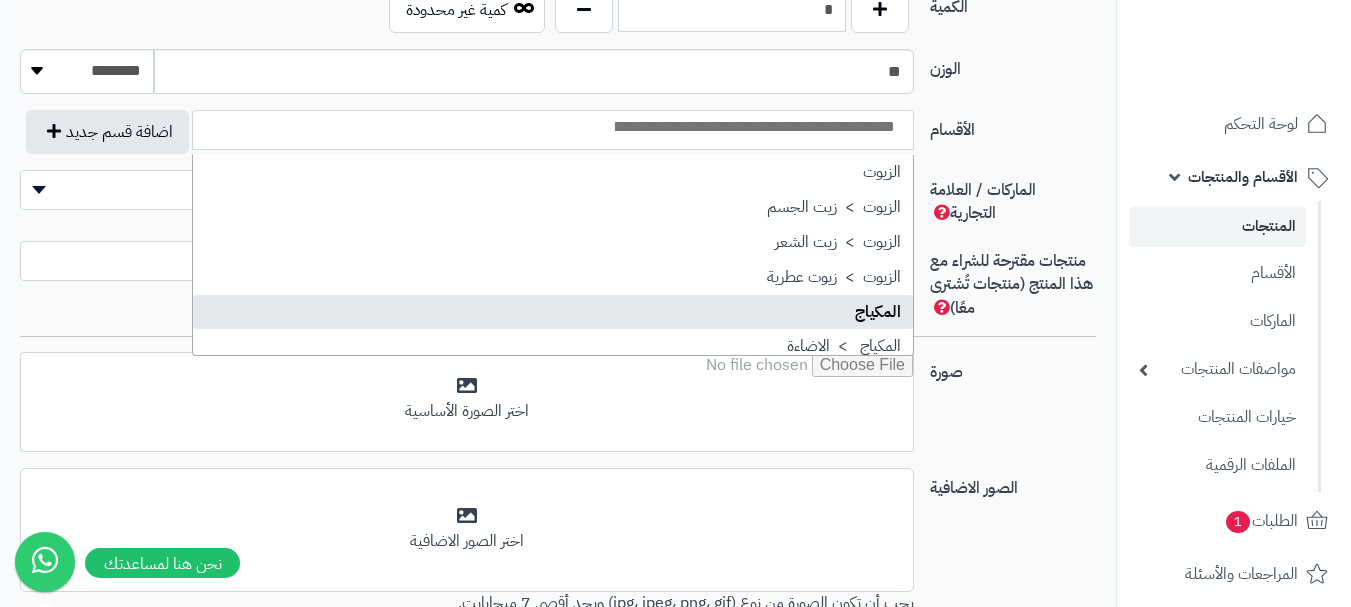 scroll, scrollTop: 1089, scrollLeft: 0, axis: vertical 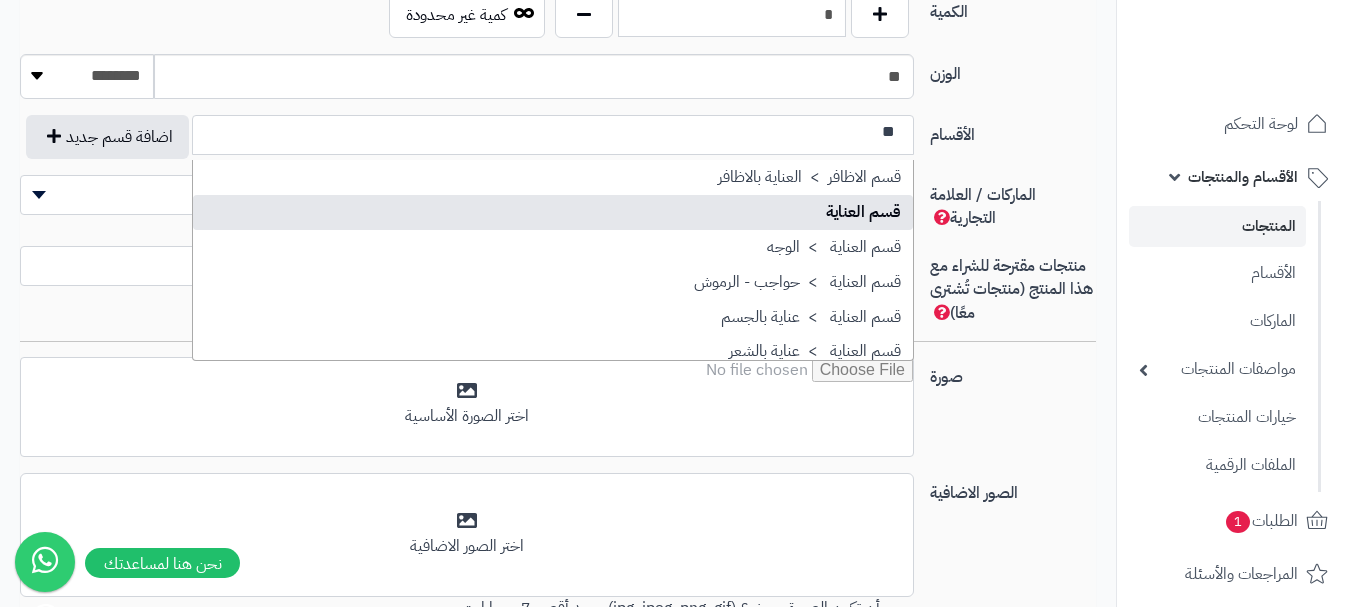type on "**" 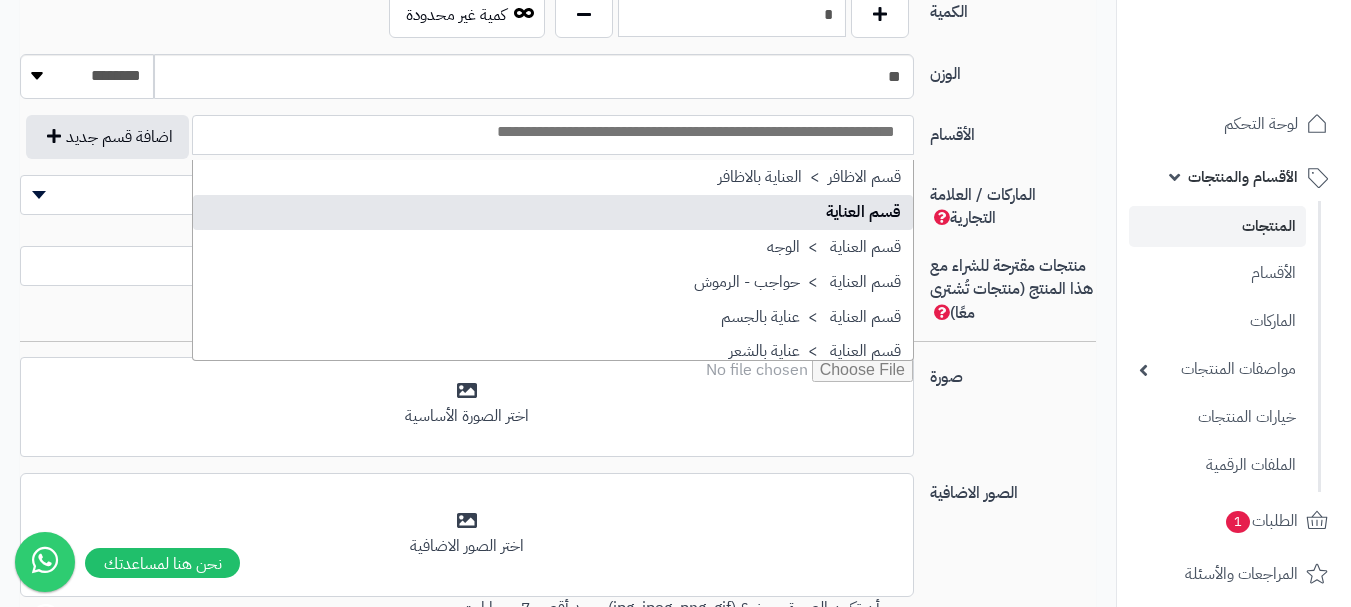 scroll, scrollTop: 0, scrollLeft: 0, axis: both 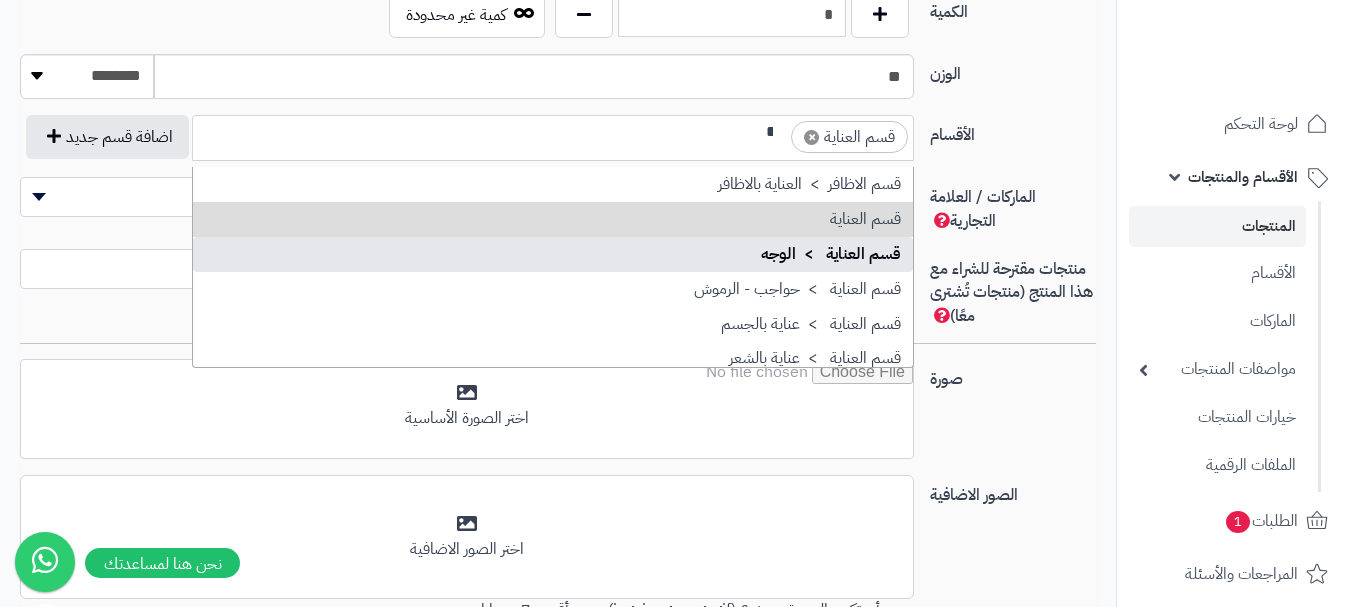 type on "**" 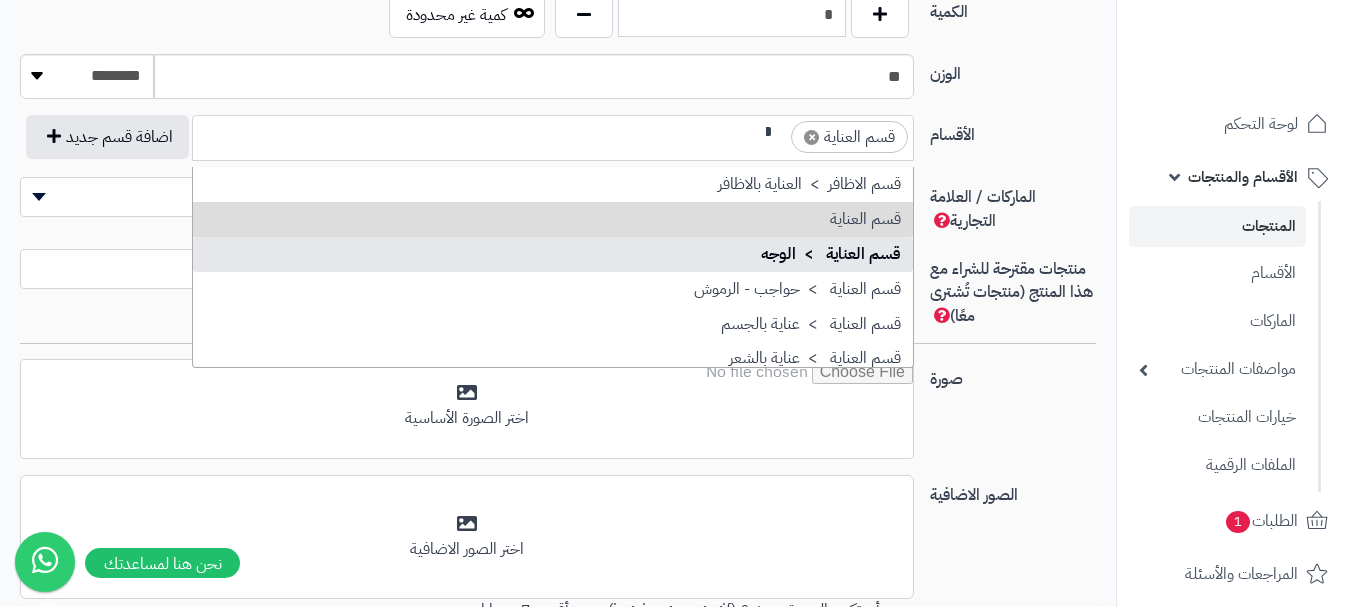 type 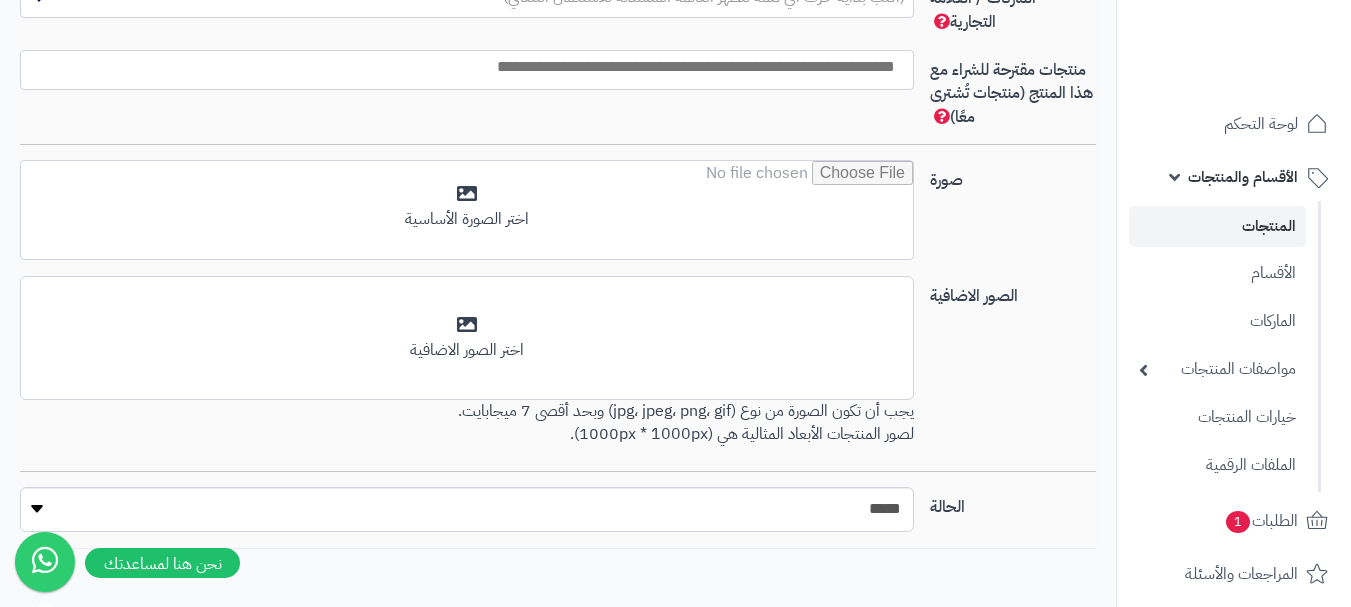 scroll, scrollTop: 1289, scrollLeft: 0, axis: vertical 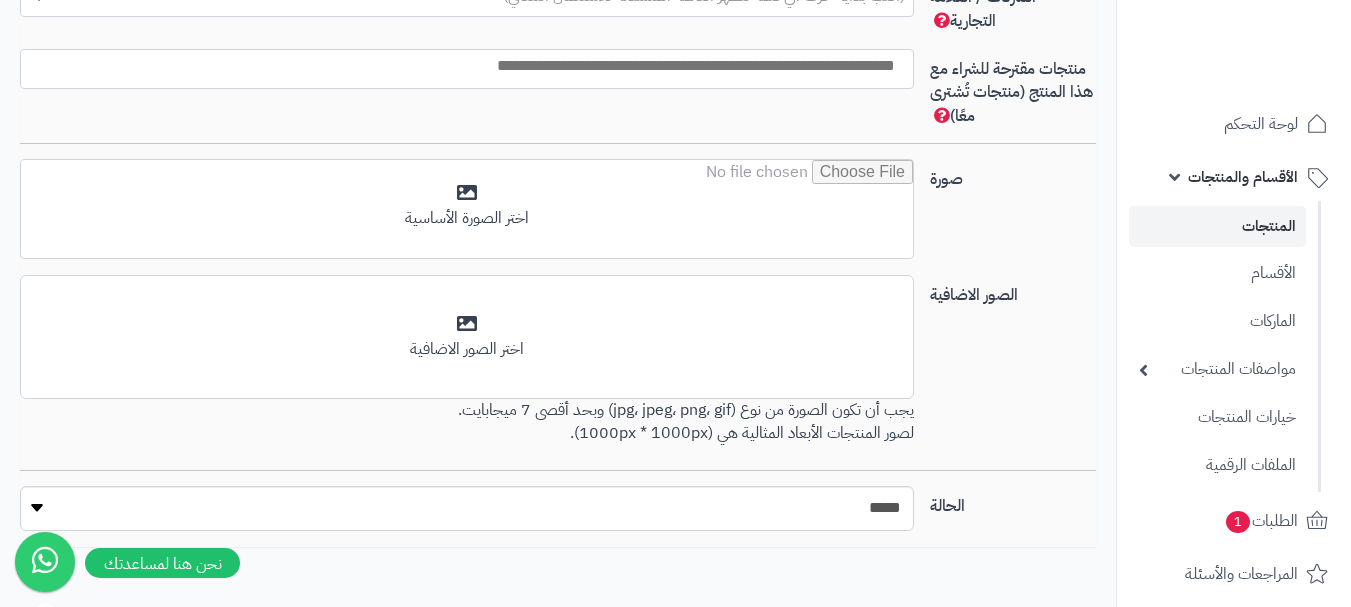 click at bounding box center (462, 66) 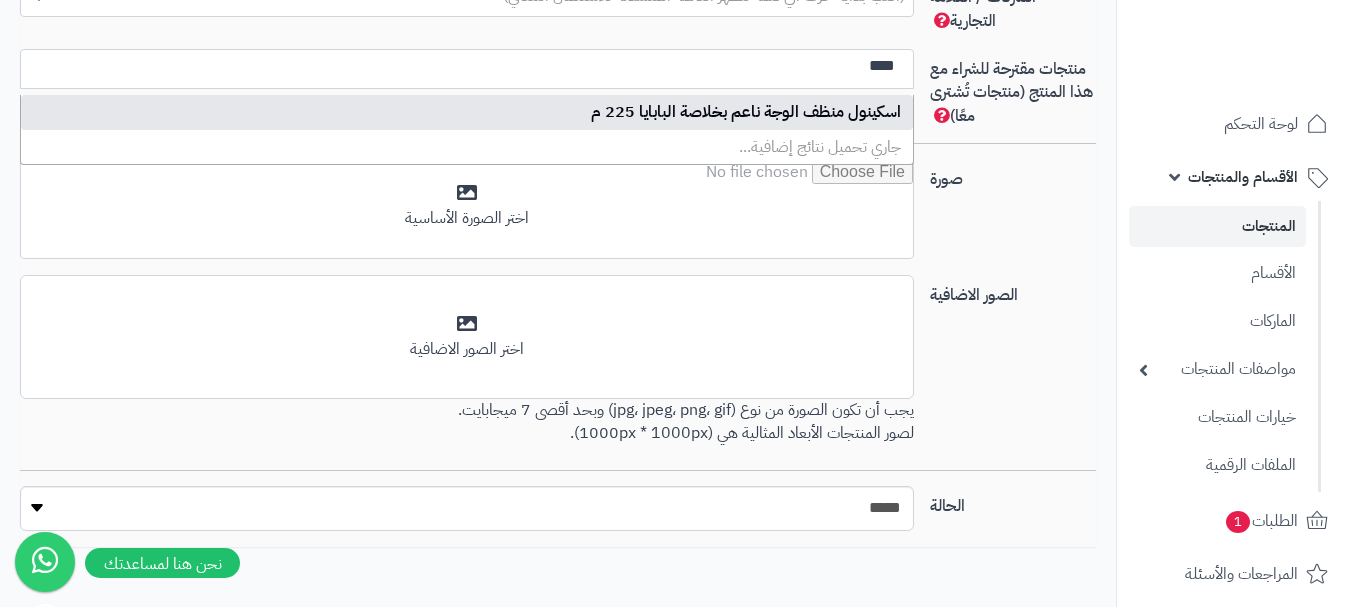 type on "****" 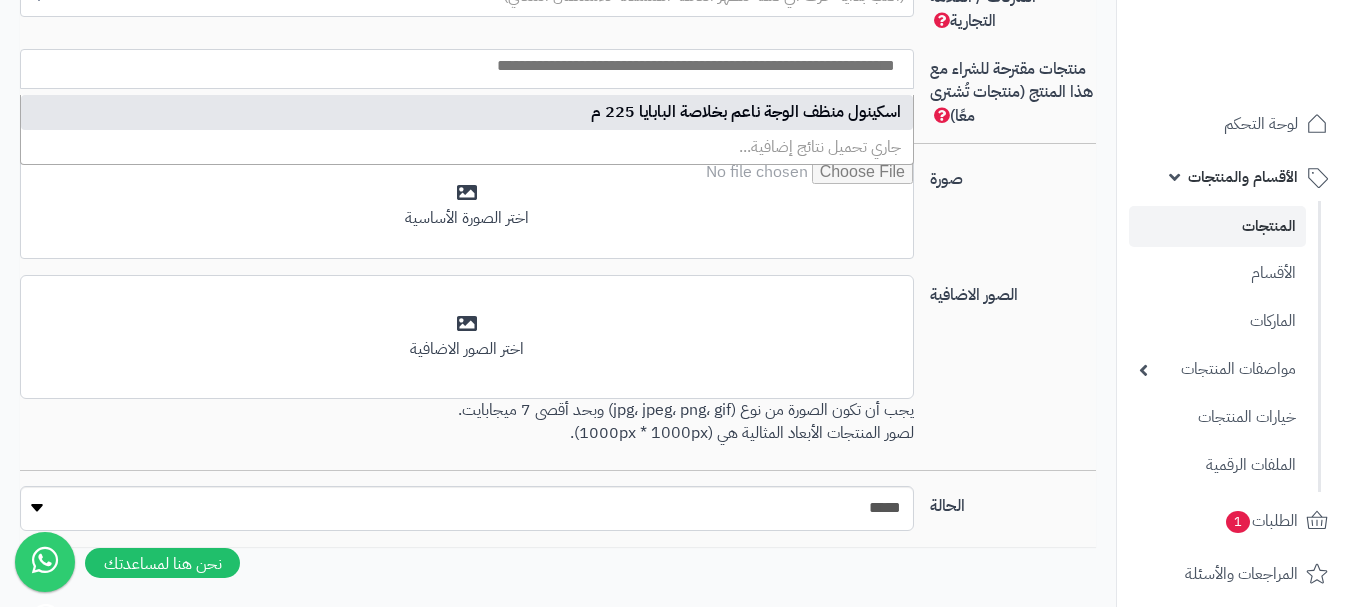 scroll, scrollTop: 0, scrollLeft: 0, axis: both 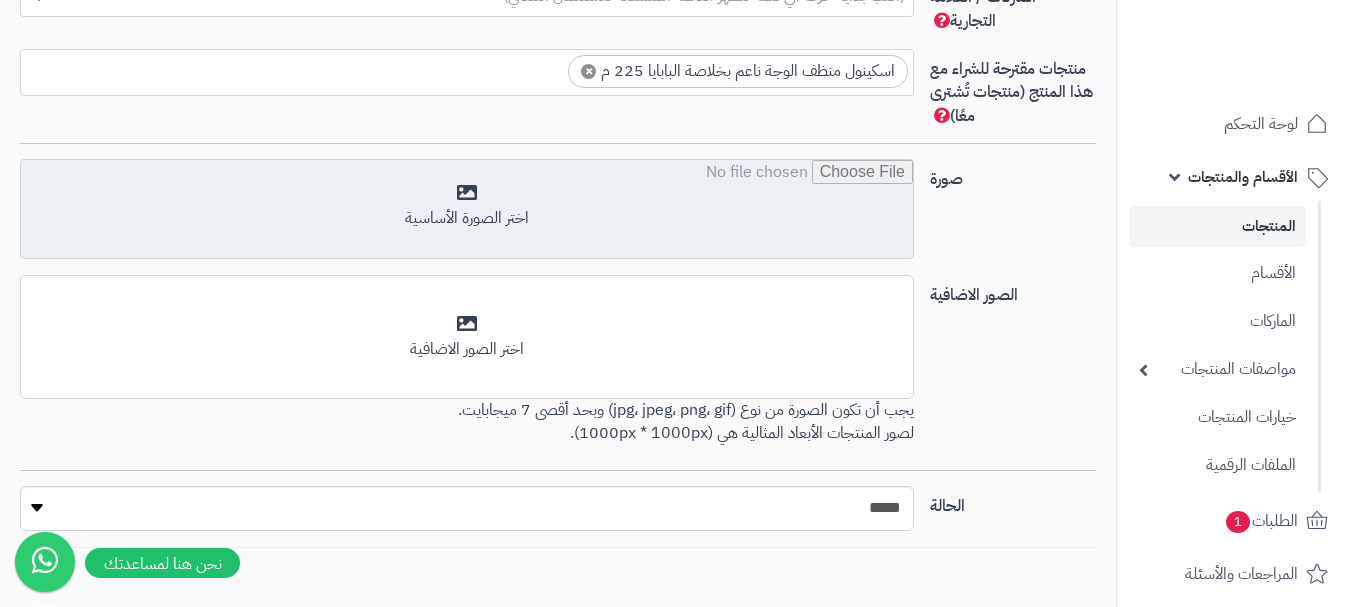 click at bounding box center [467, 210] 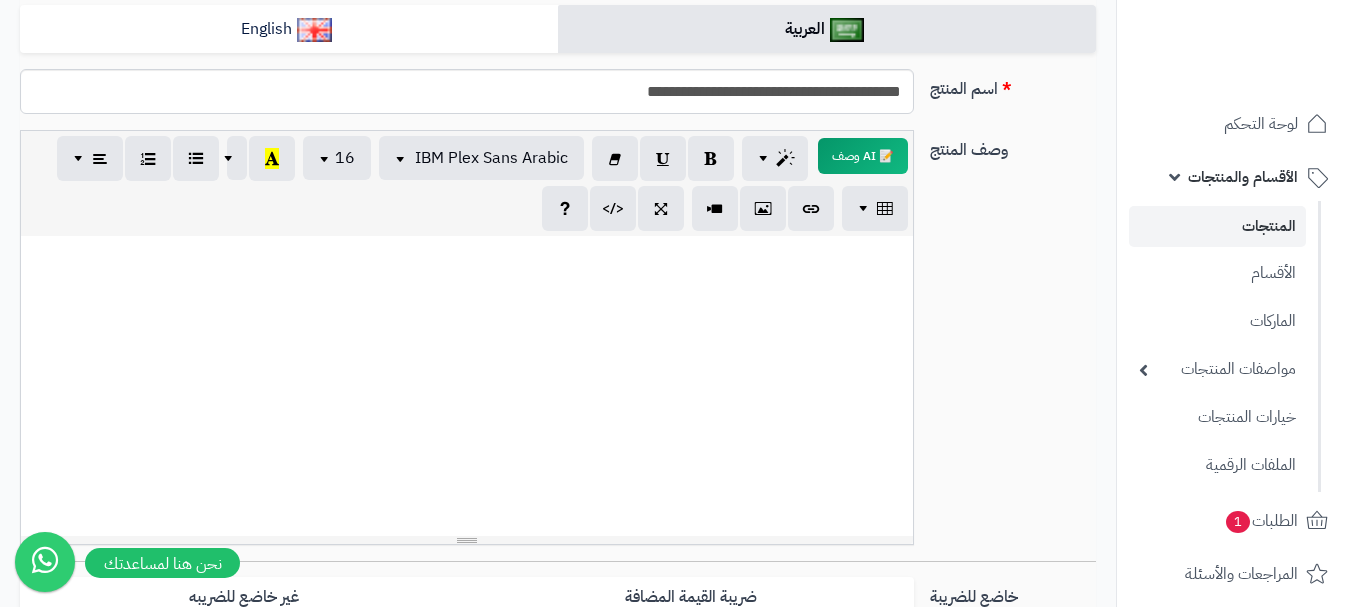 scroll, scrollTop: 89, scrollLeft: 0, axis: vertical 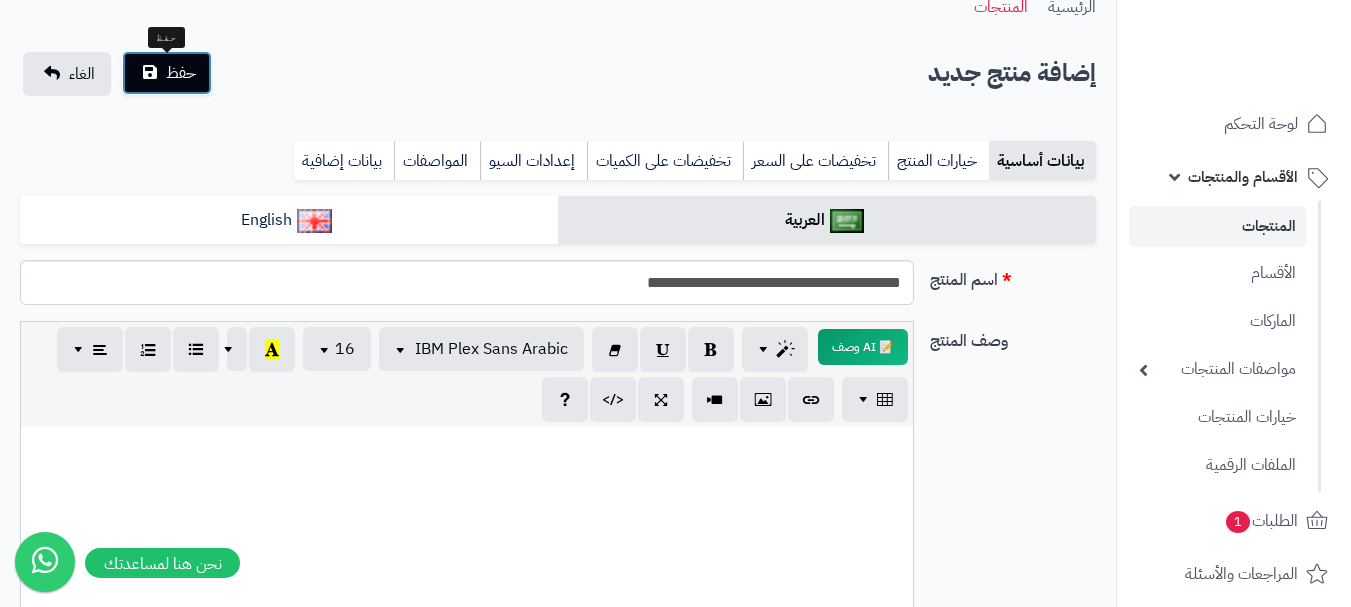 click on "حفظ" at bounding box center (181, 73) 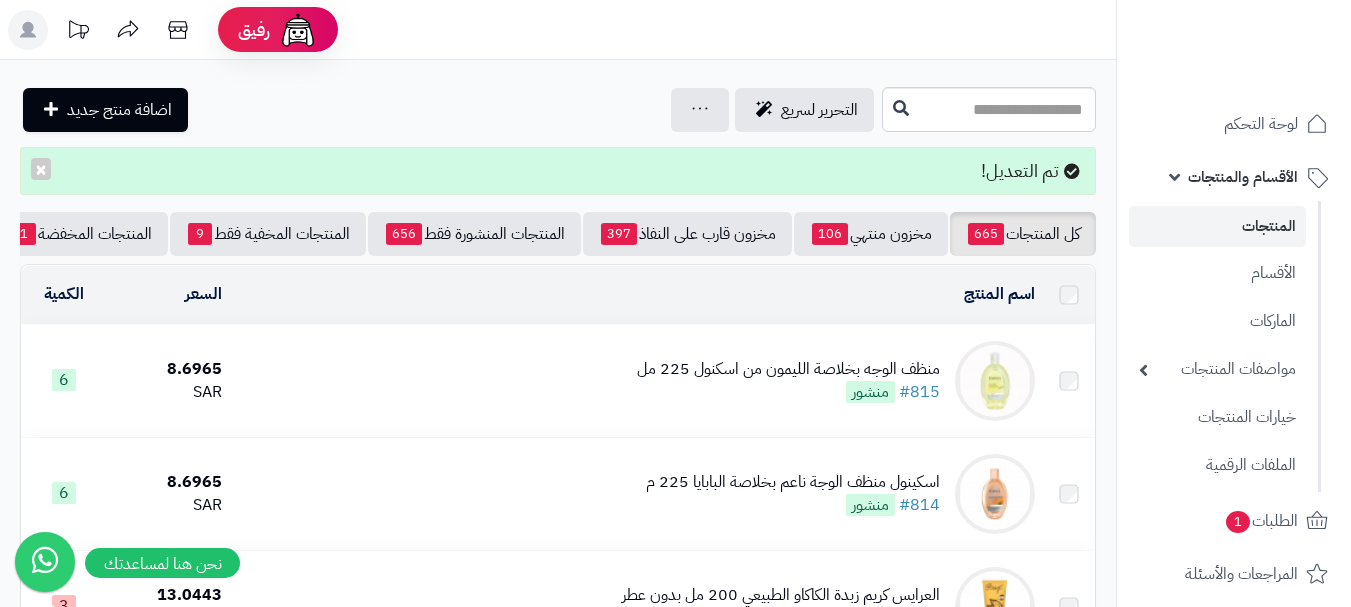scroll, scrollTop: 0, scrollLeft: 0, axis: both 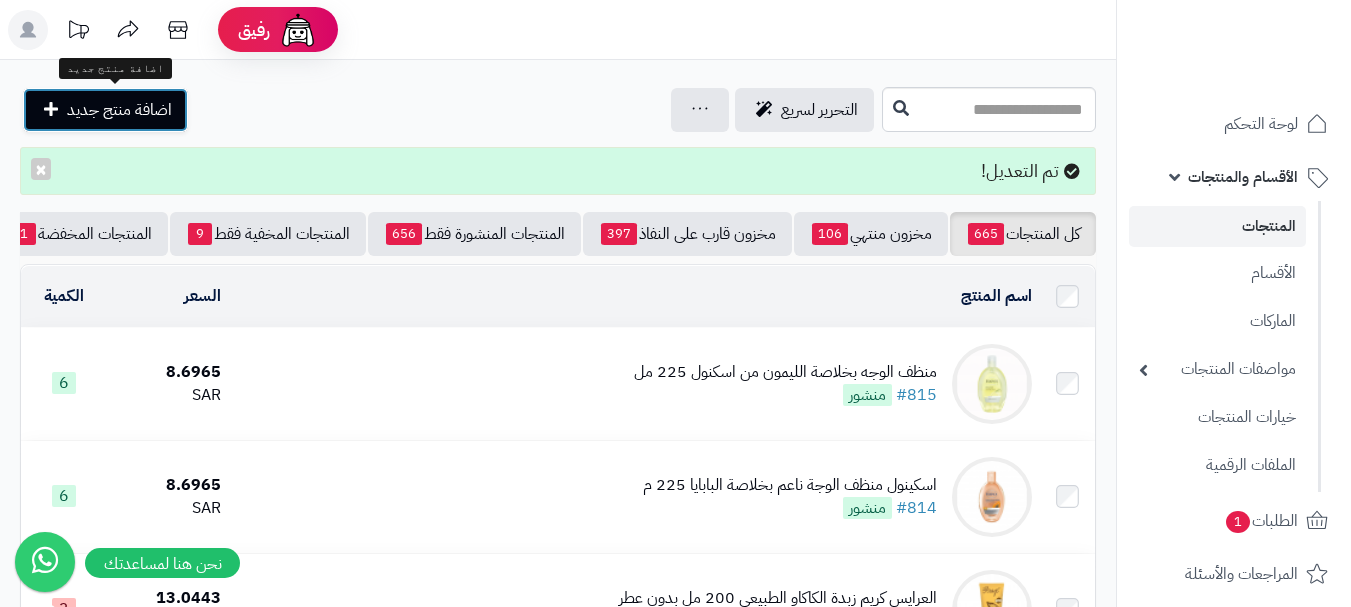 click on "اضافة منتج جديد" at bounding box center (119, 110) 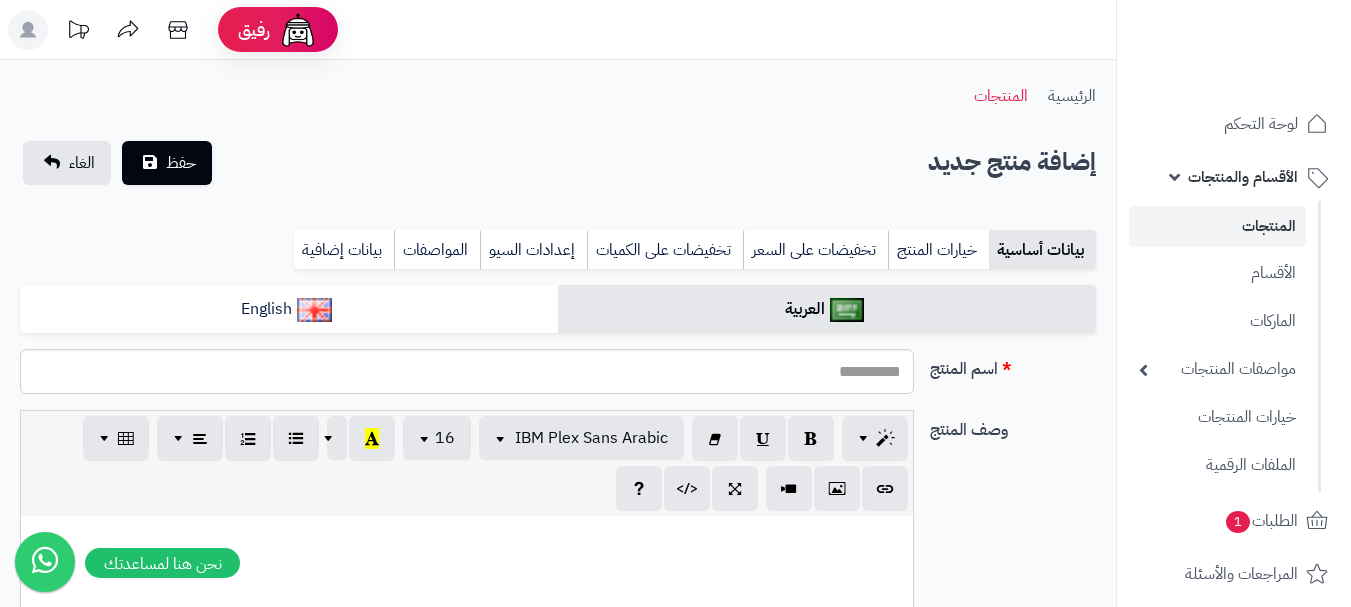 select 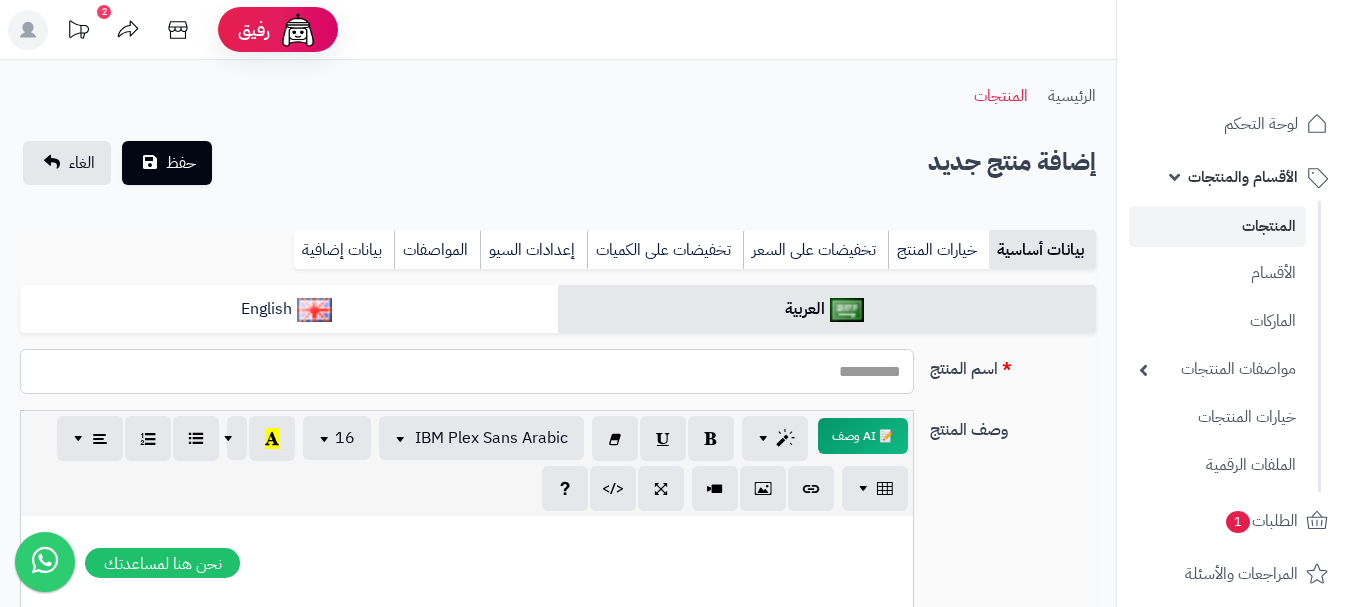 paste on "**********" 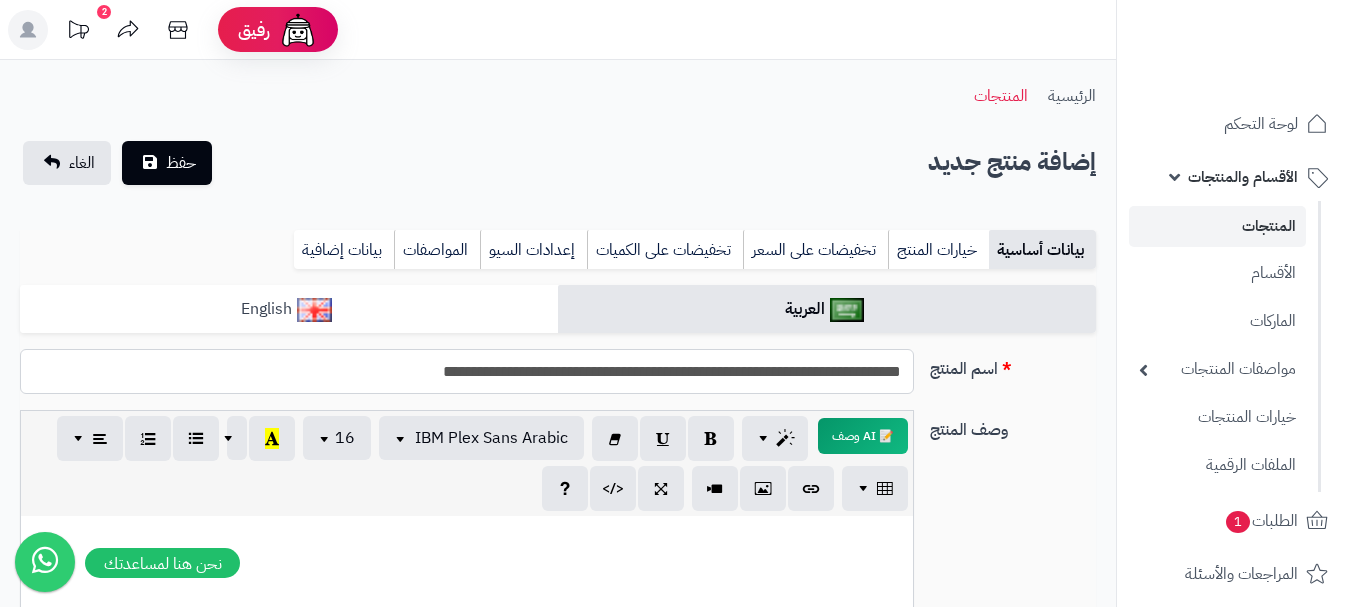 type on "**********" 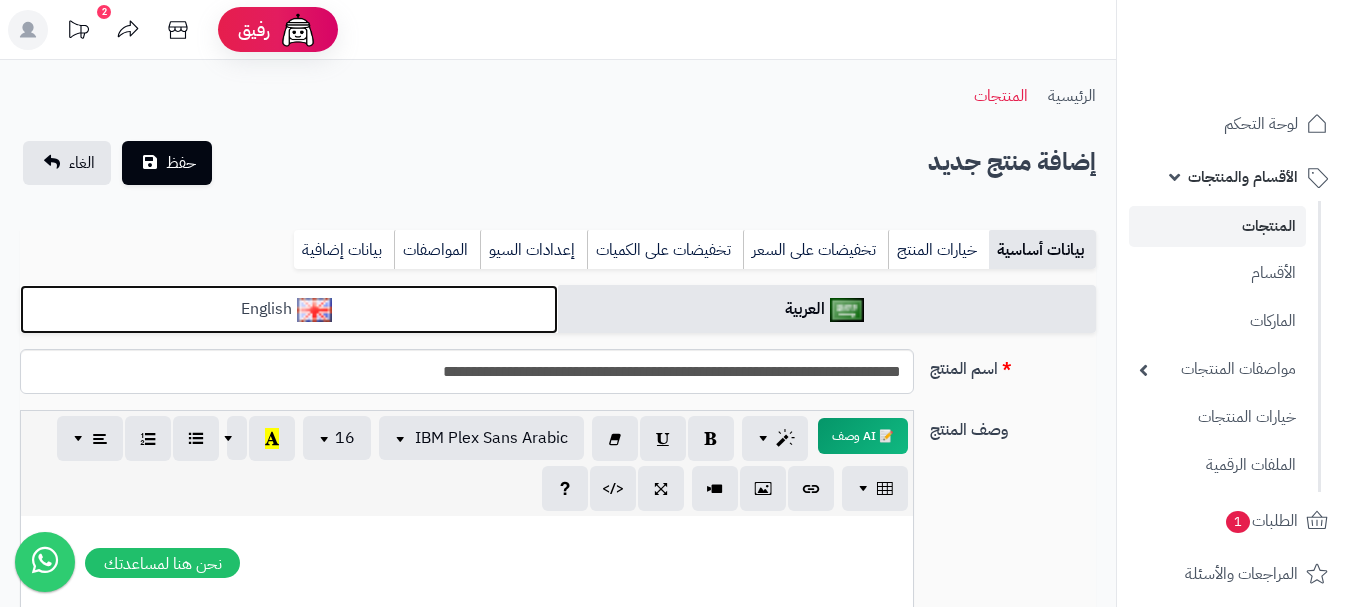 click on "English" at bounding box center (289, 309) 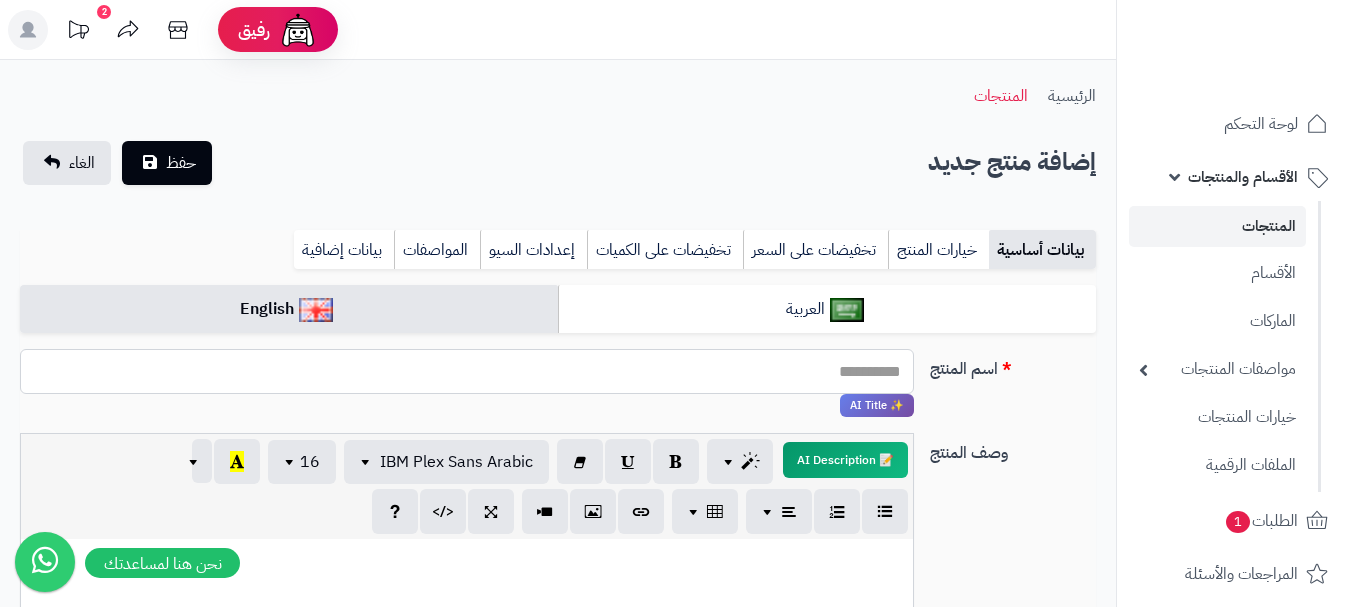 paste on "**********" 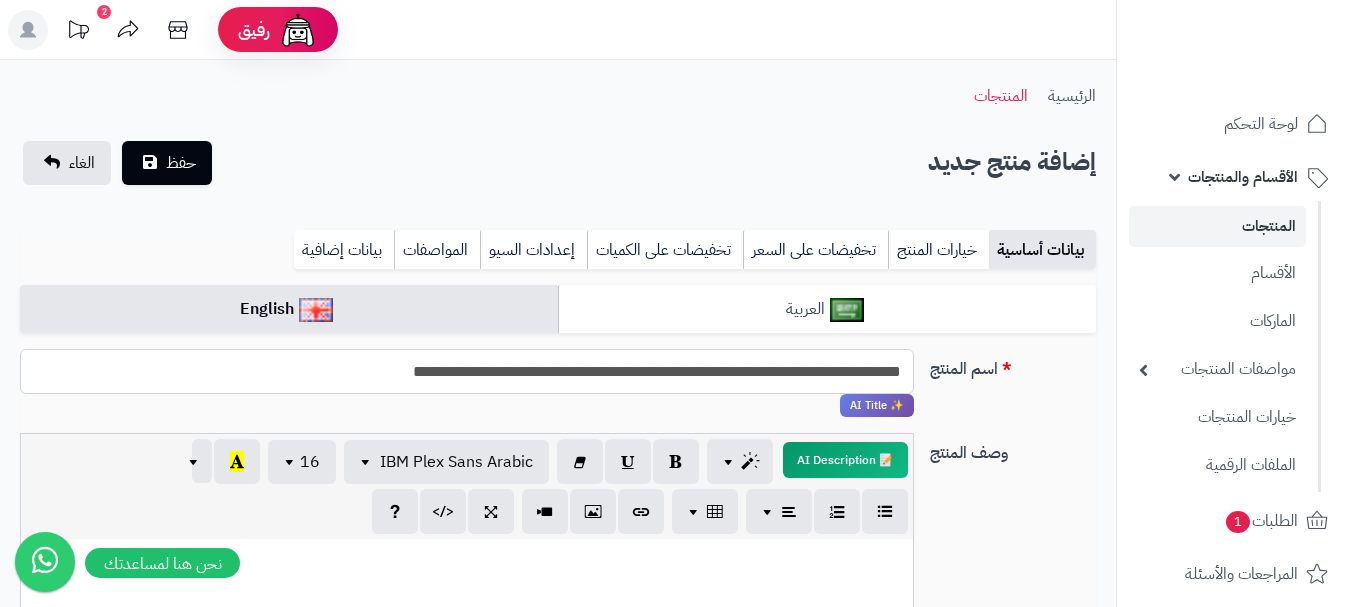 type on "**********" 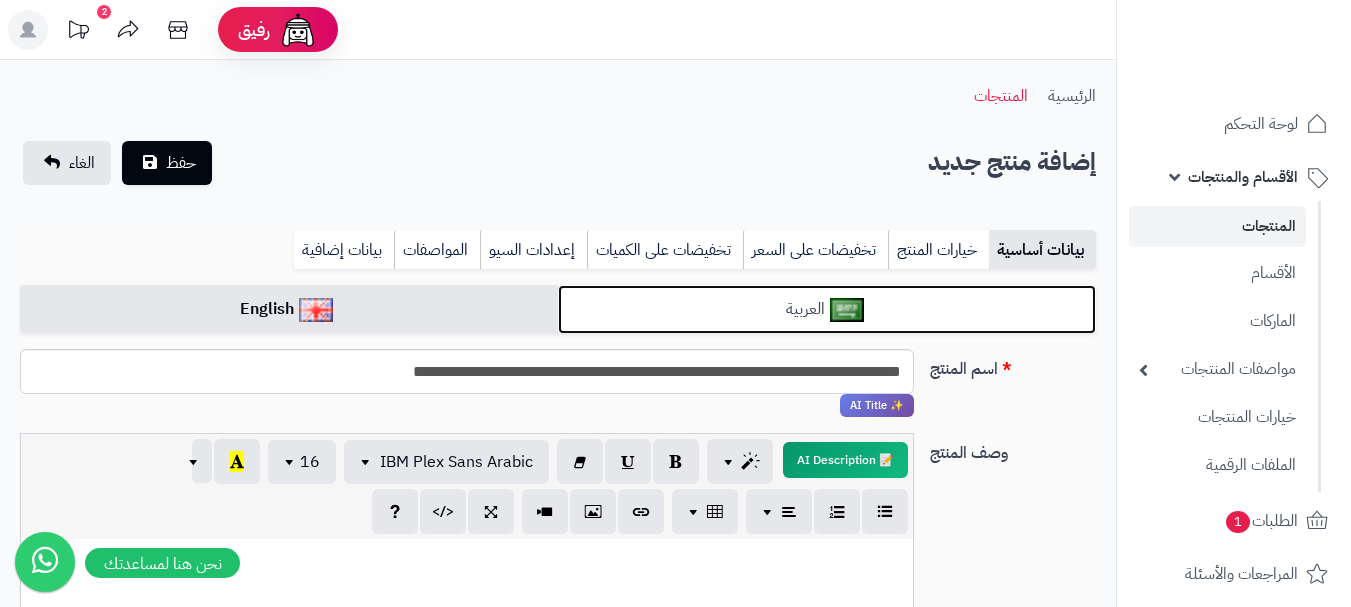 click on "العربية" at bounding box center (827, 309) 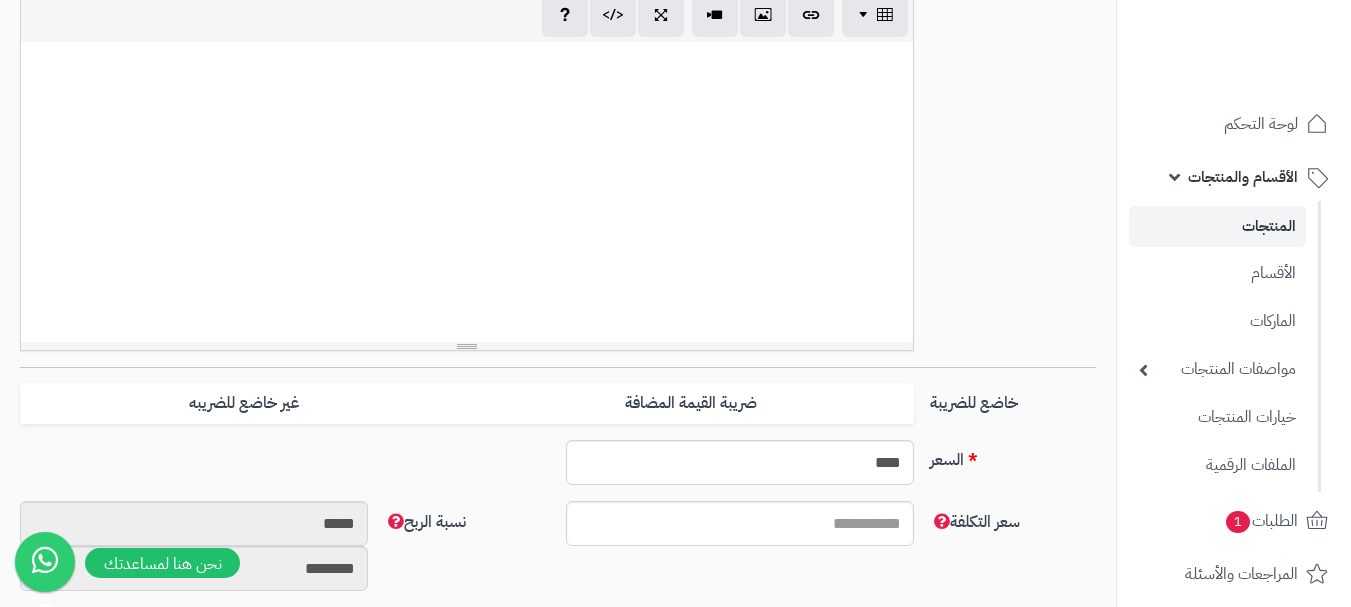 scroll, scrollTop: 600, scrollLeft: 0, axis: vertical 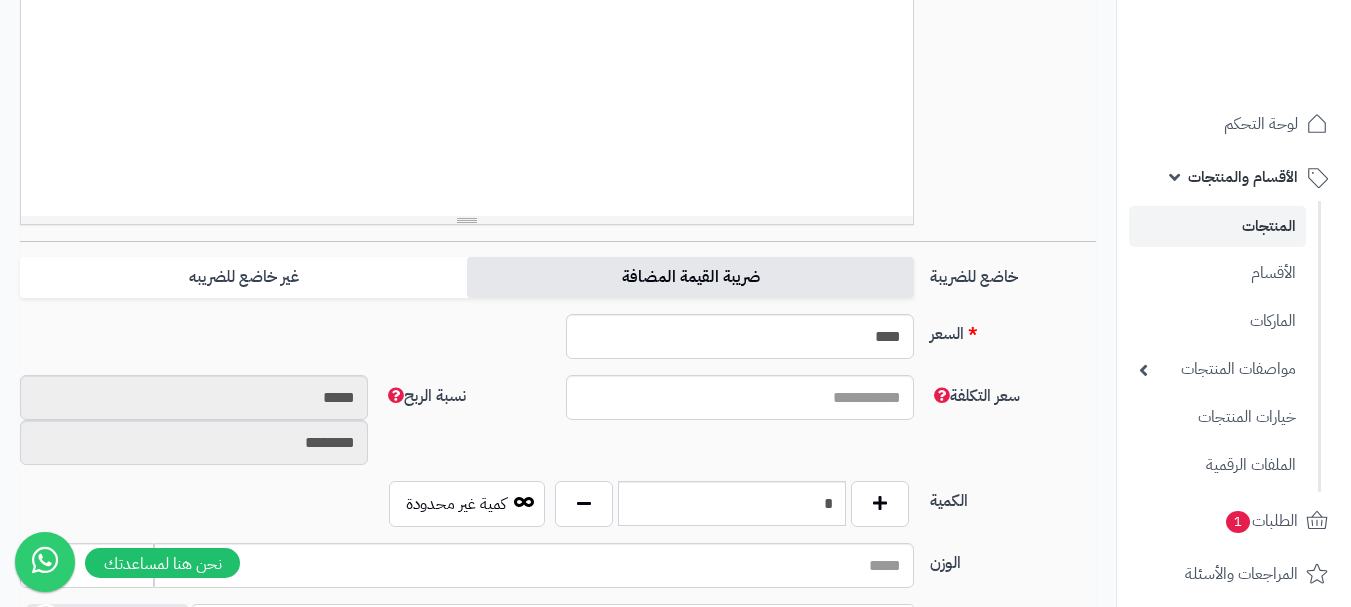 drag, startPoint x: 859, startPoint y: 276, endPoint x: 826, endPoint y: 274, distance: 33.06055 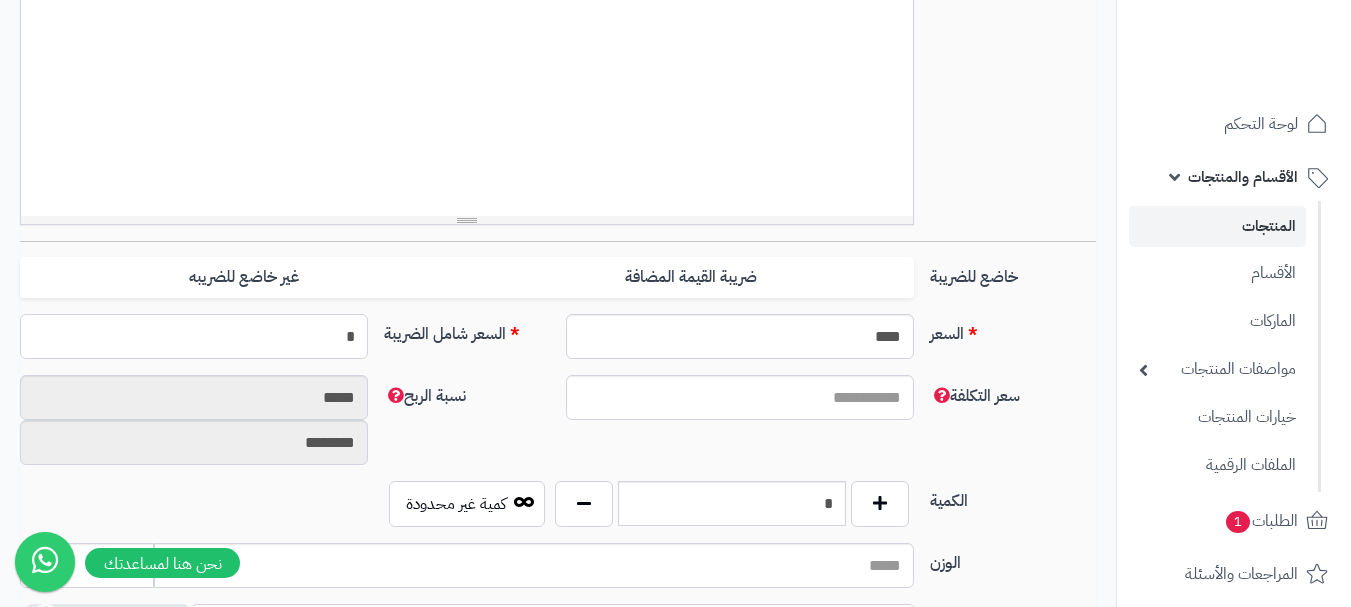click on "*" at bounding box center [194, 336] 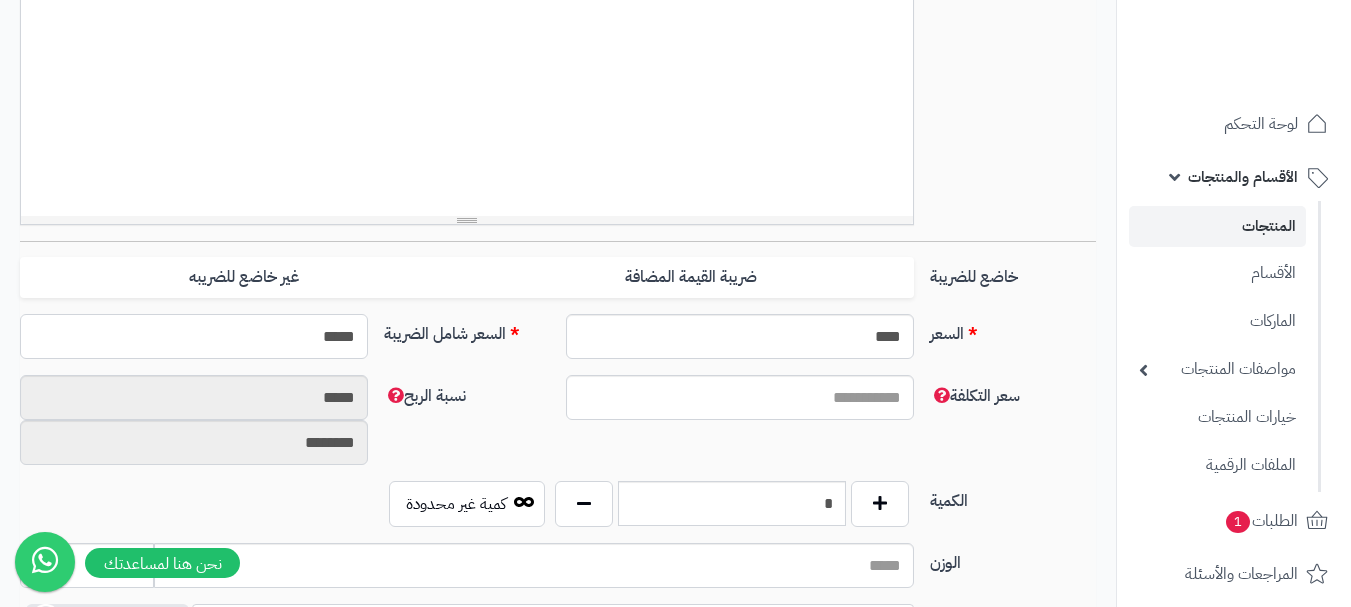 type on "******" 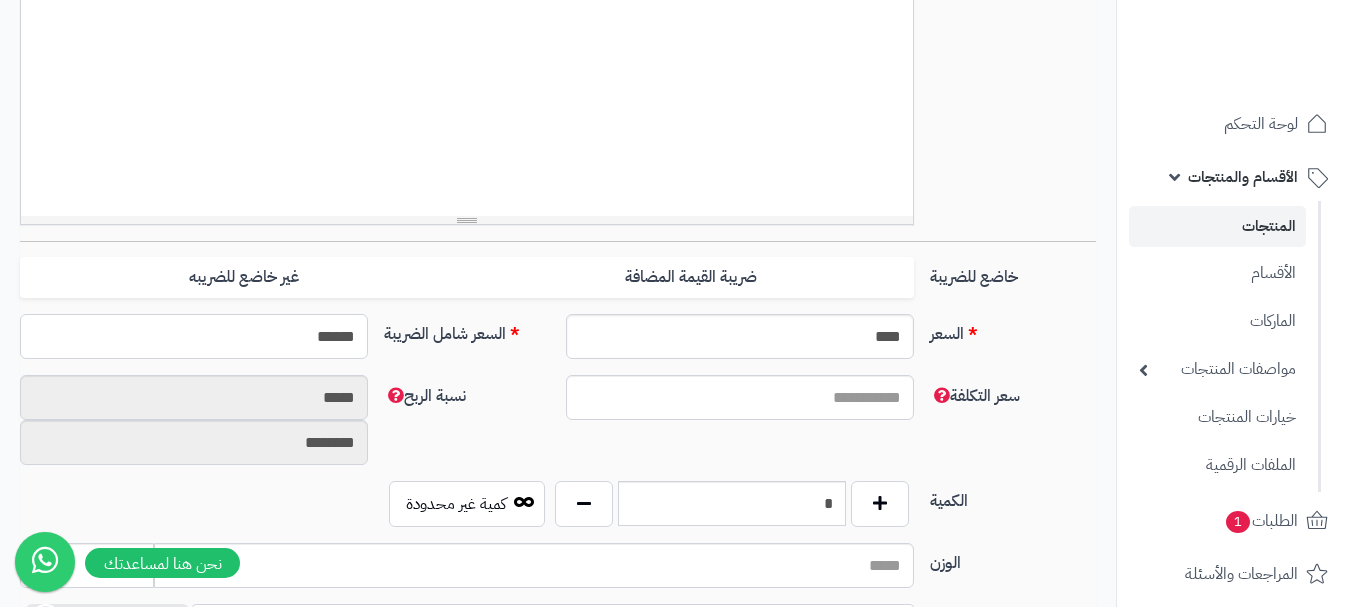 scroll, scrollTop: 800, scrollLeft: 0, axis: vertical 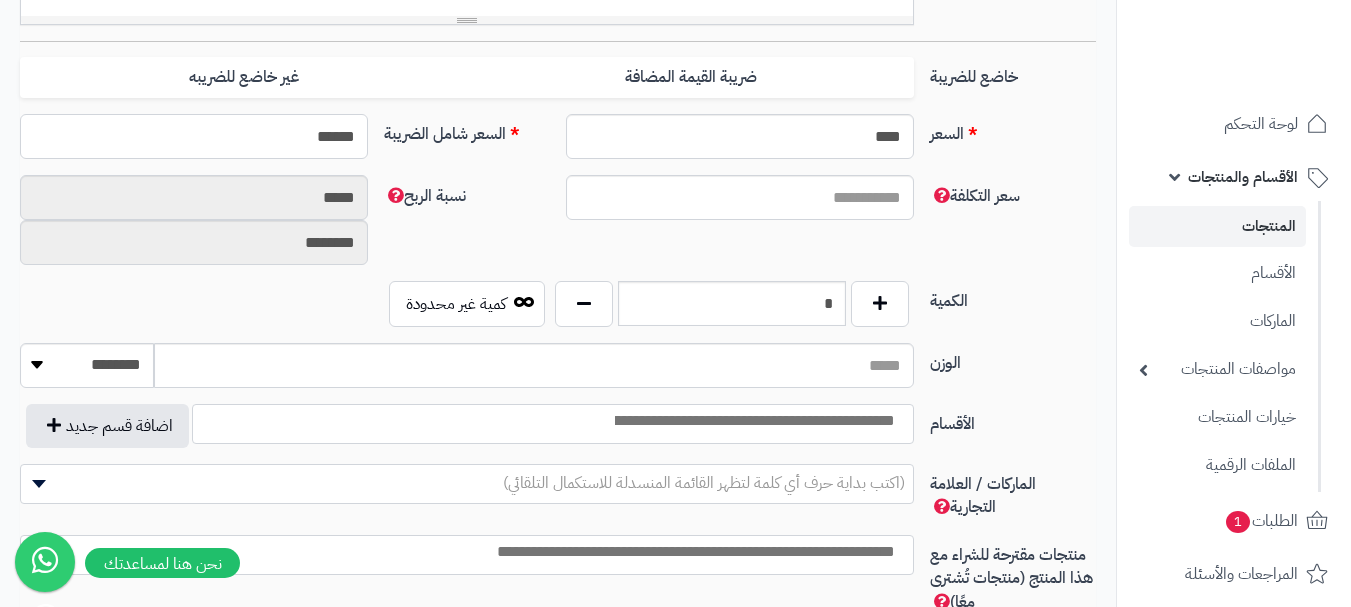 type on "**********" 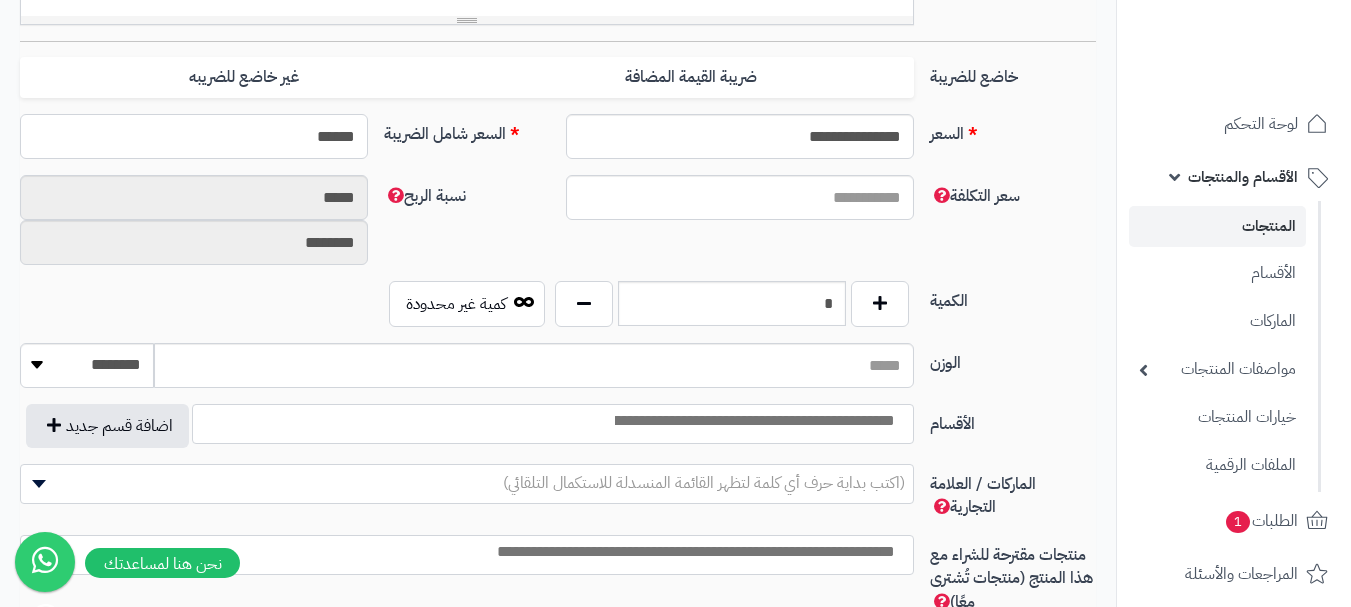 type on "******" 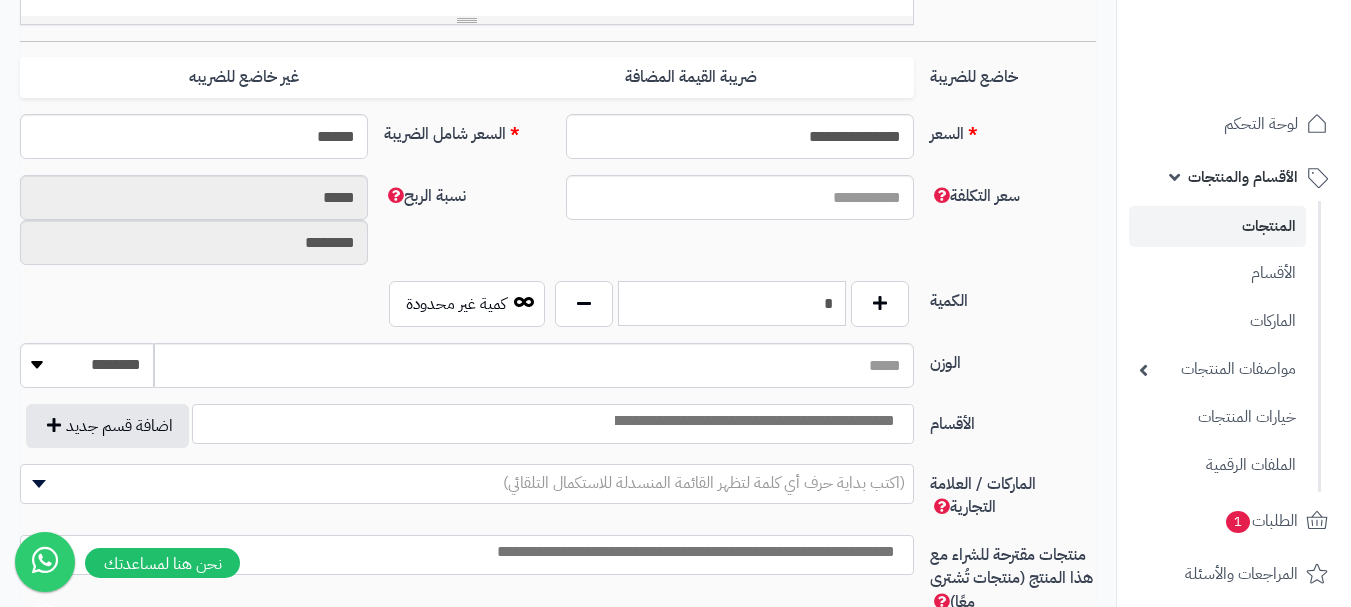 click on "*" at bounding box center (732, 303) 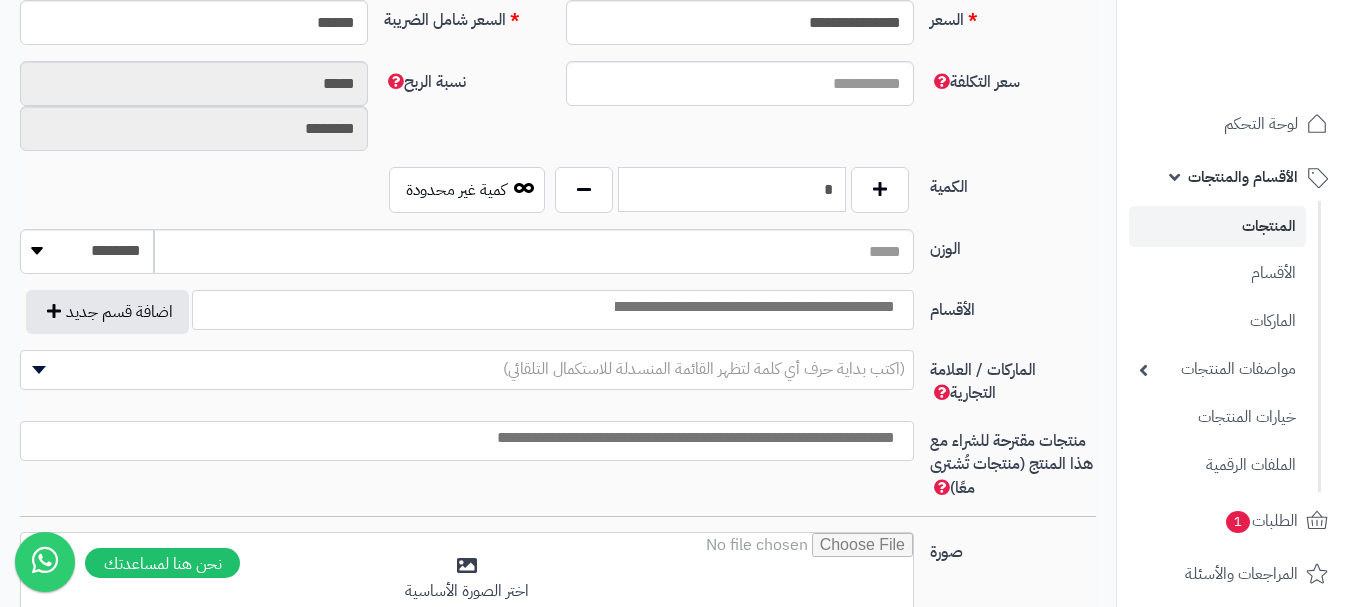 scroll, scrollTop: 1000, scrollLeft: 0, axis: vertical 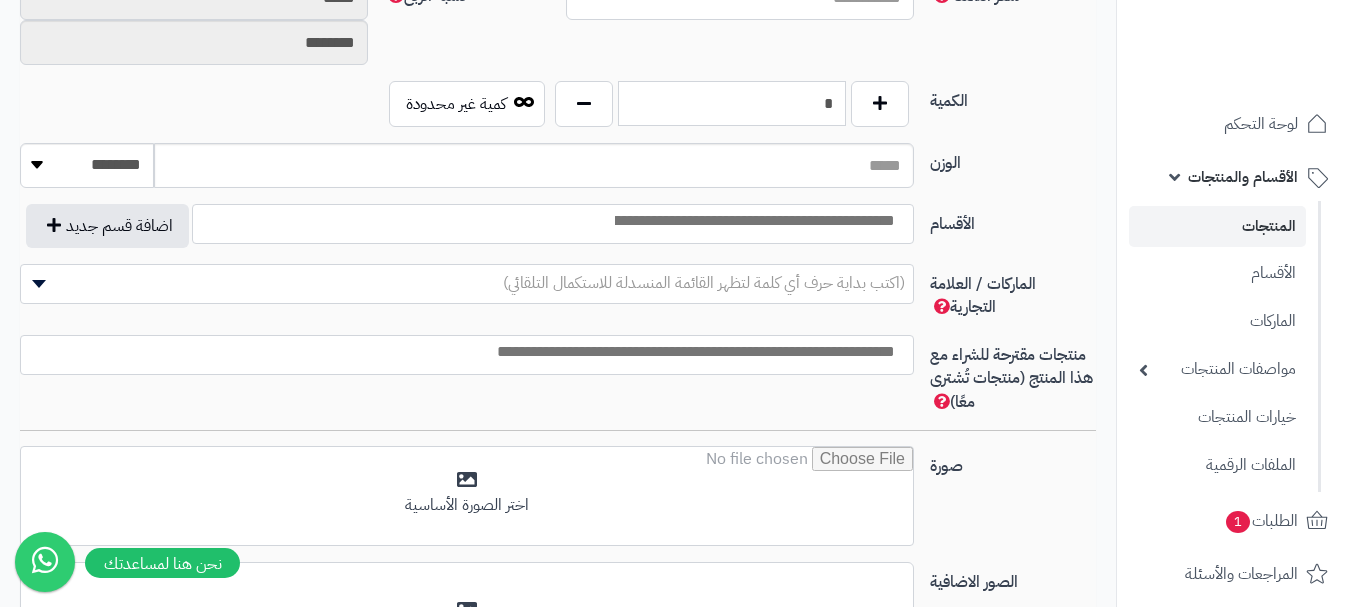 type on "*" 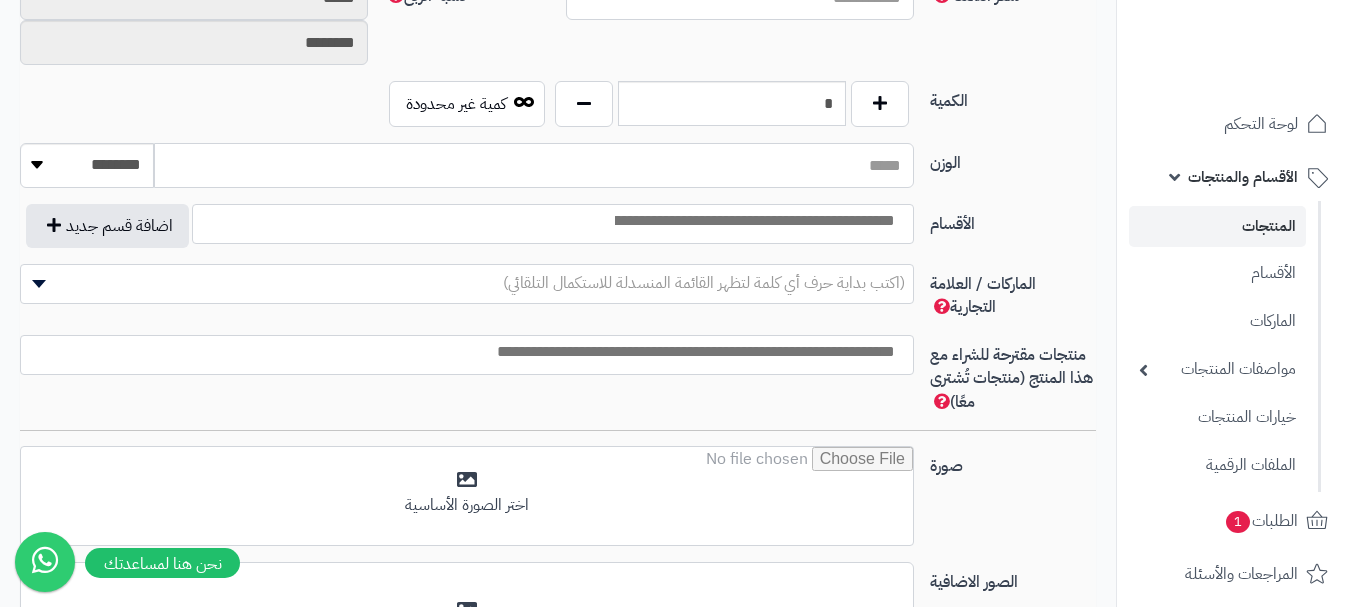 click on "الوزن" at bounding box center (534, 165) 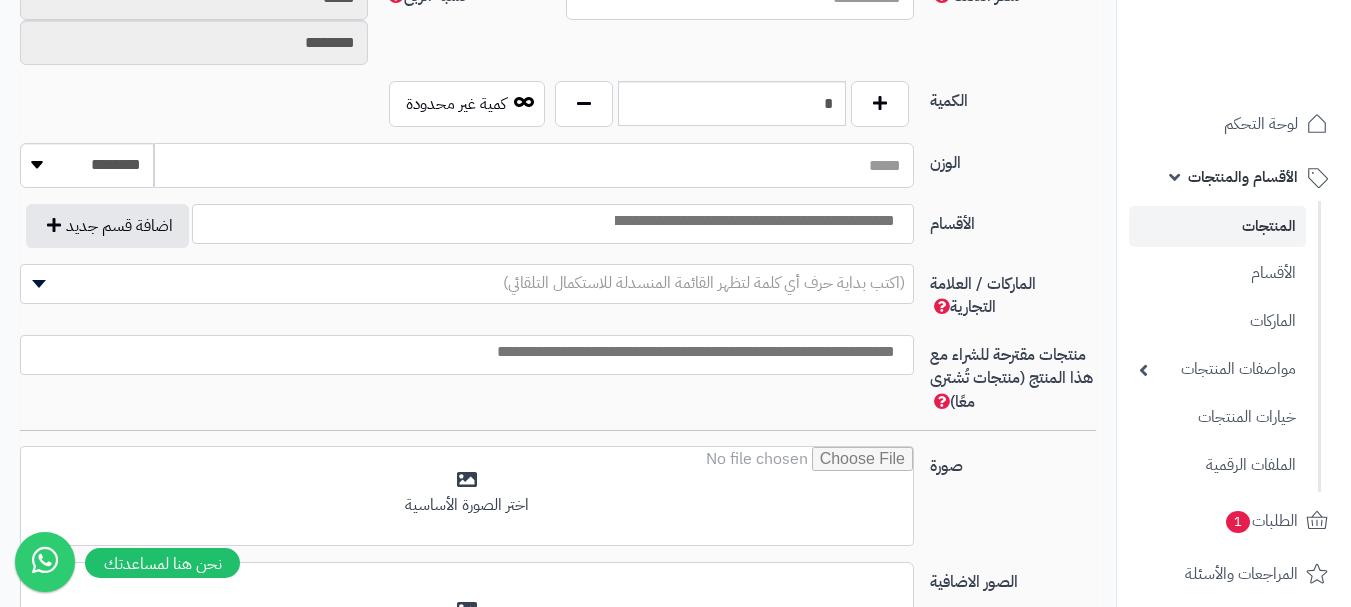 type on "**" 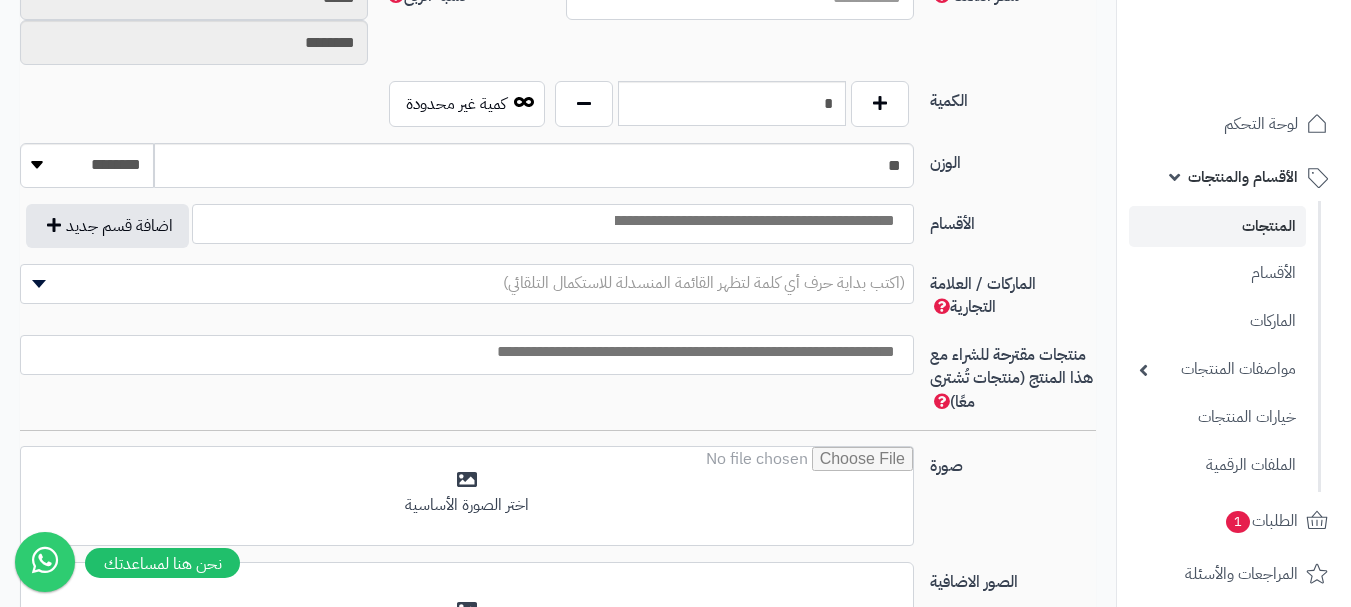 click at bounding box center [753, 221] 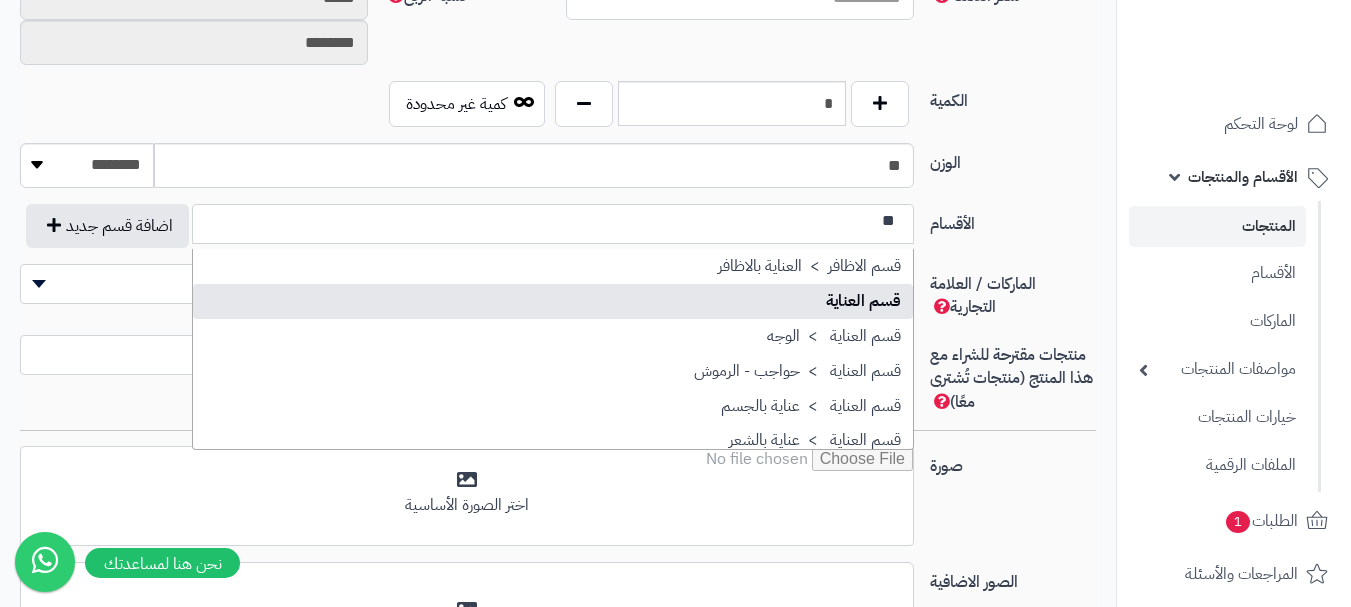 type on "**" 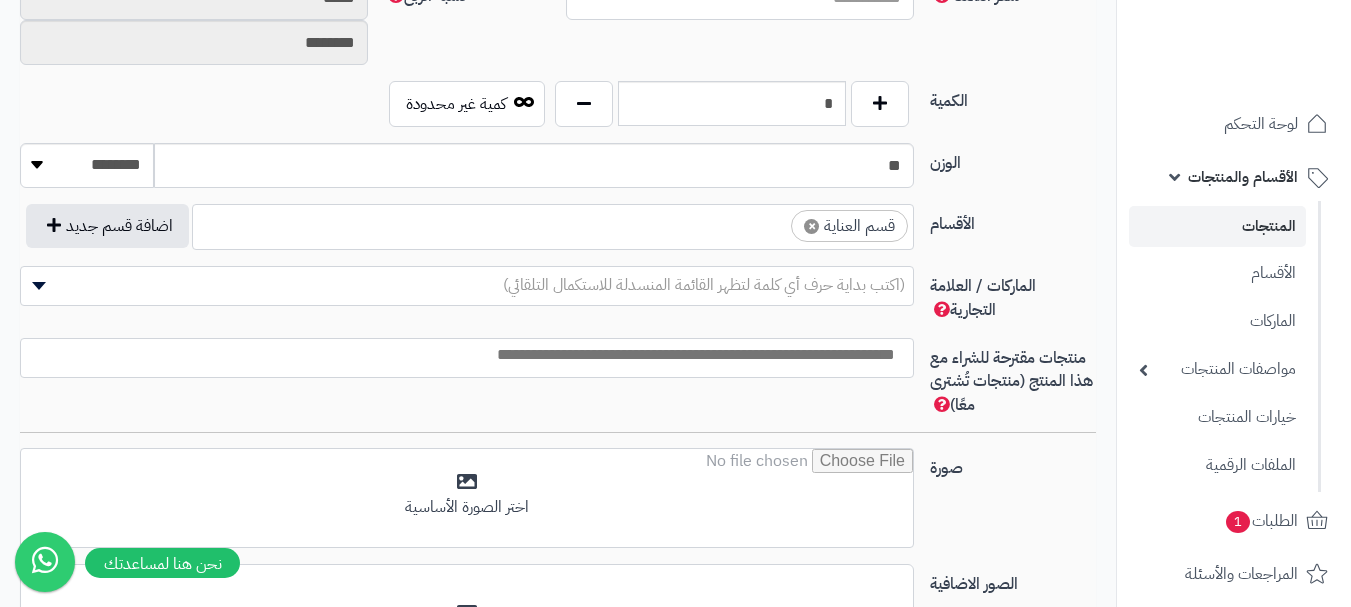 scroll, scrollTop: 1250, scrollLeft: 0, axis: vertical 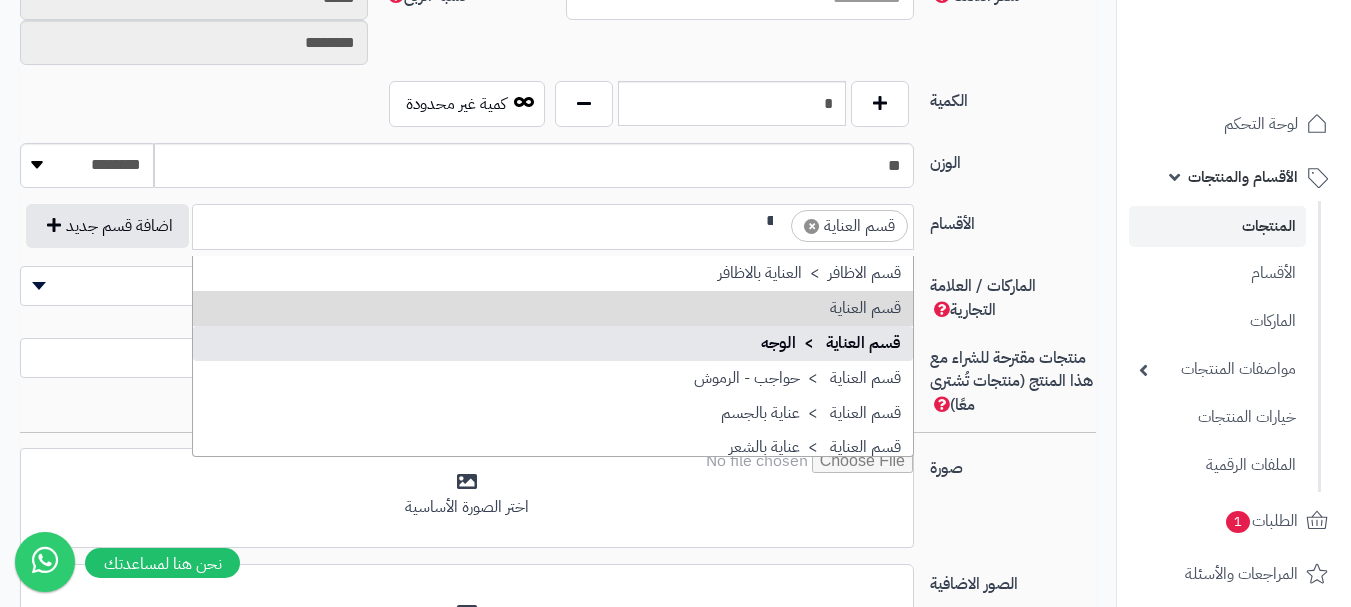 type on "**" 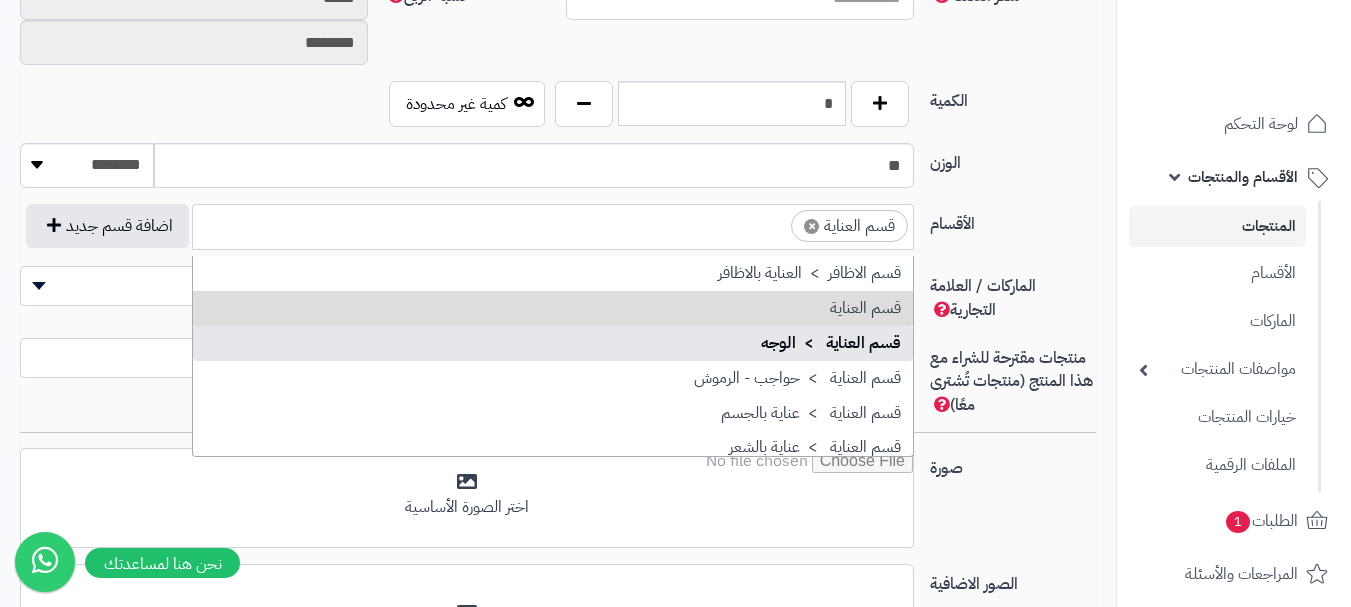 scroll, scrollTop: 0, scrollLeft: 0, axis: both 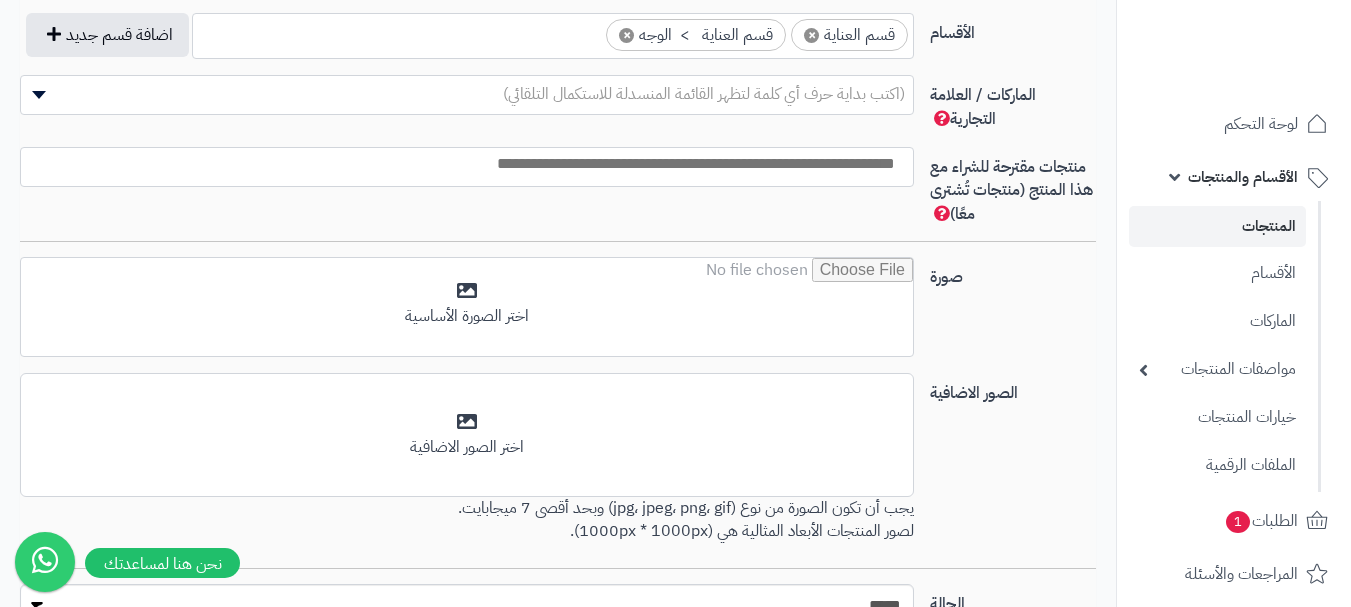 click at bounding box center (462, 164) 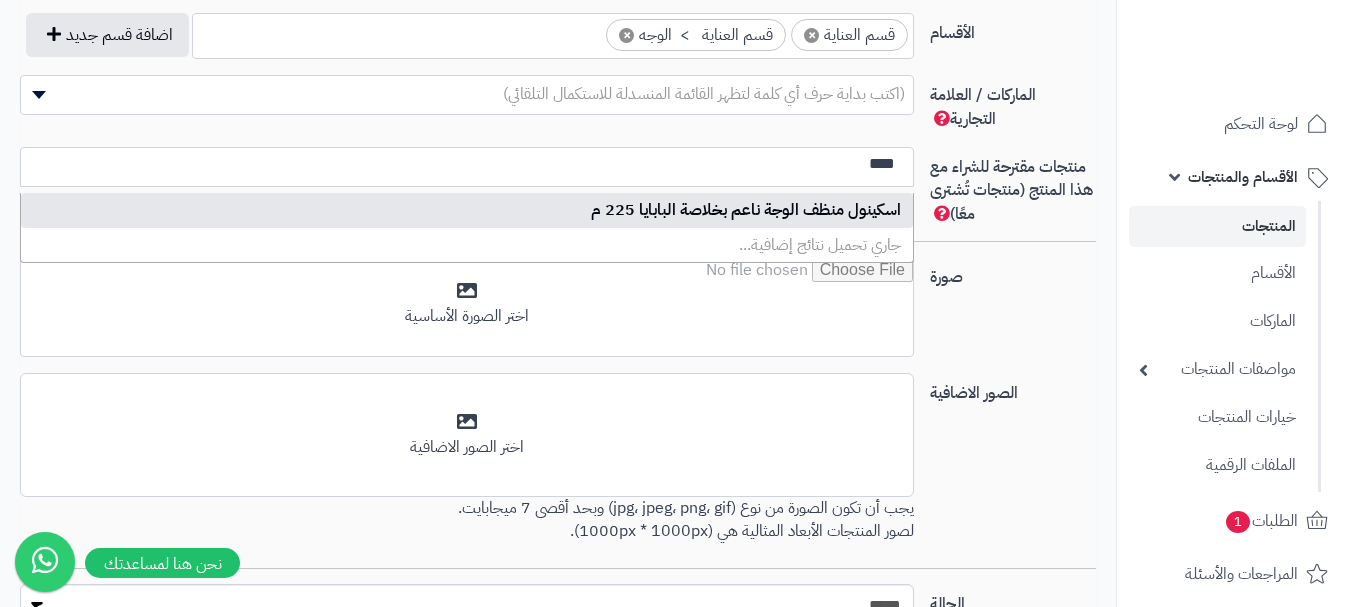 type on "****" 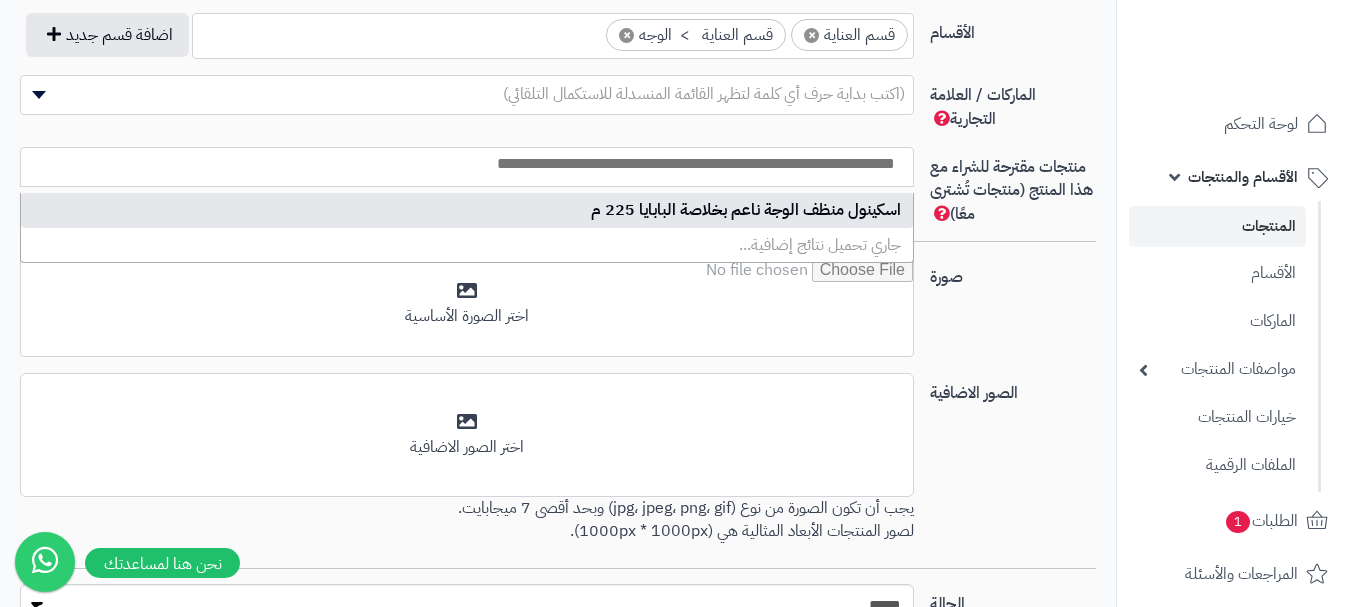 select on "***" 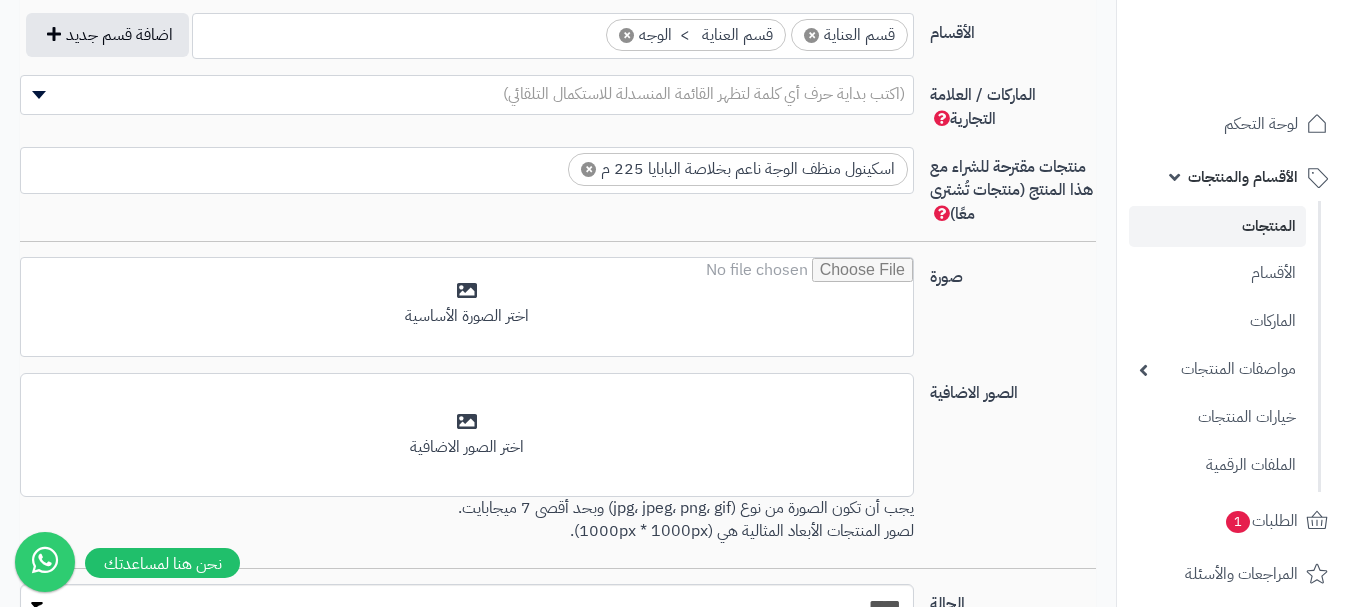 scroll, scrollTop: 0, scrollLeft: 0, axis: both 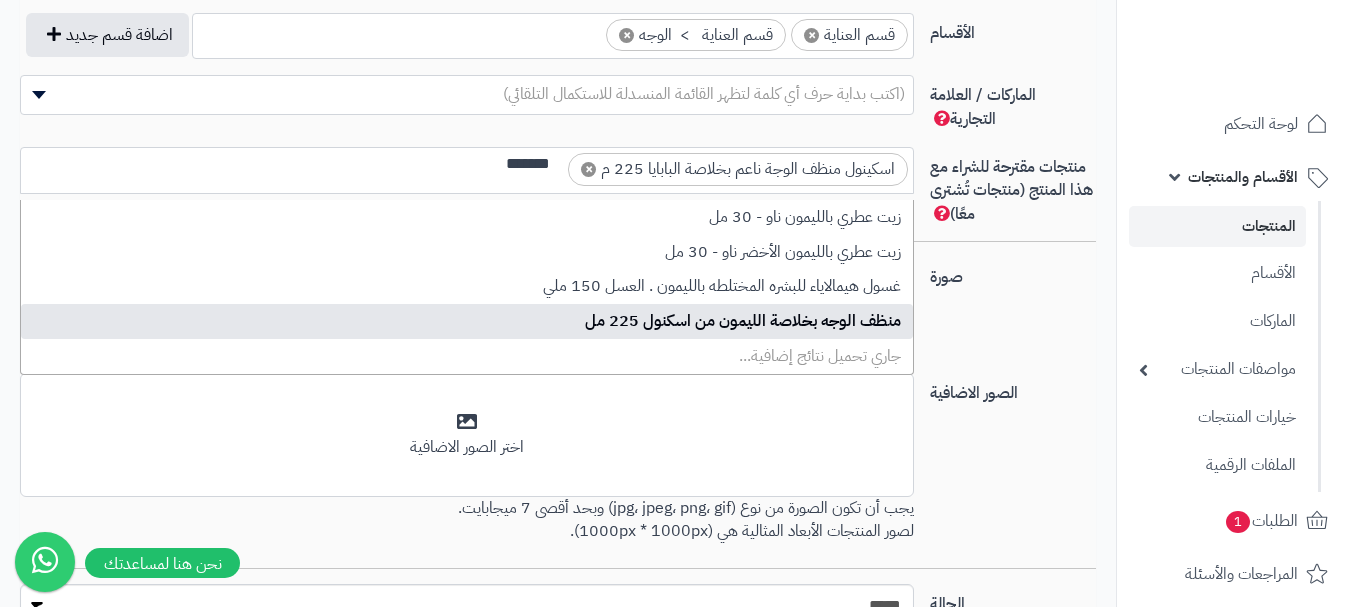 type on "*******" 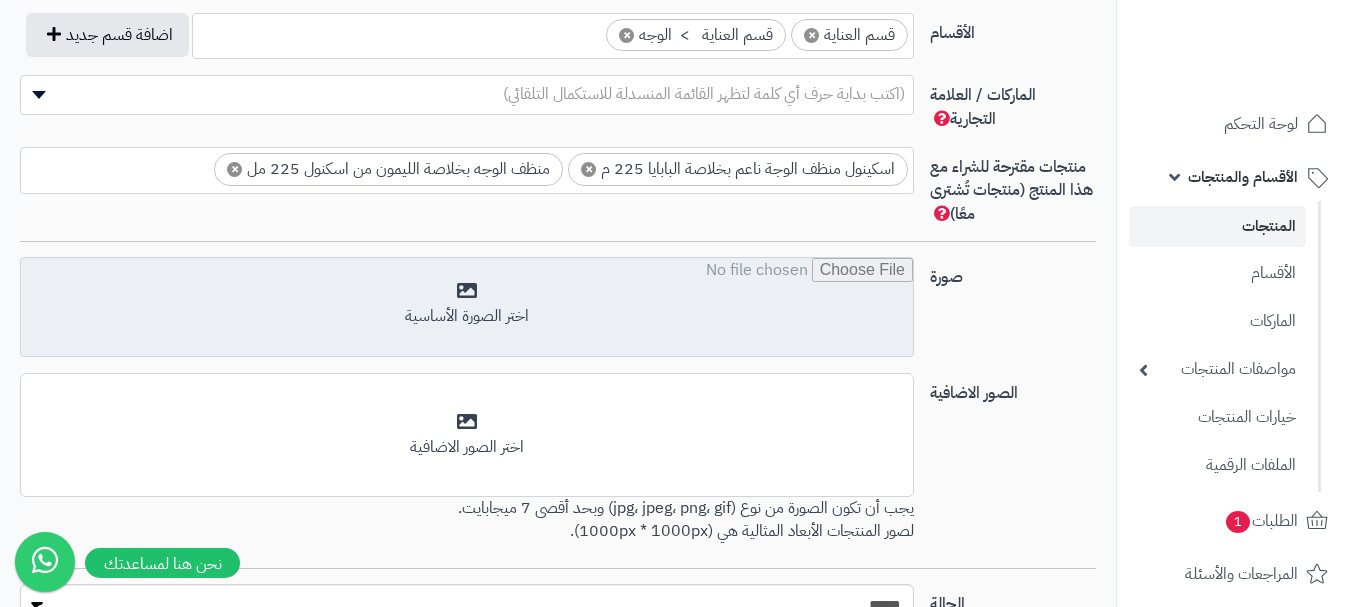 click at bounding box center (467, 308) 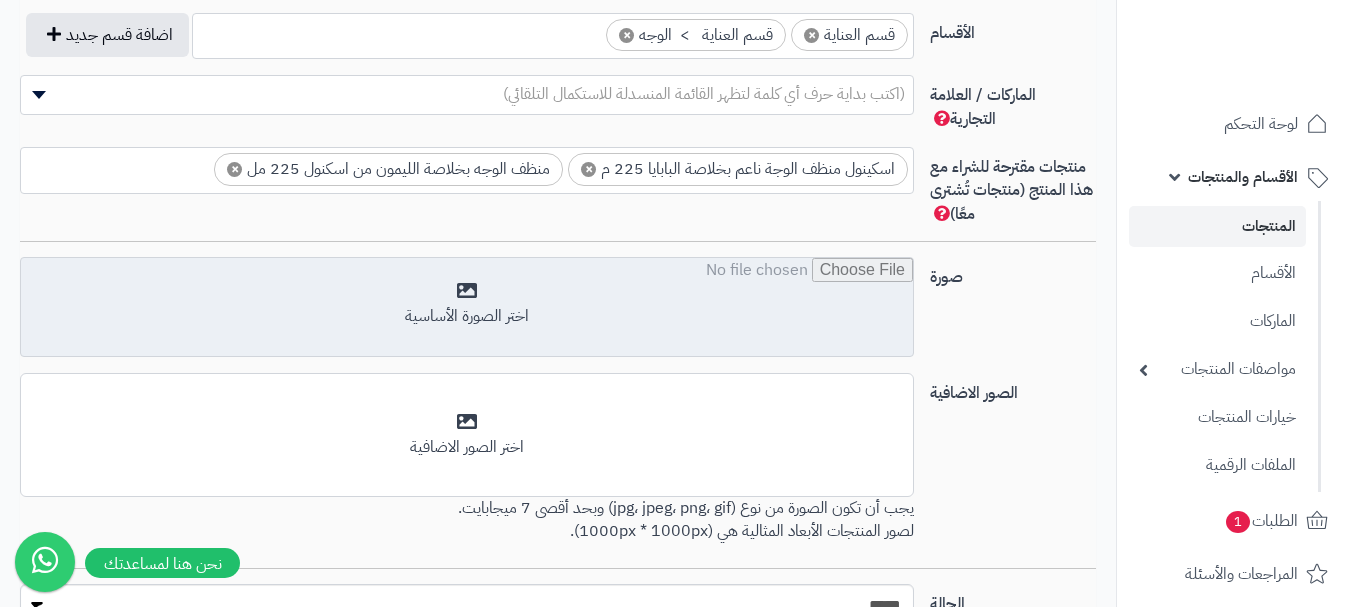 type on "**********" 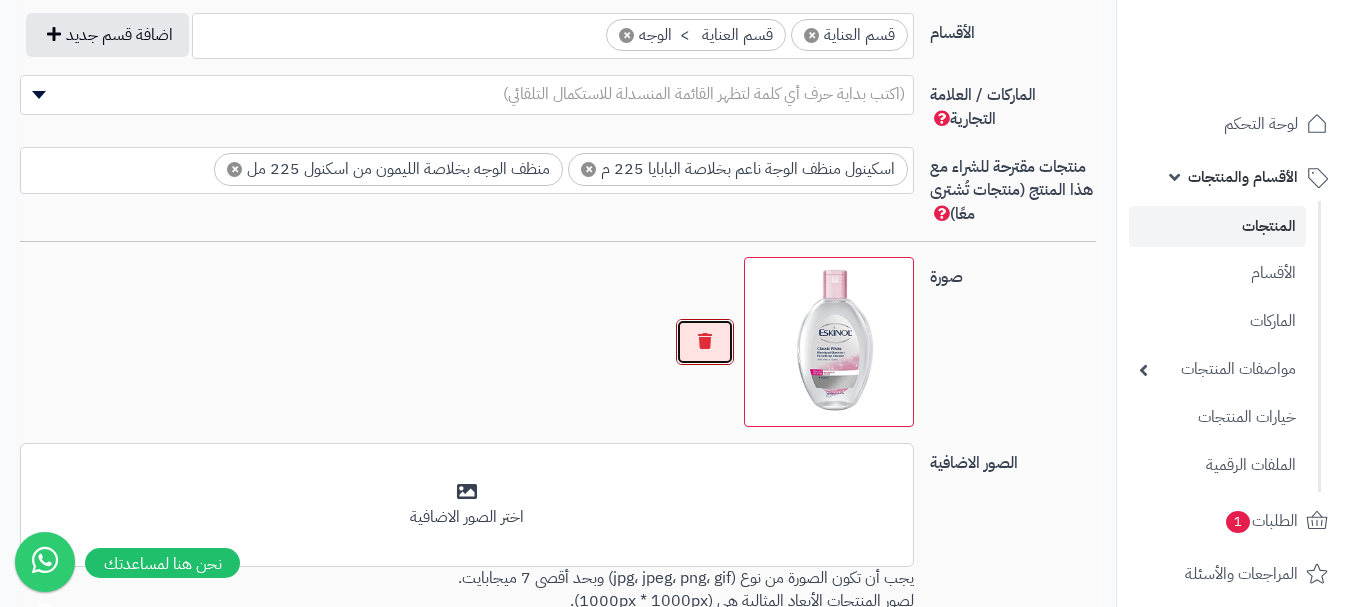 click at bounding box center (705, 342) 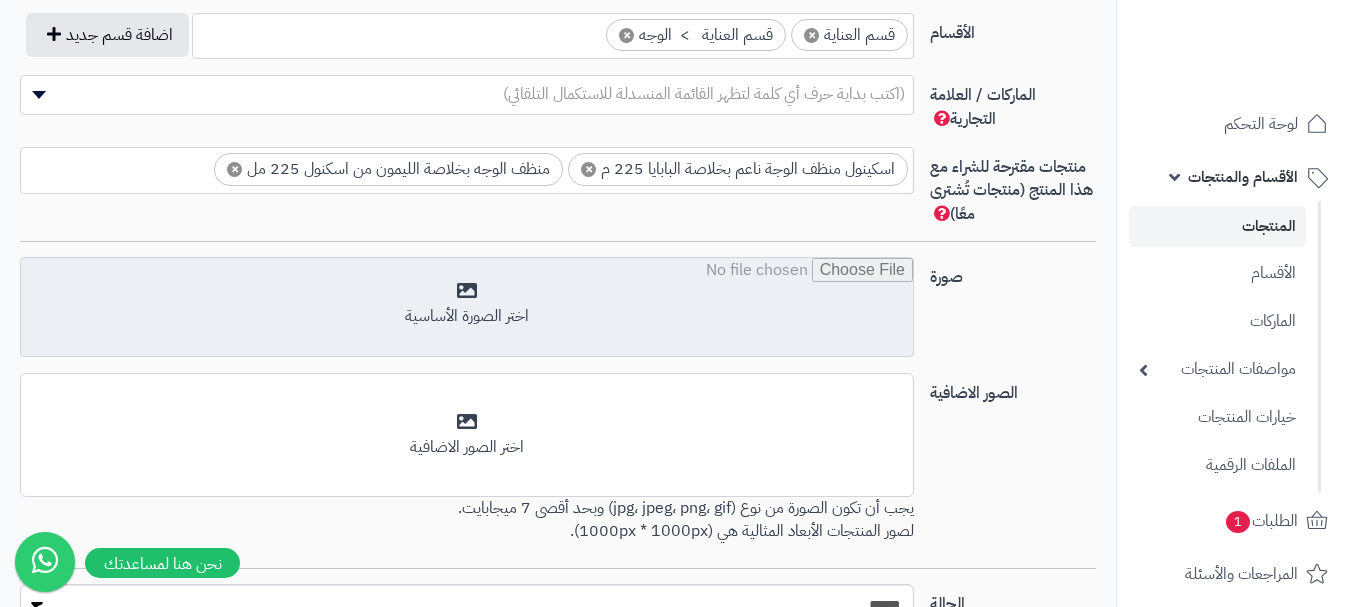 click at bounding box center [467, 308] 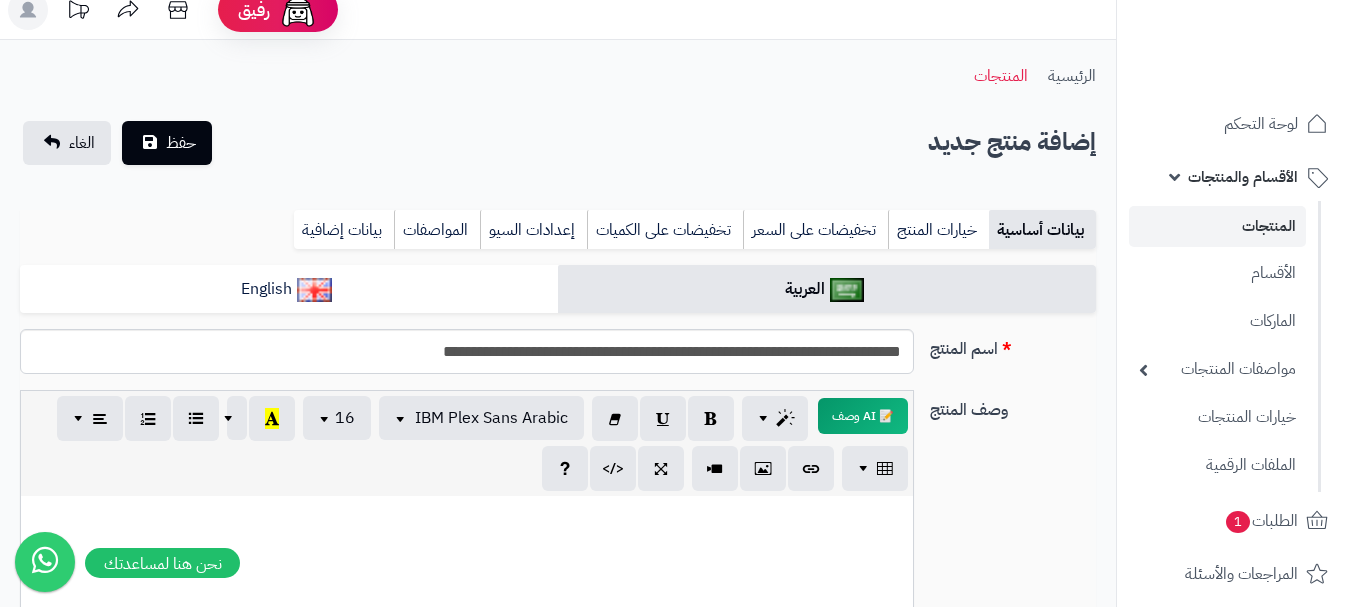 scroll, scrollTop: 0, scrollLeft: 0, axis: both 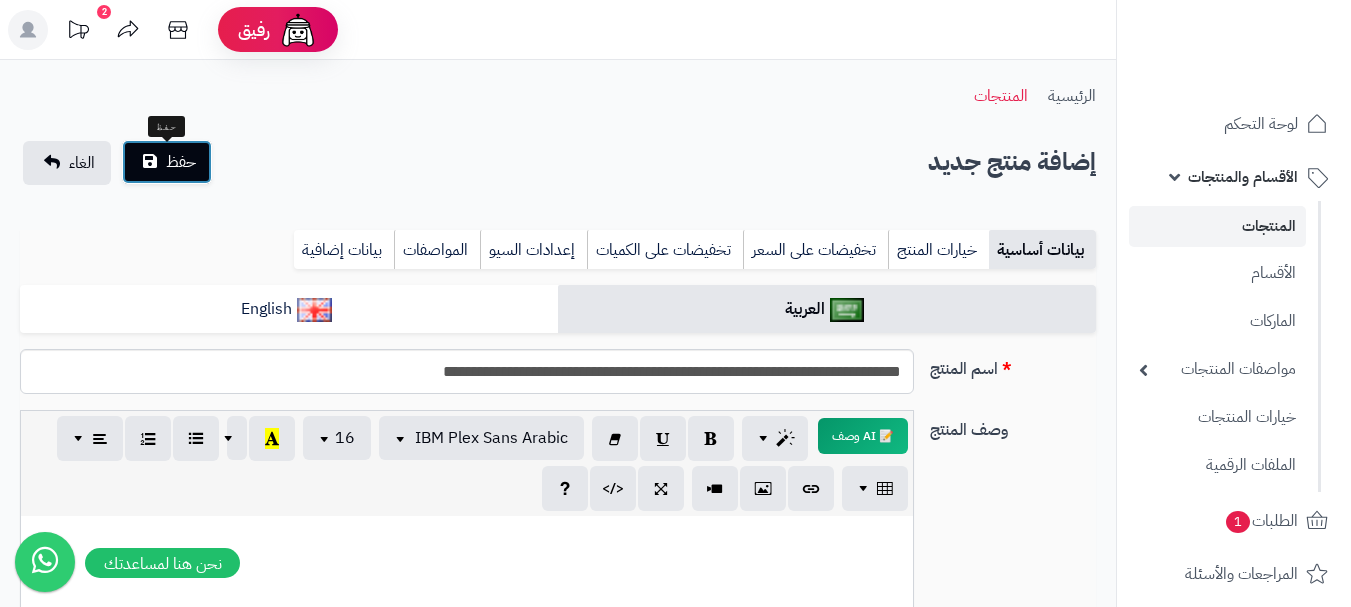click on "حفظ" at bounding box center (167, 162) 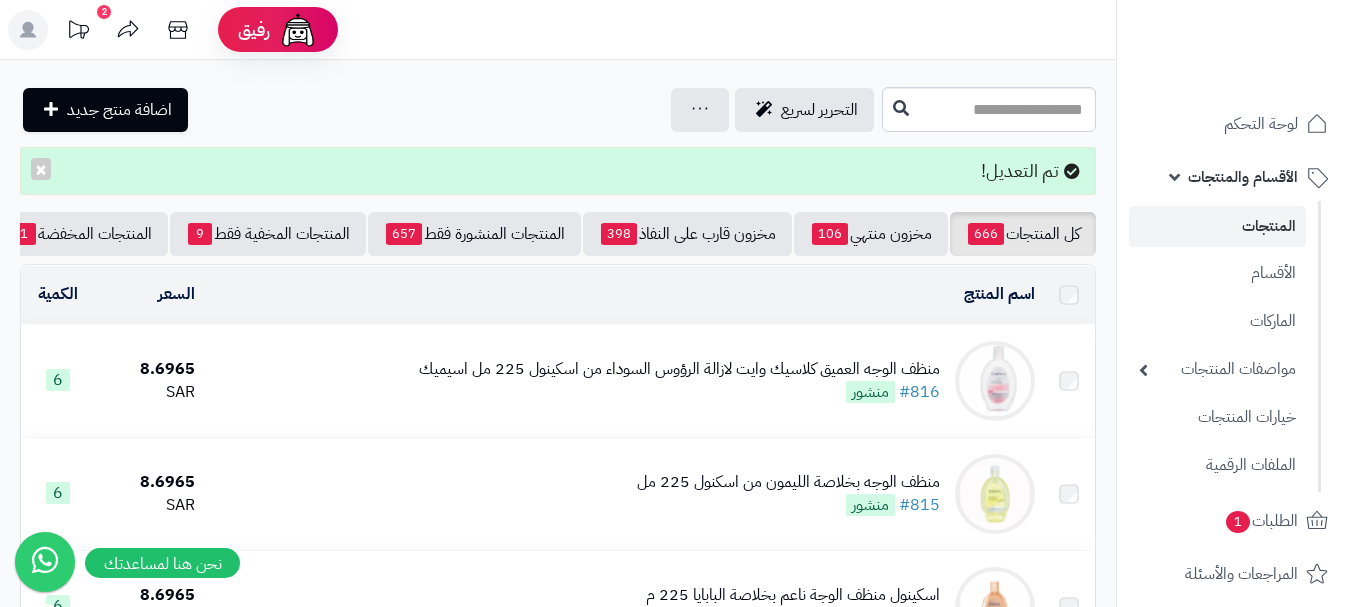scroll, scrollTop: 0, scrollLeft: 0, axis: both 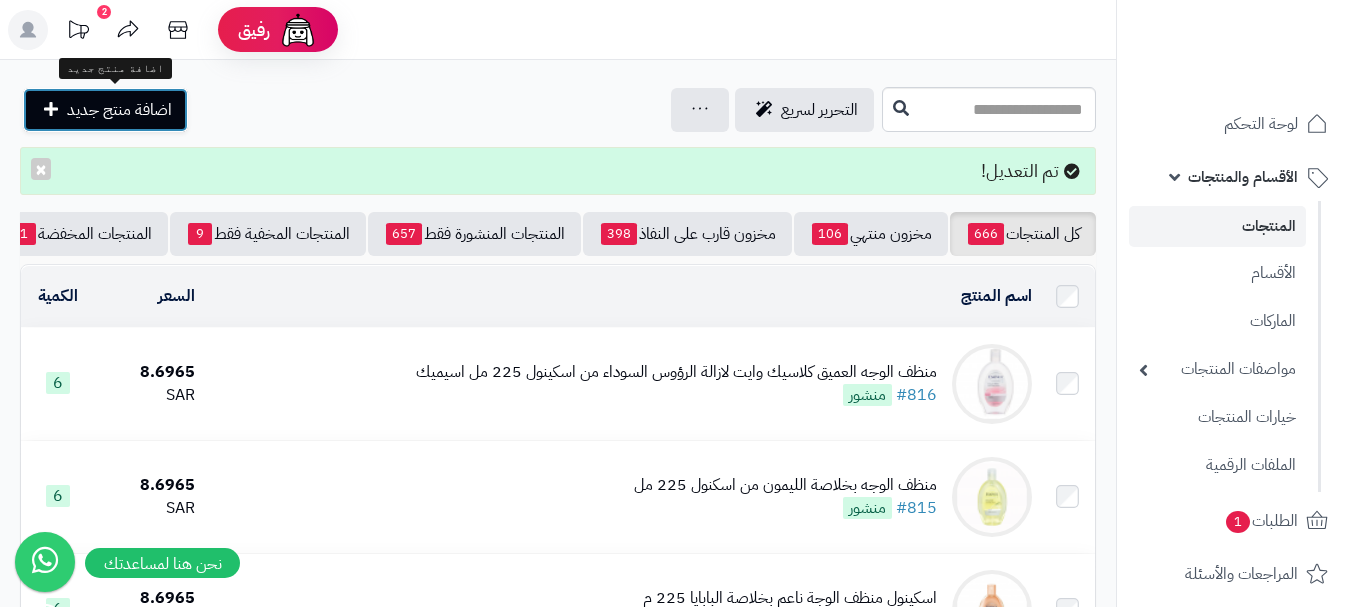 click on "اضافة منتج جديد" at bounding box center [119, 110] 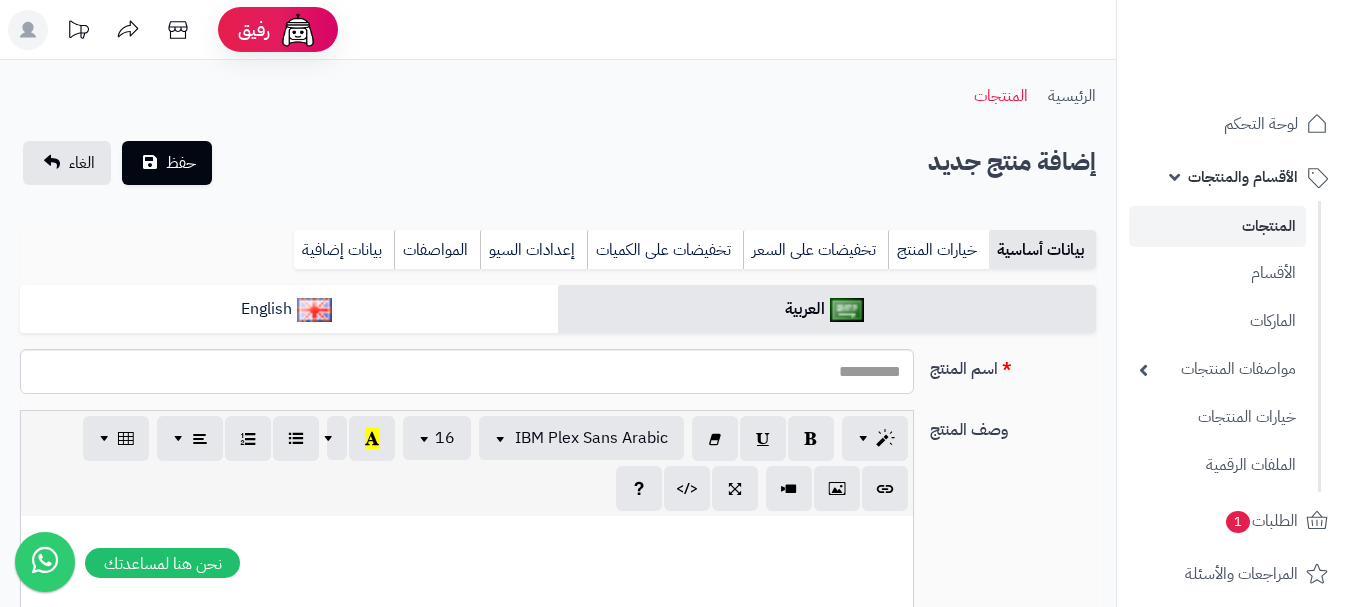 select 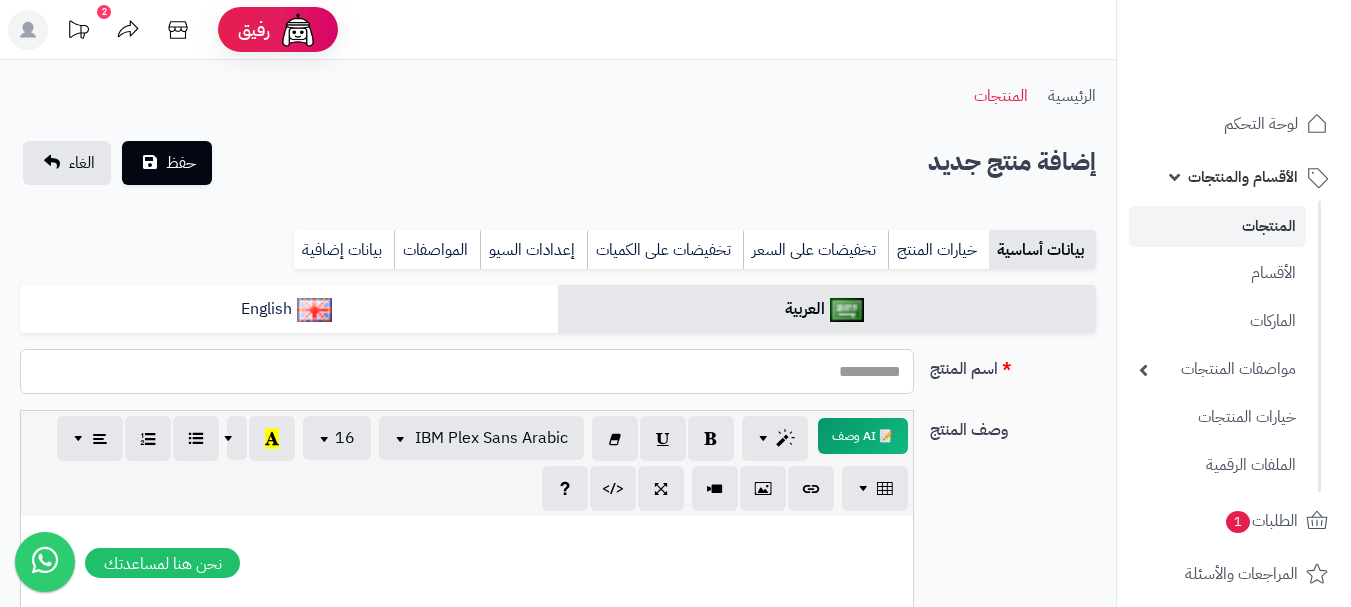 paste on "**********" 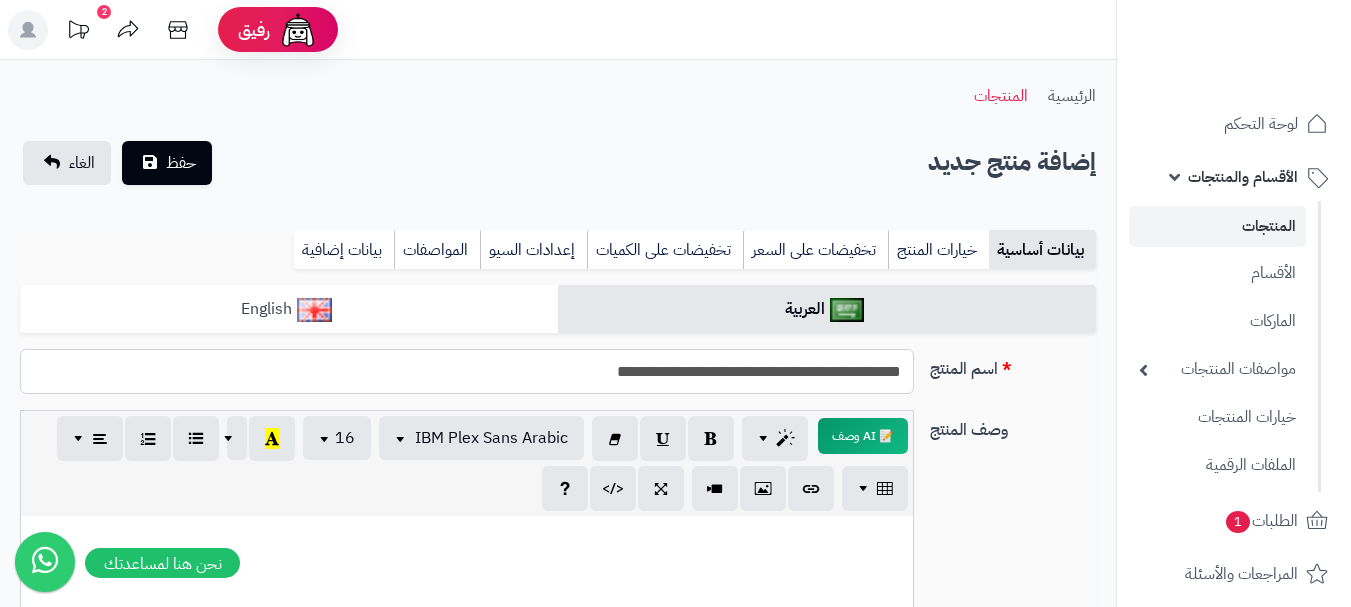 type on "**********" 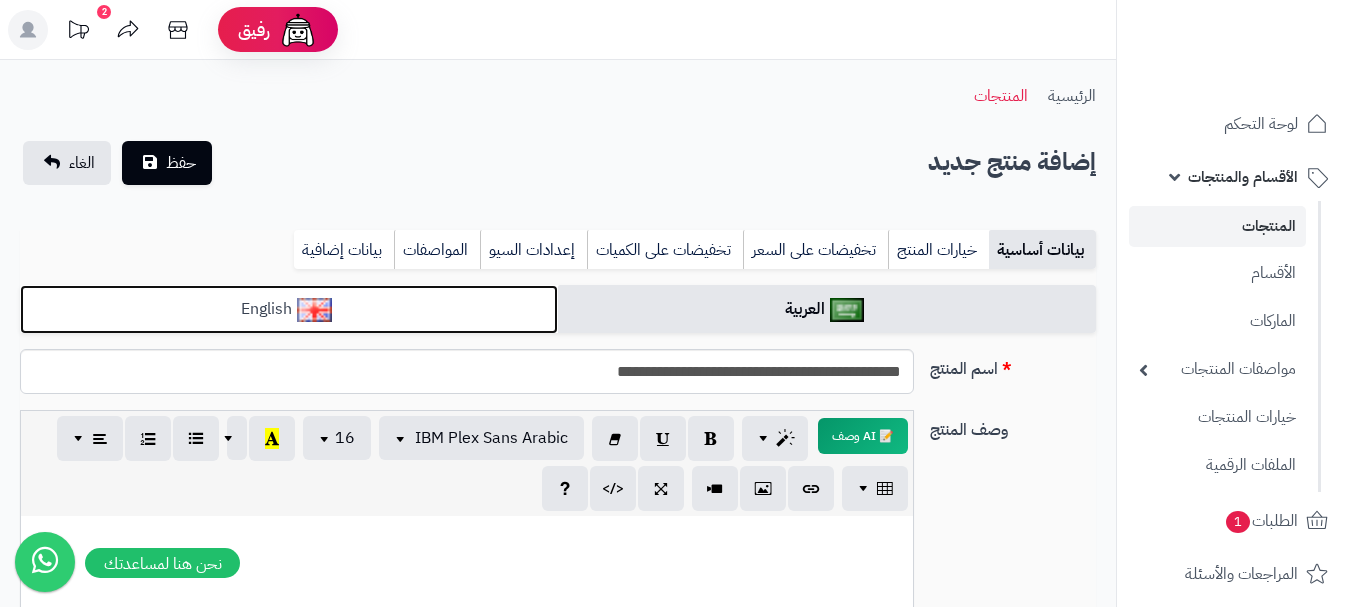 click on "English" at bounding box center (289, 309) 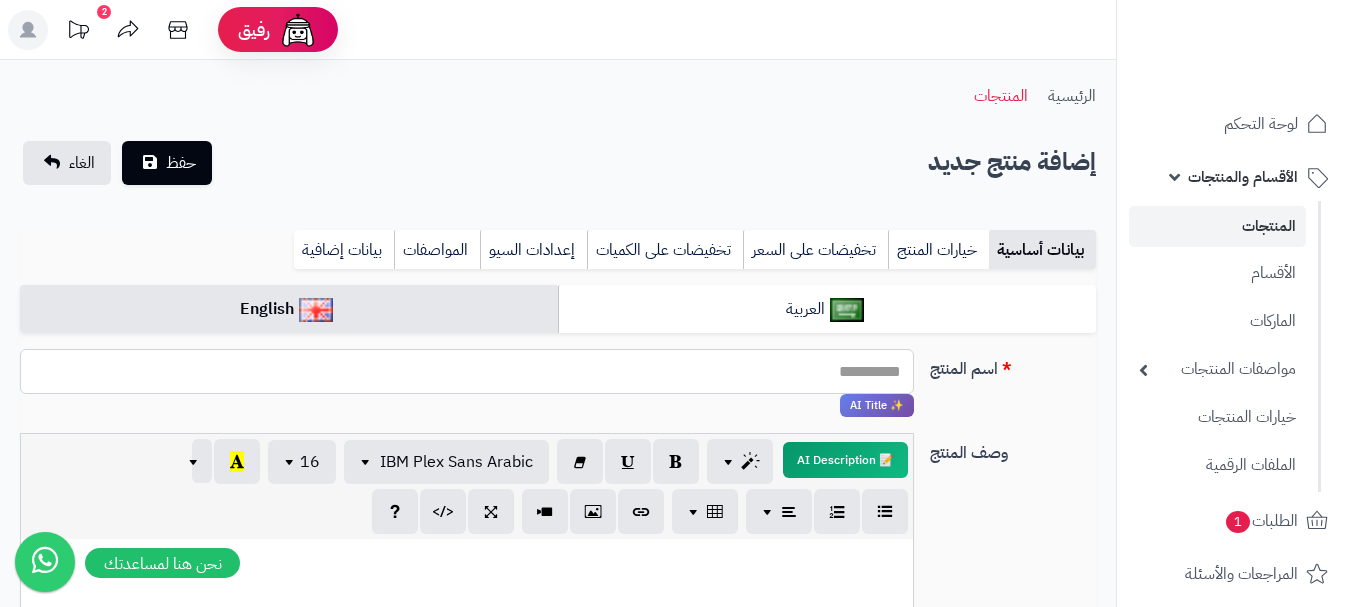 drag, startPoint x: 772, startPoint y: 360, endPoint x: 898, endPoint y: 367, distance: 126.1943 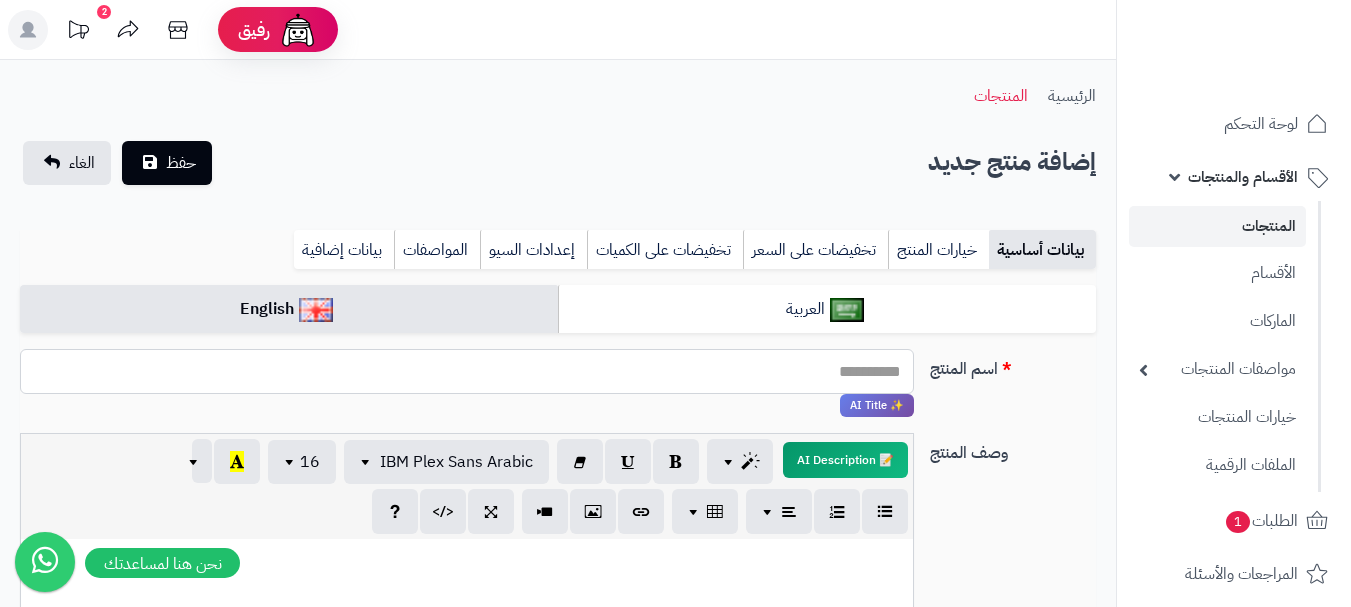 paste on "**********" 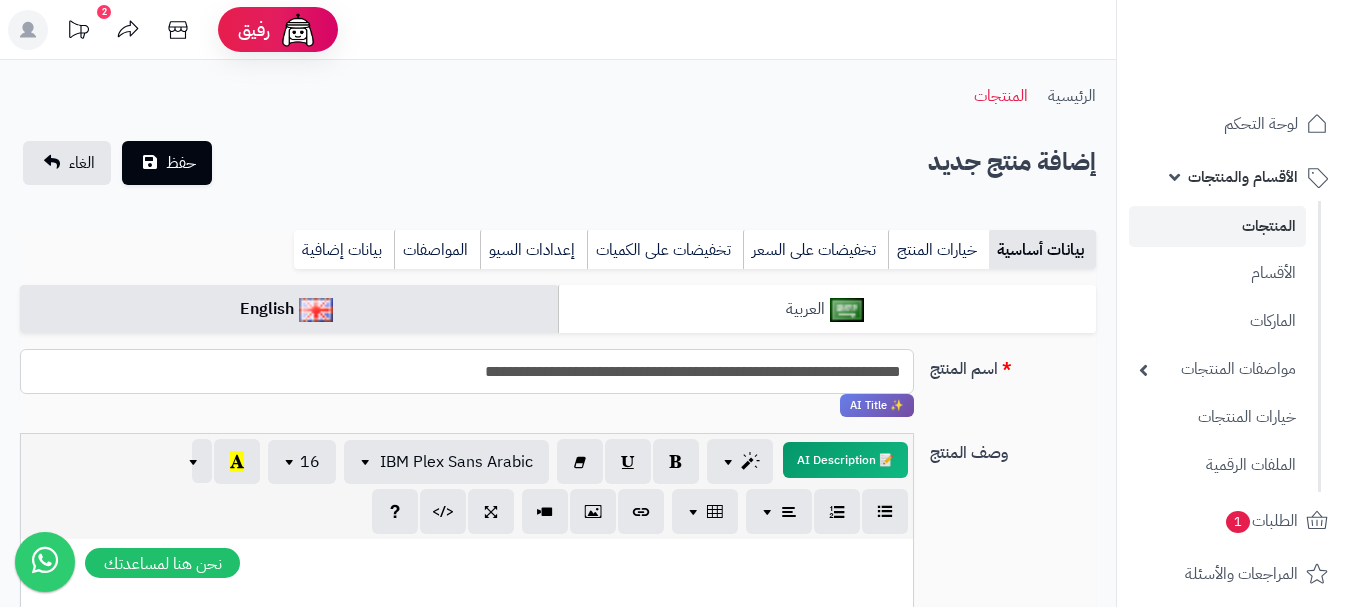 type on "**********" 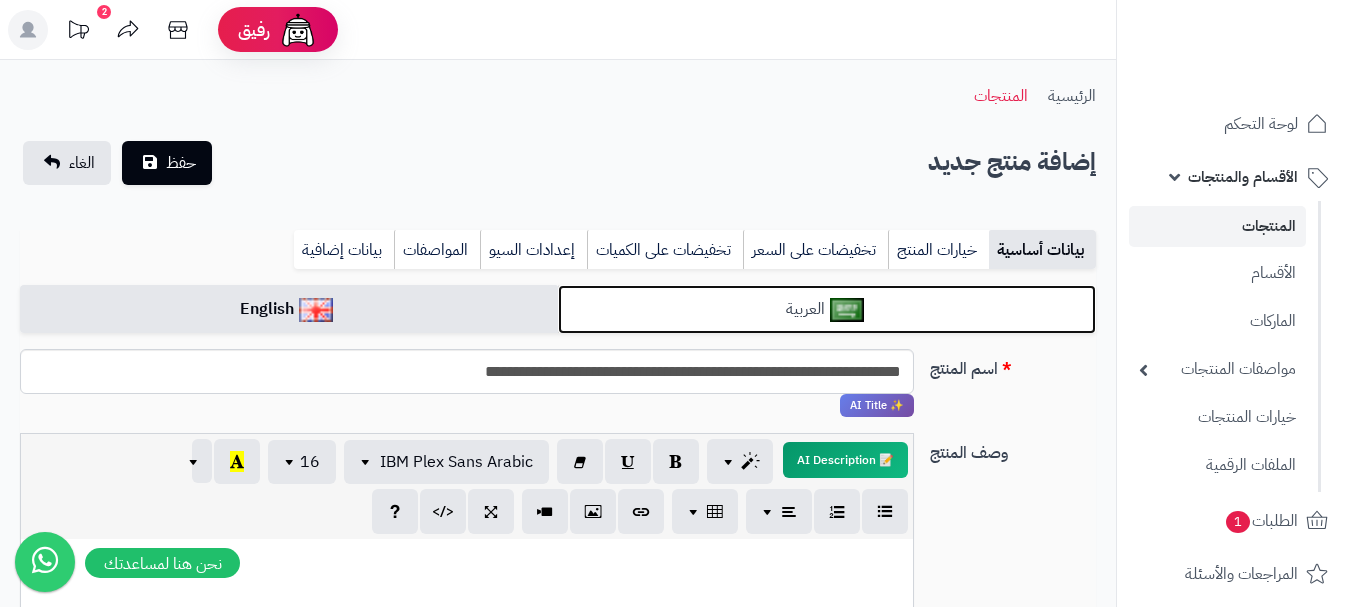 click on "العربية" at bounding box center [827, 309] 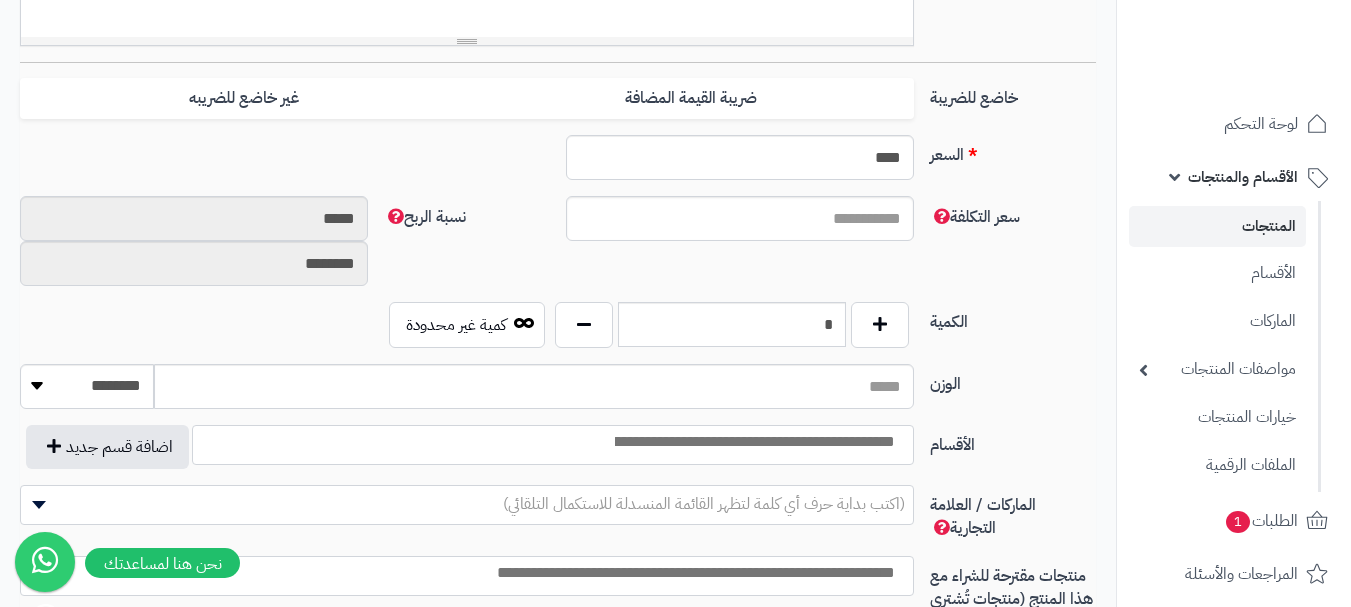 scroll, scrollTop: 800, scrollLeft: 0, axis: vertical 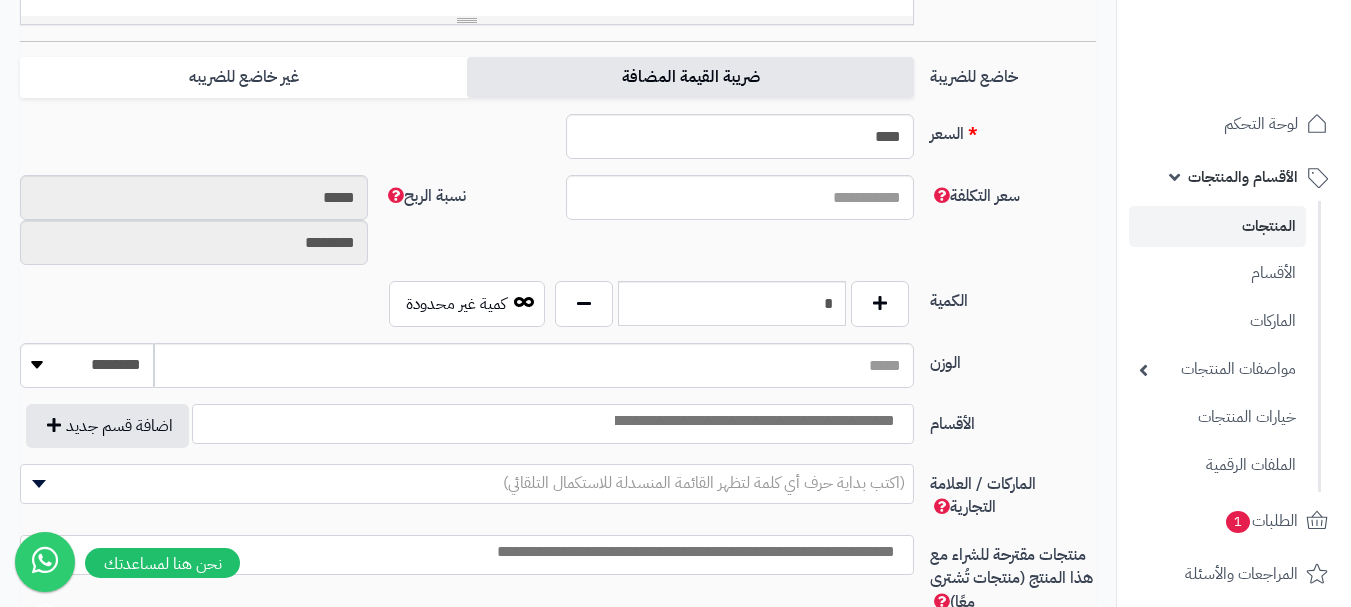 click on "ضريبة القيمة المضافة" at bounding box center [690, 77] 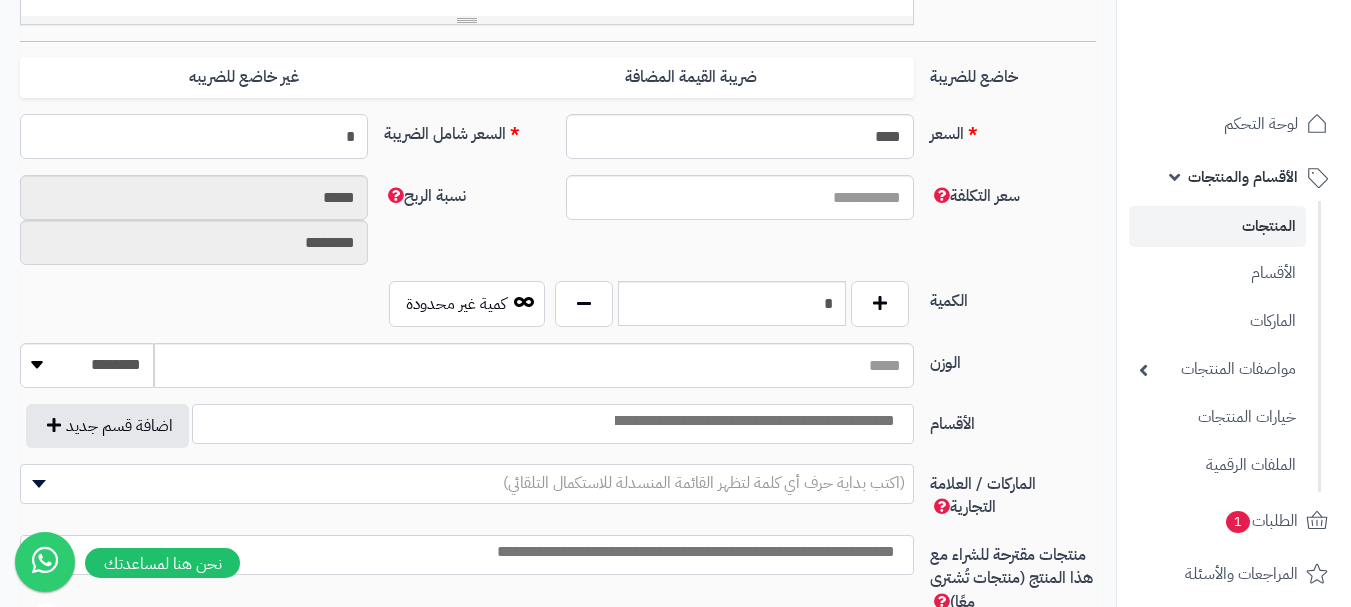 click on "*" at bounding box center [194, 136] 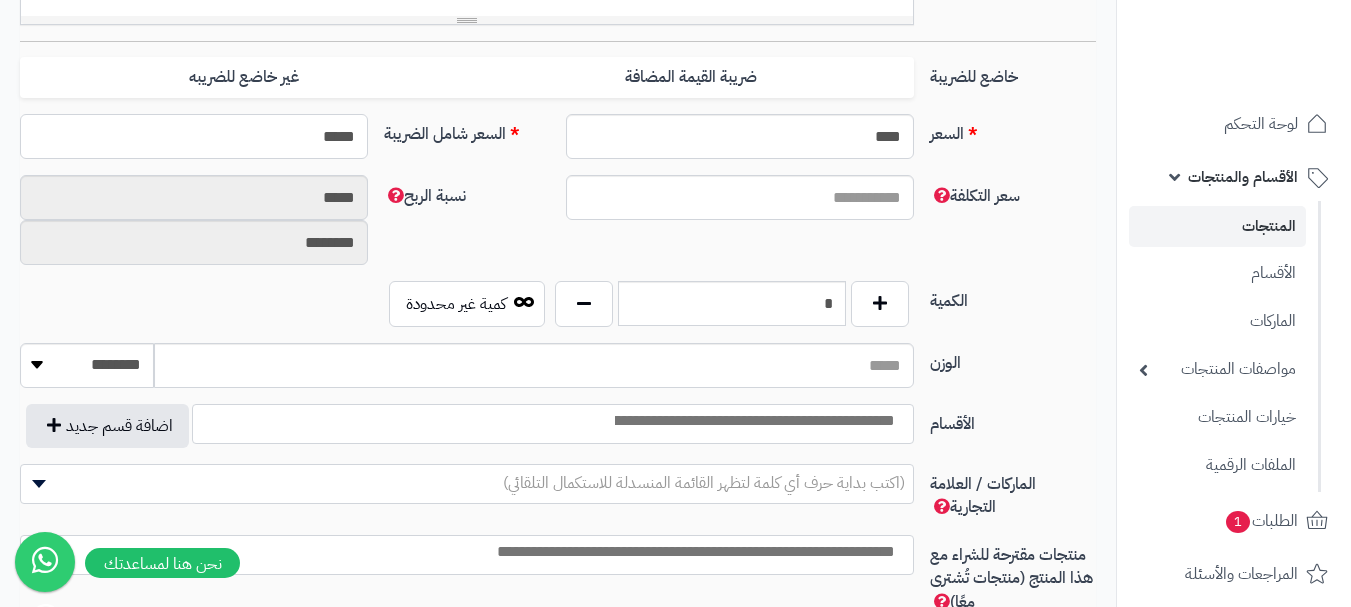 type on "******" 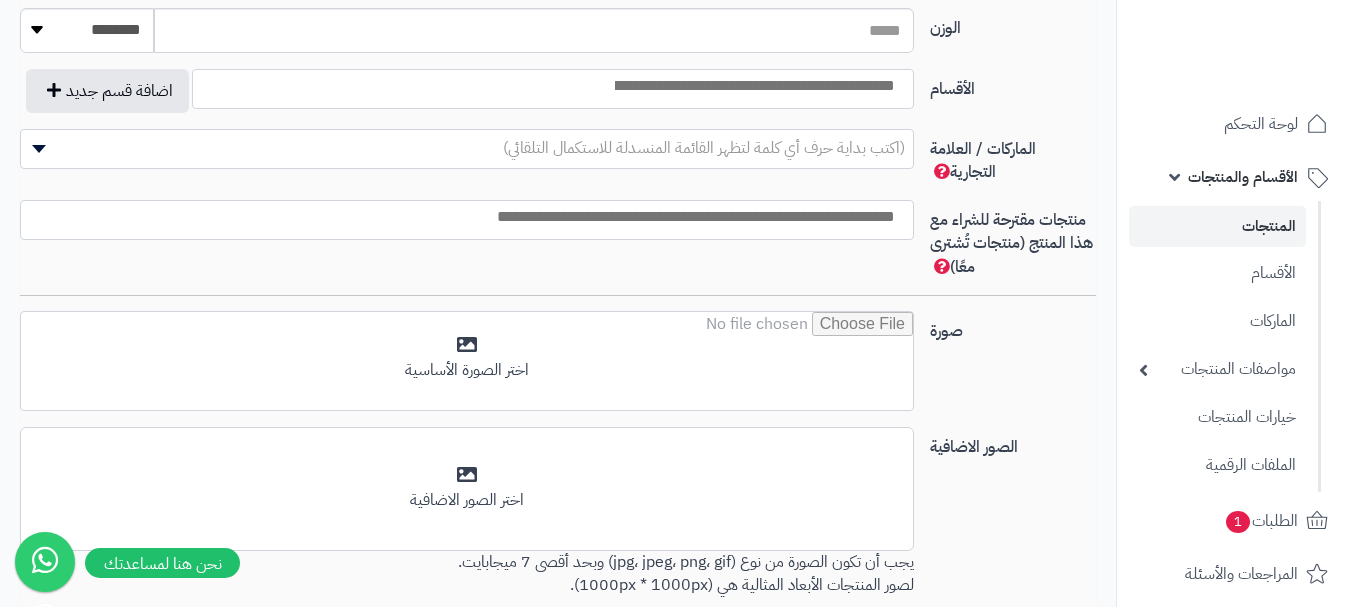 scroll, scrollTop: 1100, scrollLeft: 0, axis: vertical 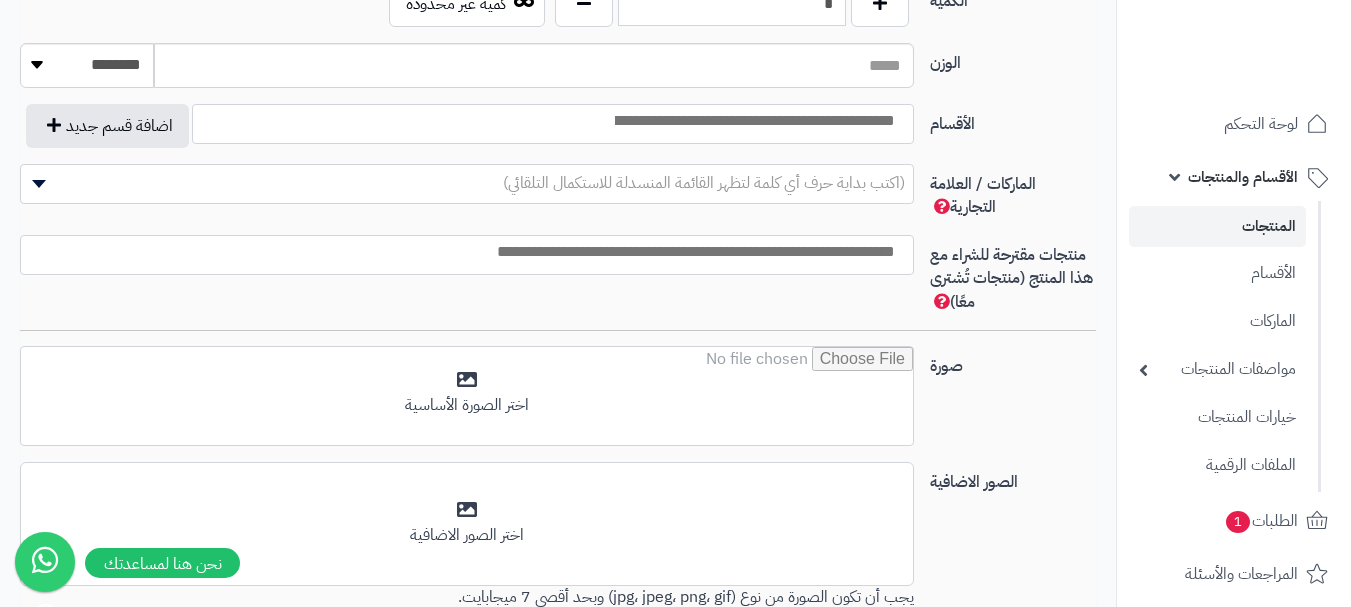 type on "**********" 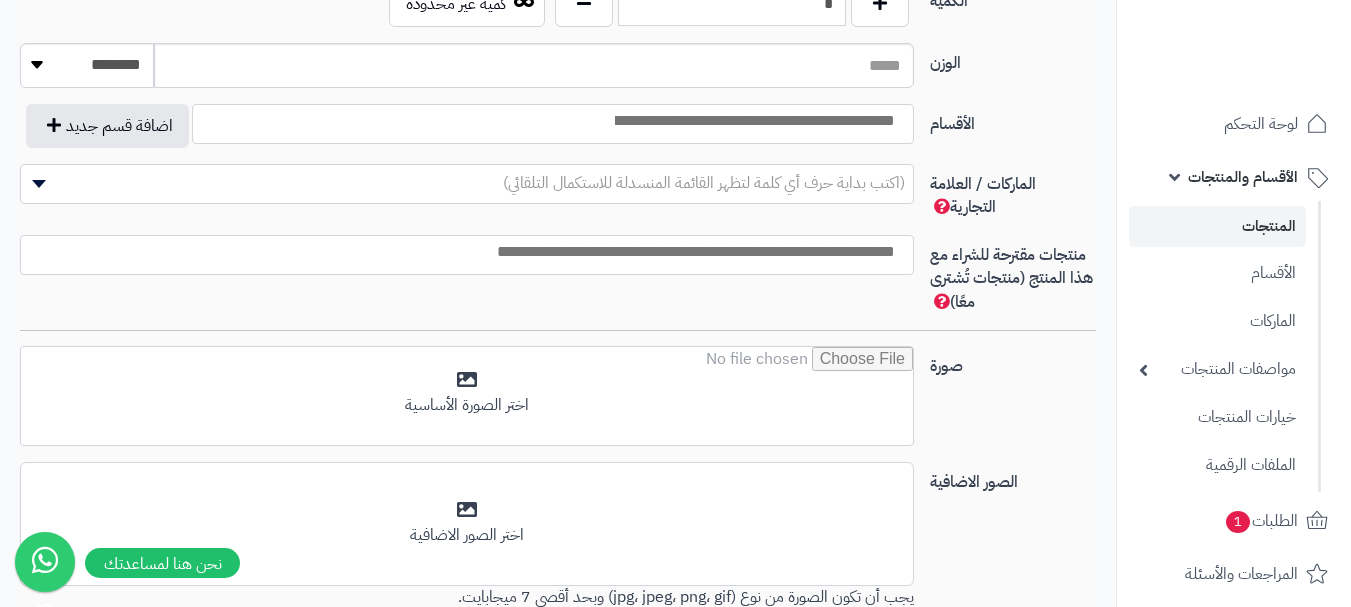 type on "******" 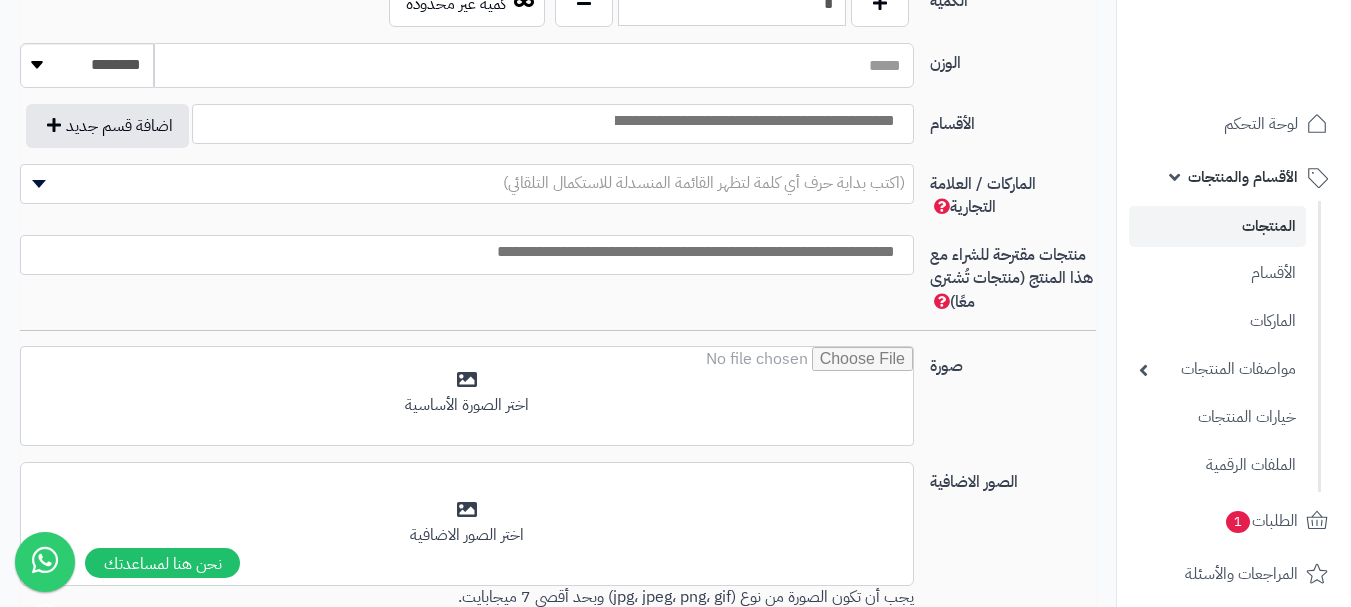 click on "الوزن" at bounding box center (534, 65) 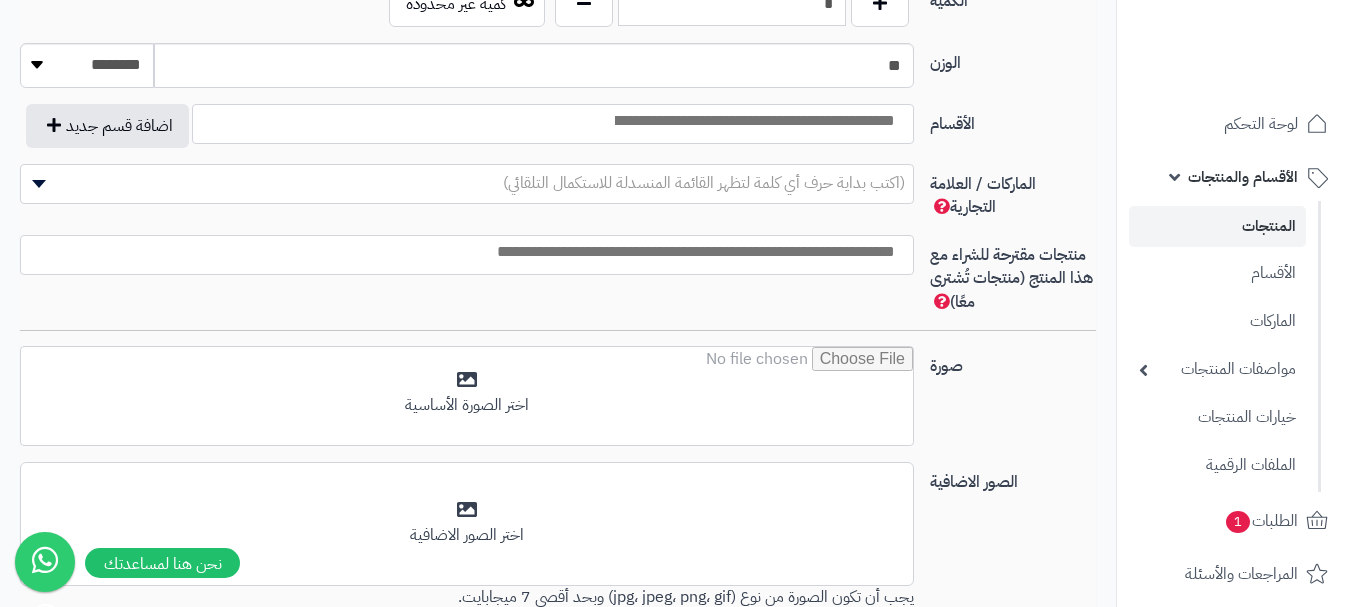 click on "*" at bounding box center [732, 3] 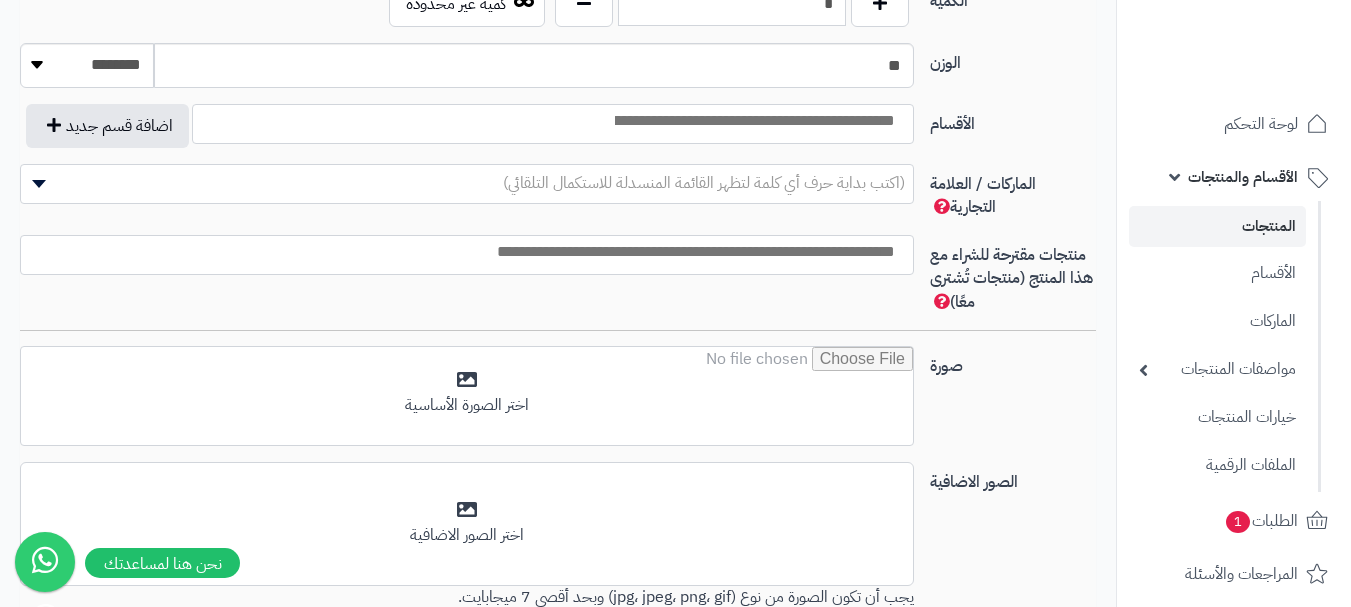 click on "*" at bounding box center [732, 3] 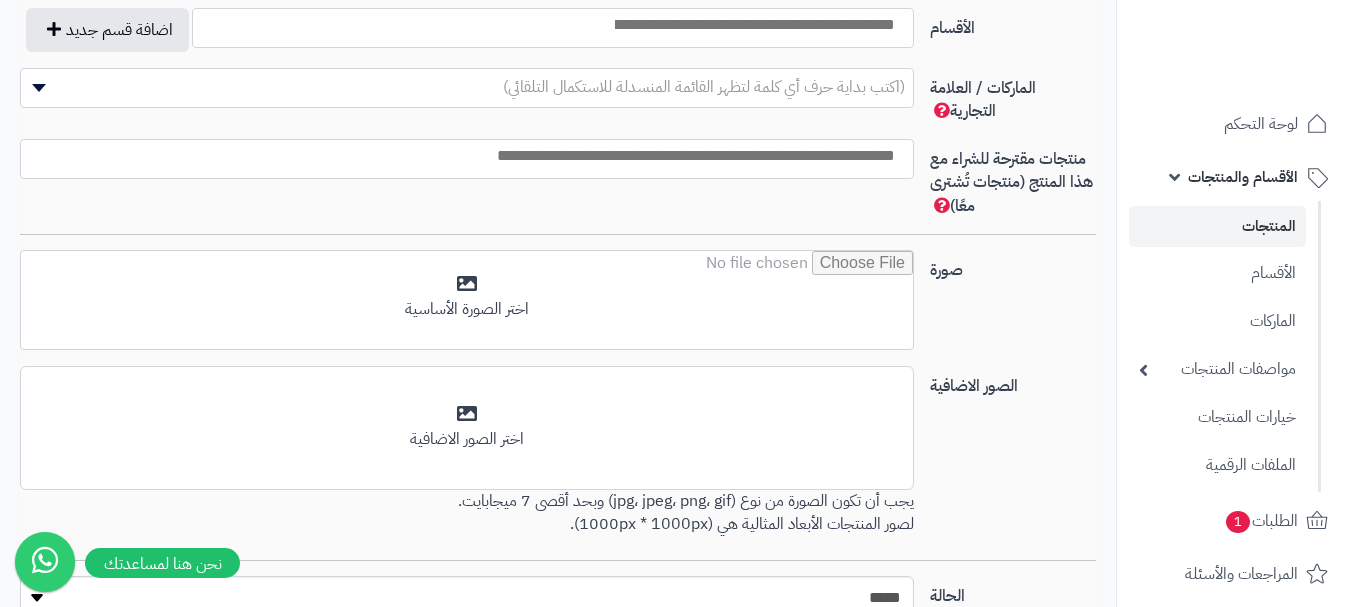 scroll, scrollTop: 1197, scrollLeft: 0, axis: vertical 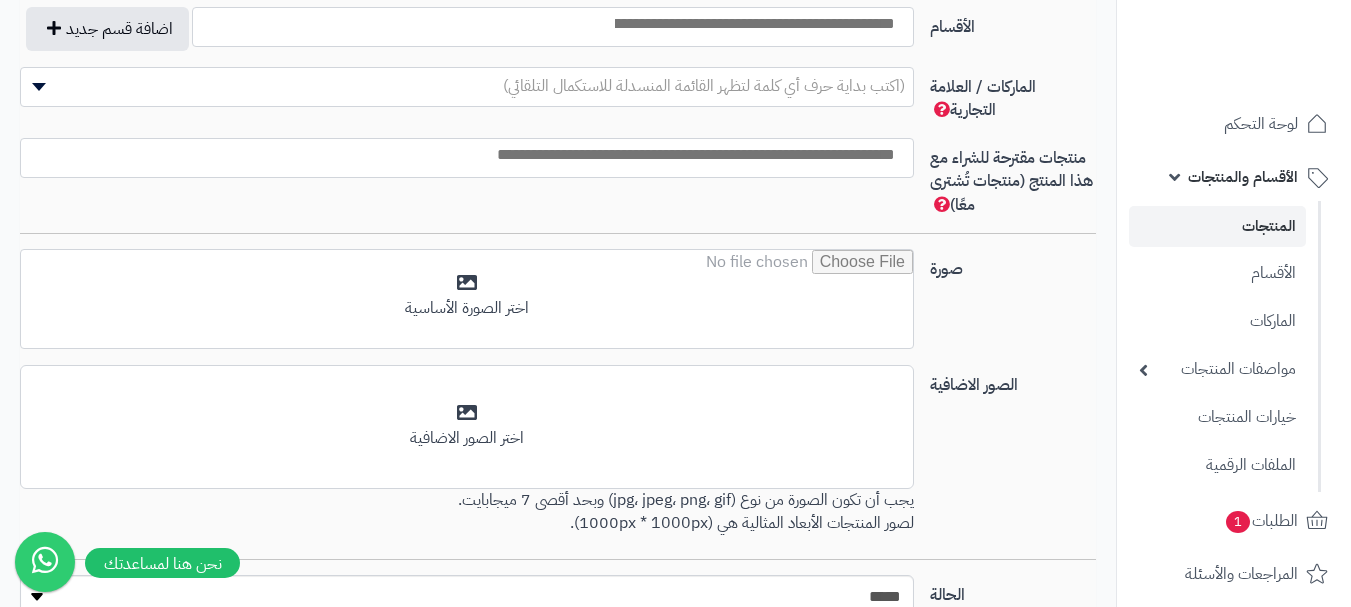 type on "*" 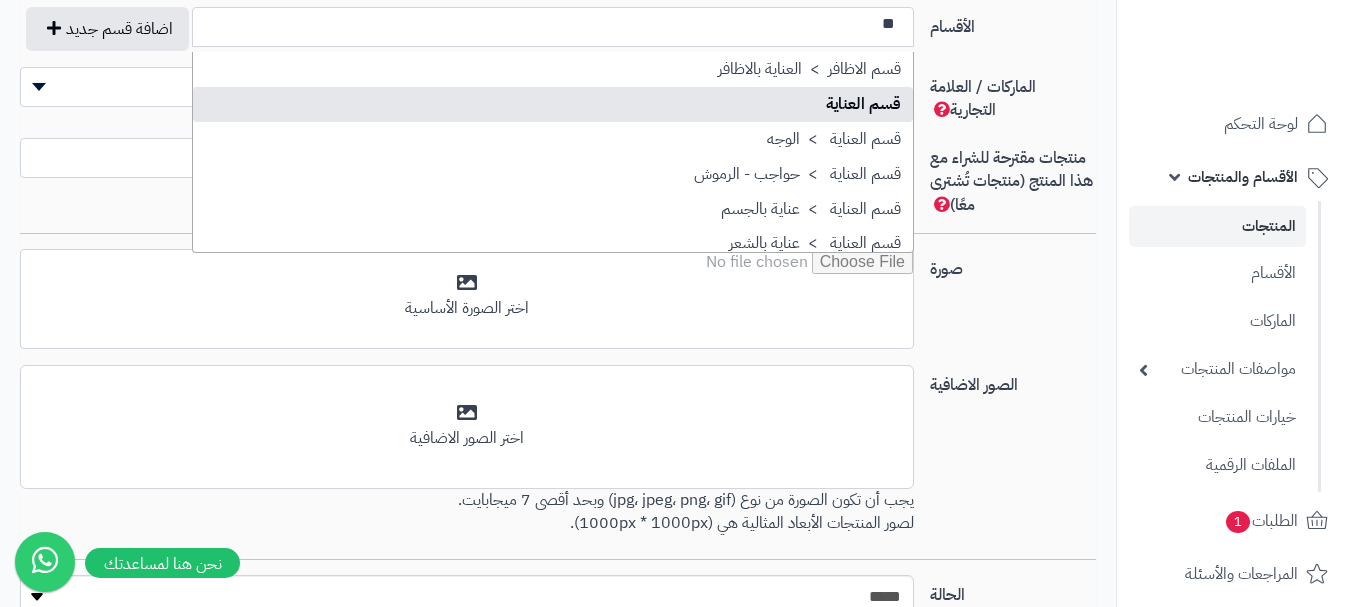 type on "**" 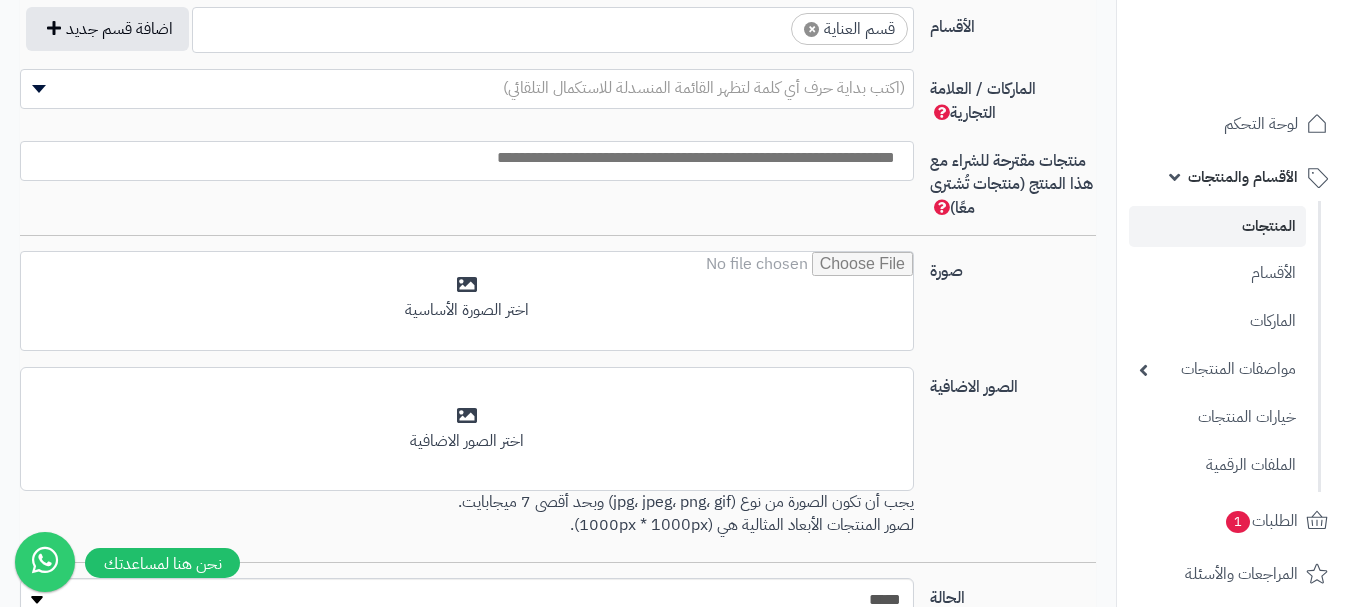 scroll, scrollTop: 1250, scrollLeft: 0, axis: vertical 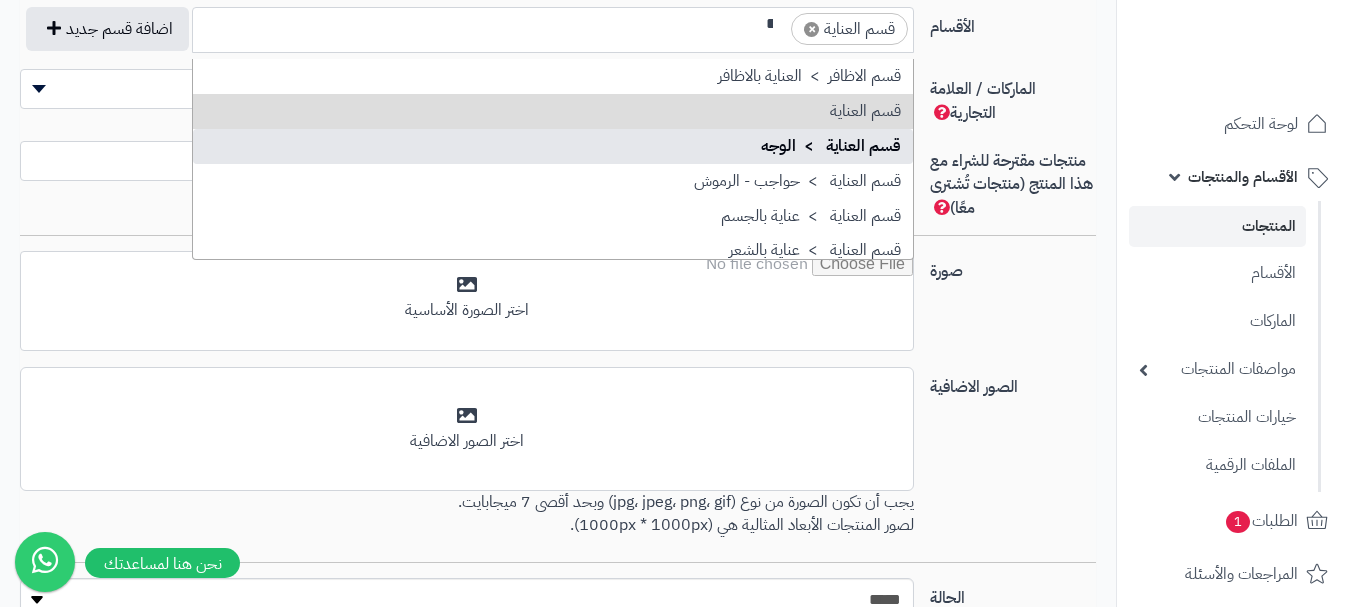 type on "**" 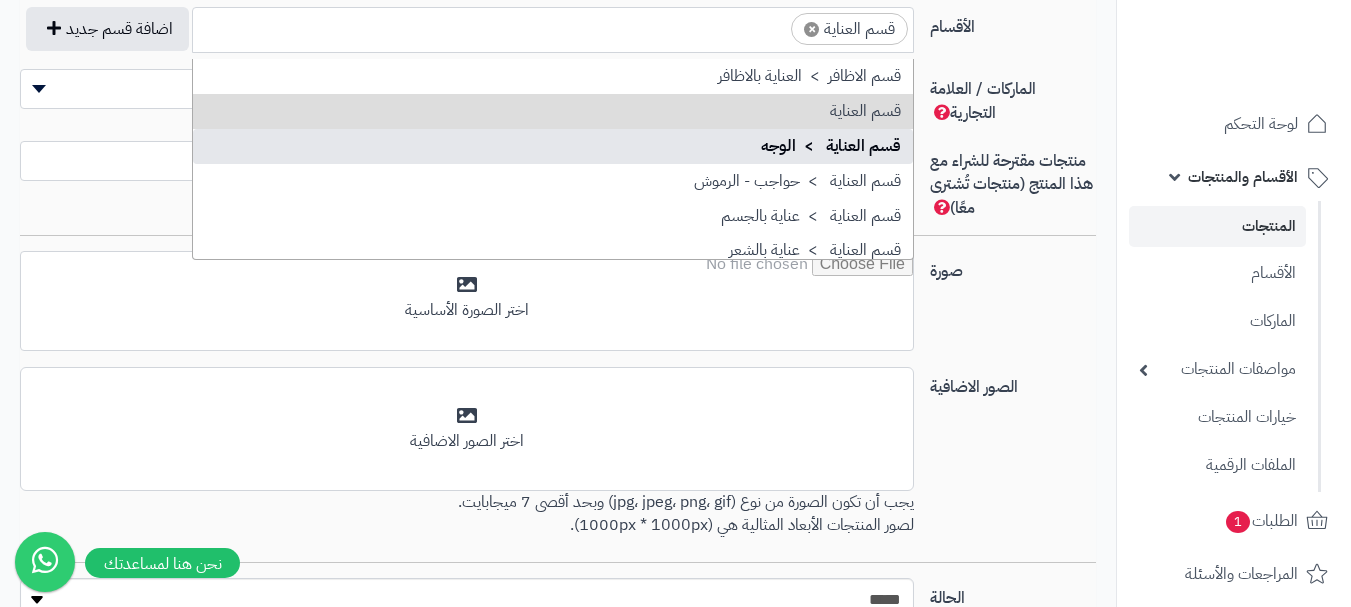 scroll, scrollTop: 0, scrollLeft: 0, axis: both 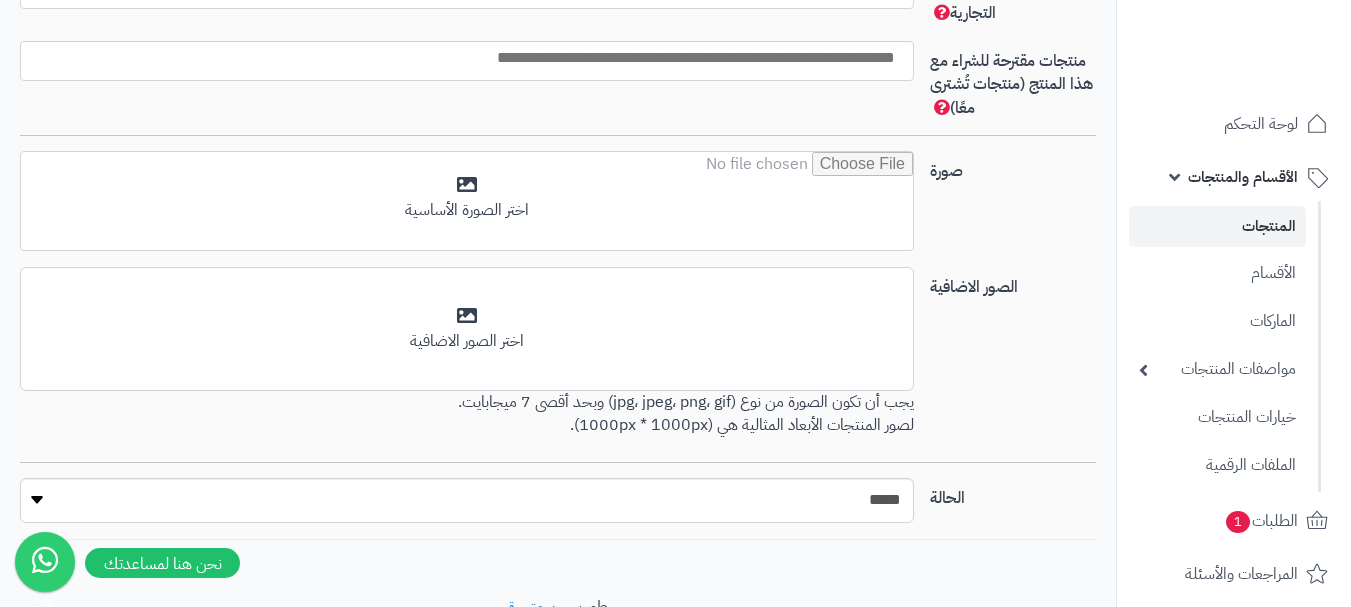 click at bounding box center [462, 58] 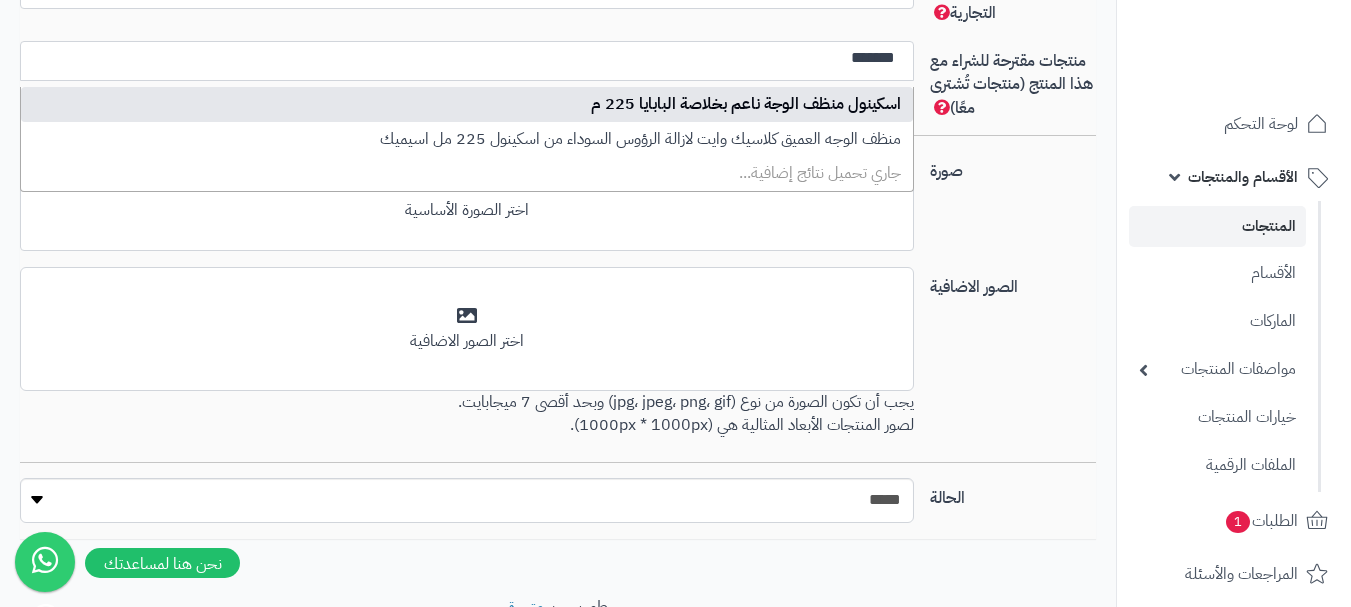 type on "*******" 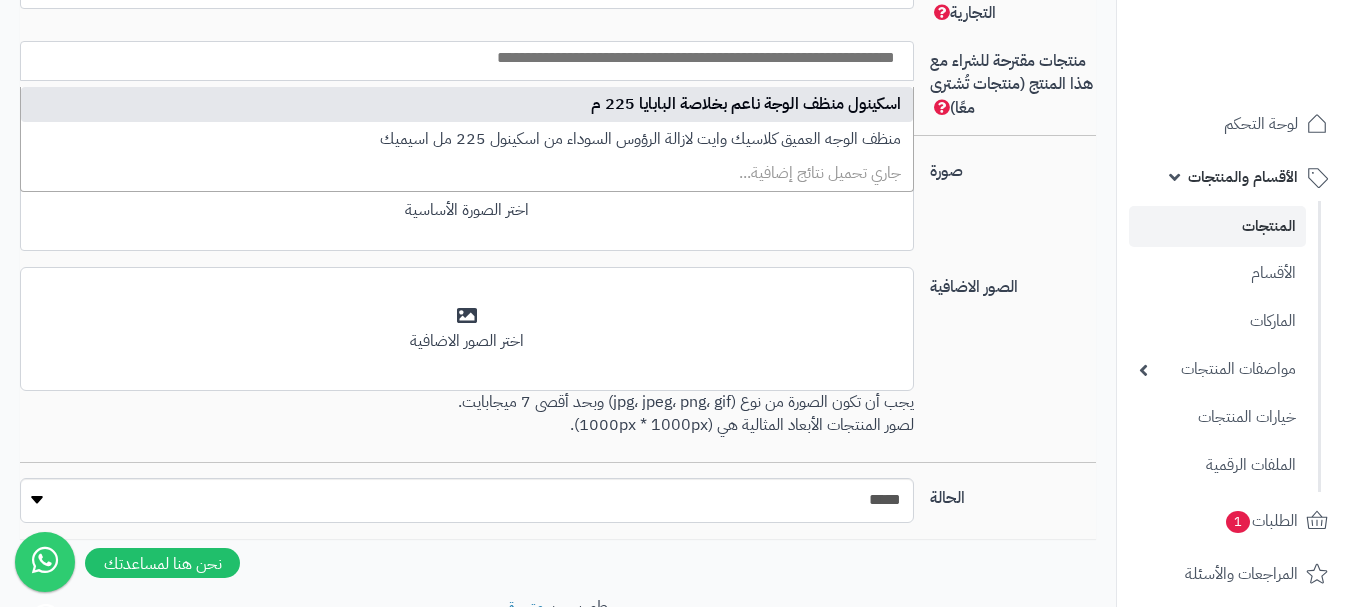select on "***" 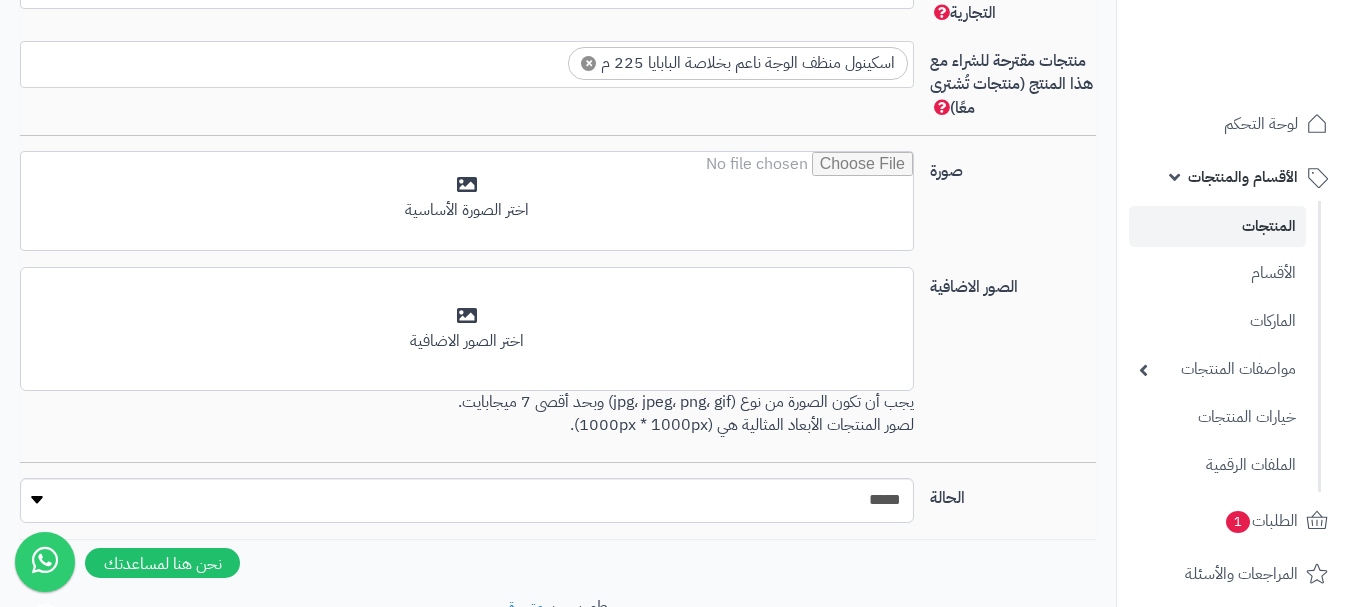 scroll, scrollTop: 0, scrollLeft: 0, axis: both 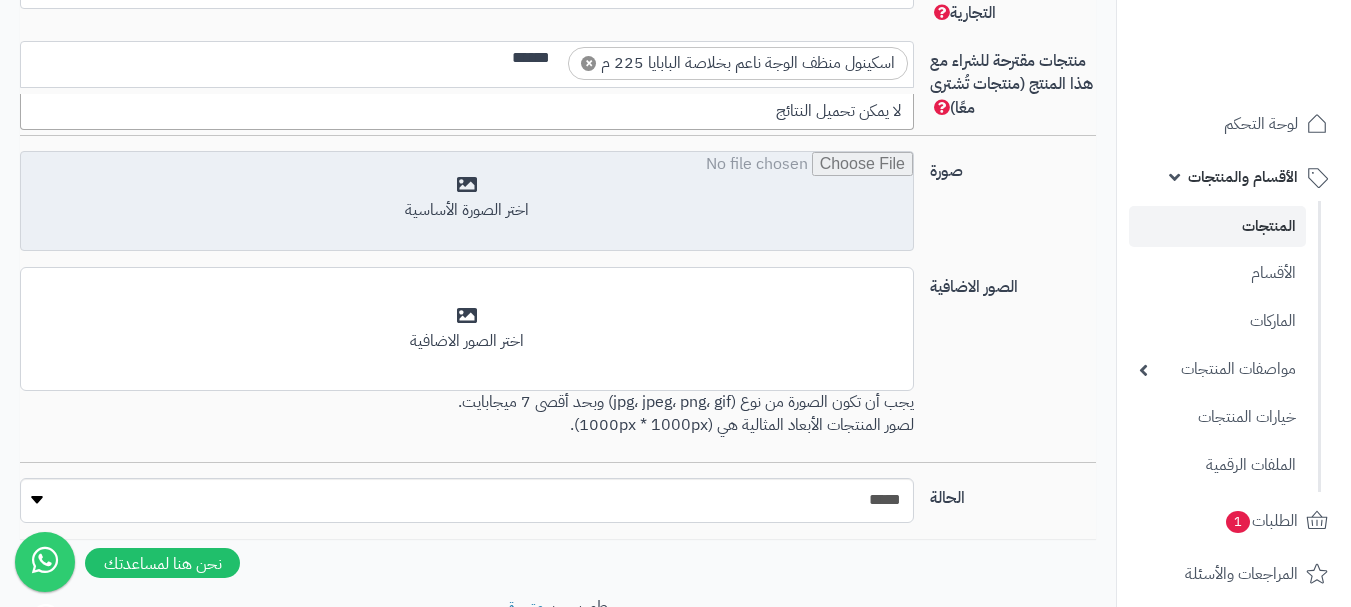 type on "******" 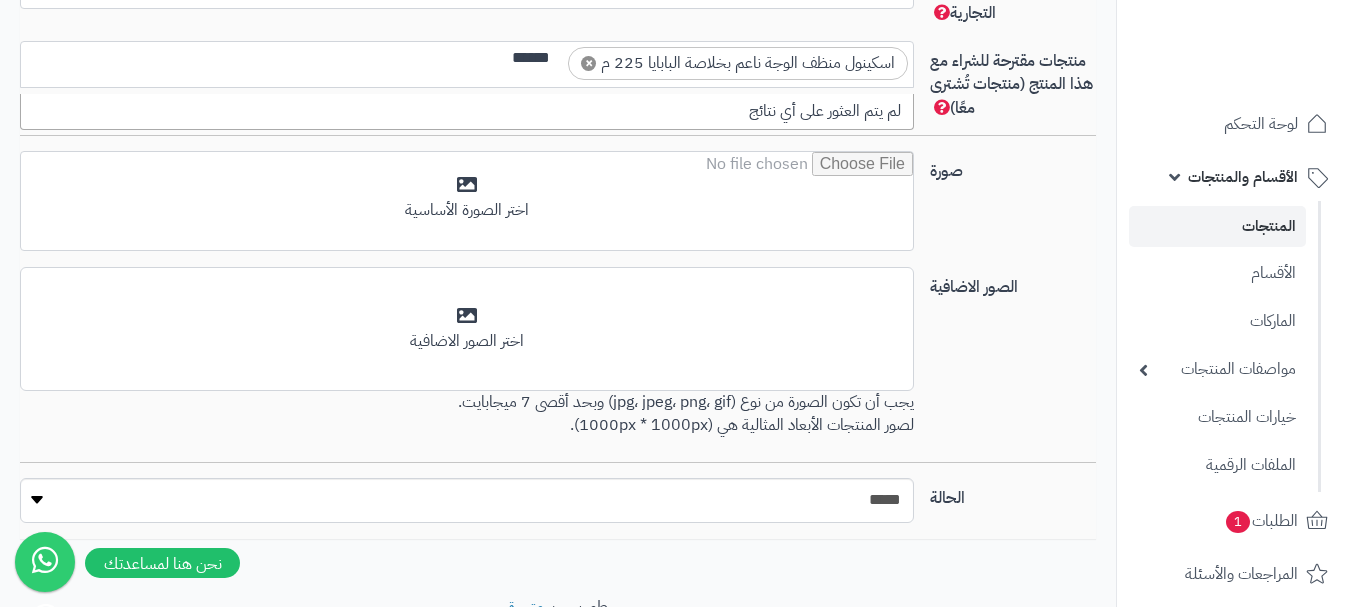 click on "******" at bounding box center [521, 58] 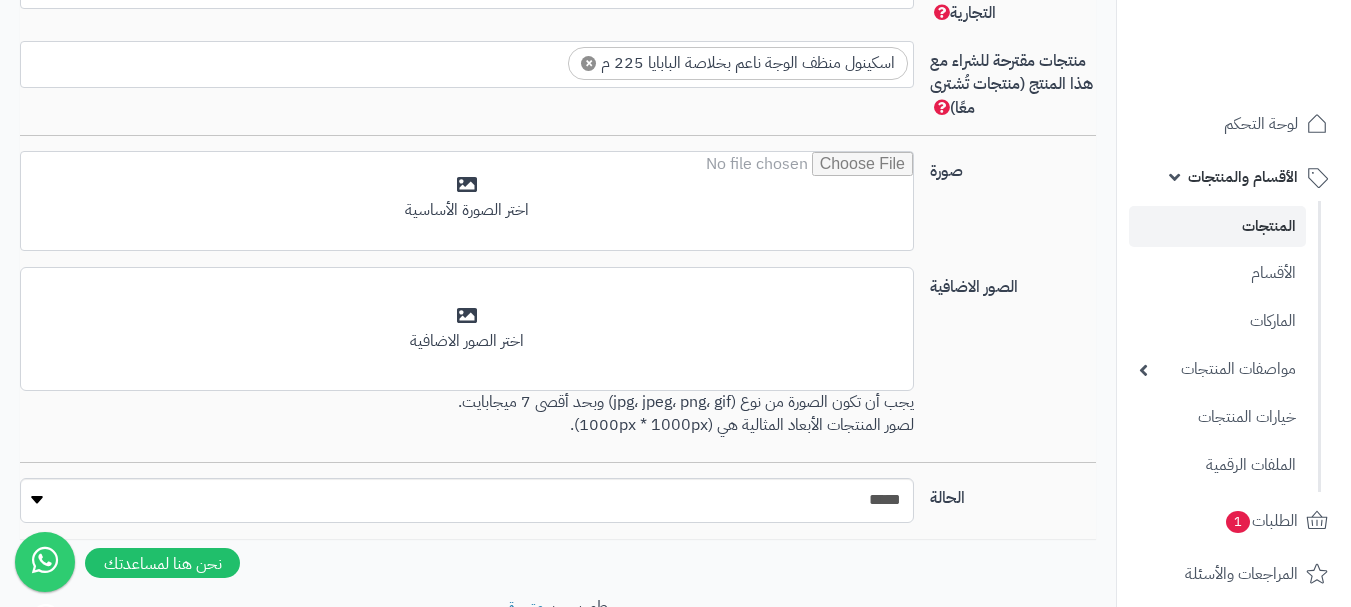 select 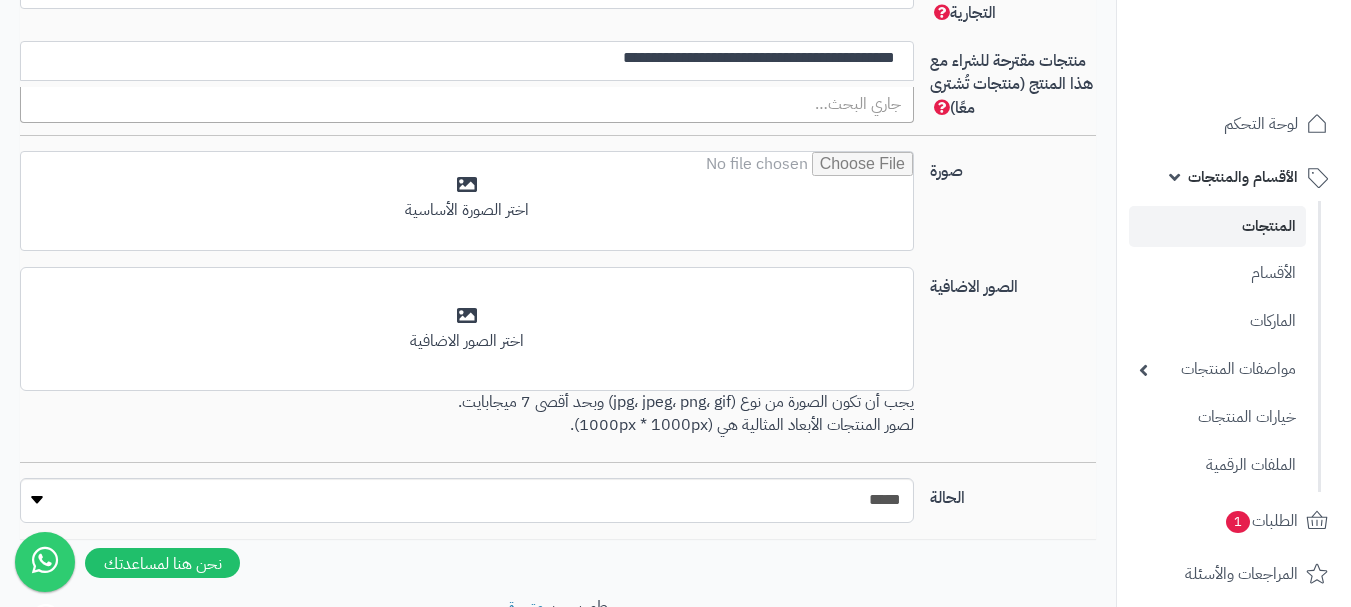 scroll, scrollTop: 0, scrollLeft: 0, axis: both 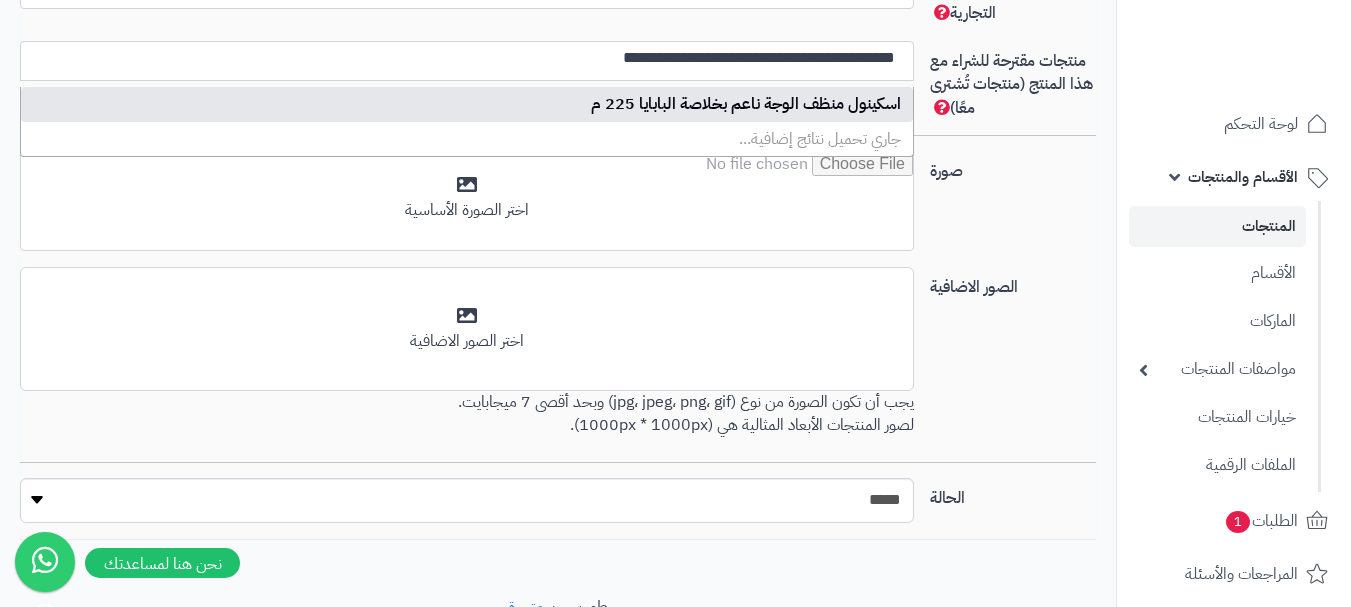 select on "***" 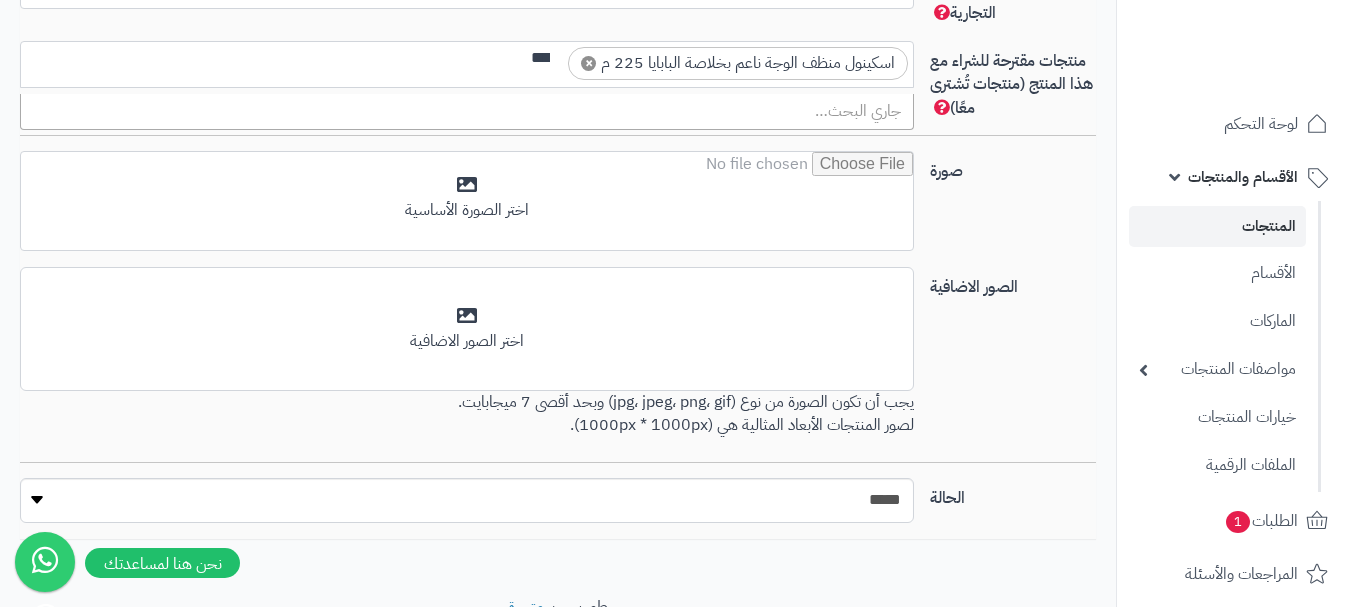 scroll, scrollTop: 0, scrollLeft: -2, axis: horizontal 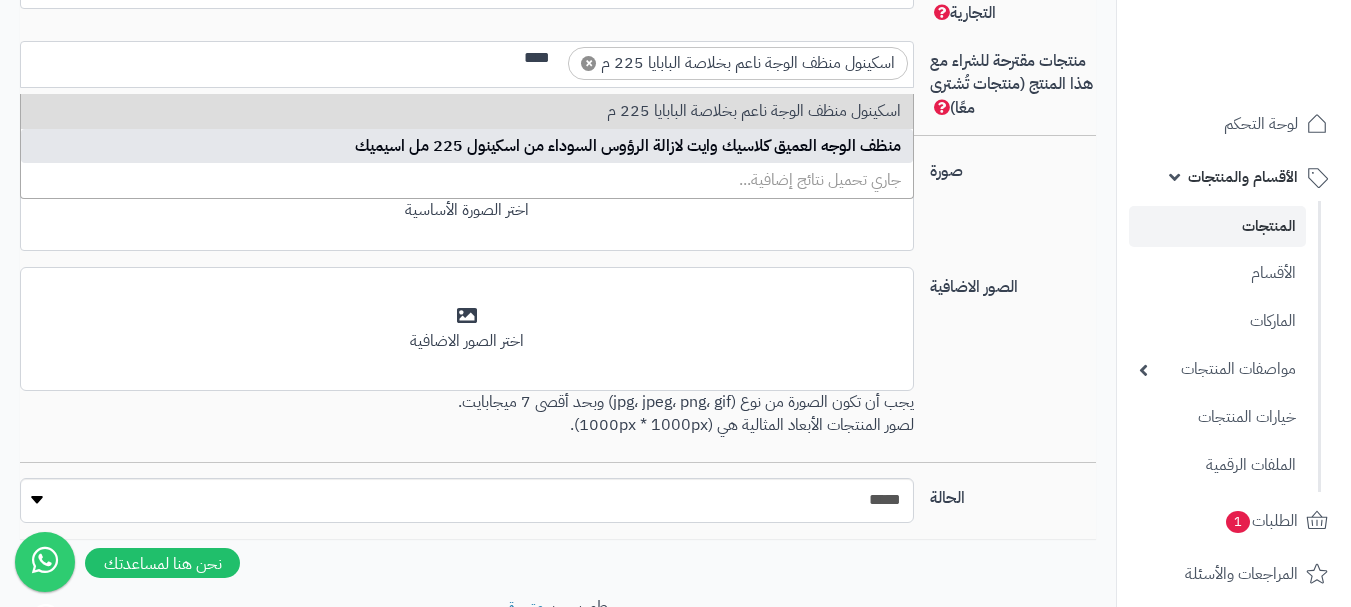 type on "****" 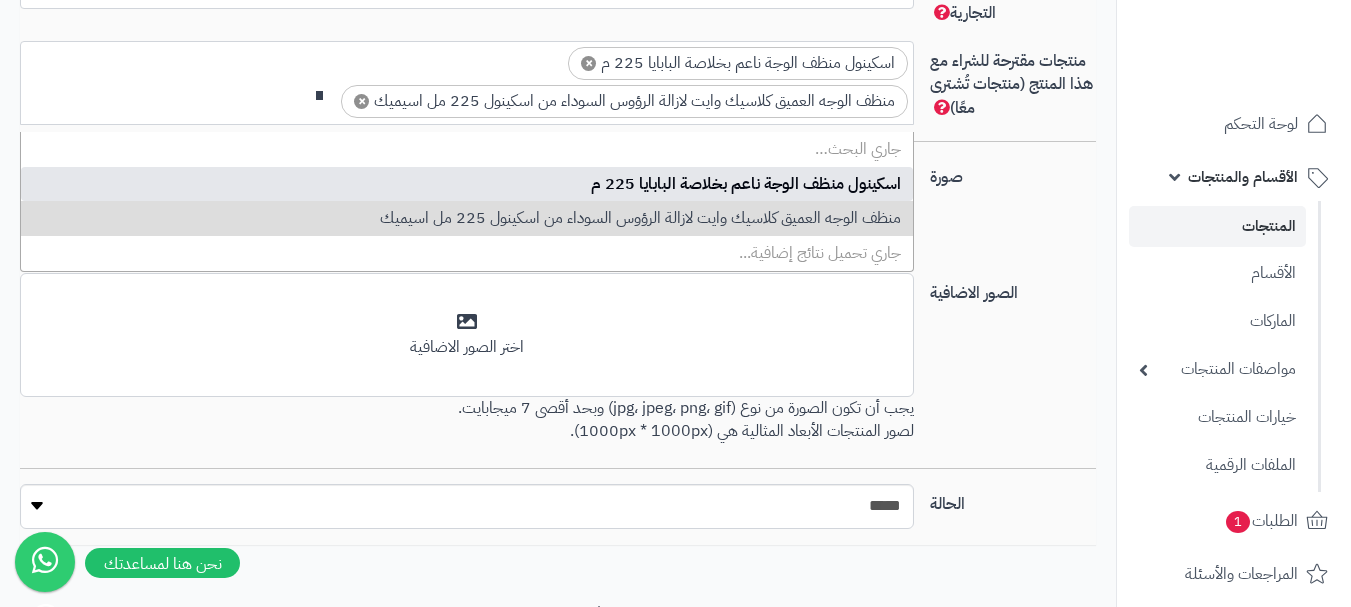 scroll, scrollTop: 0, scrollLeft: 0, axis: both 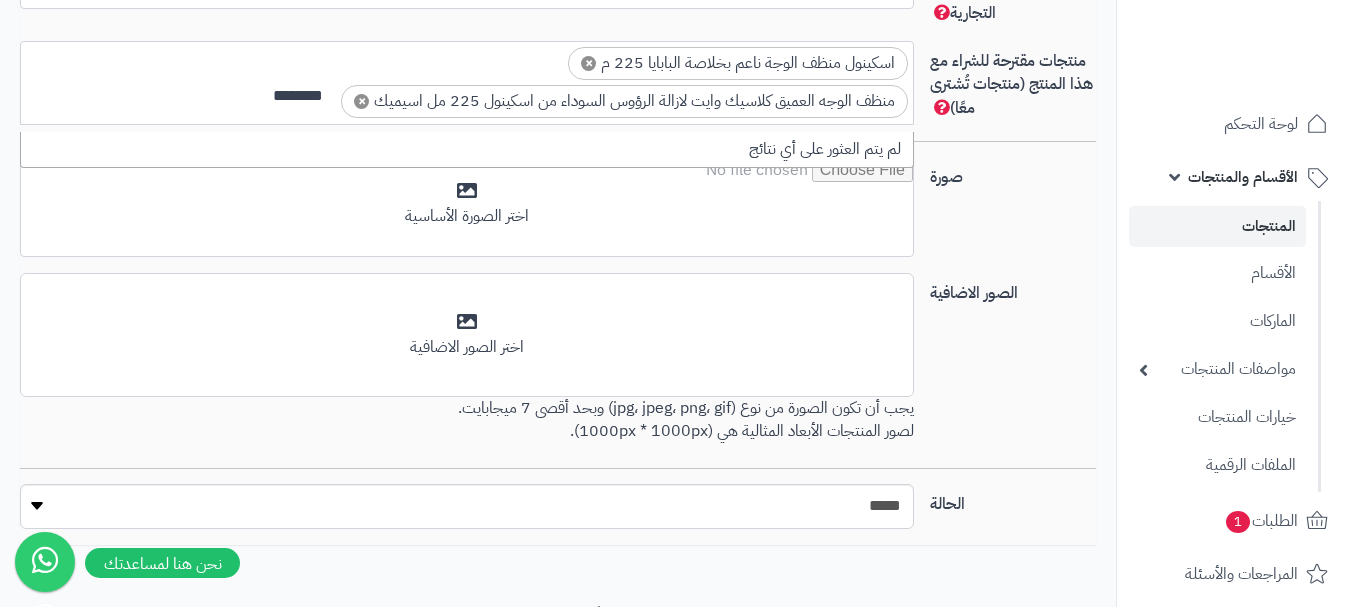 click on "********" at bounding box center [282, 96] 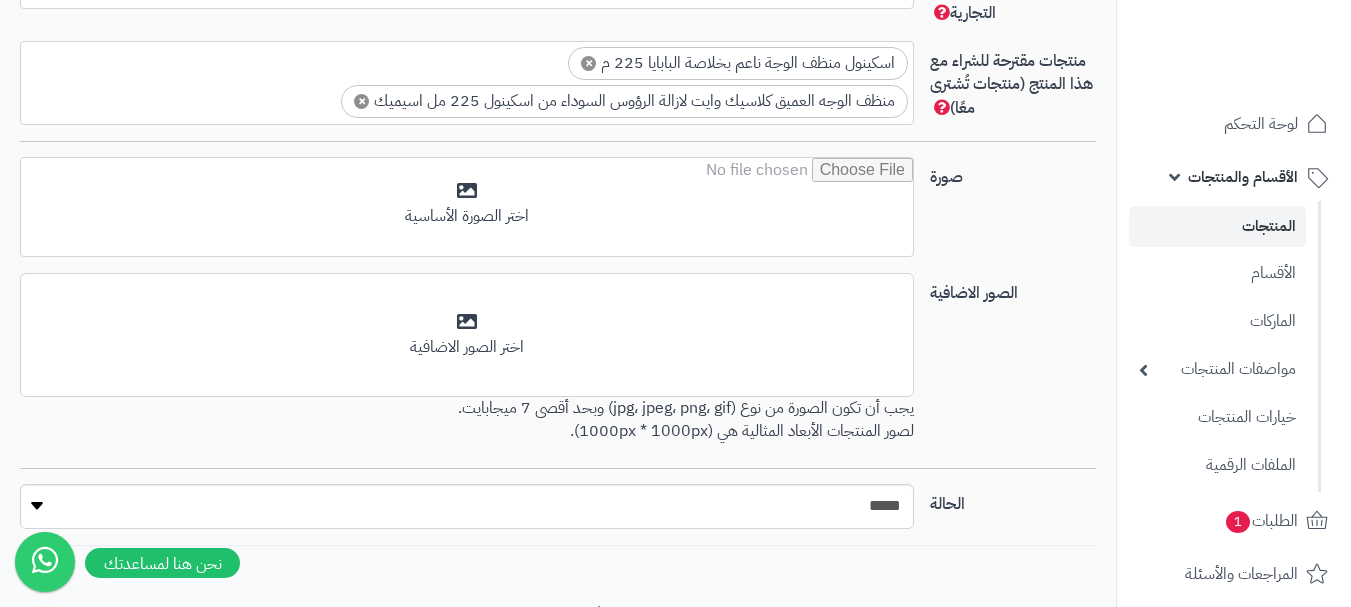type on "**********" 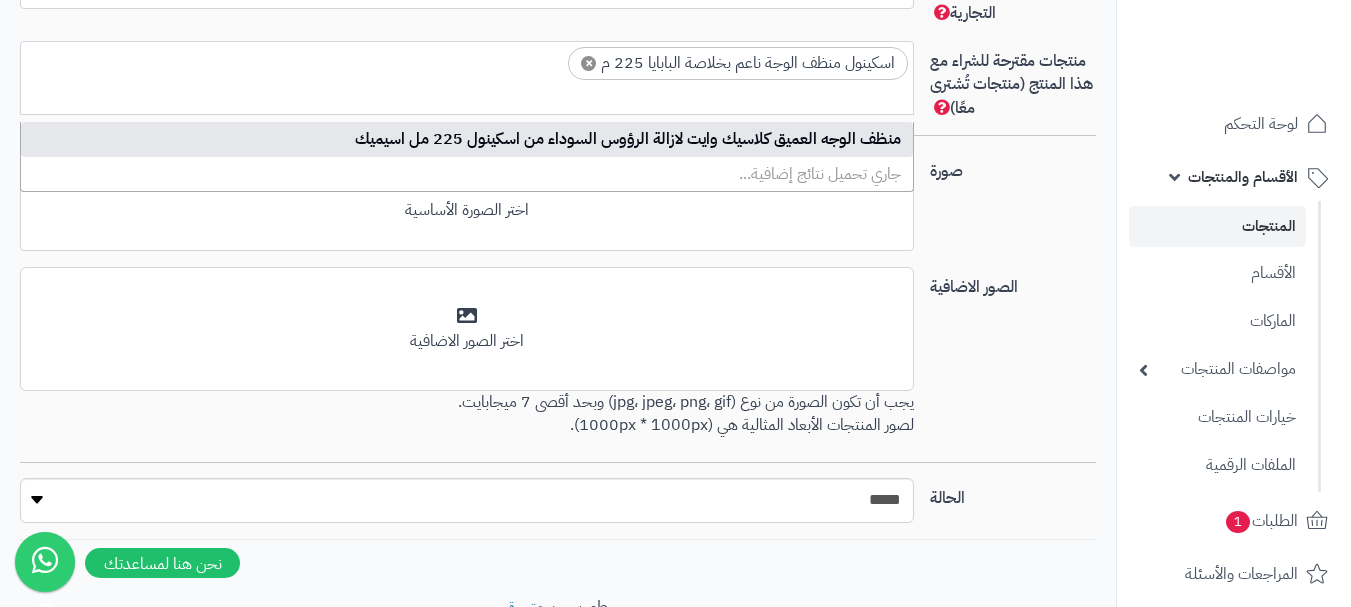 click on "صورة
اختر الصورة الأساسية" at bounding box center (558, 209) 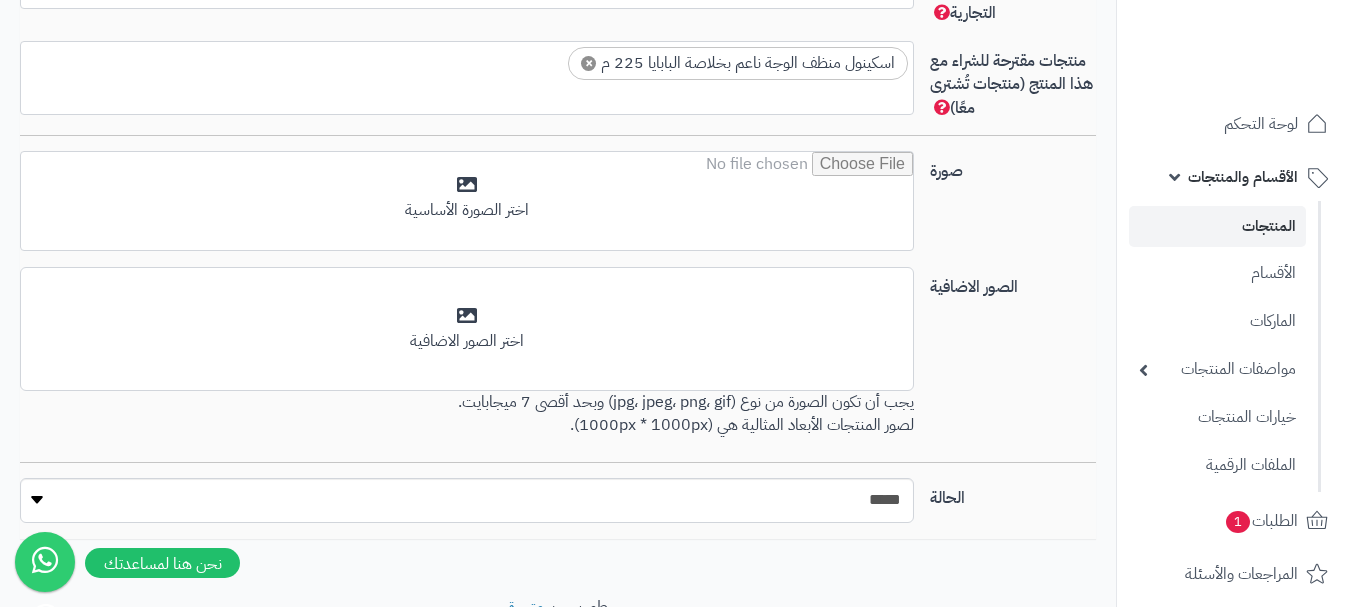 scroll, scrollTop: 0, scrollLeft: -5, axis: horizontal 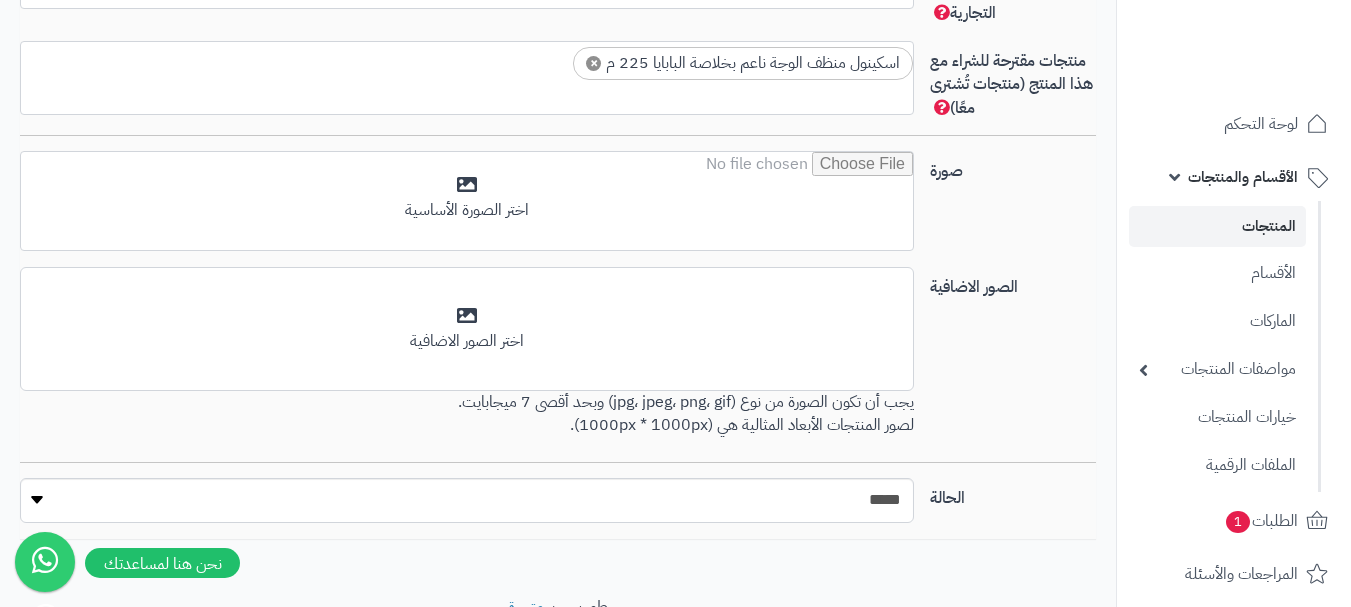 click on "× اسكينول منظف الوجة ناعم بخلاصة البابايا 225 م" at bounding box center [467, 75] 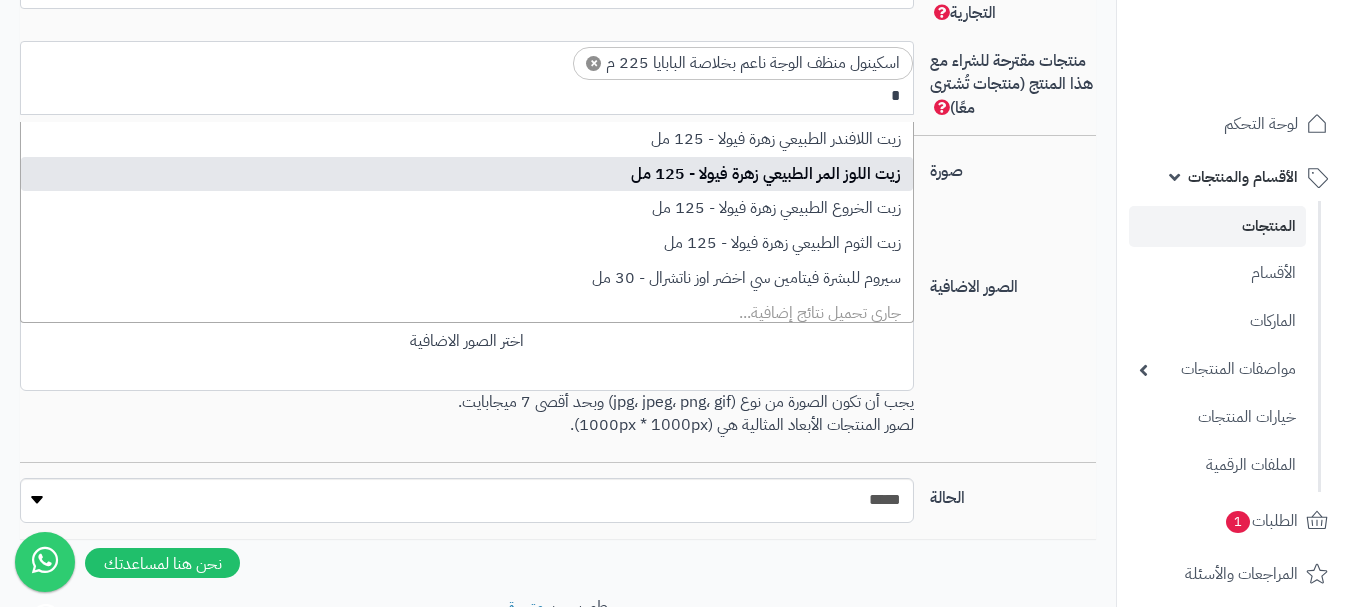 scroll, scrollTop: 0, scrollLeft: 0, axis: both 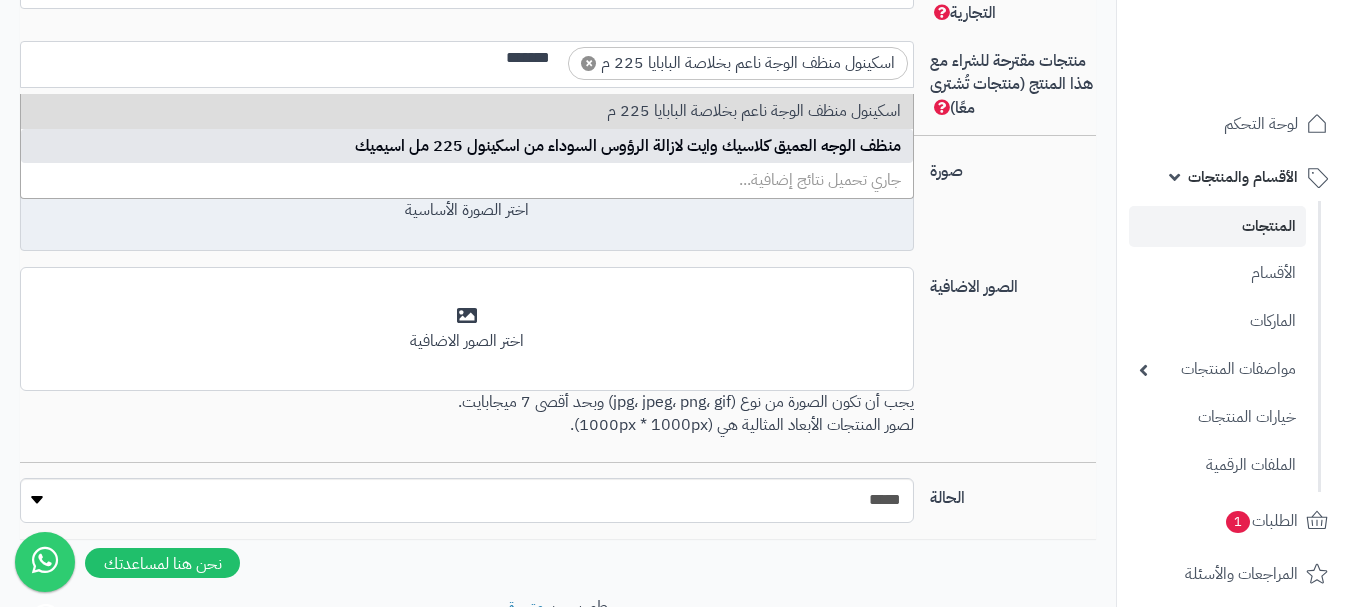 type on "*******" 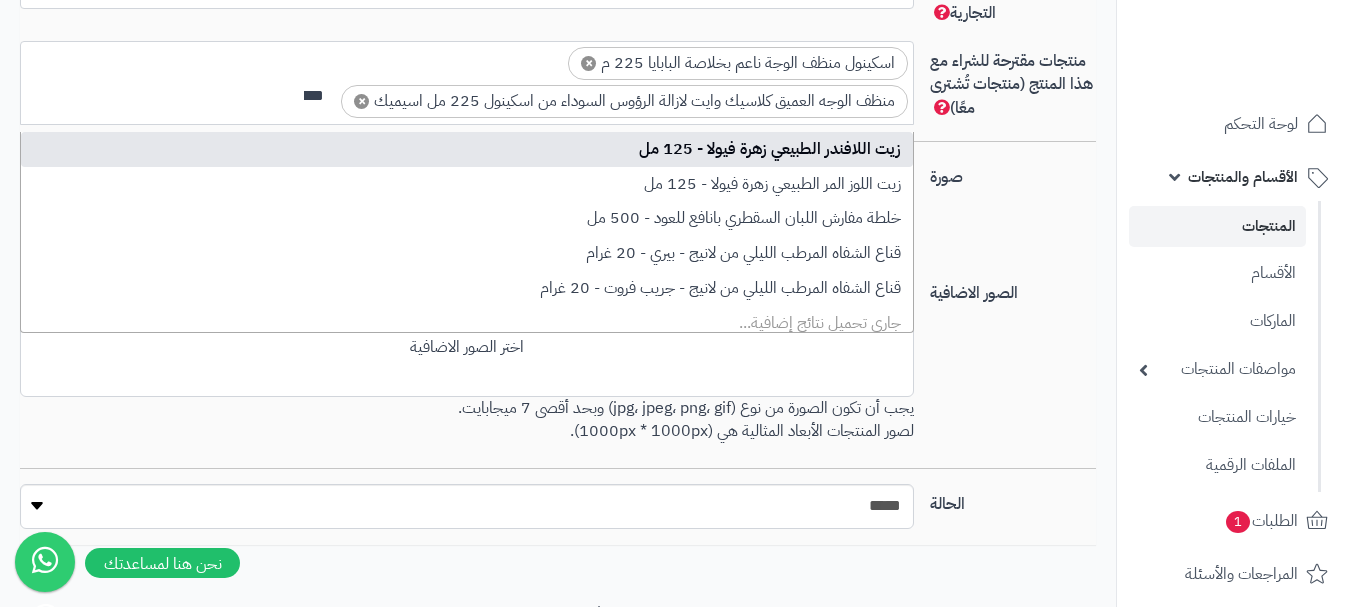scroll, scrollTop: 0, scrollLeft: 0, axis: both 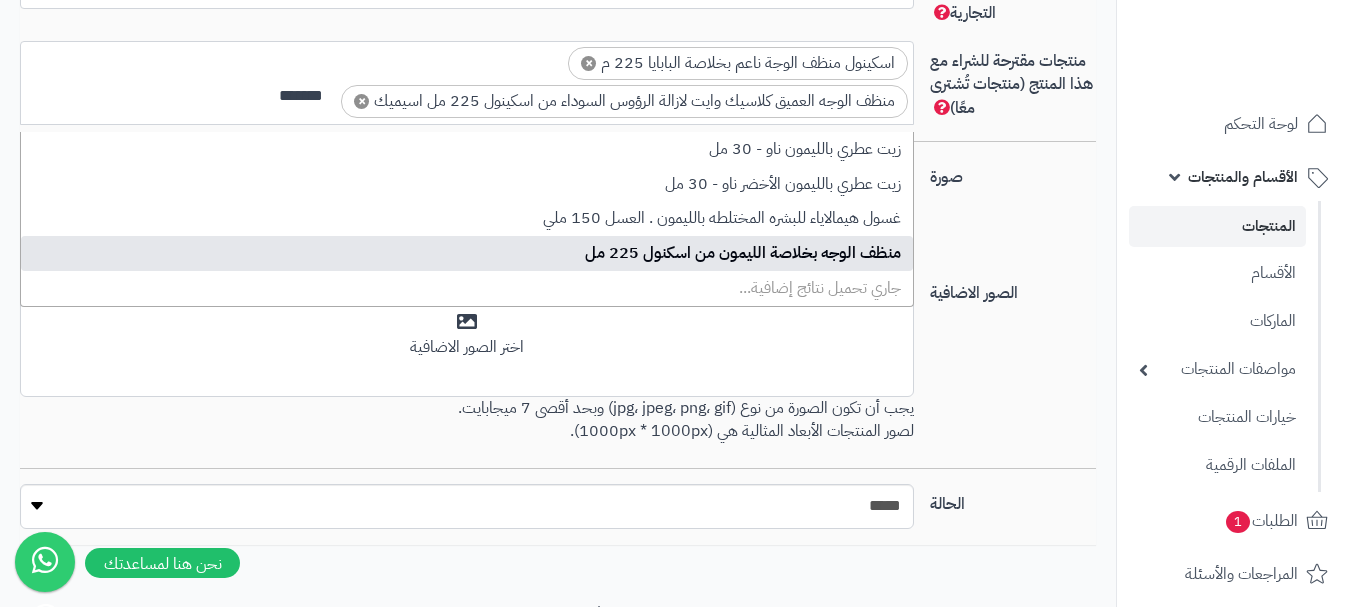 type on "*******" 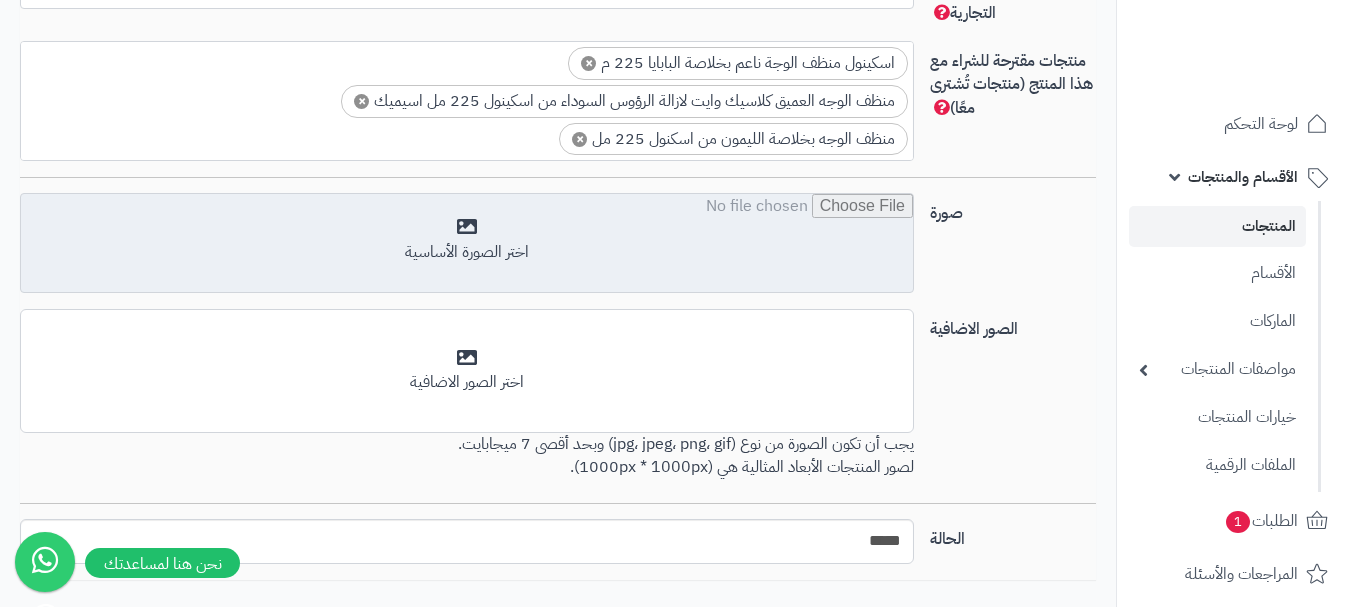 click at bounding box center (467, 244) 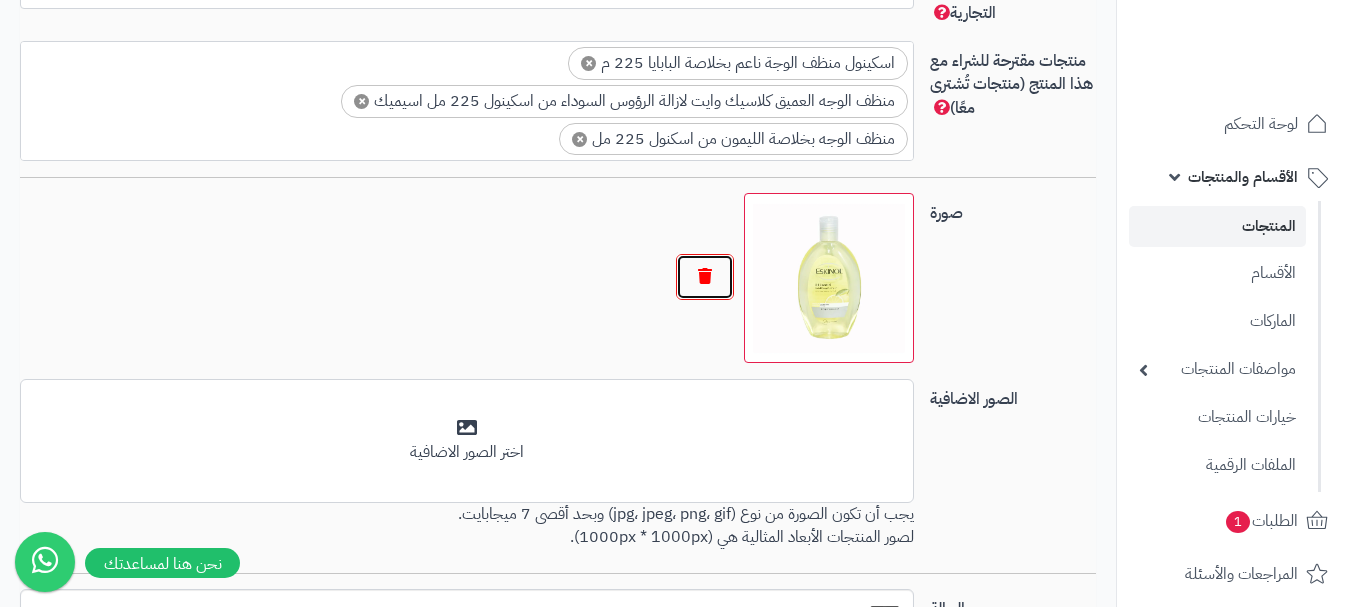 click at bounding box center [705, 277] 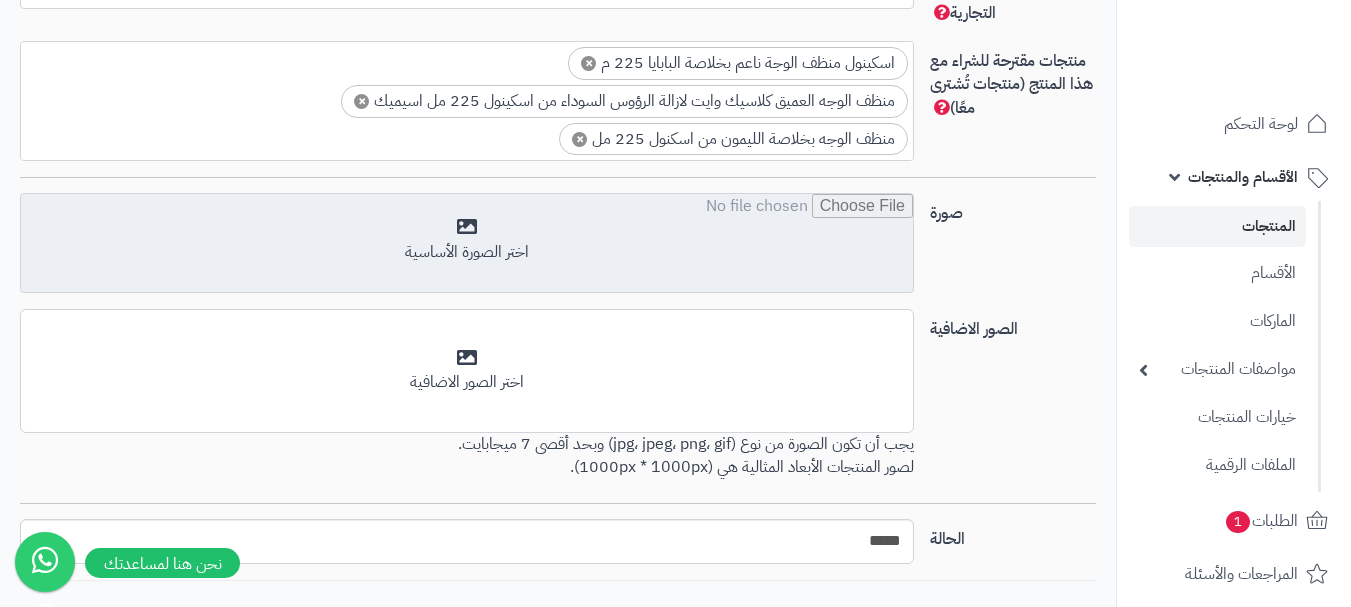 click at bounding box center (467, 244) 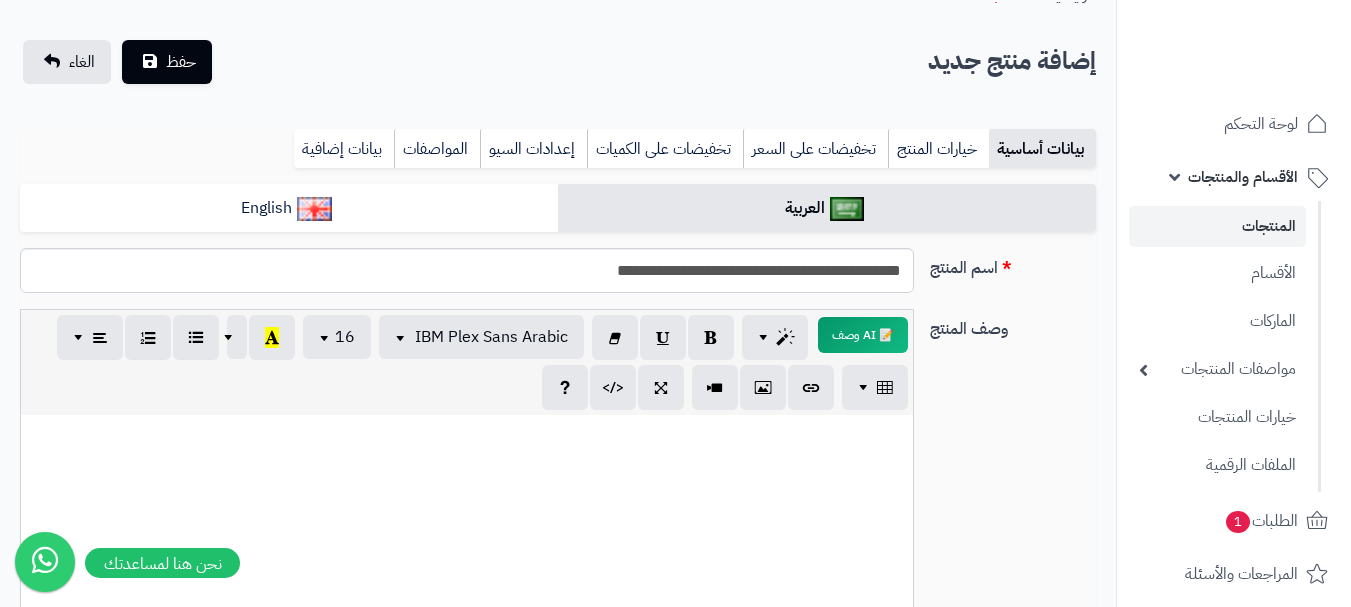scroll, scrollTop: 0, scrollLeft: 0, axis: both 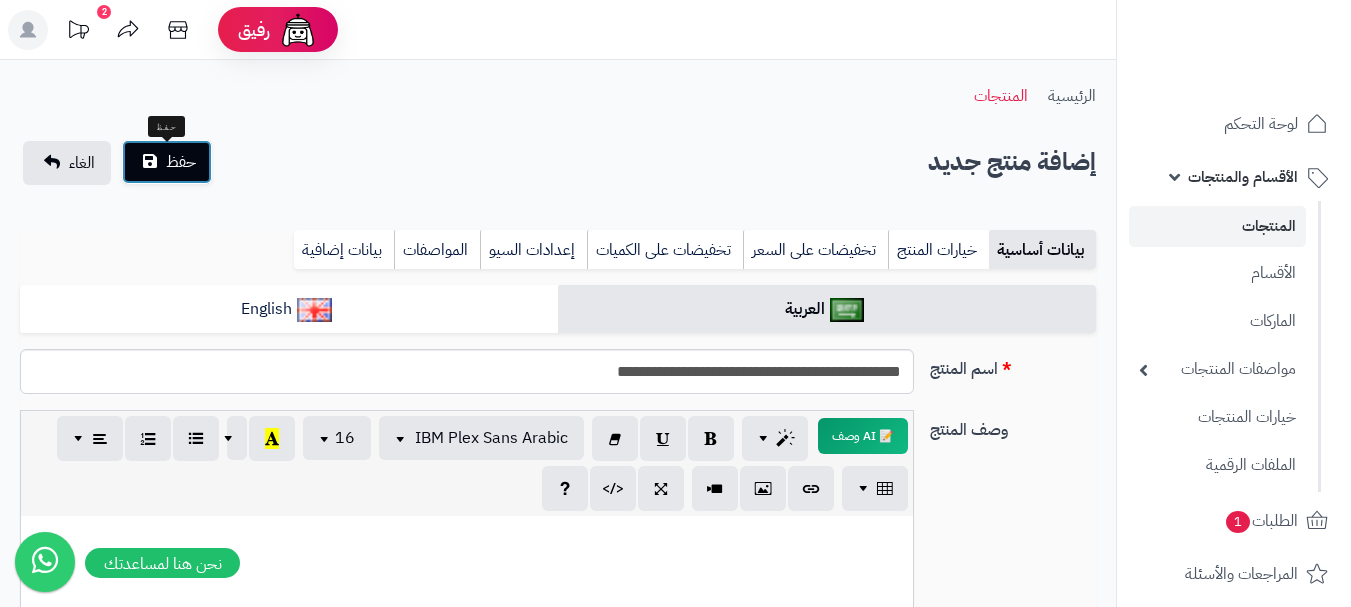 click on "حفظ" at bounding box center [181, 162] 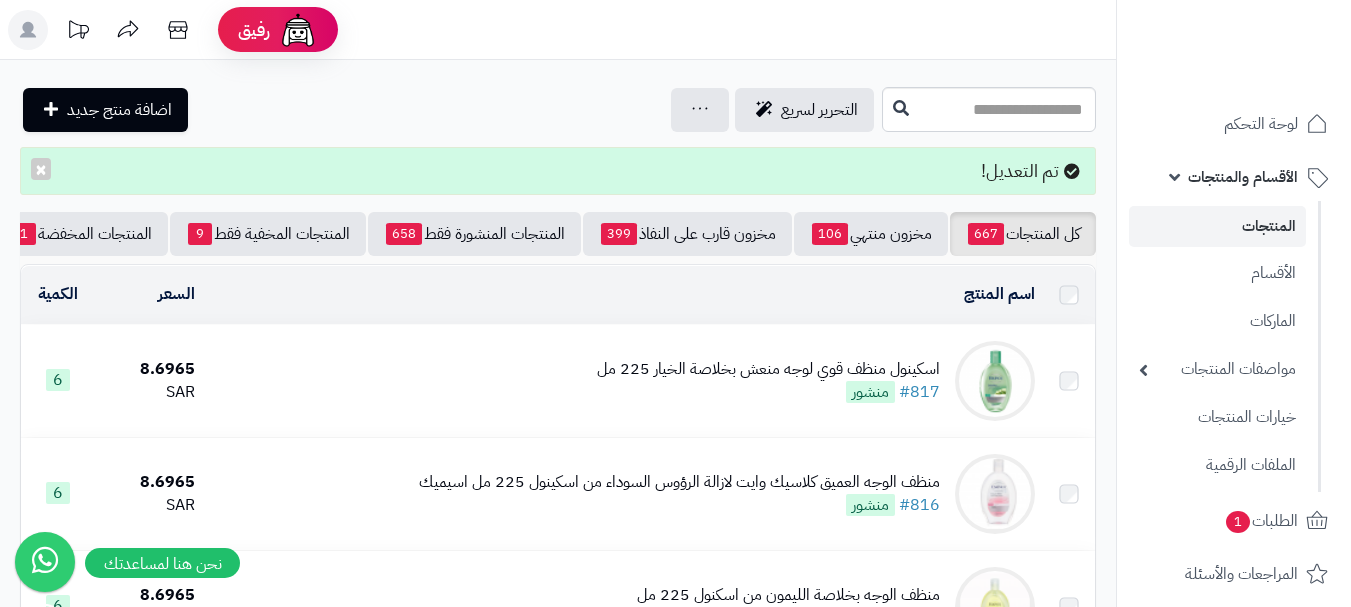 scroll, scrollTop: 0, scrollLeft: 0, axis: both 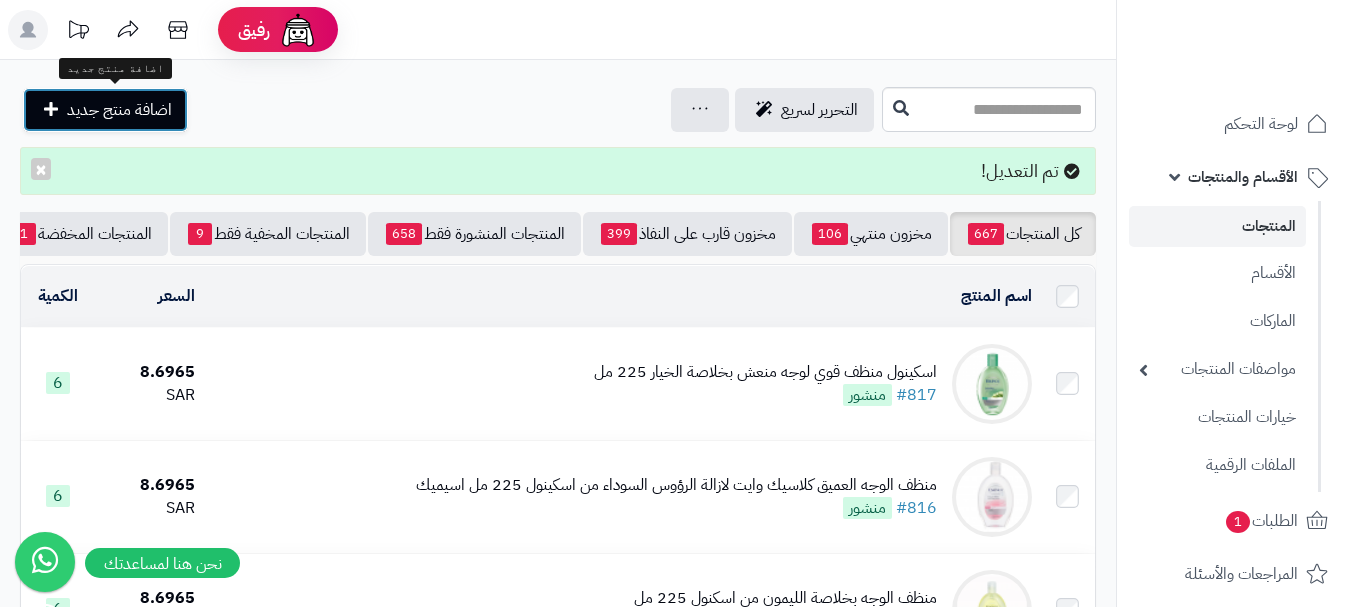 click on "اضافة منتج جديد" at bounding box center (119, 110) 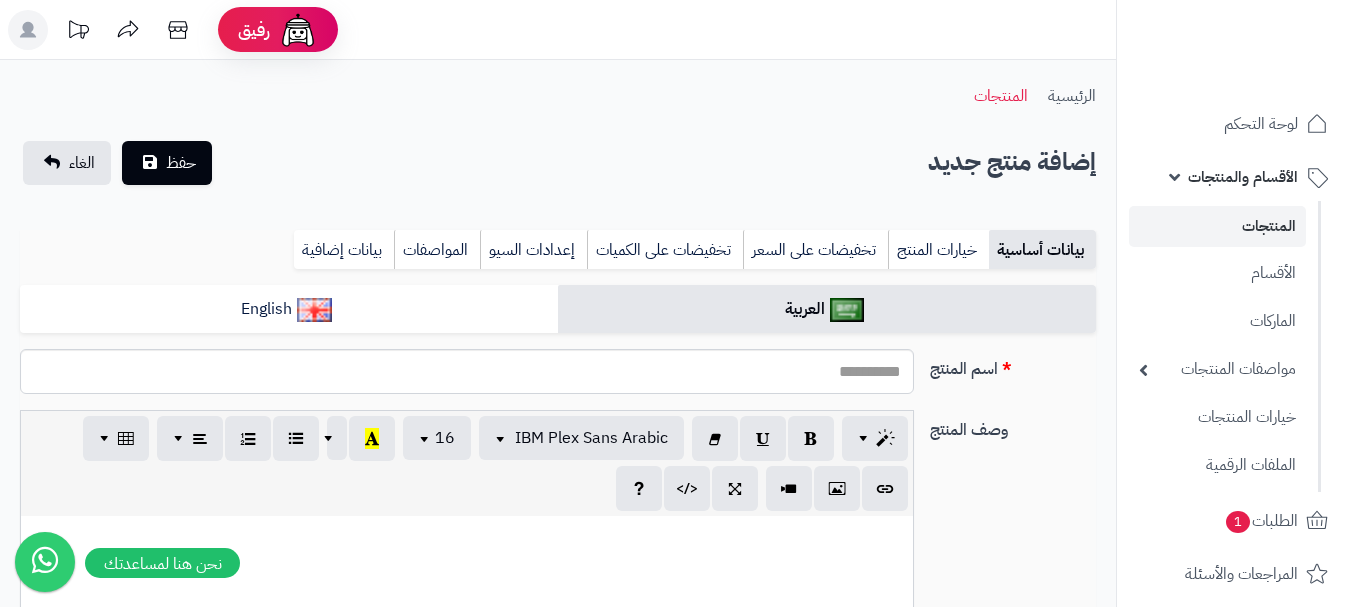 select 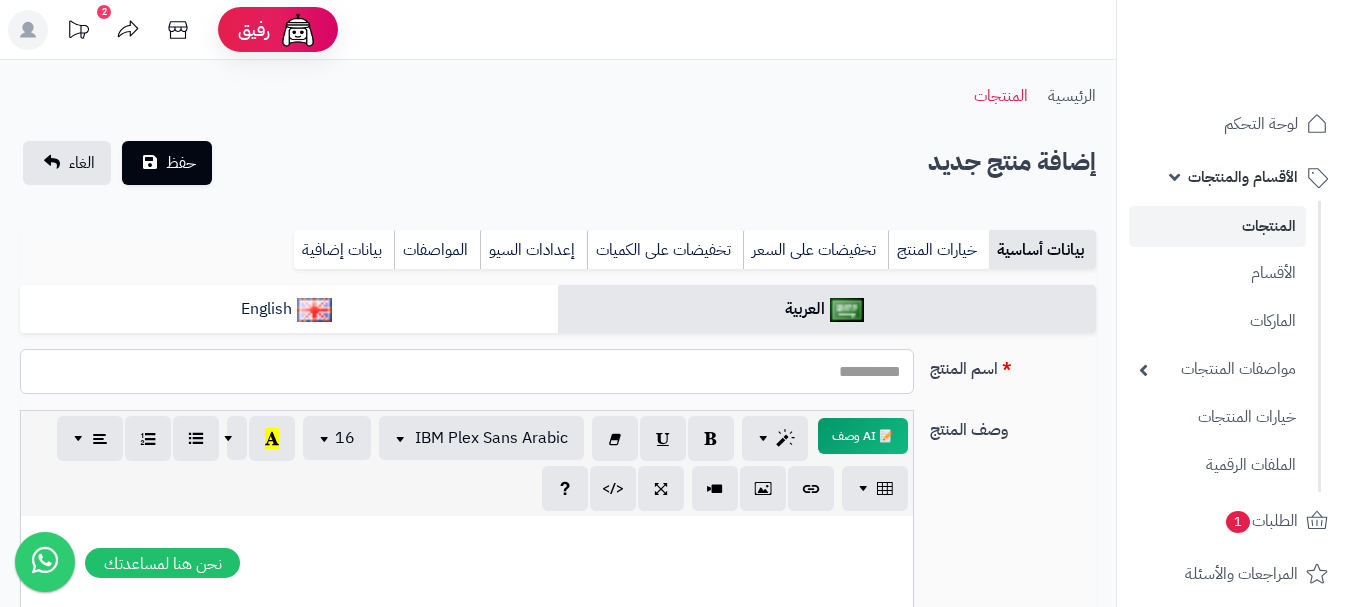 drag, startPoint x: 850, startPoint y: 359, endPoint x: 846, endPoint y: 371, distance: 12.649111 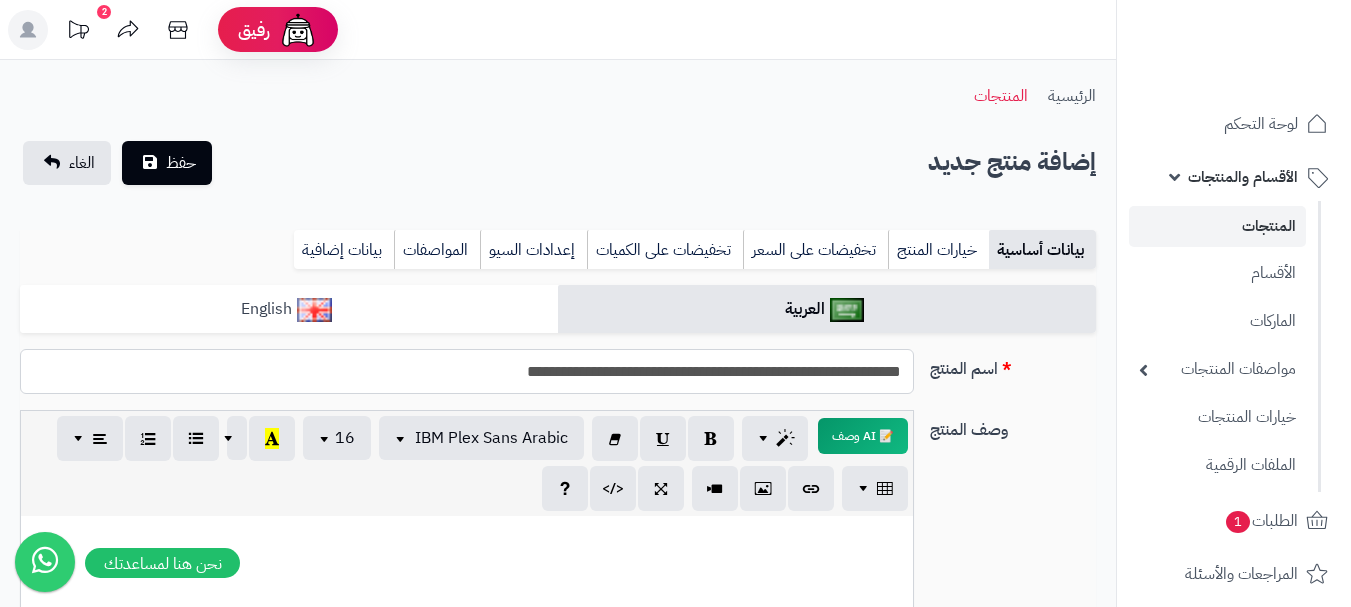 type on "**********" 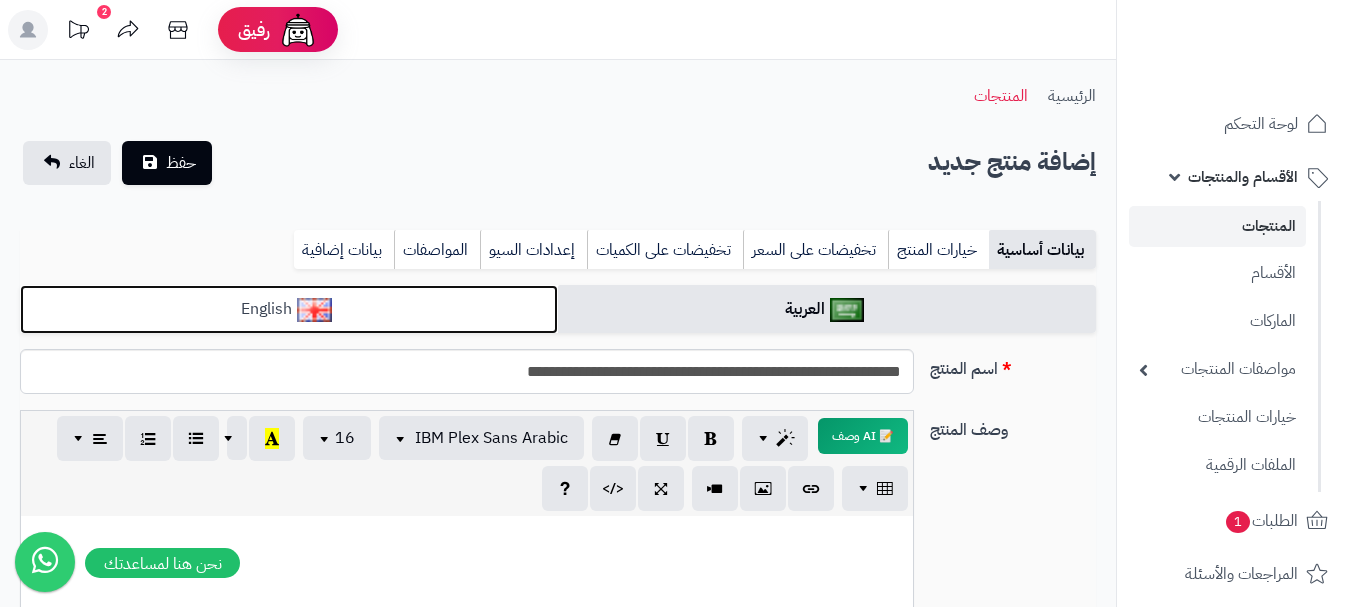 click on "English" at bounding box center (289, 309) 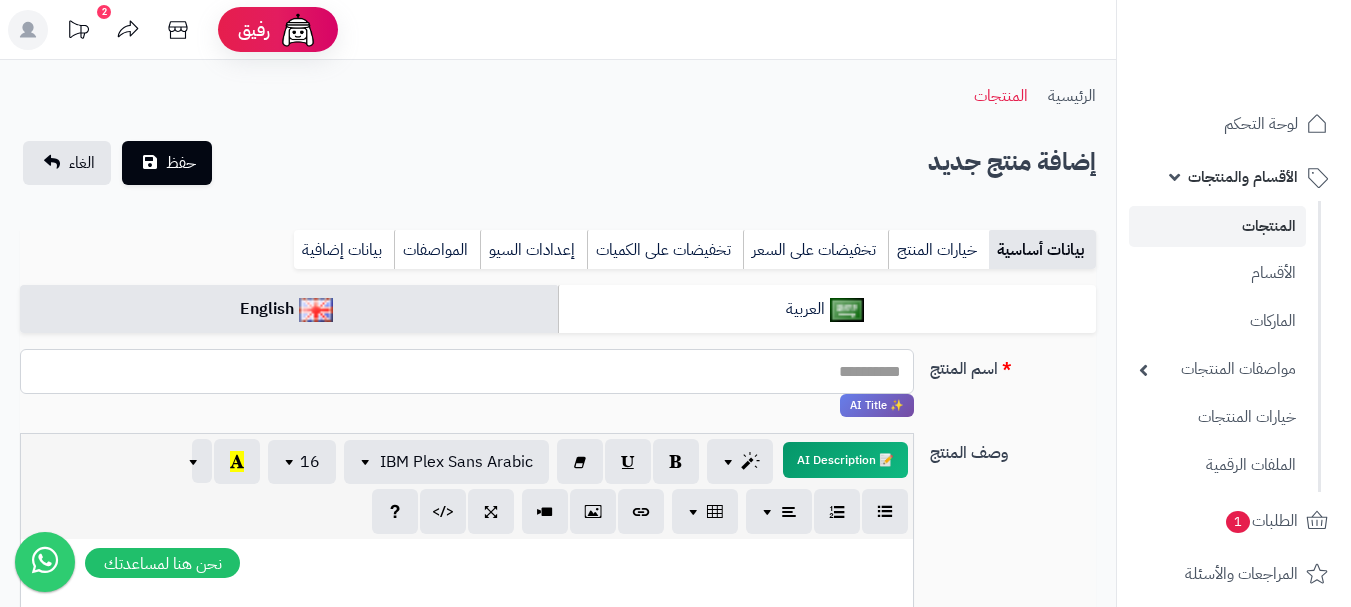 paste on "**********" 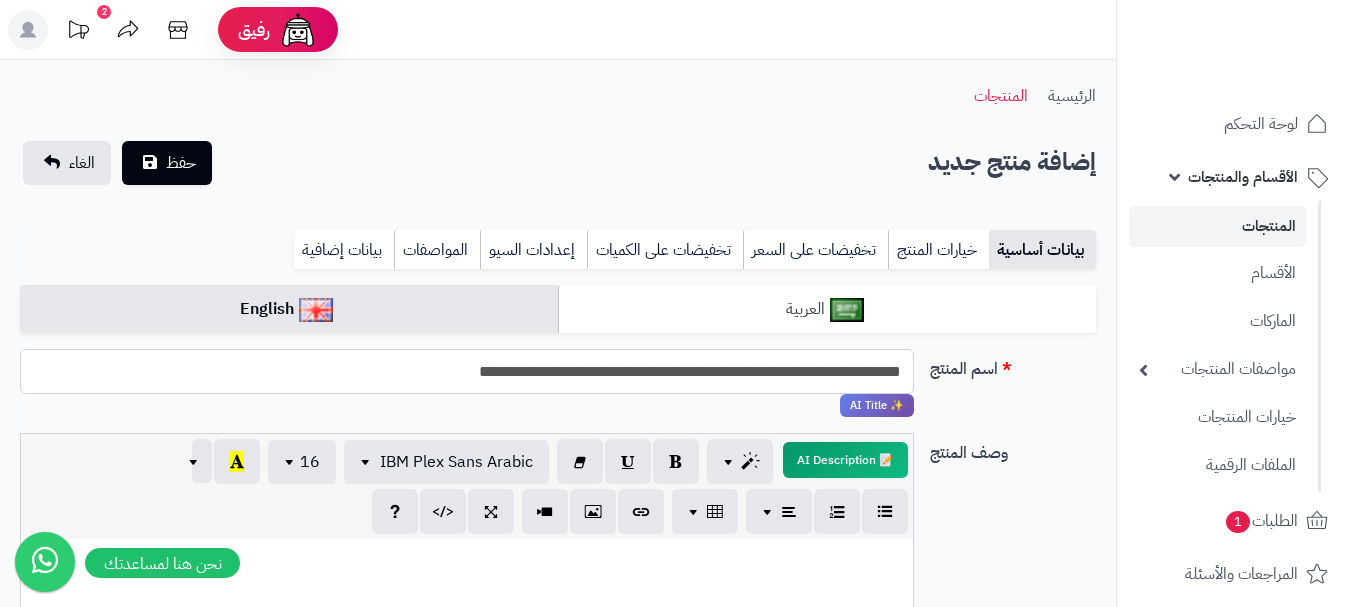 type on "**********" 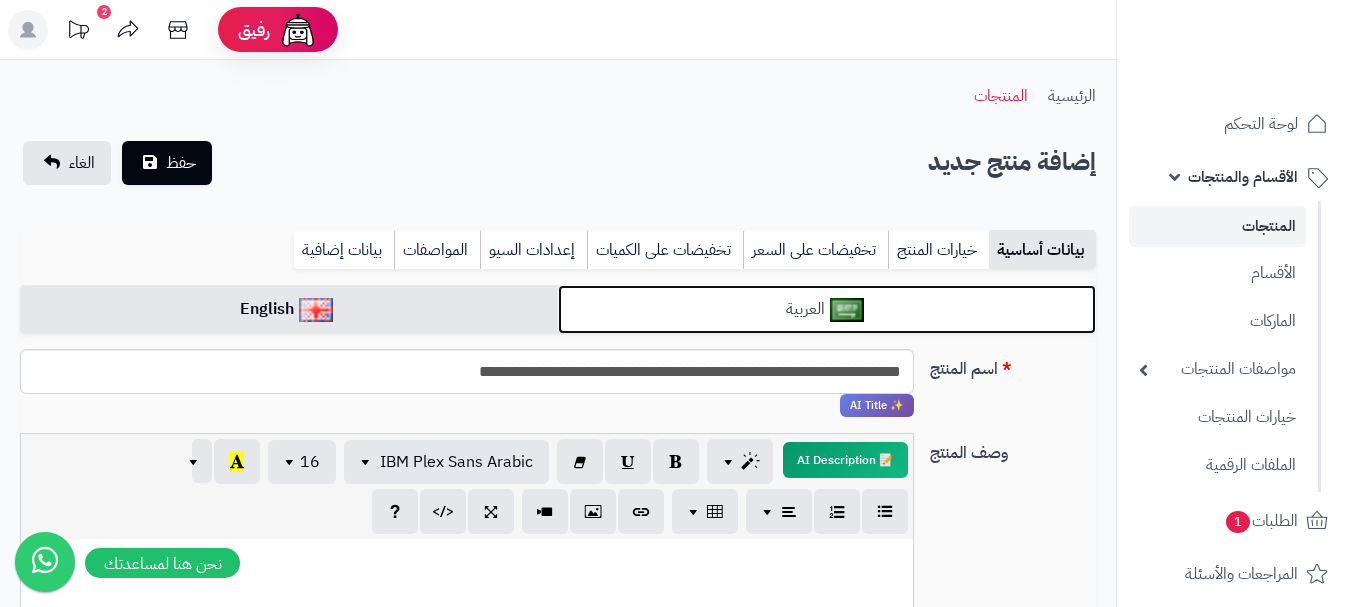 click at bounding box center [847, 310] 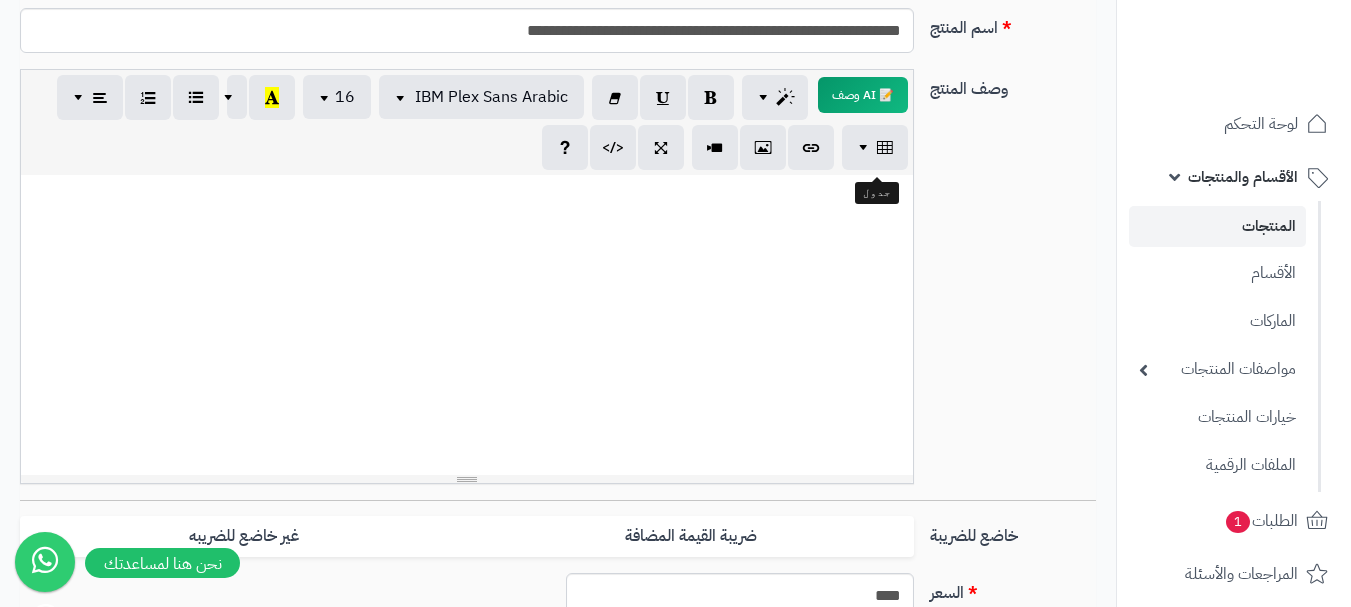 scroll, scrollTop: 500, scrollLeft: 0, axis: vertical 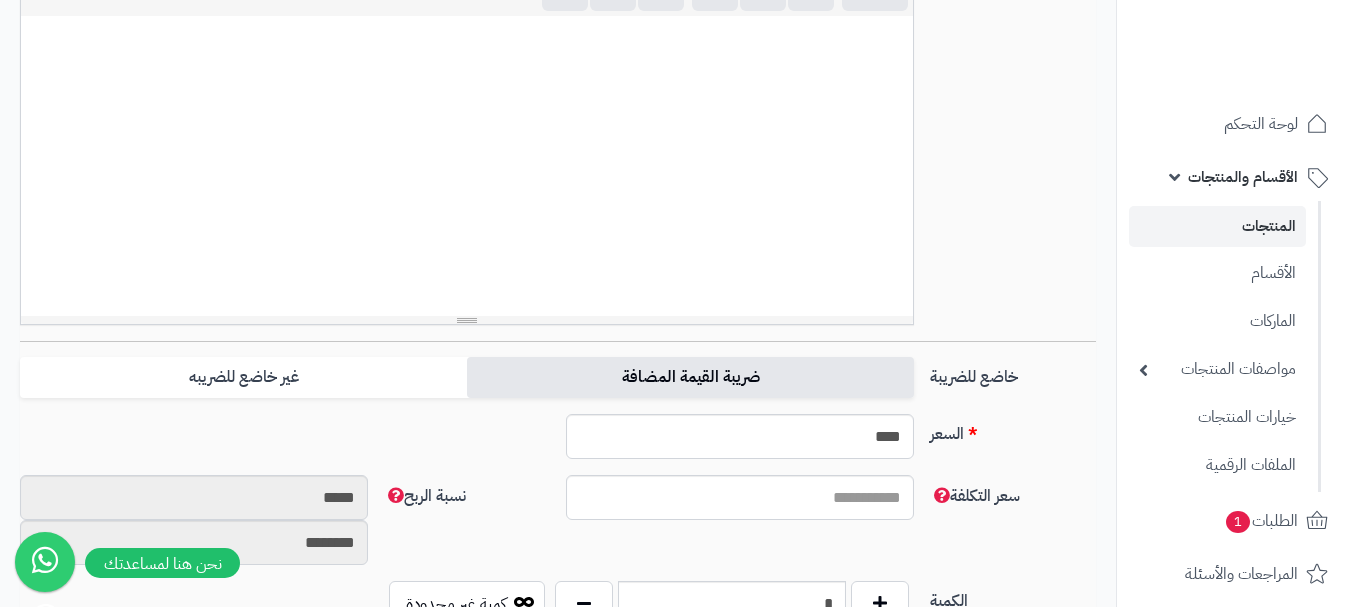 click on "ضريبة القيمة المضافة" at bounding box center (690, 377) 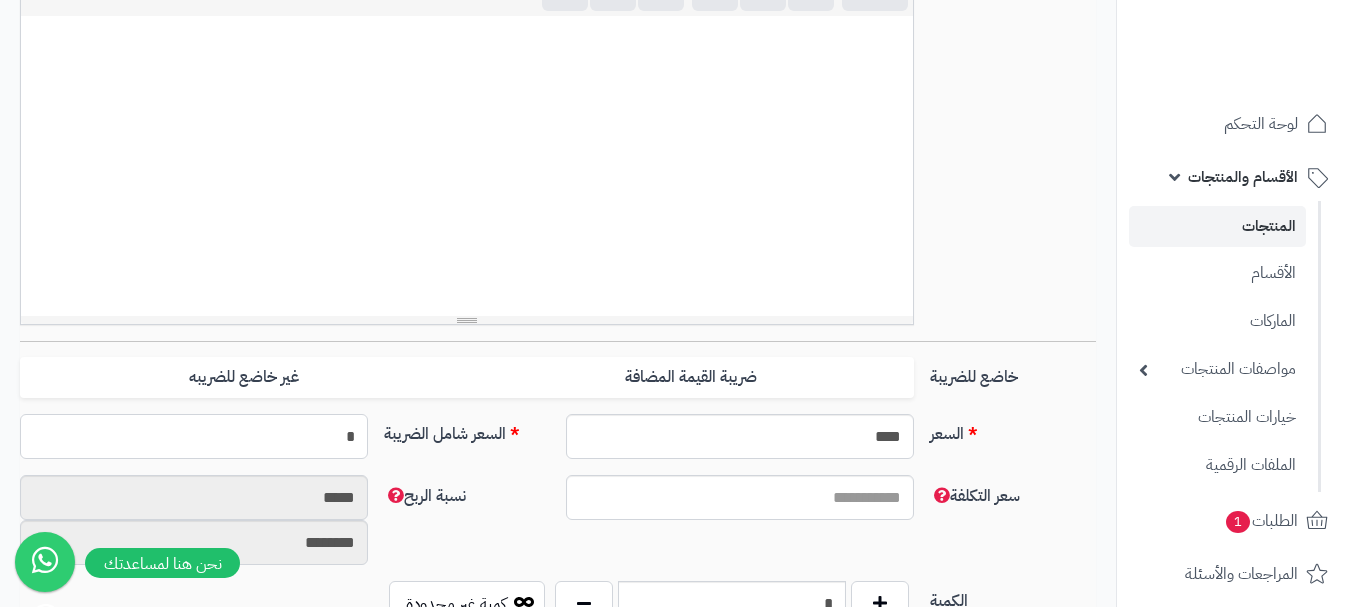 click on "*" at bounding box center (194, 436) 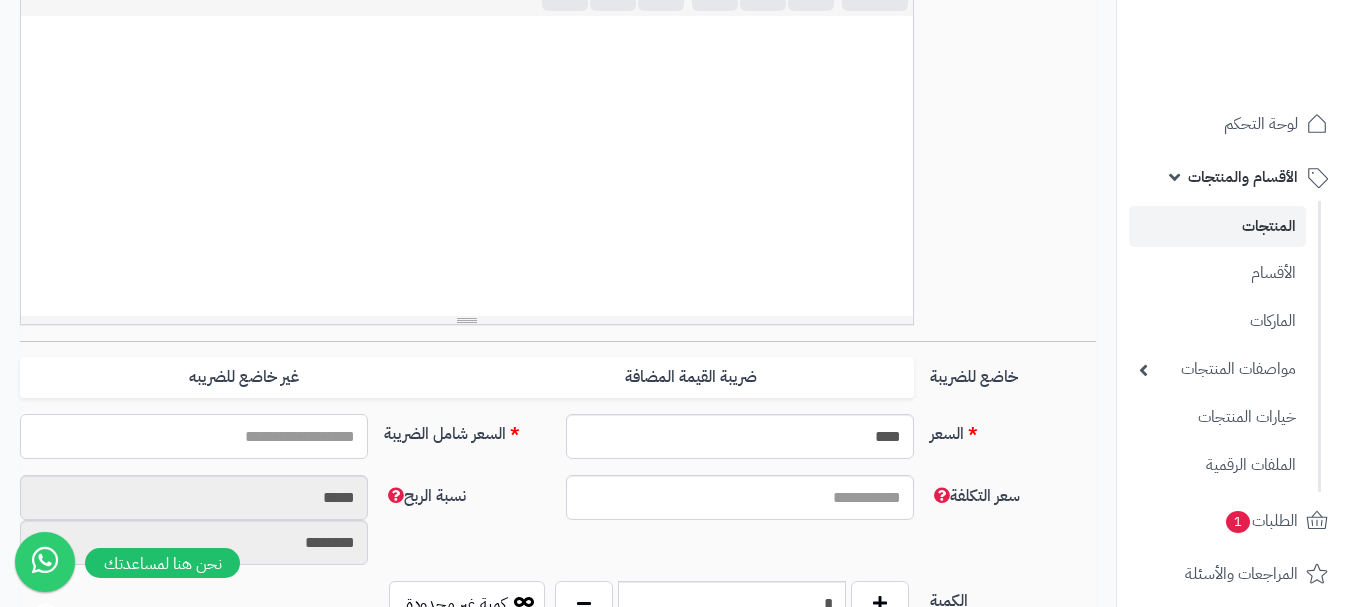 type on "*" 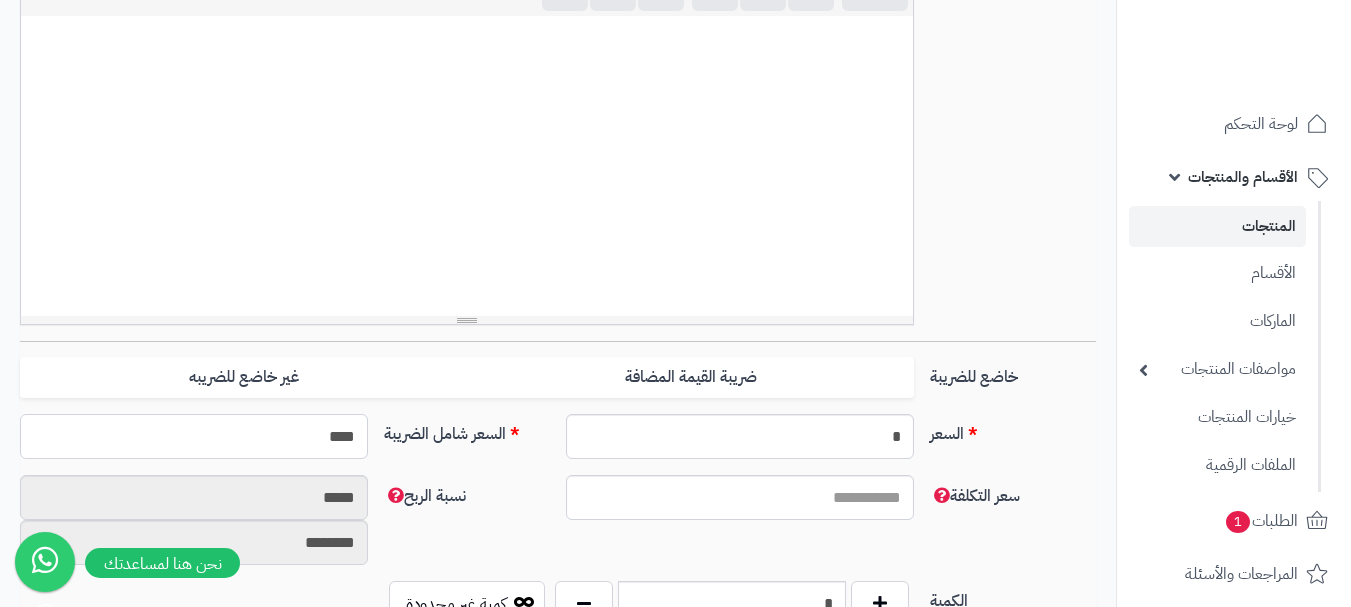 type on "*****" 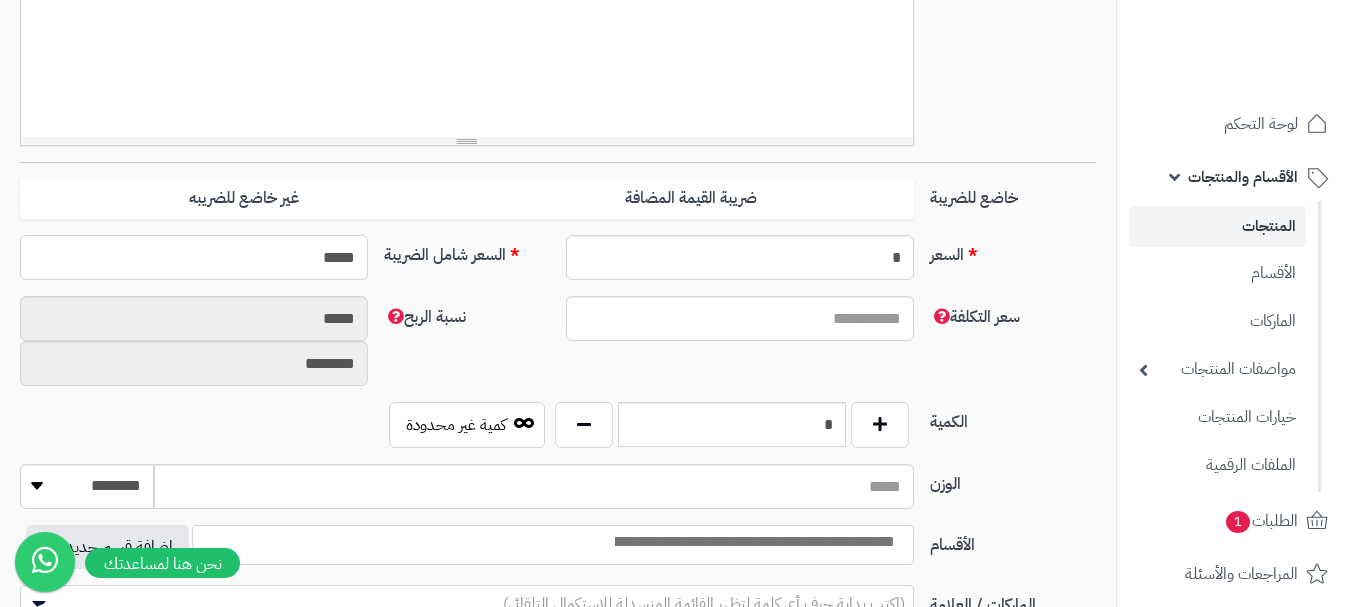 scroll, scrollTop: 900, scrollLeft: 0, axis: vertical 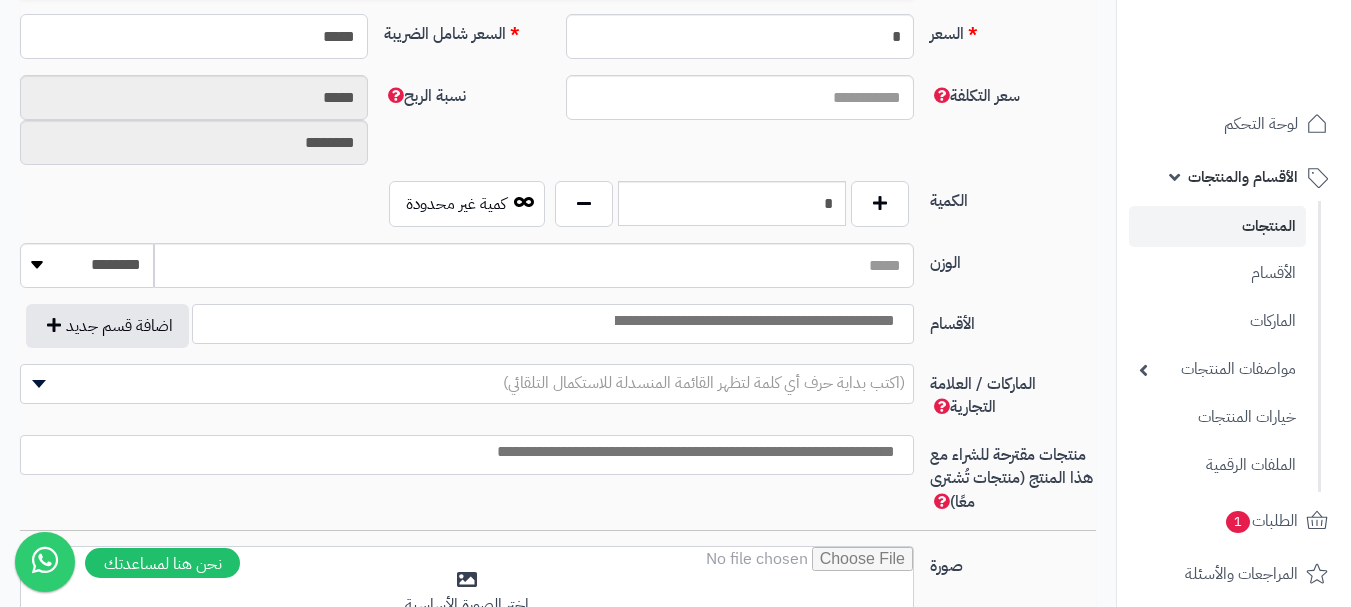 type on "**********" 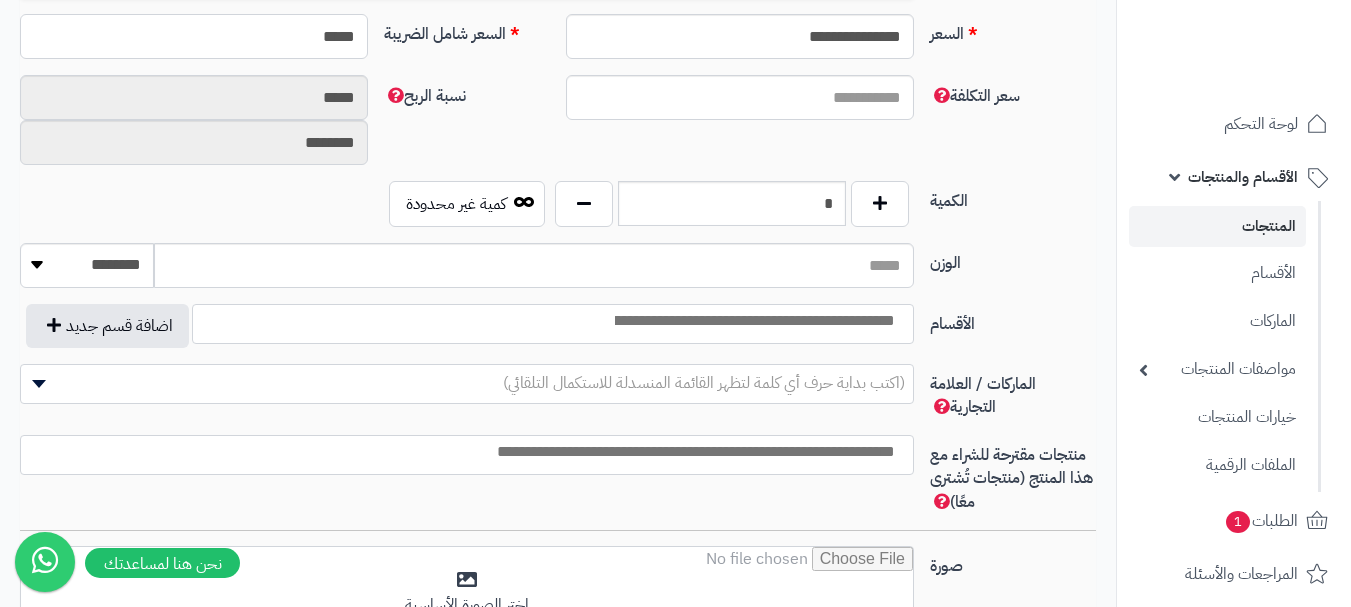 type on "*****" 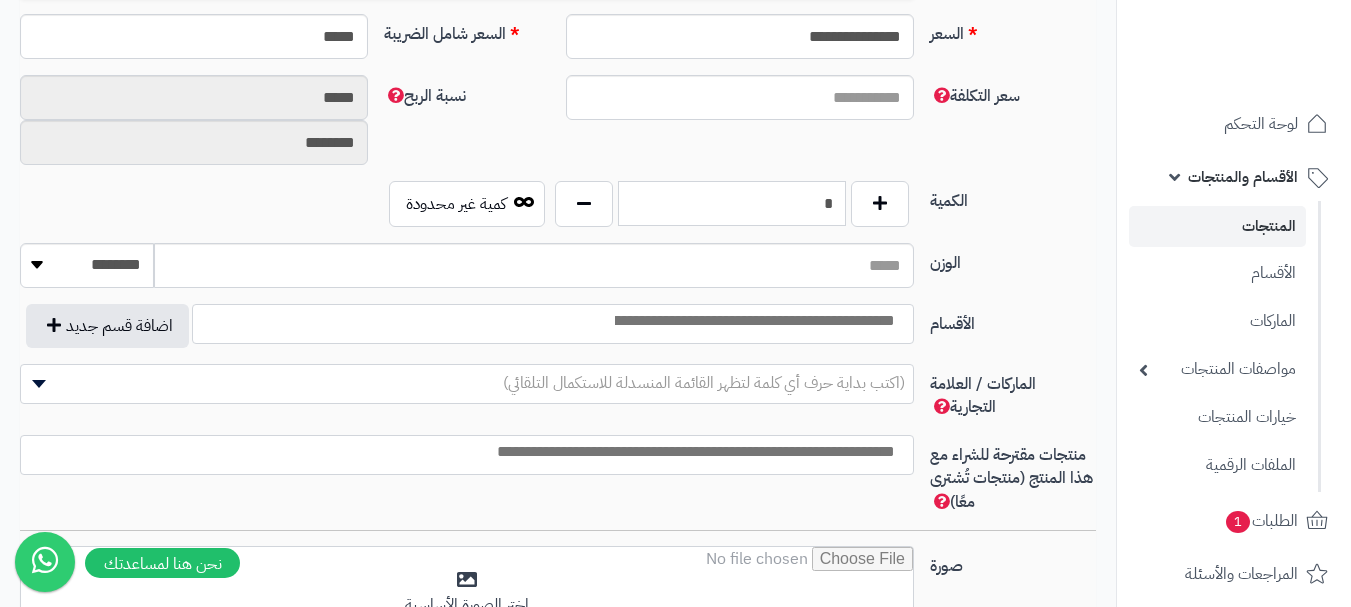 click on "*" at bounding box center (732, 203) 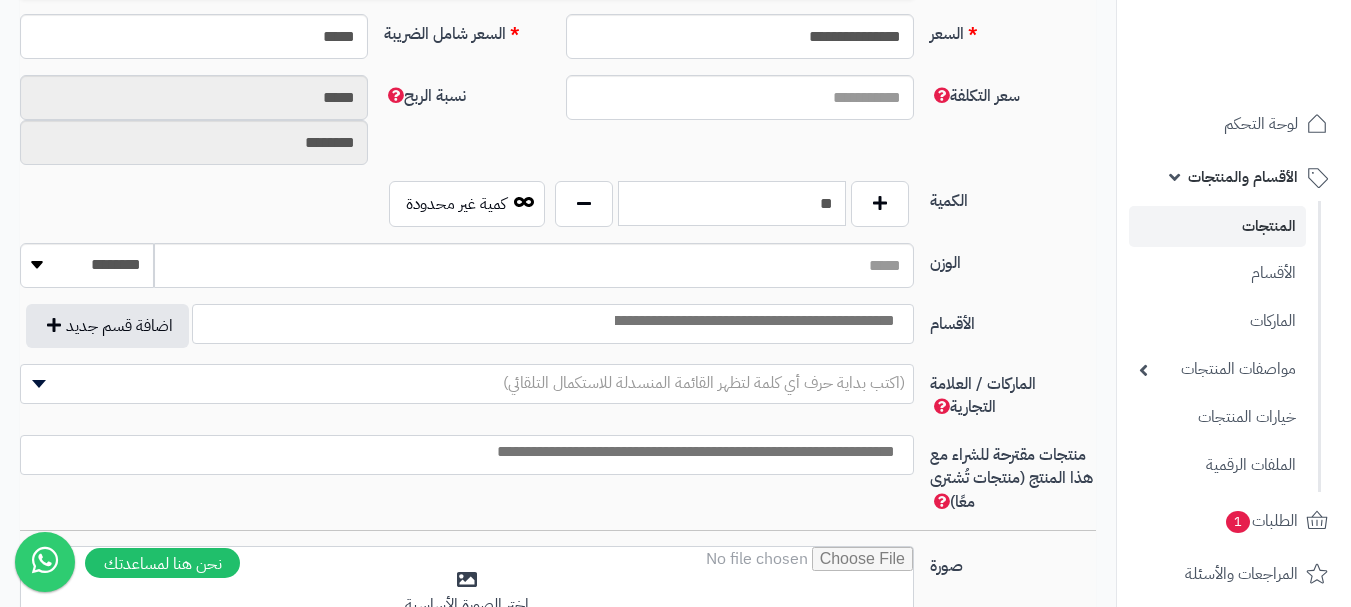 scroll, scrollTop: 800, scrollLeft: 0, axis: vertical 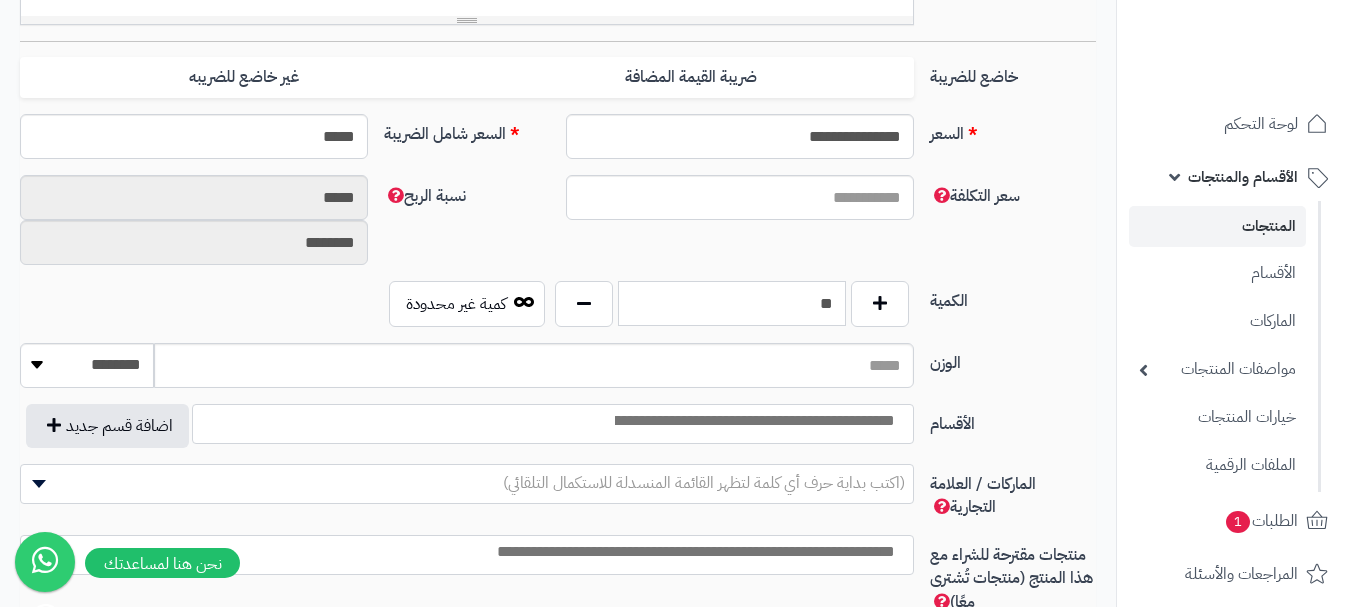 type on "**" 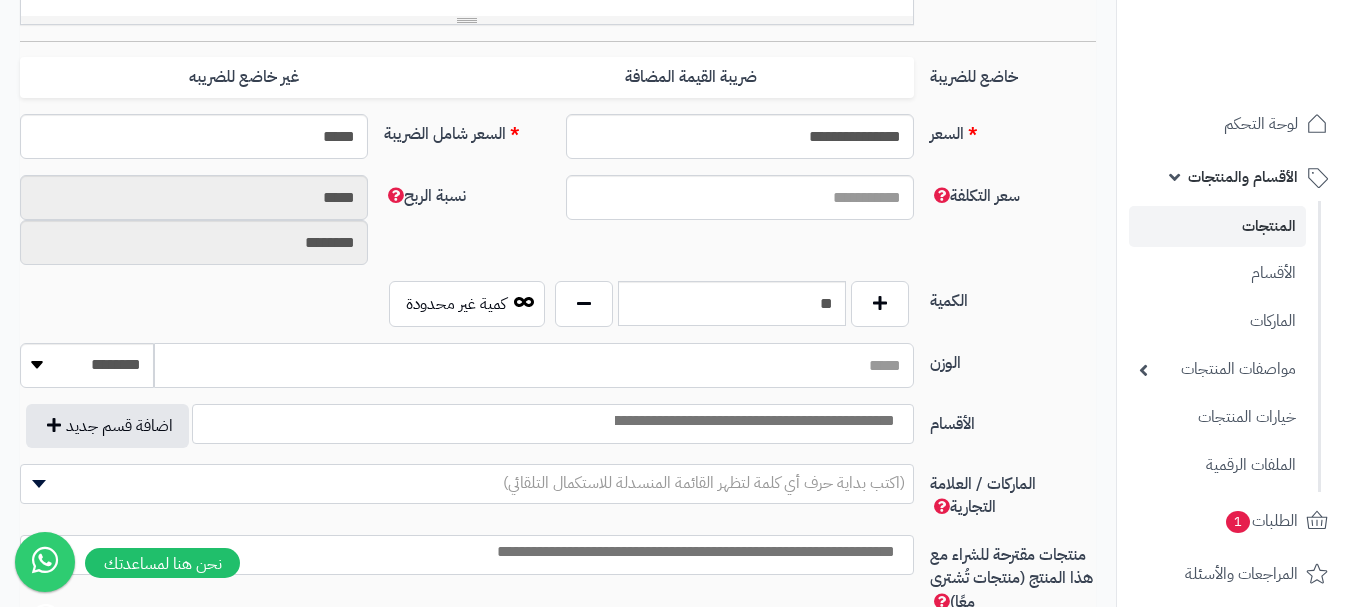 click on "الوزن" at bounding box center [534, 365] 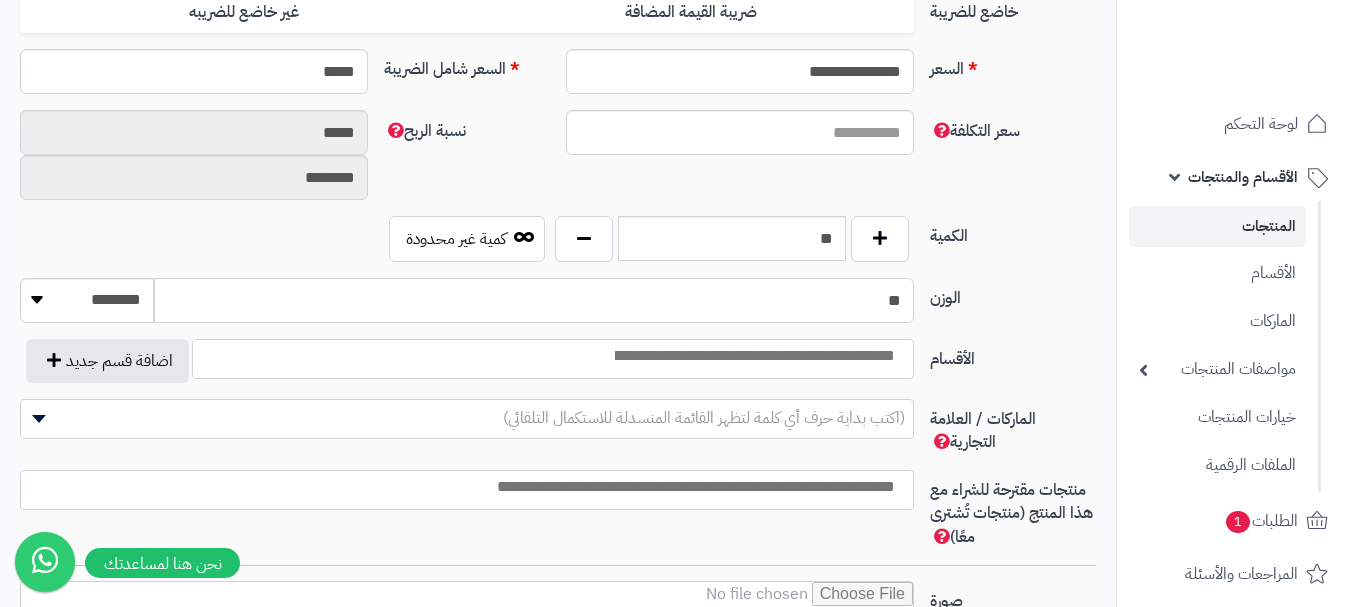 scroll, scrollTop: 900, scrollLeft: 0, axis: vertical 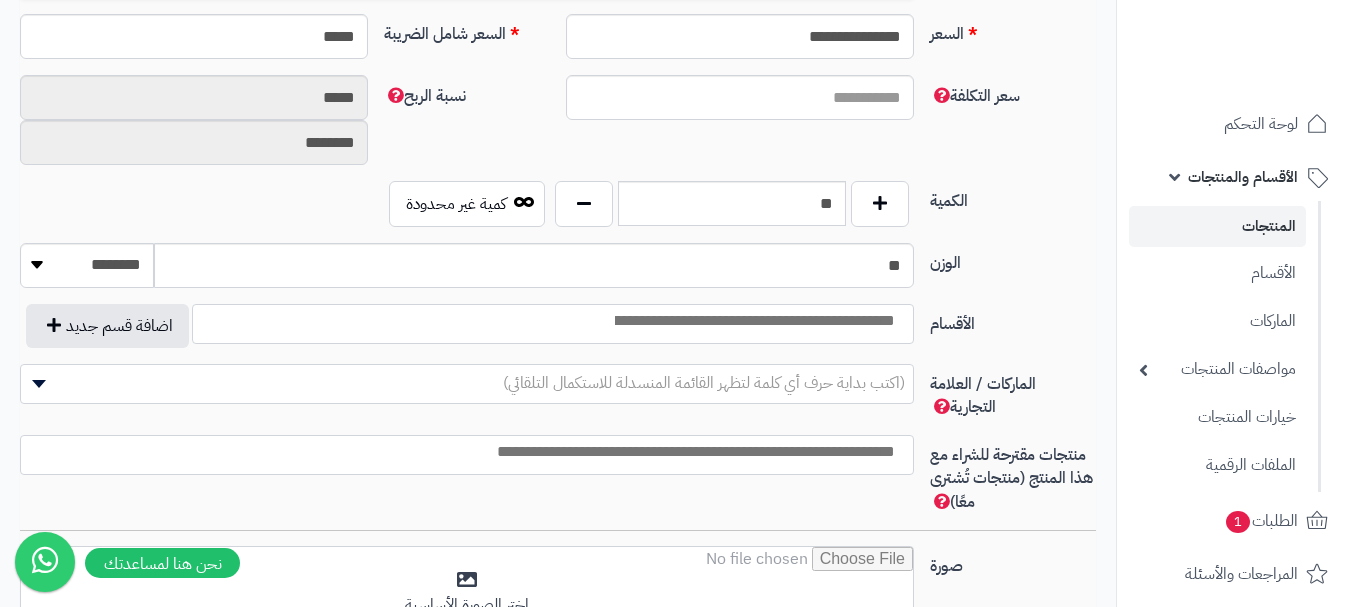 click at bounding box center (753, 321) 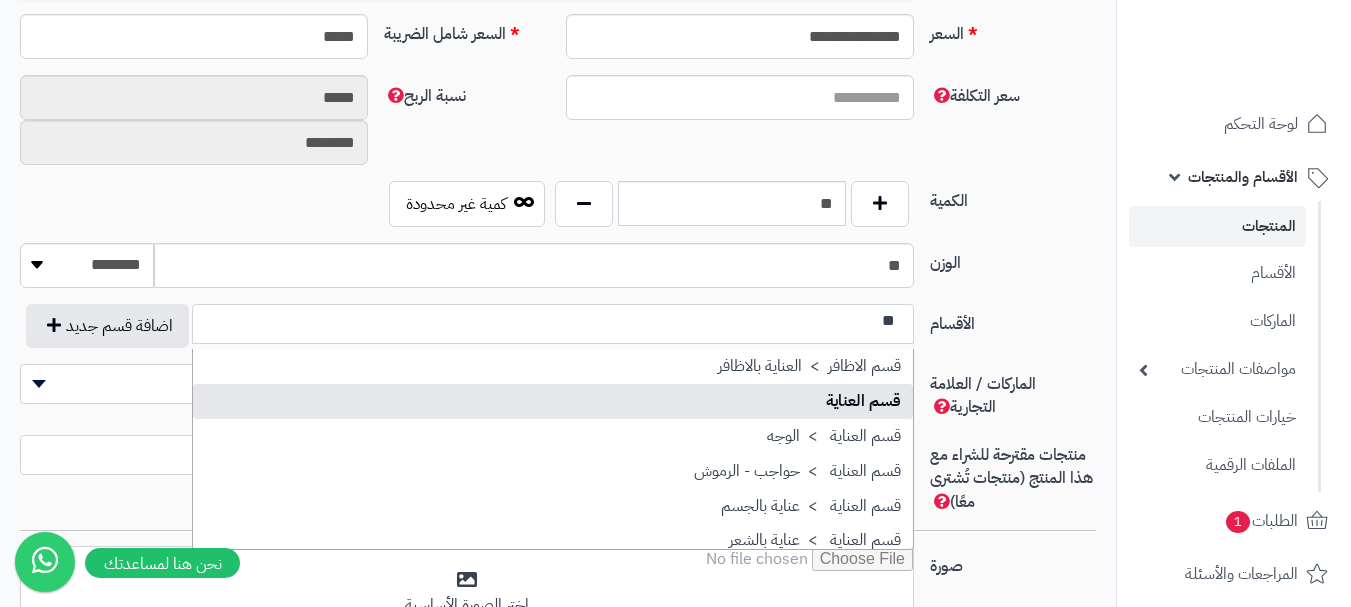 type on "**" 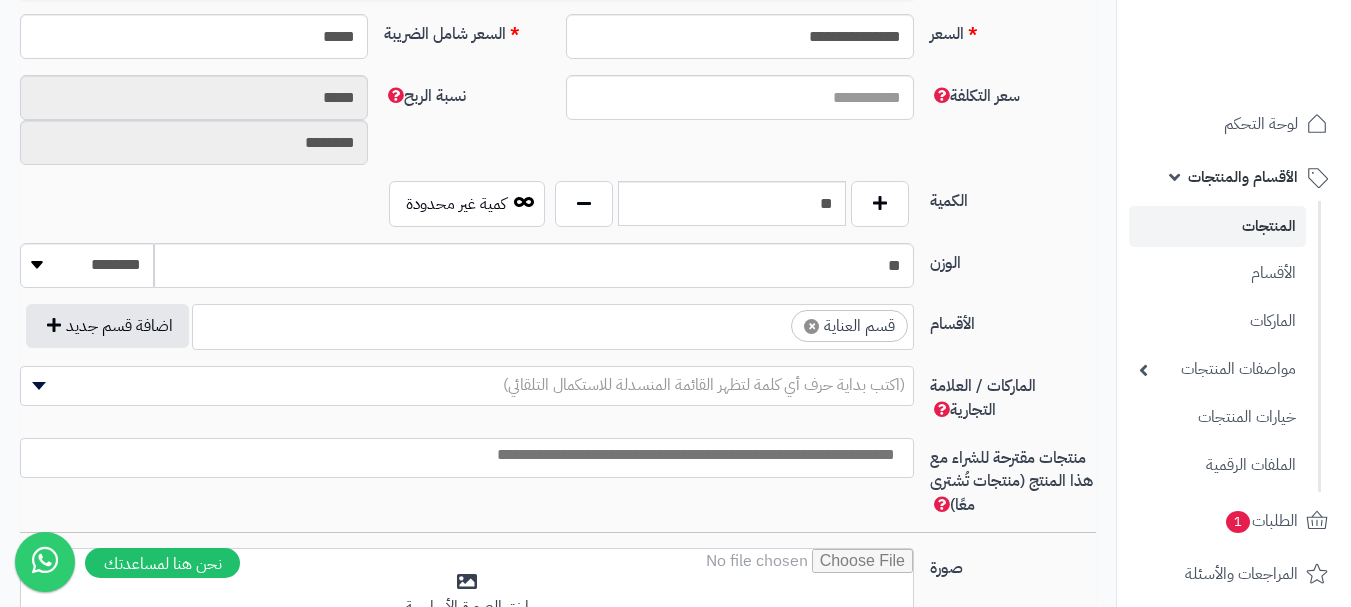 scroll, scrollTop: 1250, scrollLeft: 0, axis: vertical 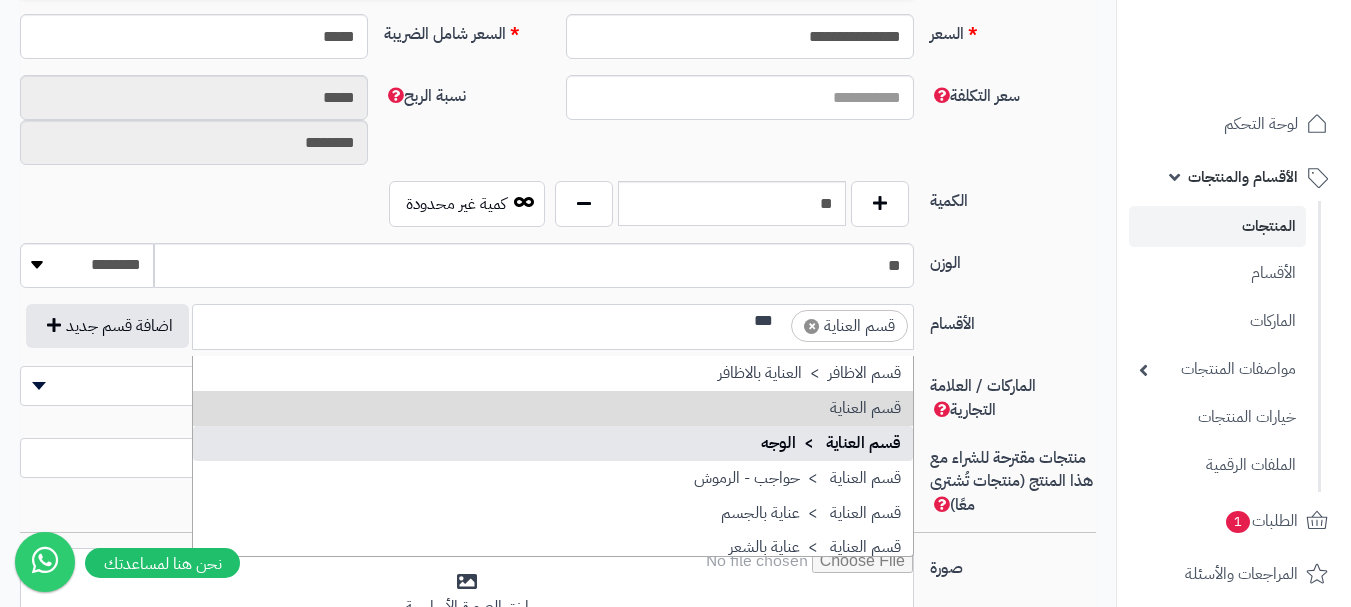 type on "***" 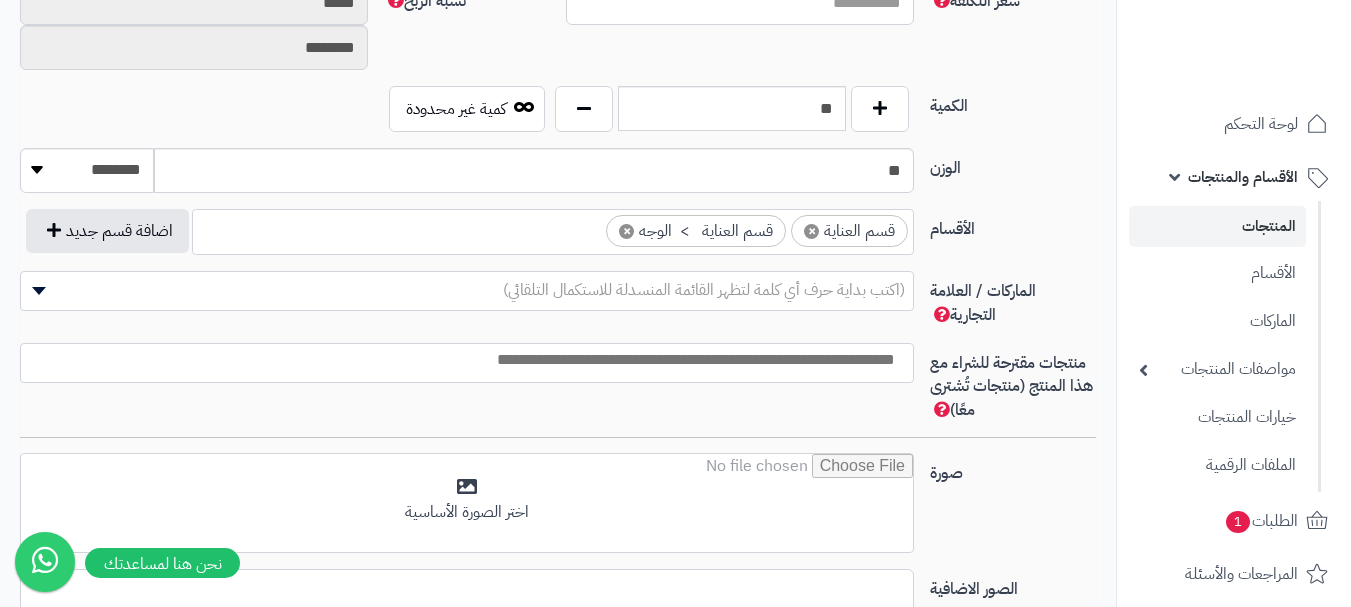 scroll, scrollTop: 1100, scrollLeft: 0, axis: vertical 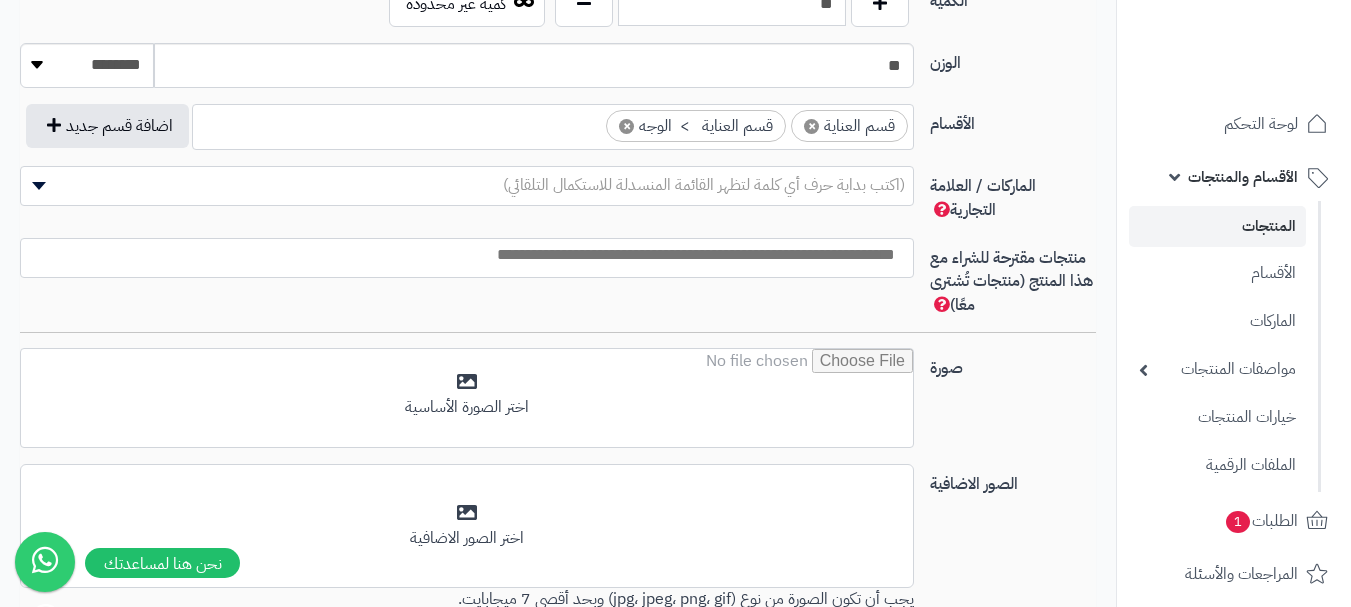 click at bounding box center [462, 255] 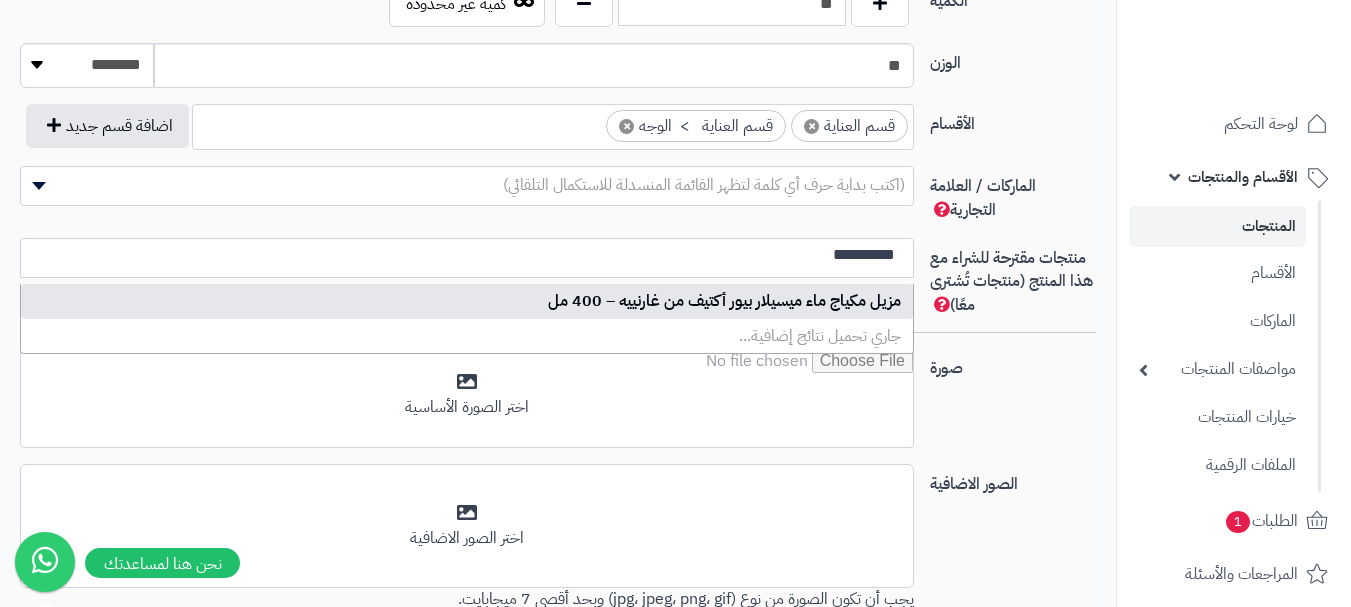 type on "**********" 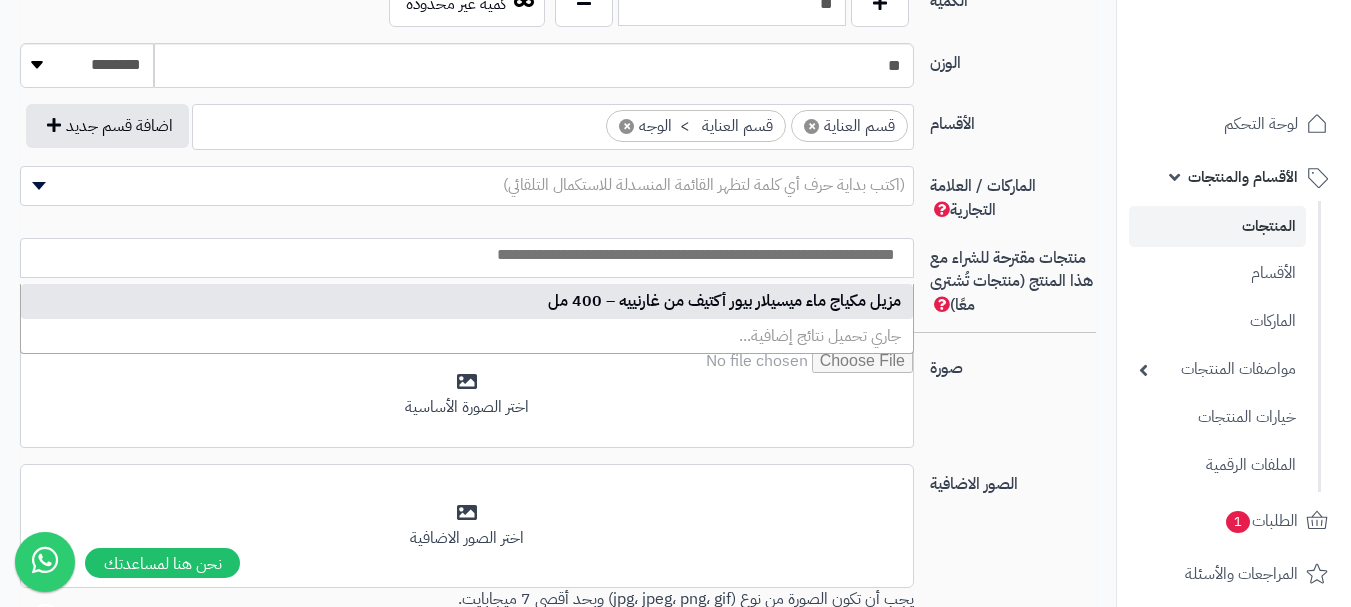 select on "***" 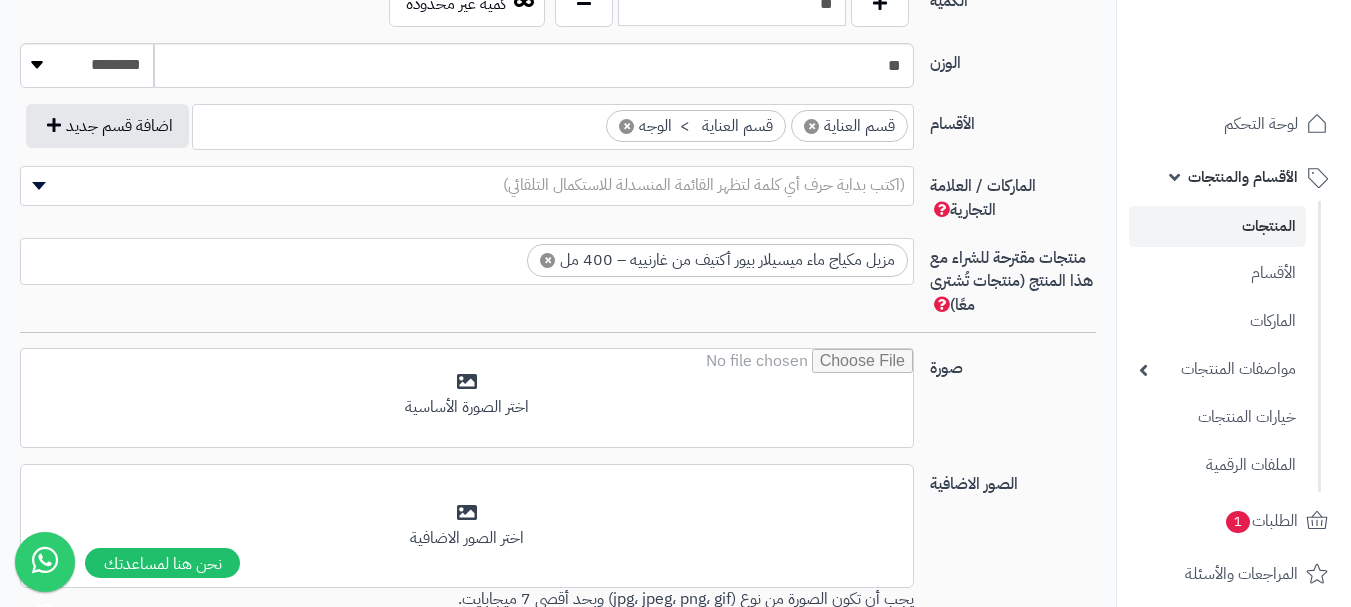 scroll, scrollTop: 0, scrollLeft: 0, axis: both 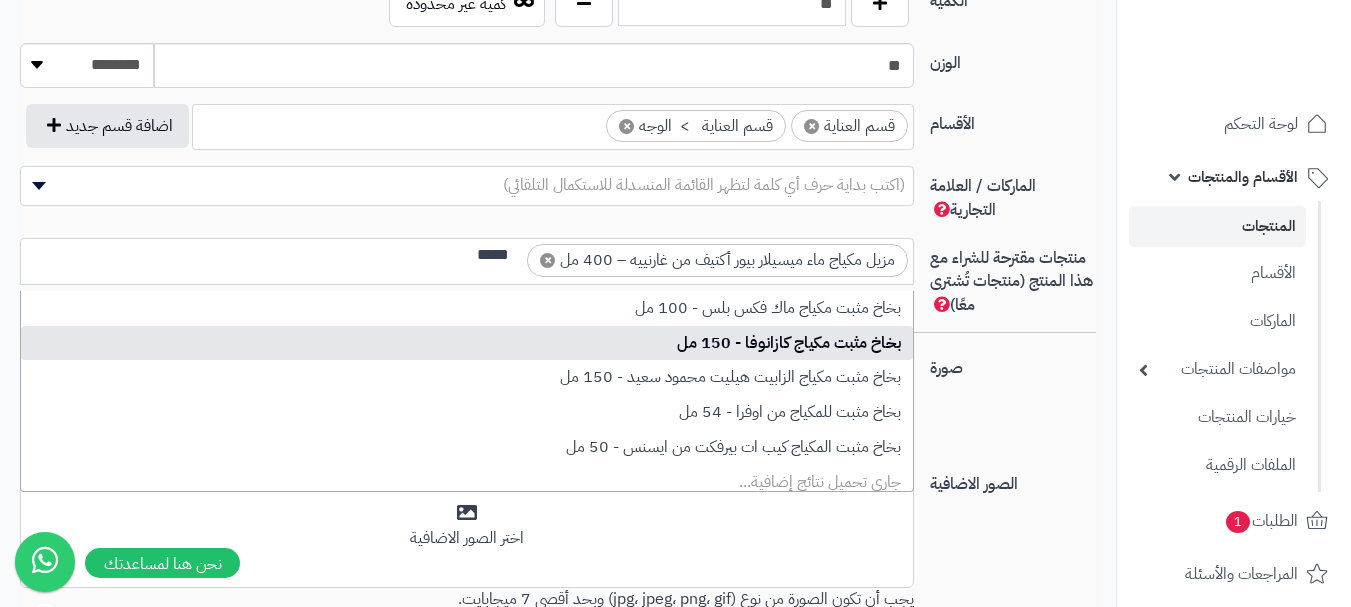 type on "*****" 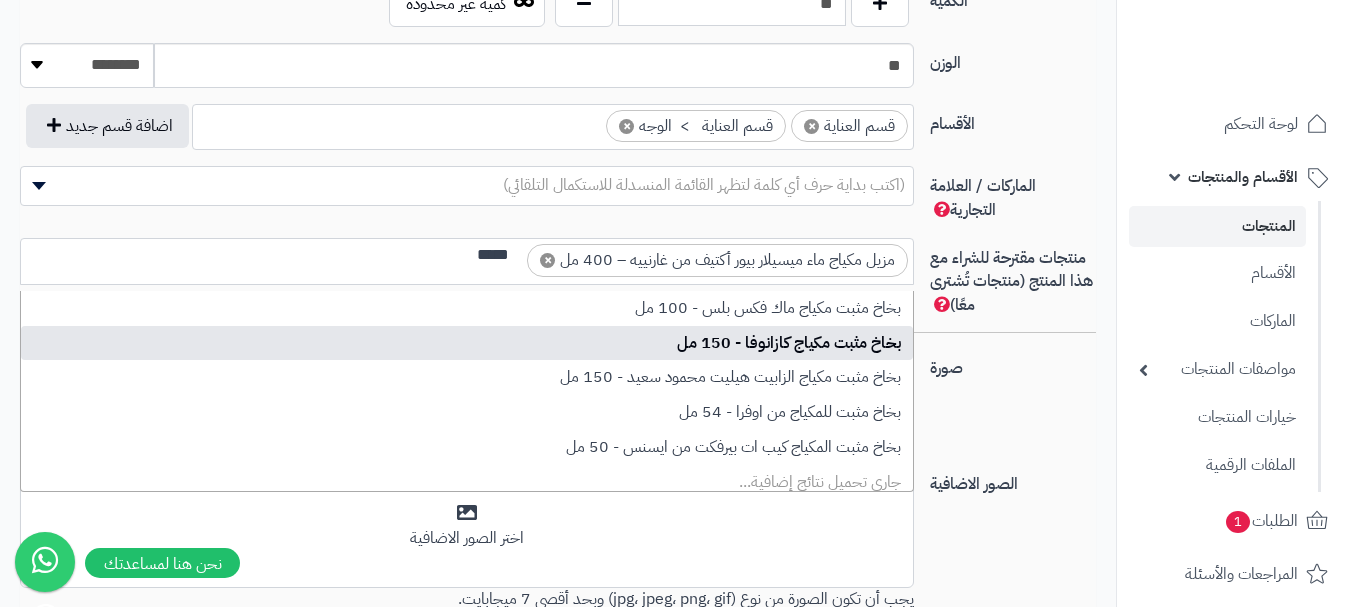 type 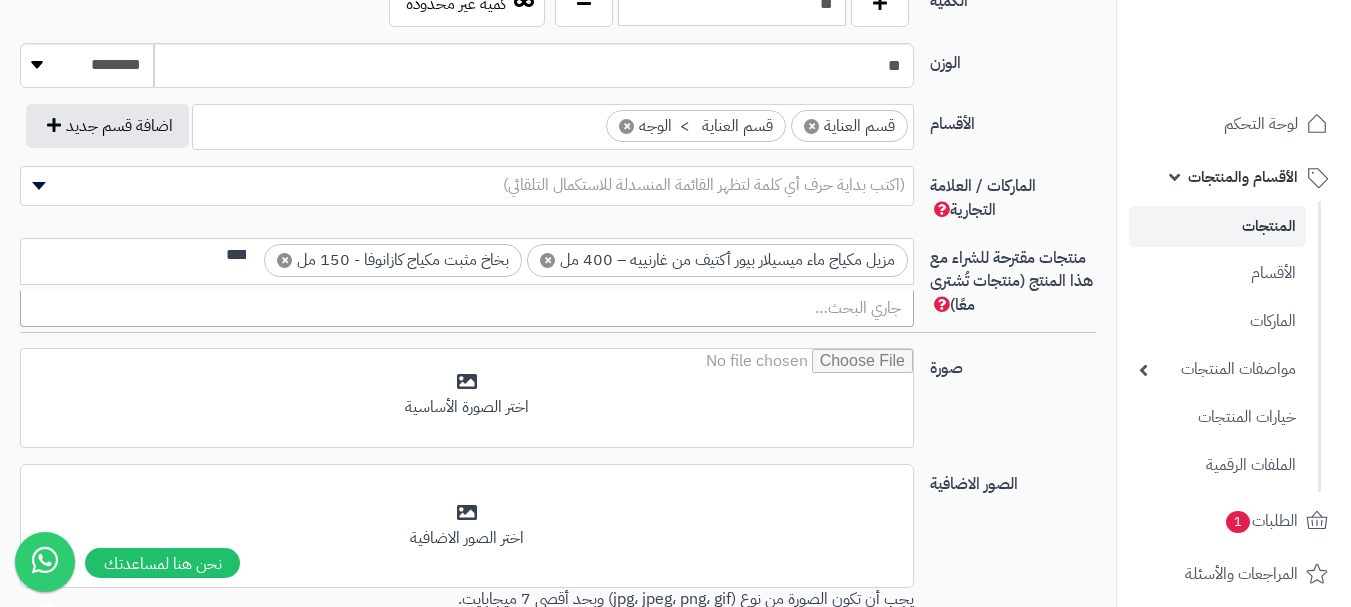 scroll, scrollTop: 0, scrollLeft: 0, axis: both 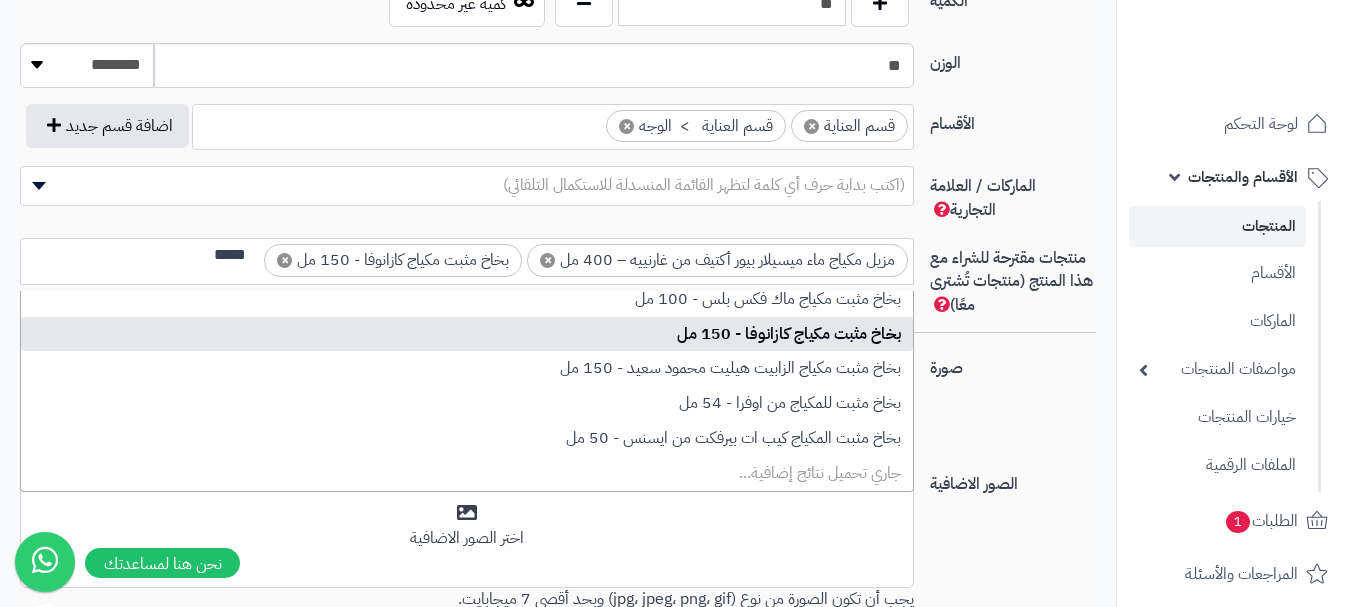 type on "*****" 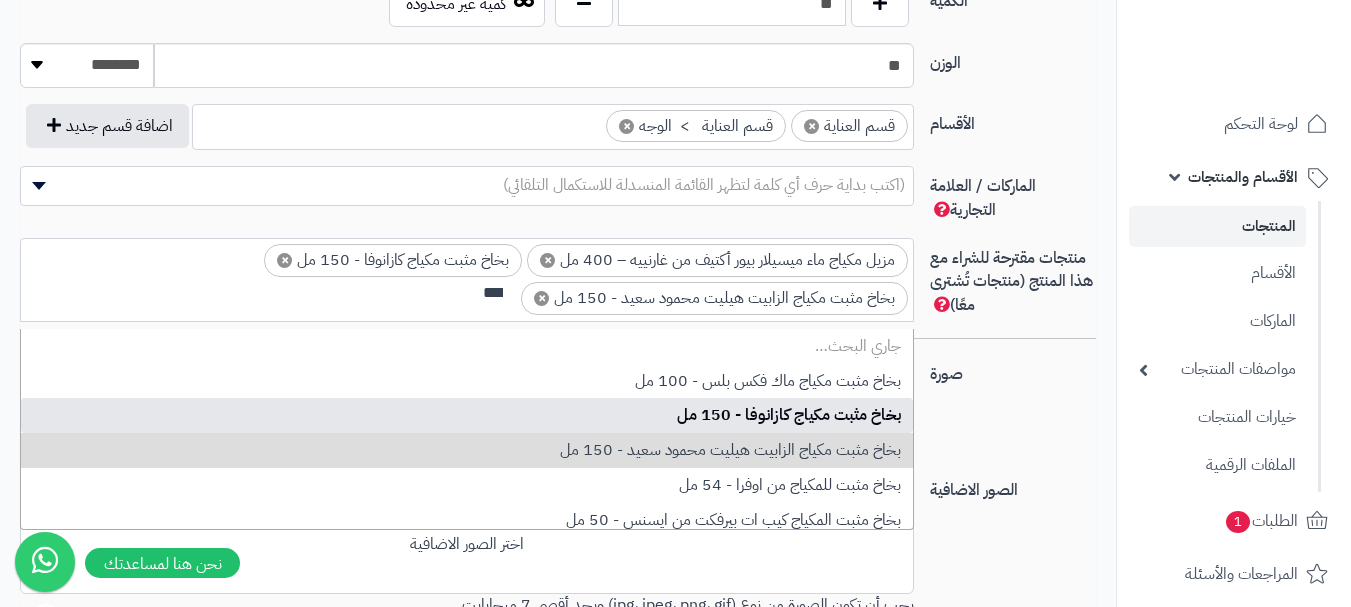 scroll, scrollTop: 0, scrollLeft: 0, axis: both 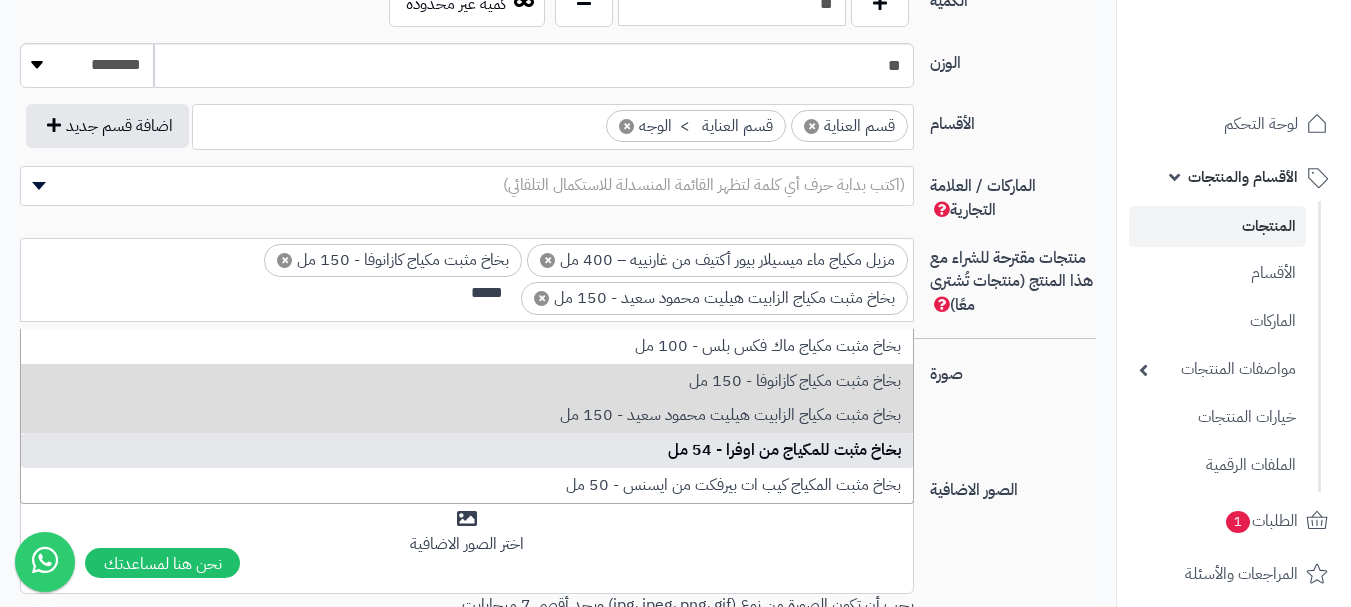 type on "*****" 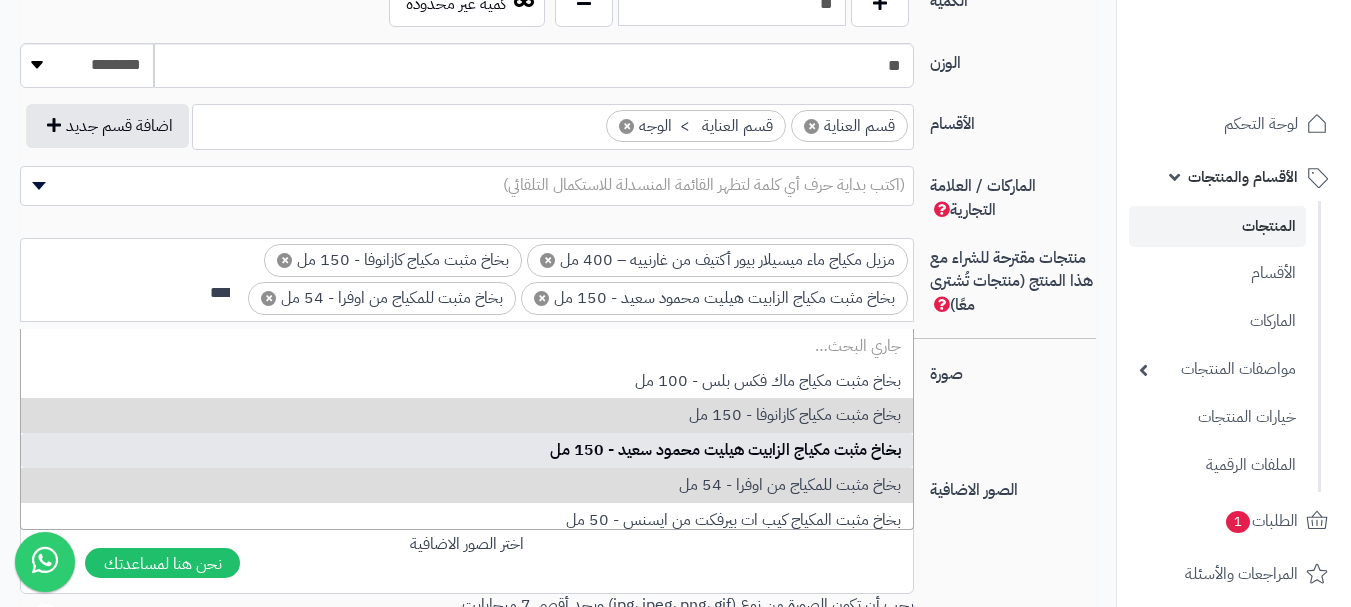 scroll, scrollTop: 0, scrollLeft: 0, axis: both 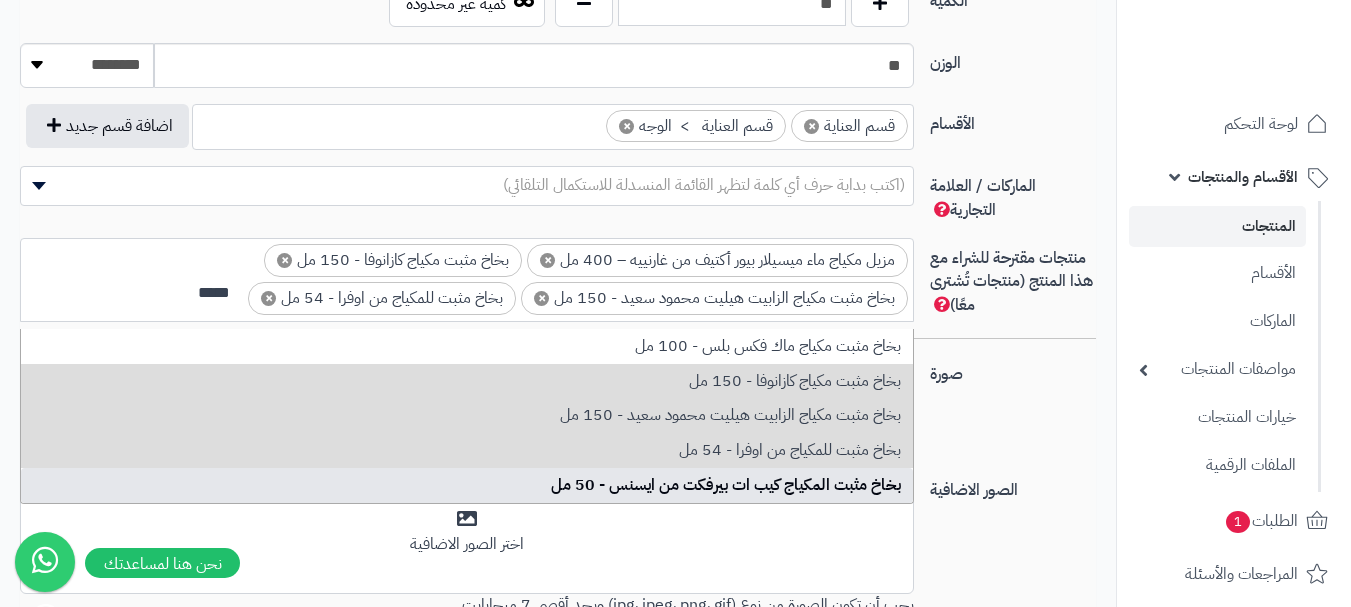 type on "*****" 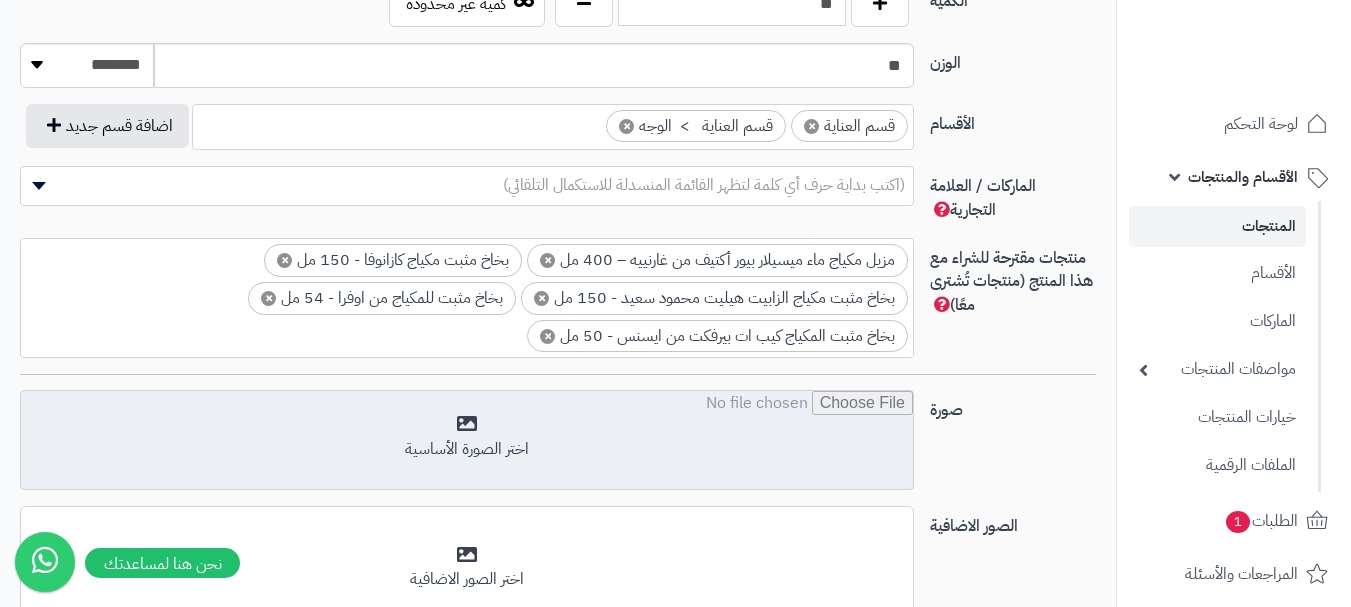 click at bounding box center [467, 441] 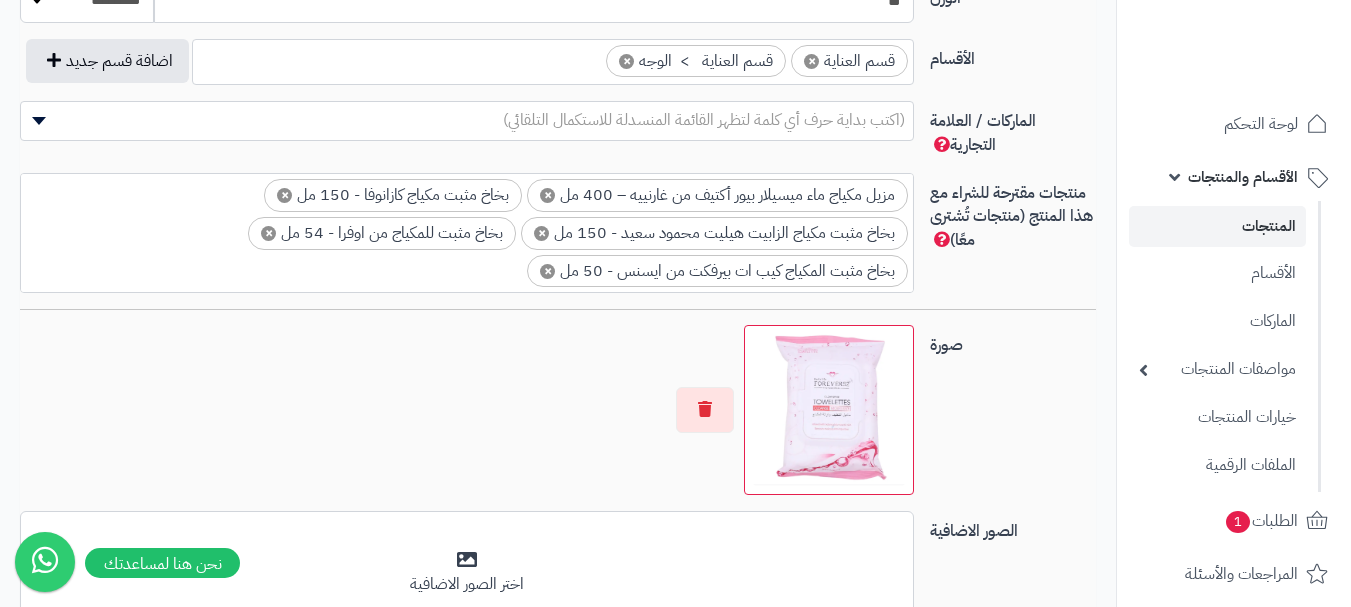 scroll, scrollTop: 1200, scrollLeft: 0, axis: vertical 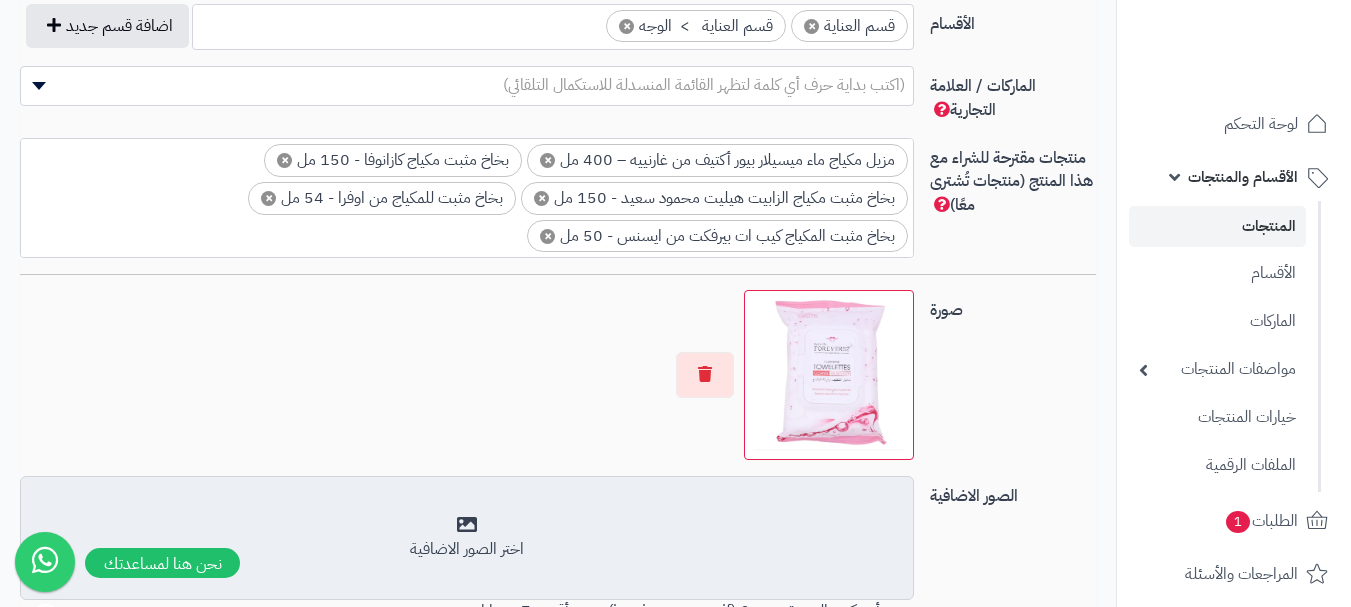 click on "اختر الصور الاضافية" at bounding box center (467, 538) 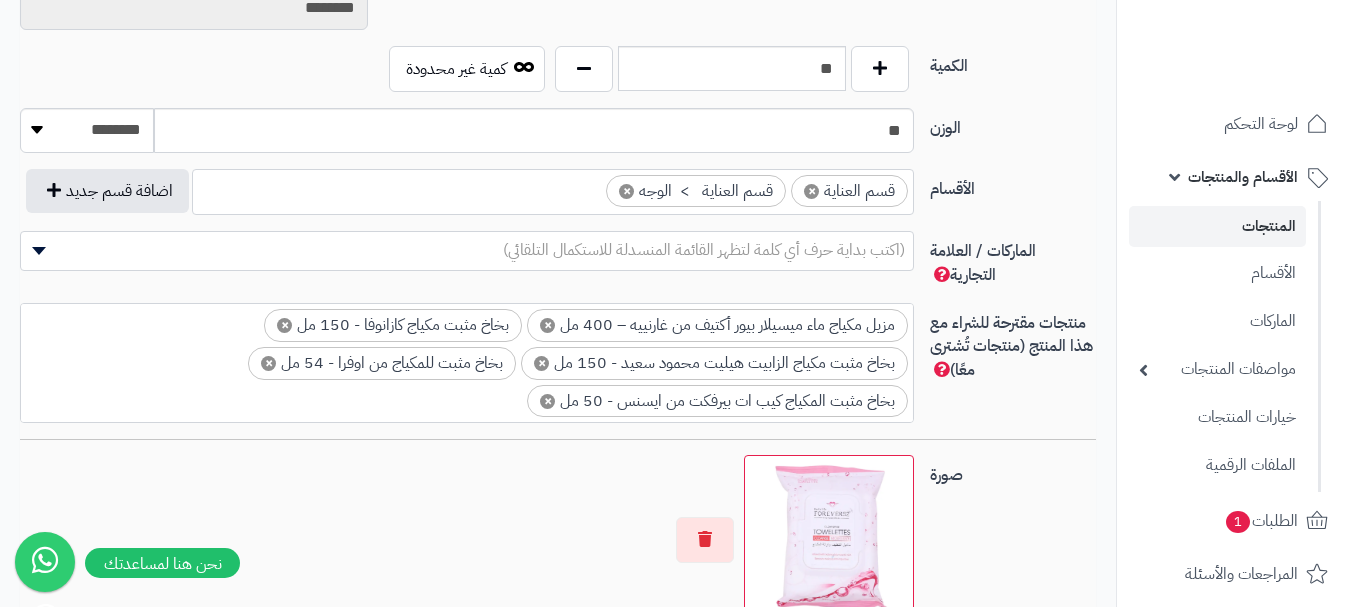 scroll, scrollTop: 1000, scrollLeft: 0, axis: vertical 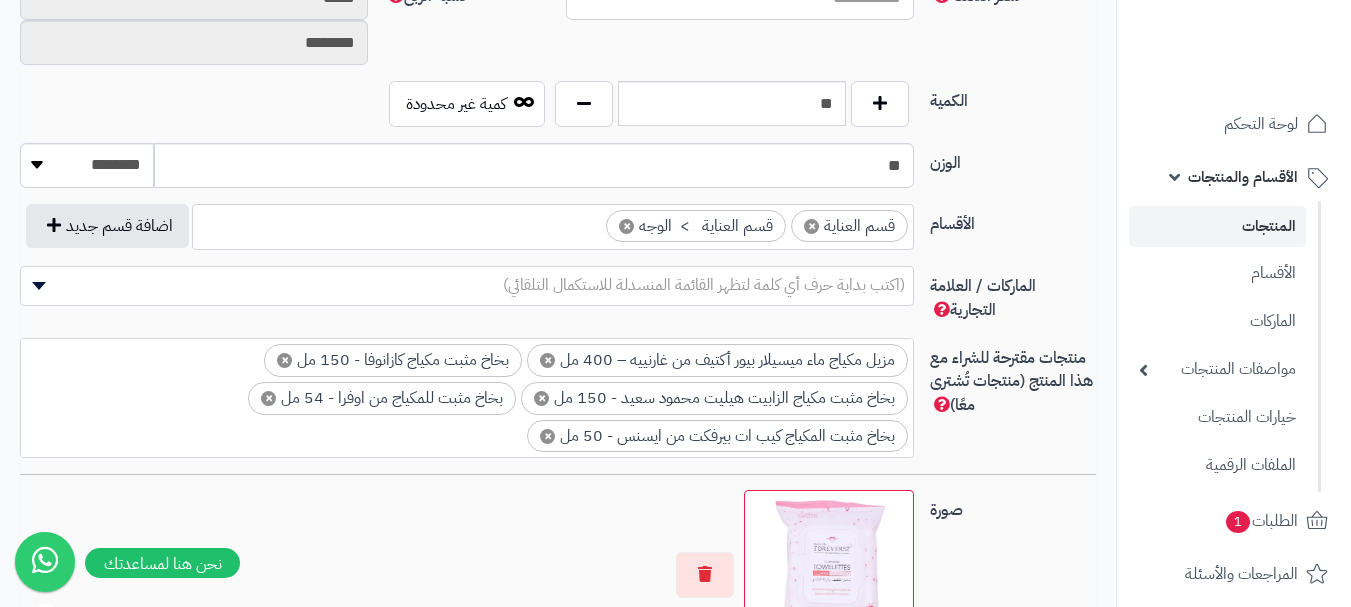 click on "×" at bounding box center (626, 226) 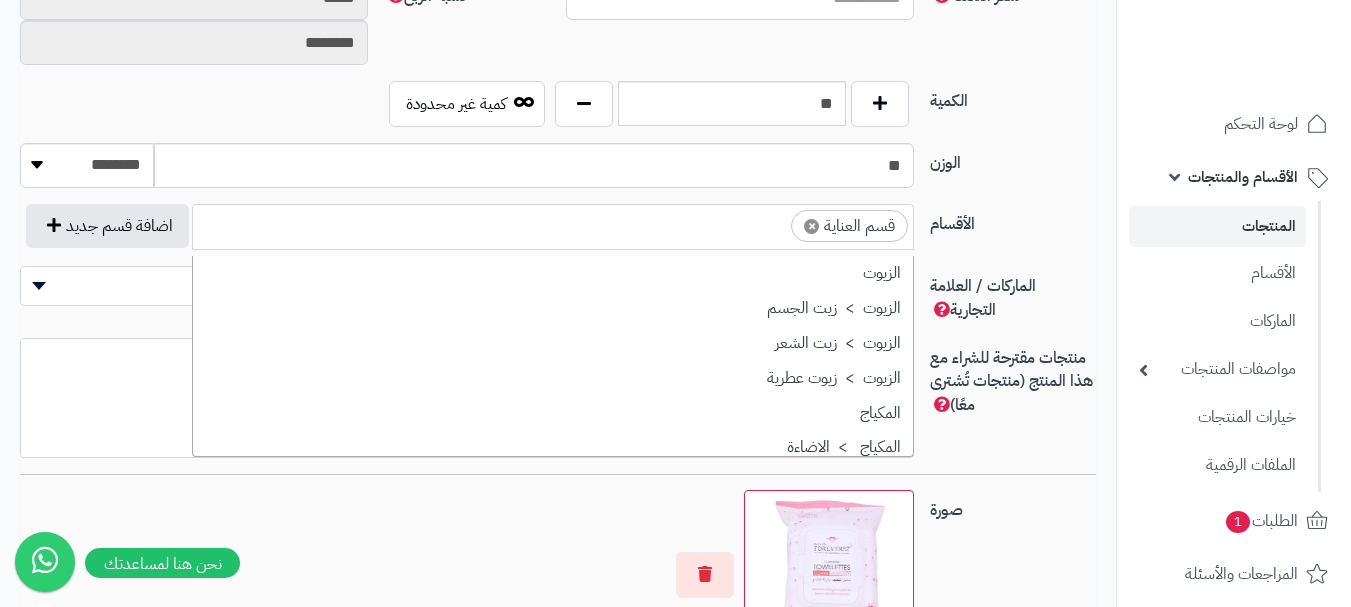 click on "×" at bounding box center (811, 226) 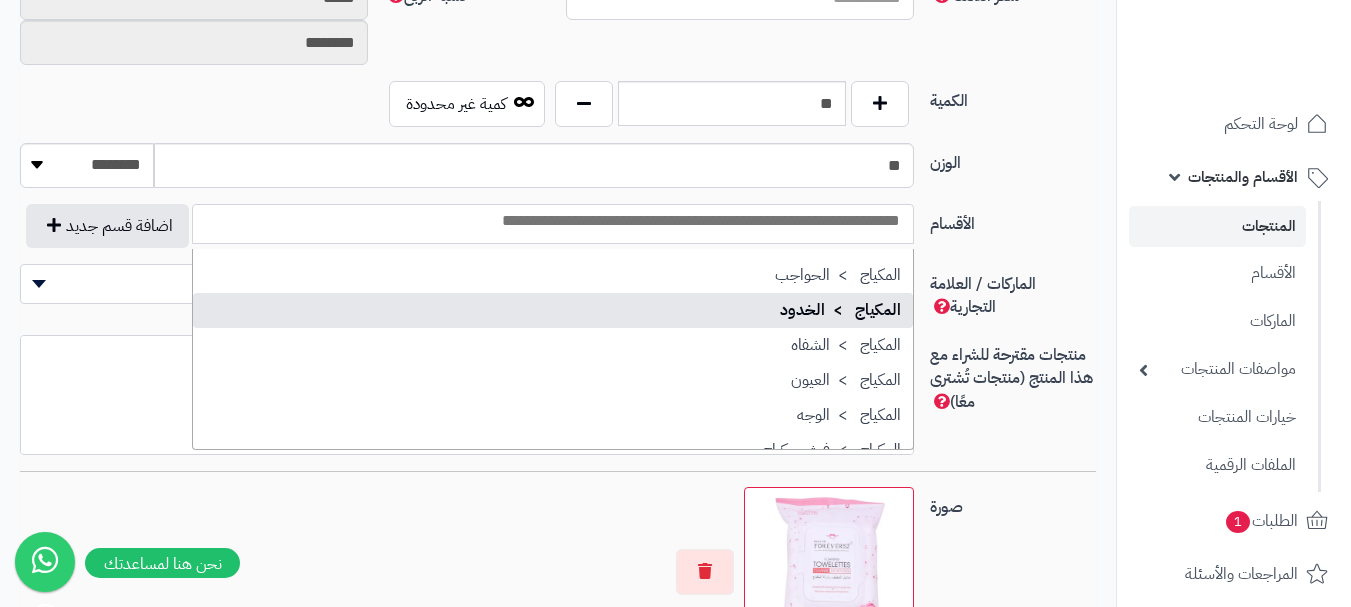 scroll, scrollTop: 100, scrollLeft: 0, axis: vertical 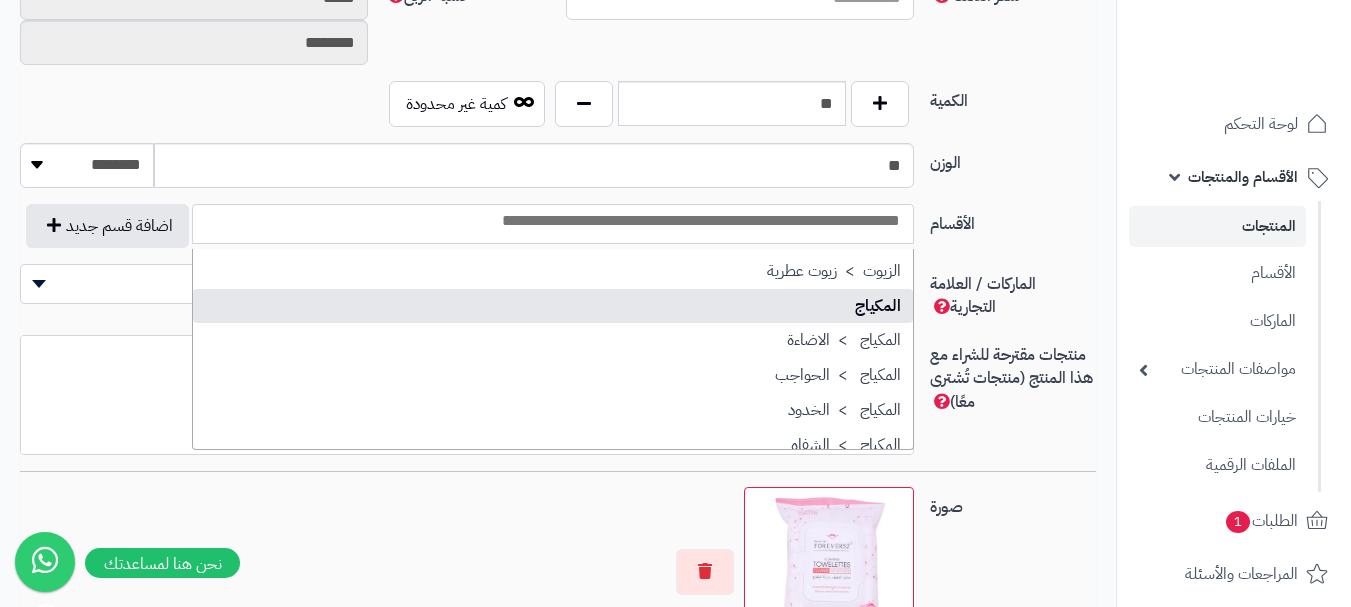 select on "**" 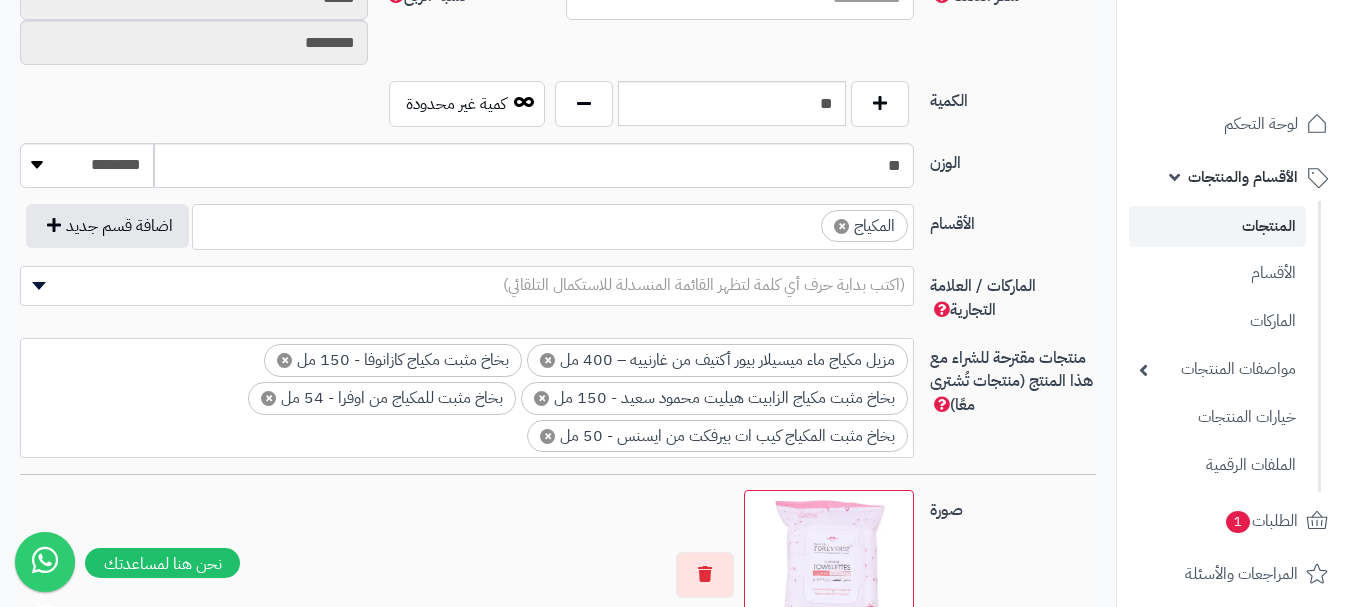scroll, scrollTop: 0, scrollLeft: 0, axis: both 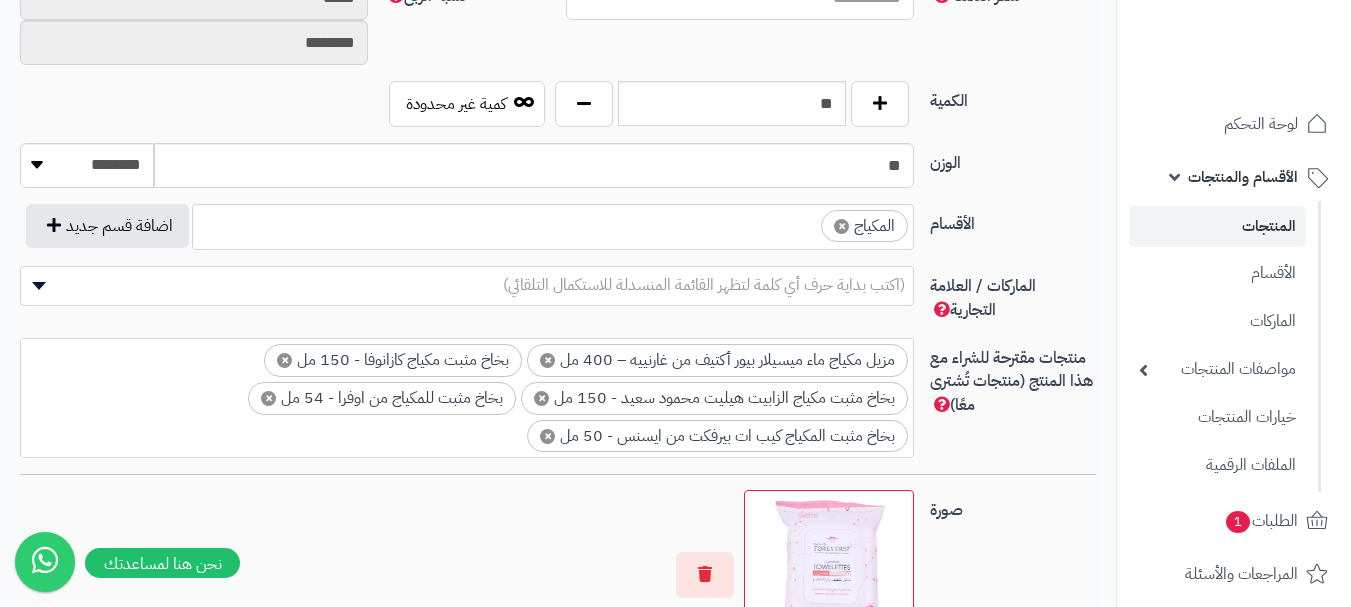 click on "× المكياج" at bounding box center [553, 224] 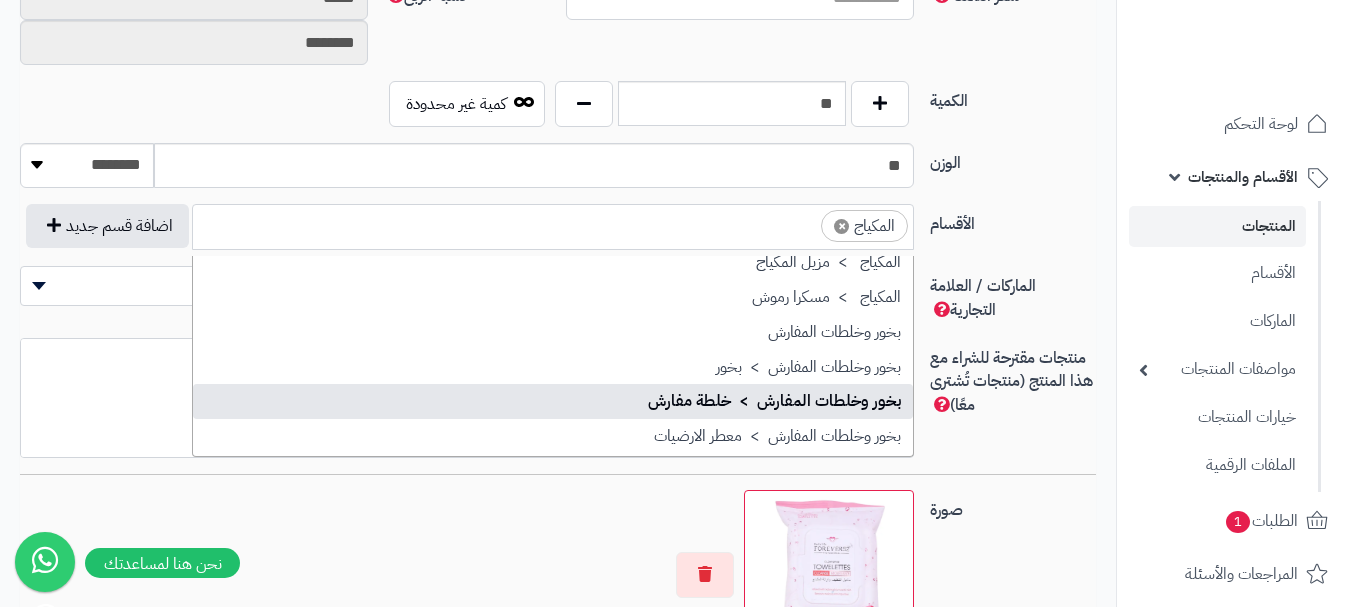 scroll, scrollTop: 500, scrollLeft: 0, axis: vertical 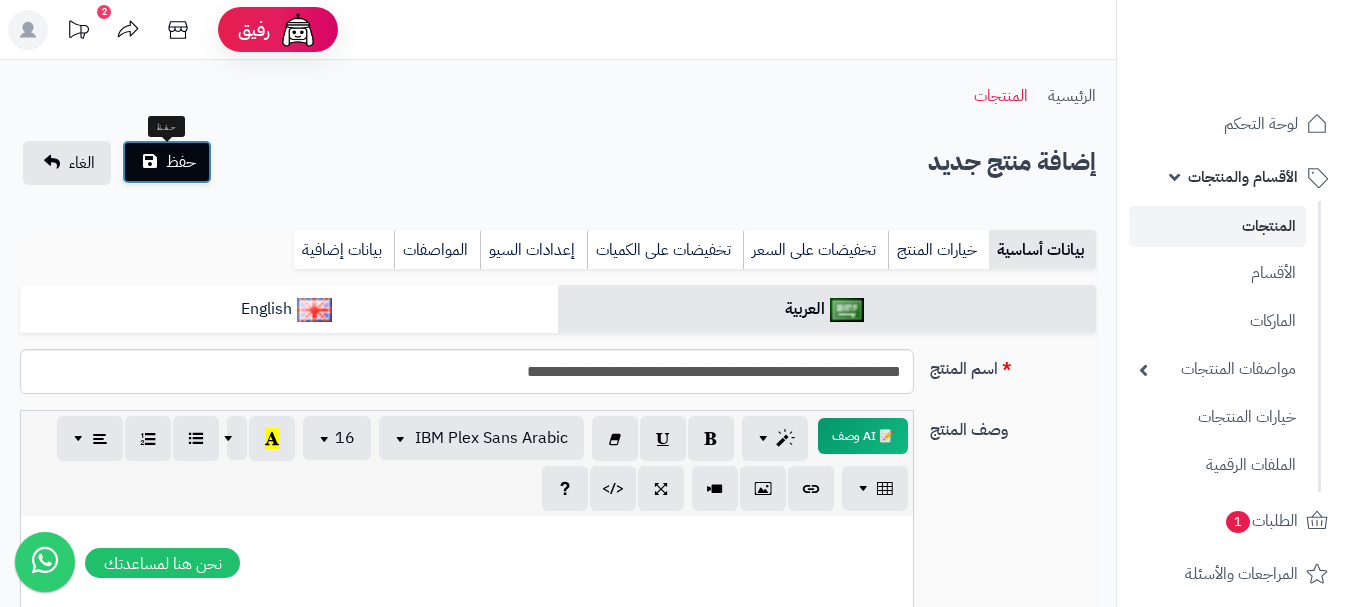 click on "حفظ" at bounding box center [167, 162] 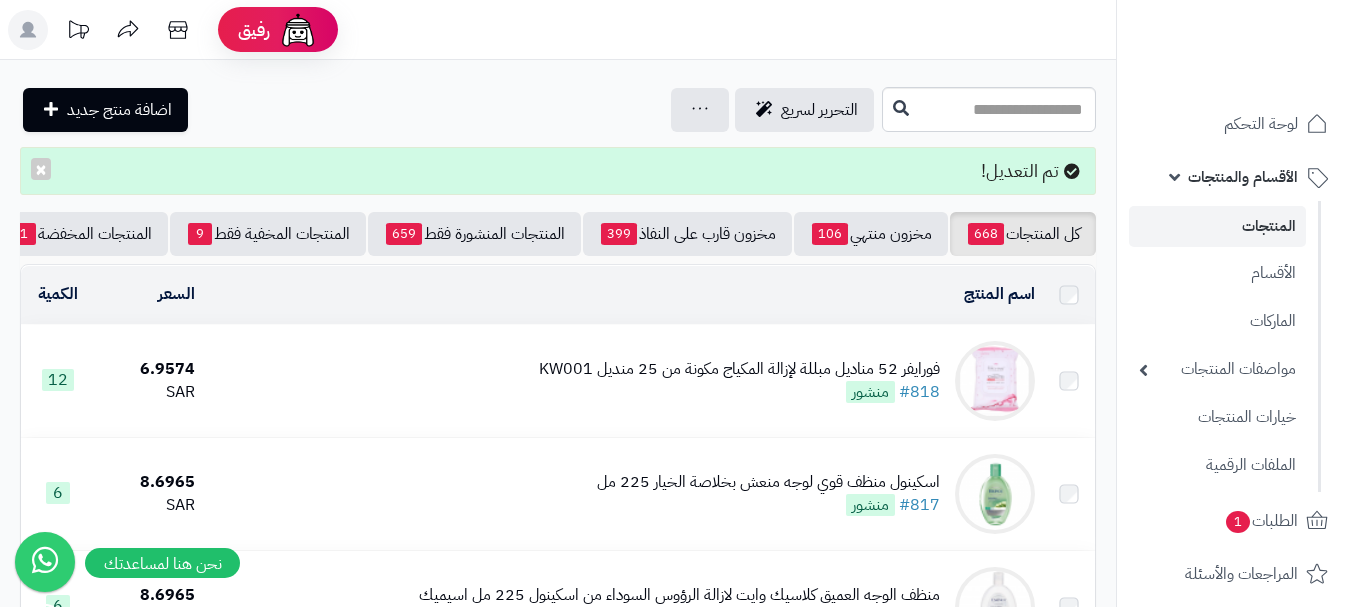 scroll, scrollTop: 0, scrollLeft: 0, axis: both 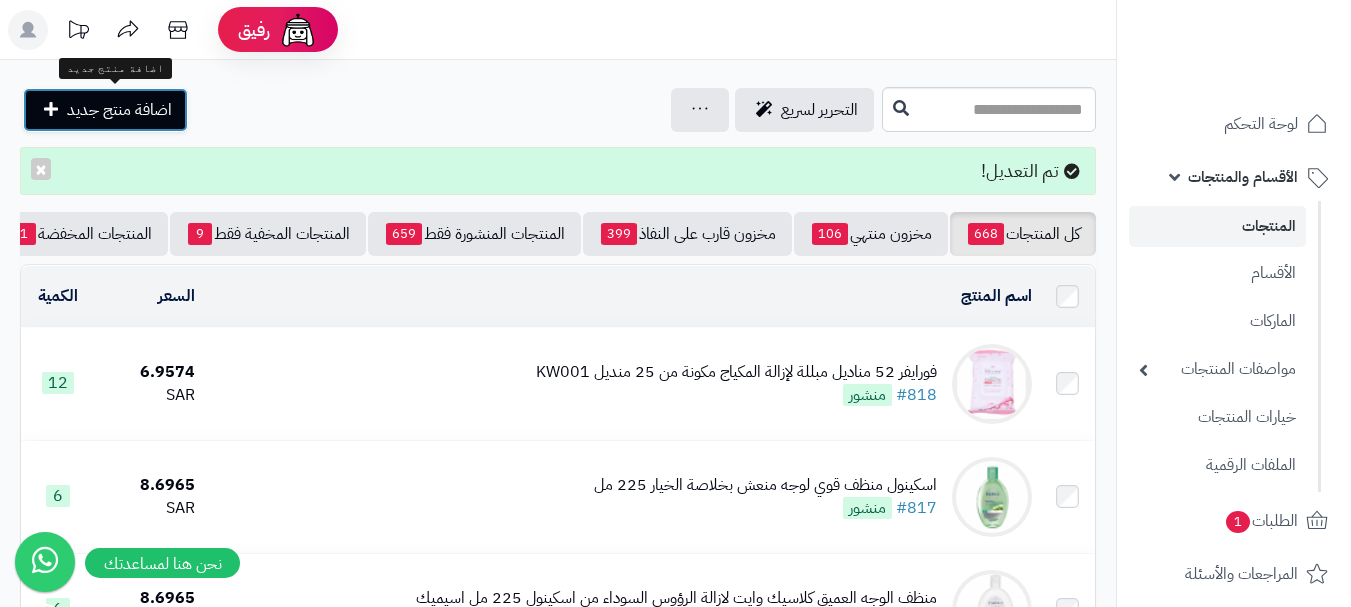click on "اضافة منتج جديد" at bounding box center [119, 110] 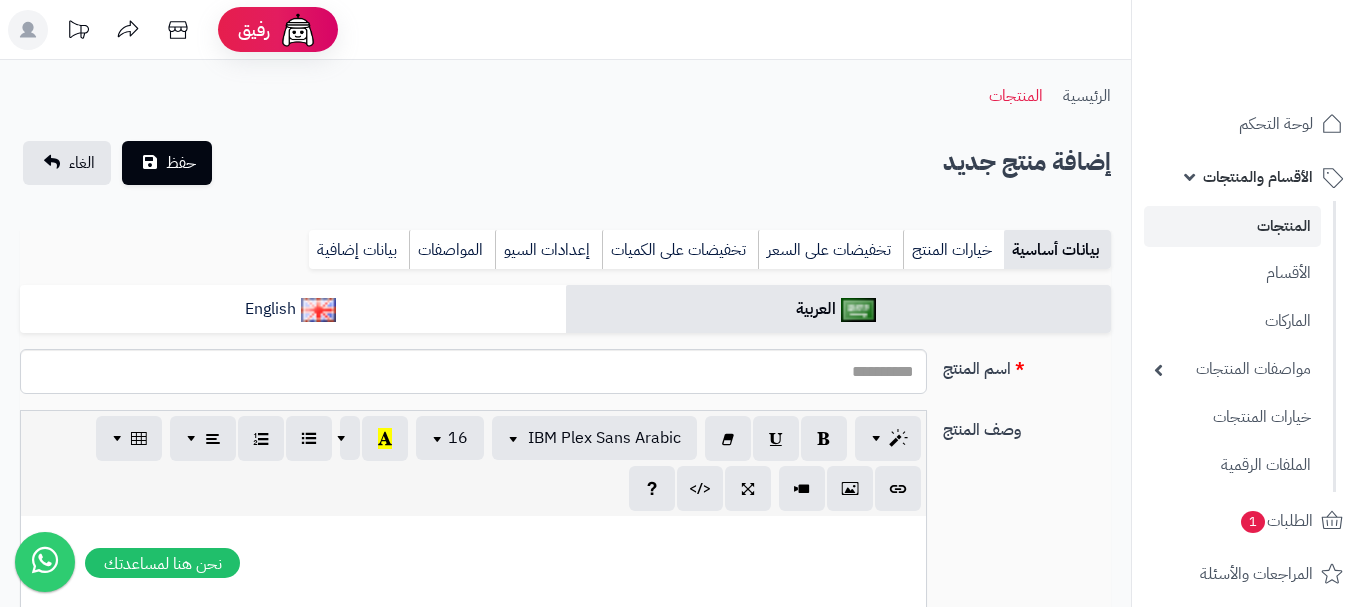 select 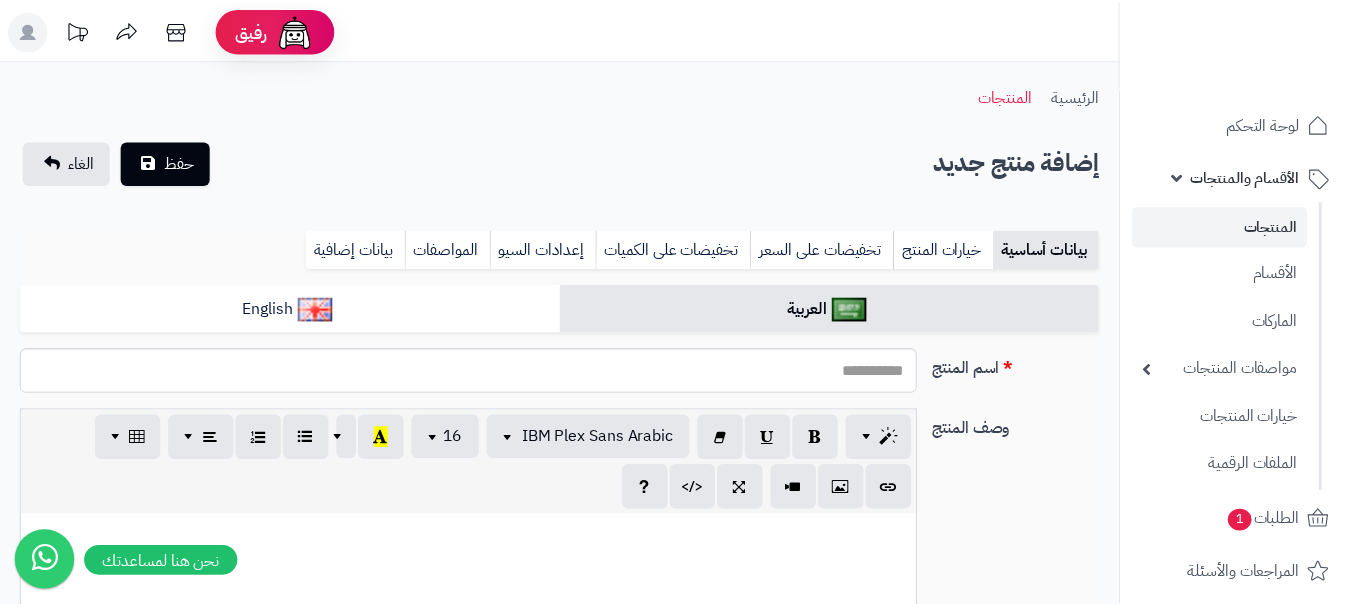 scroll, scrollTop: 0, scrollLeft: 0, axis: both 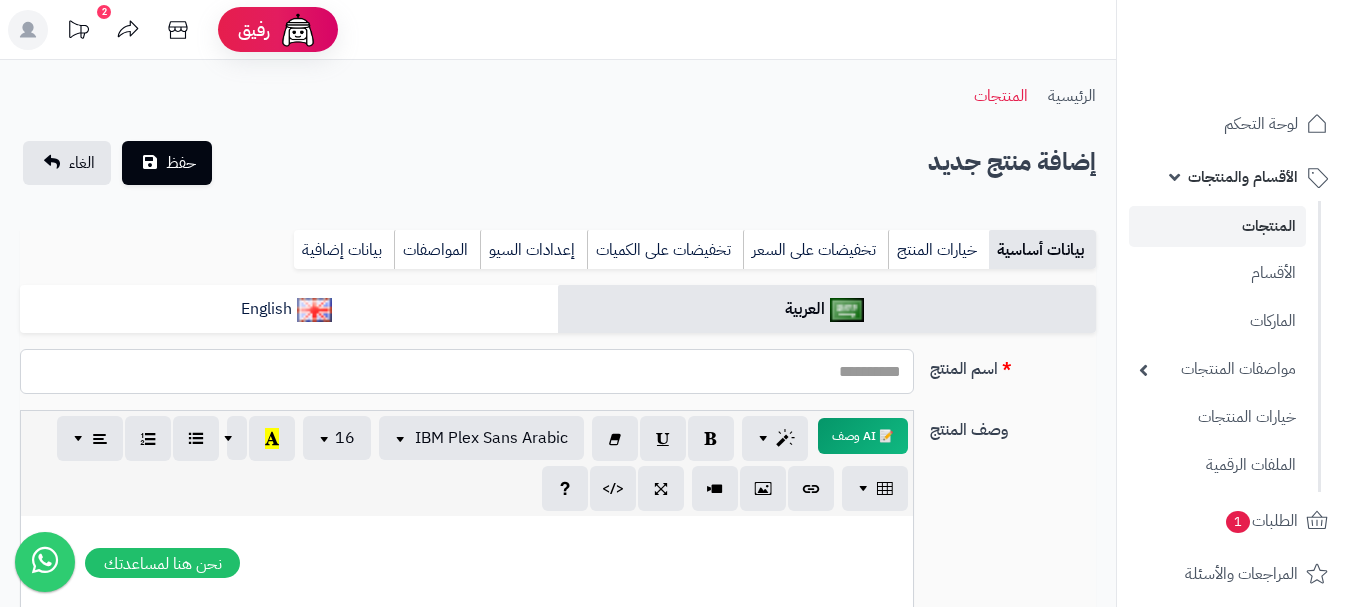 paste on "**********" 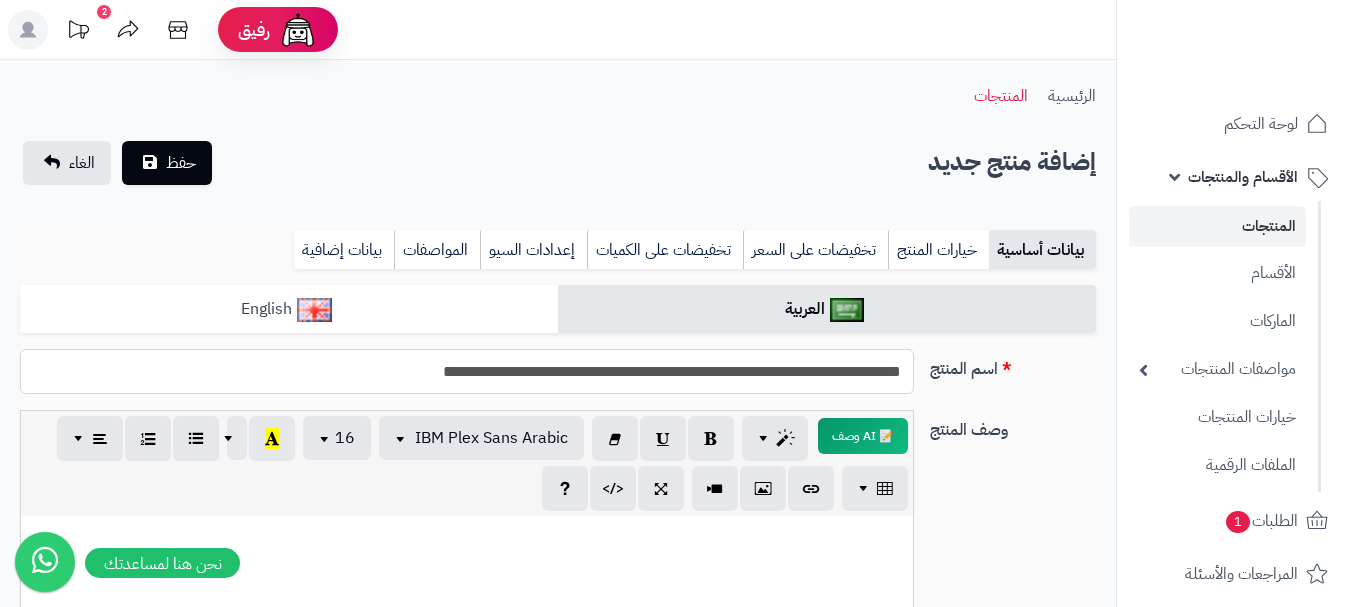 type on "**********" 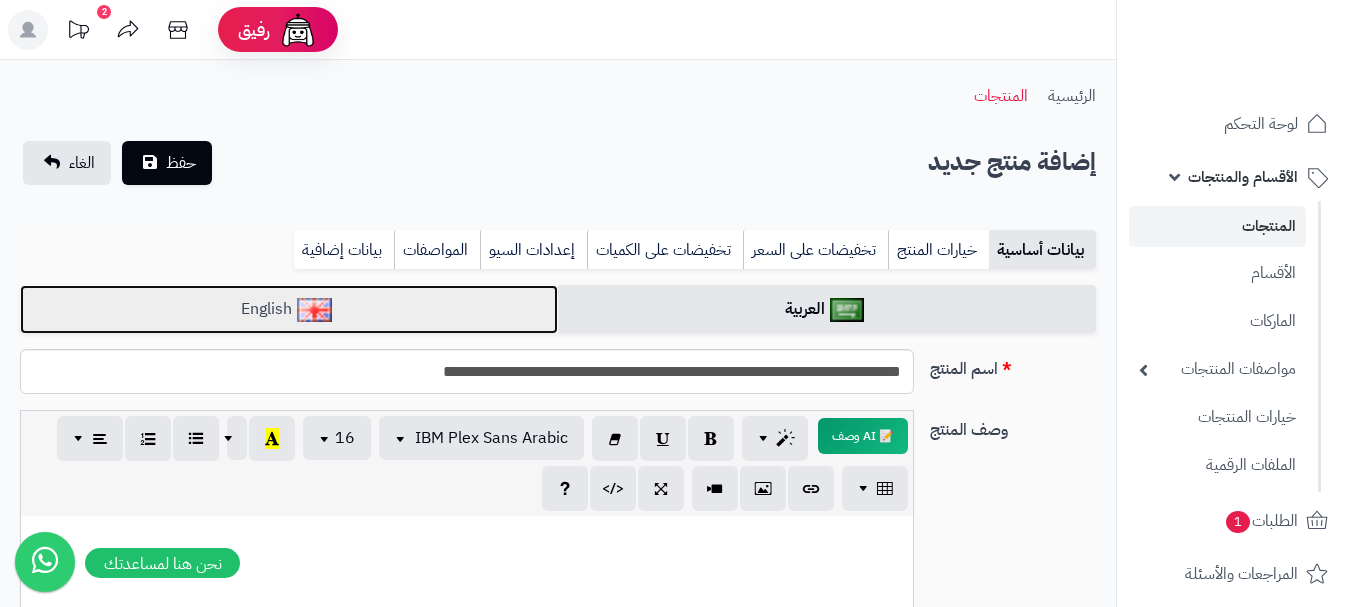 drag, startPoint x: 471, startPoint y: 307, endPoint x: 475, endPoint y: 363, distance: 56.142673 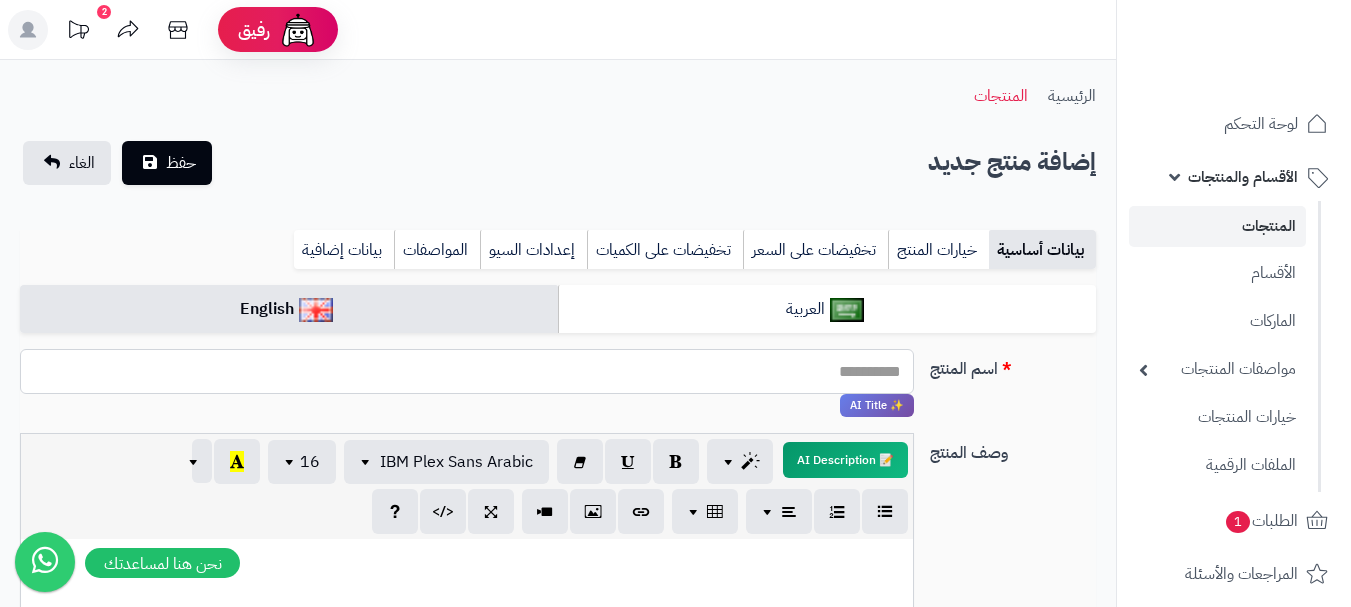 paste on "**********" 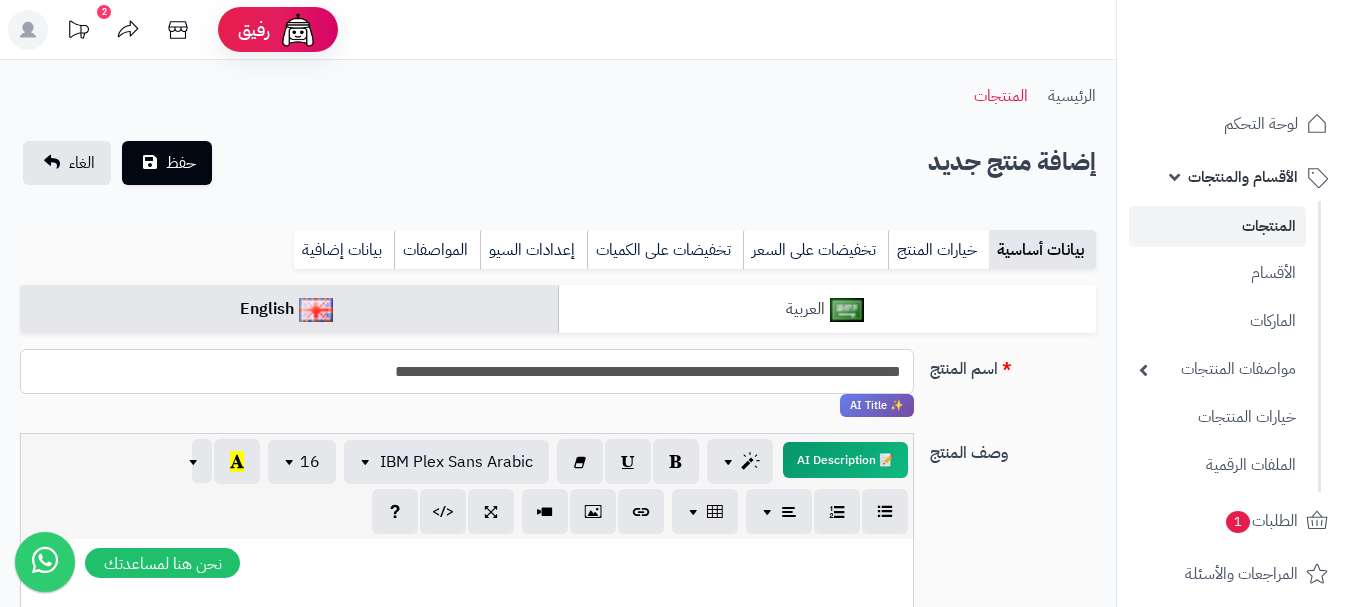type on "**********" 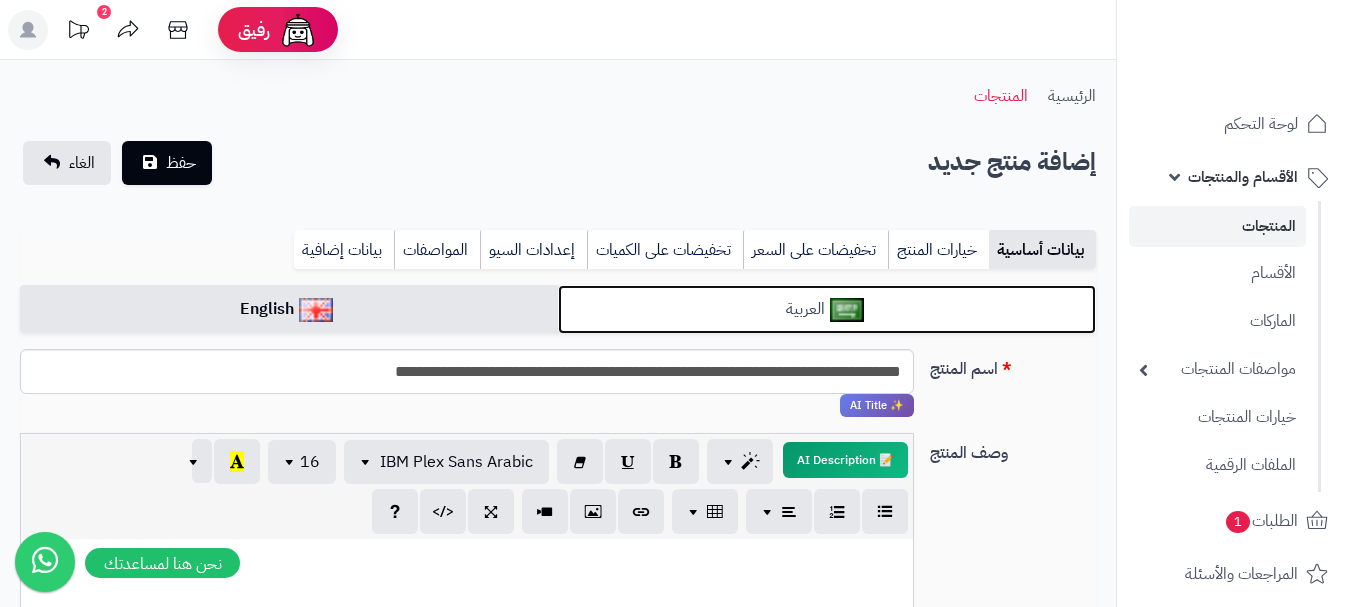 click on "العربية" at bounding box center (827, 309) 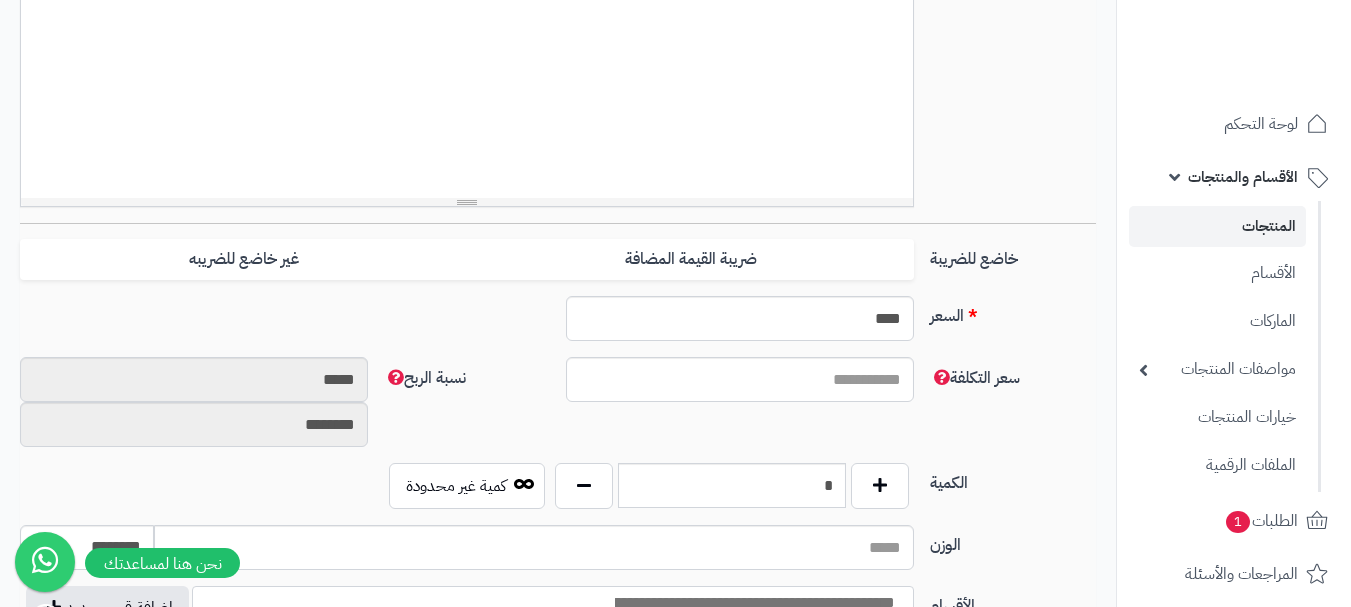 scroll, scrollTop: 700, scrollLeft: 0, axis: vertical 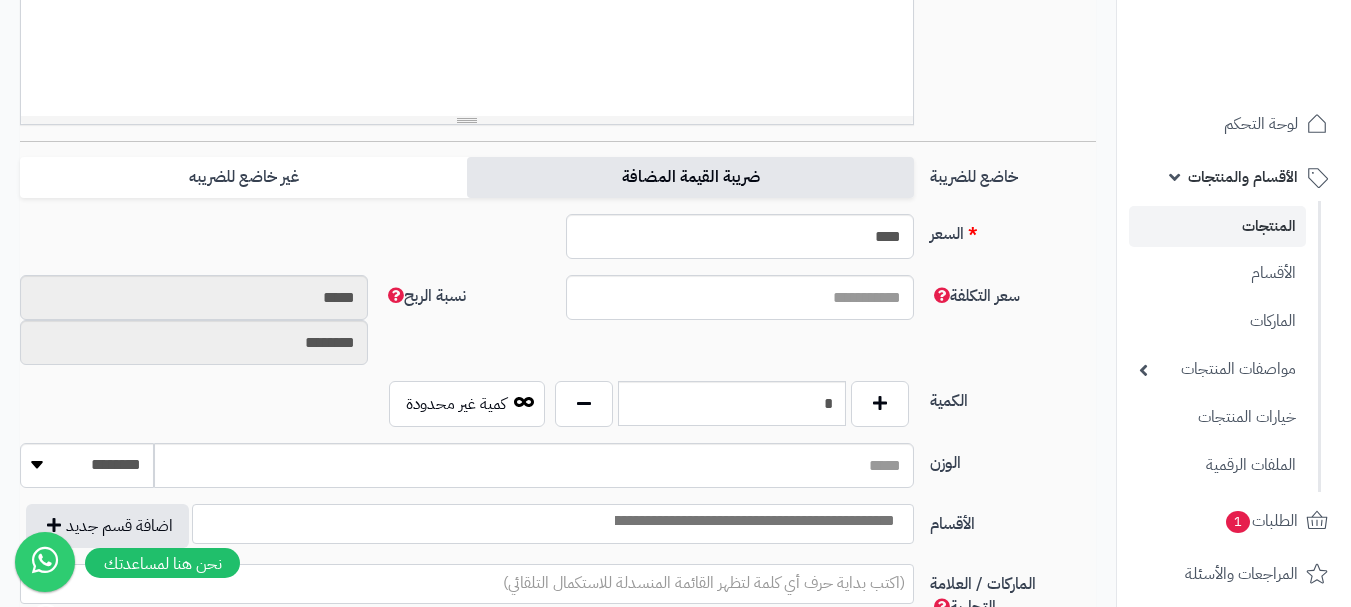 click on "ضريبة القيمة المضافة" at bounding box center [690, 177] 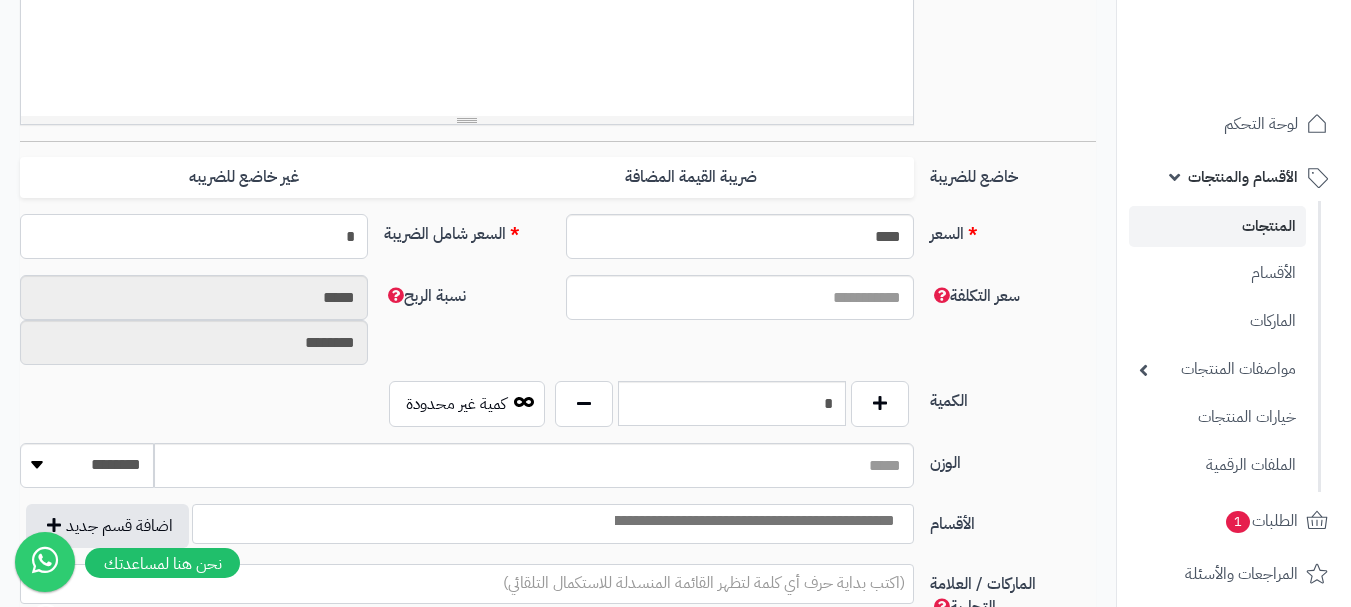 click on "*" at bounding box center (194, 236) 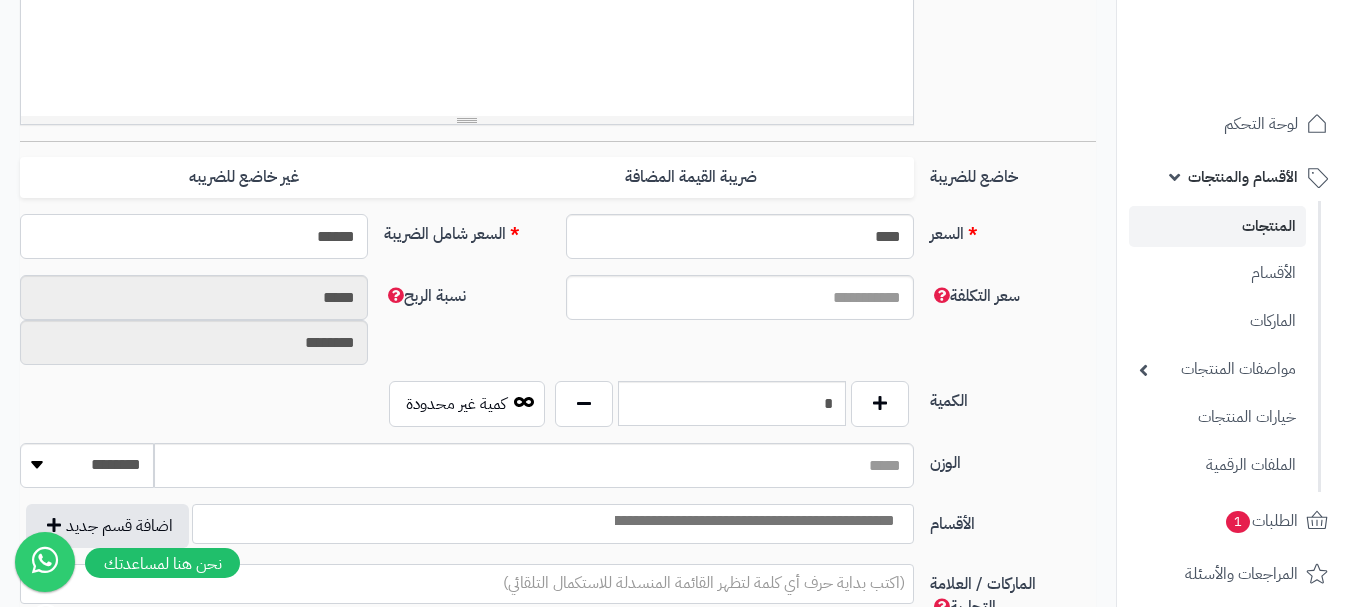type on "******" 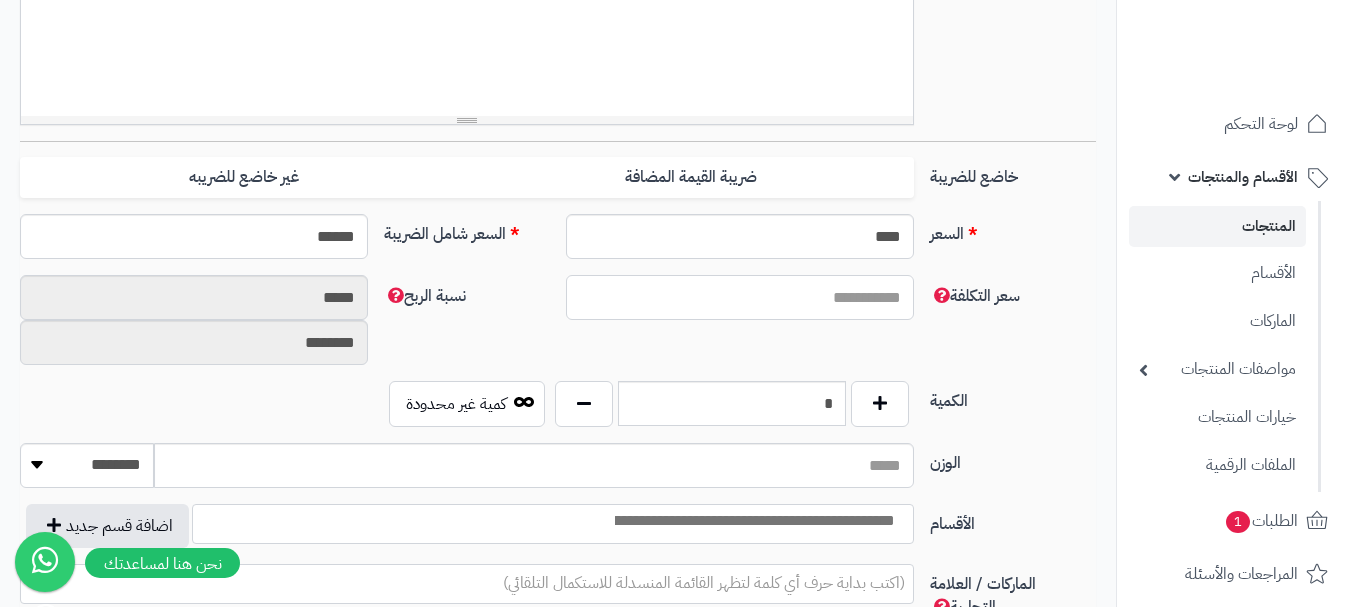 click on "سعر التكلفة" at bounding box center [740, 297] 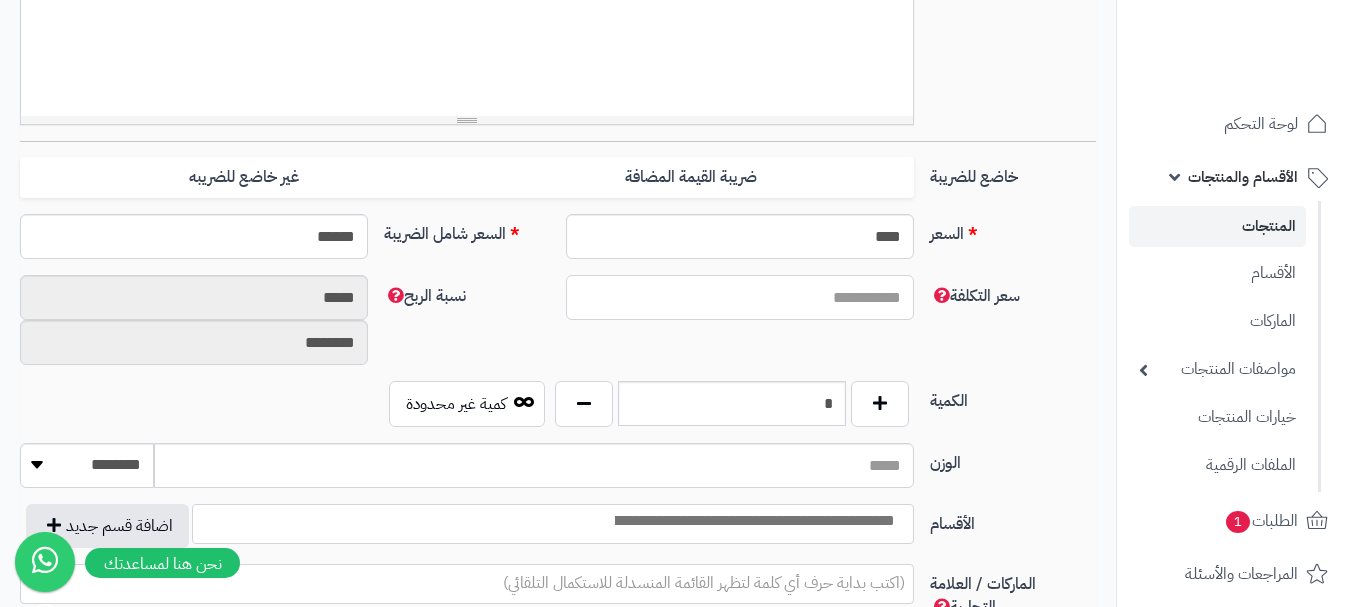 type on "**********" 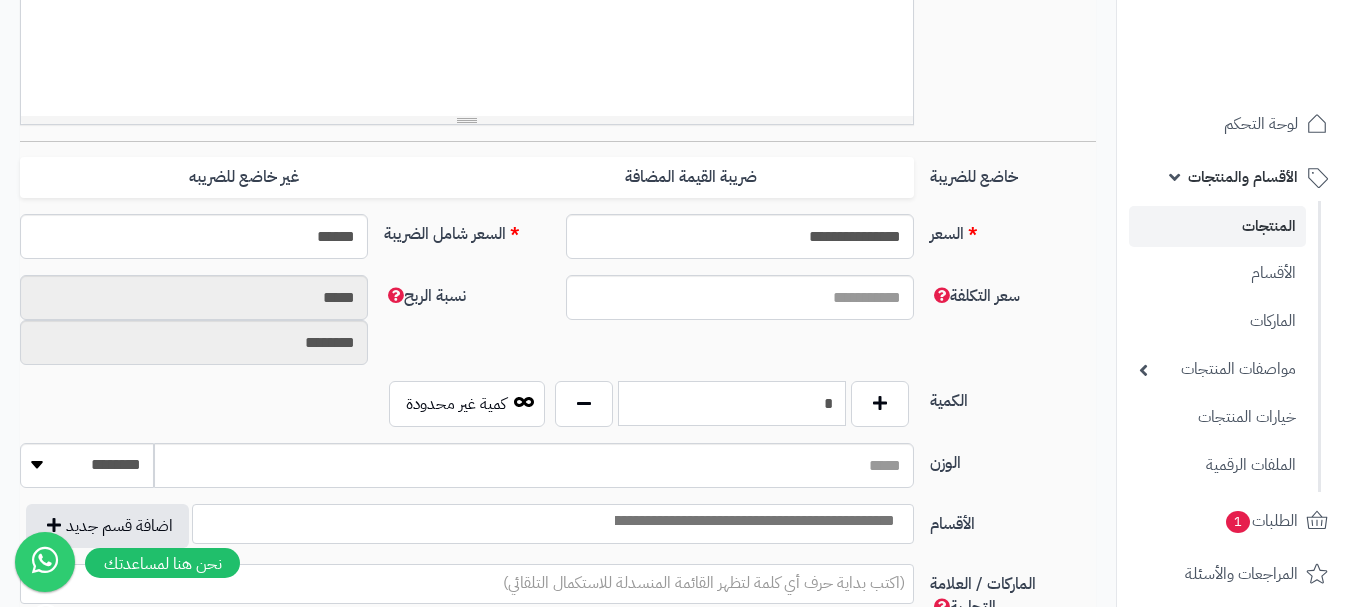 click on "*" at bounding box center [732, 403] 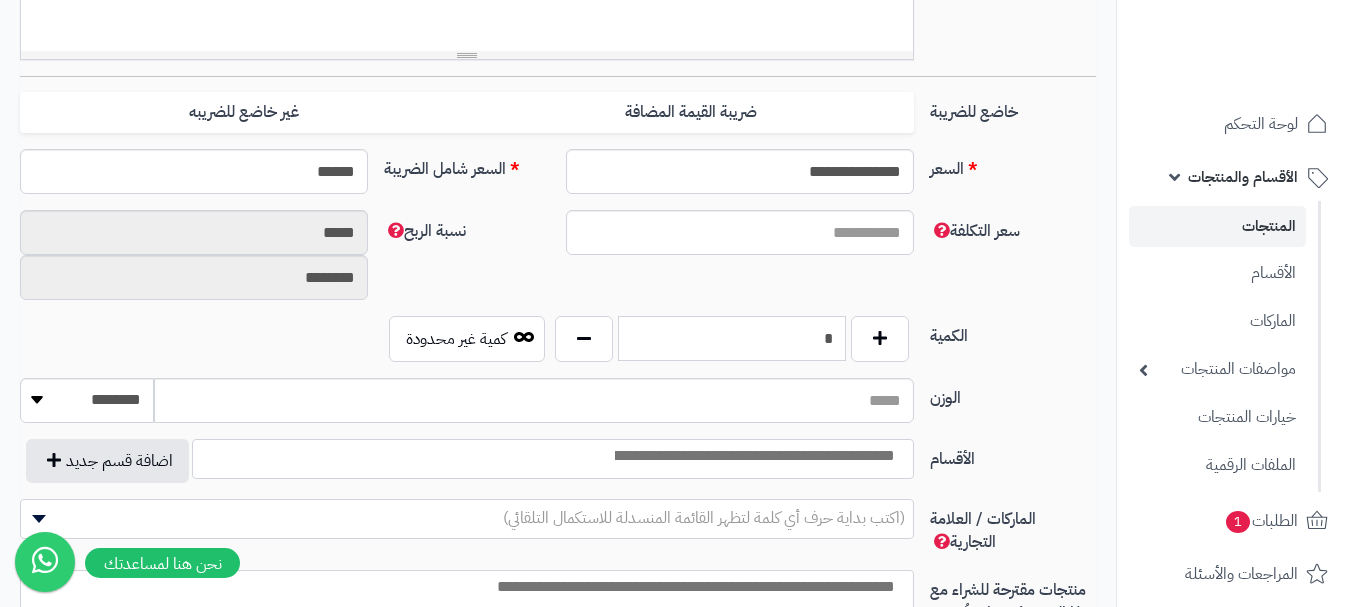 scroll, scrollTop: 800, scrollLeft: 0, axis: vertical 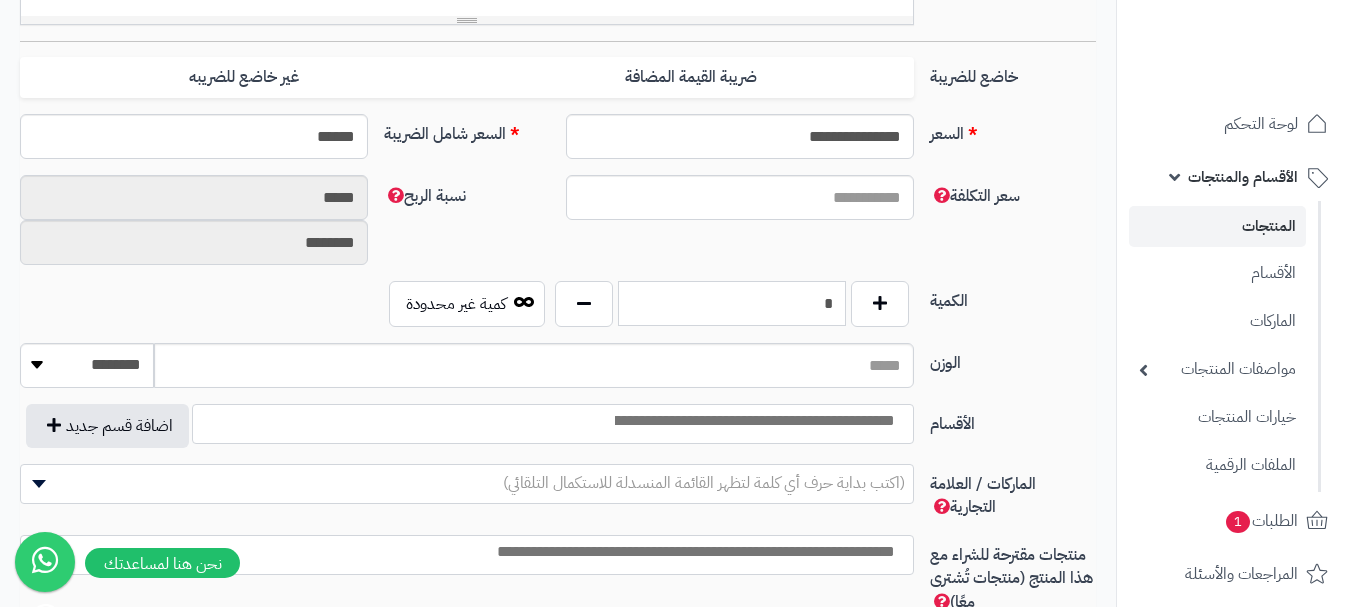 type on "*" 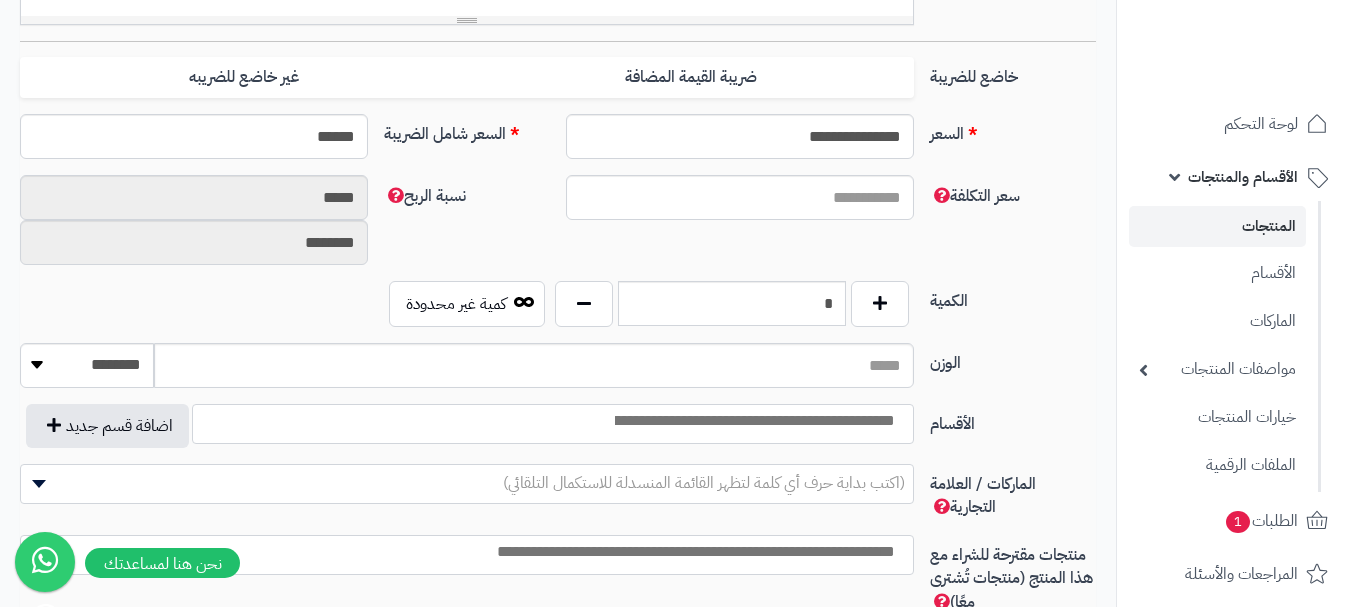 click on "الكمية
*
كمية غير محدودة" at bounding box center (558, 312) 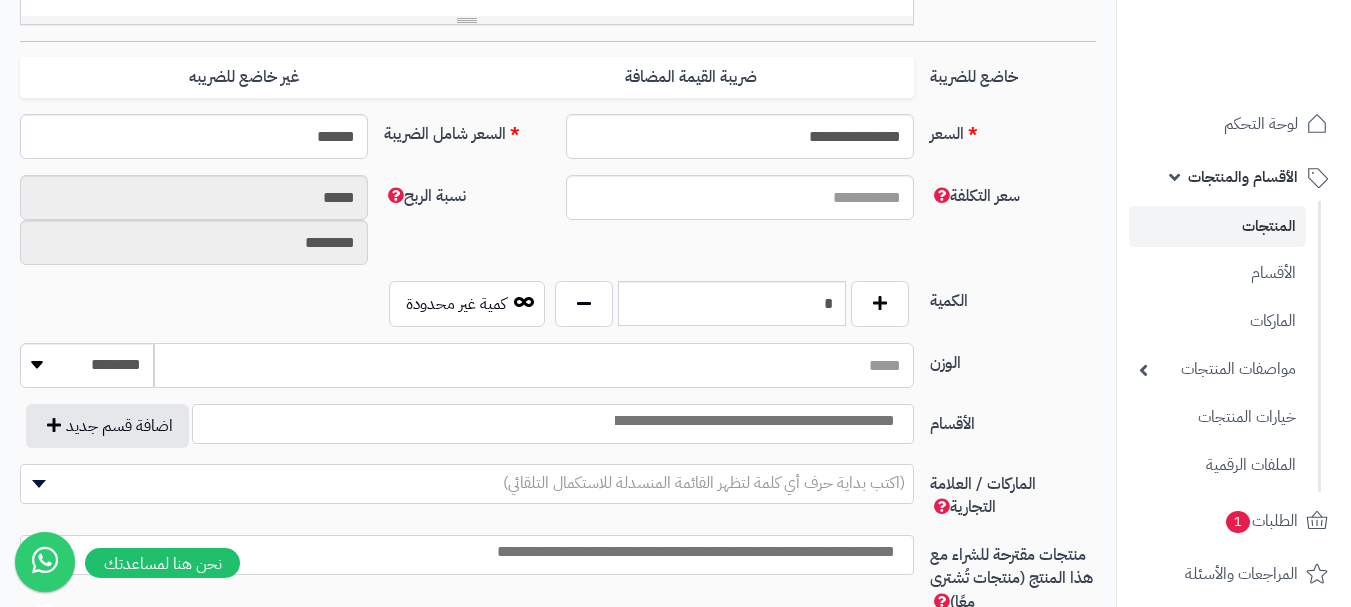 drag, startPoint x: 861, startPoint y: 372, endPoint x: 850, endPoint y: 379, distance: 13.038404 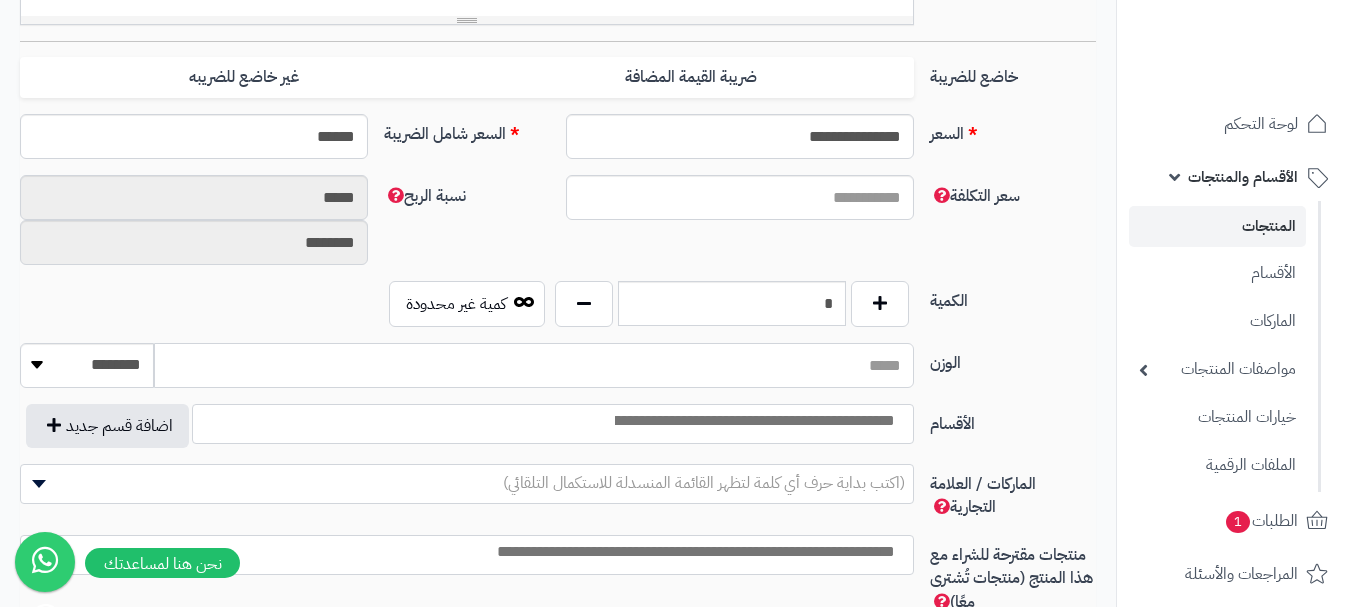 click on "الوزن" at bounding box center [534, 365] 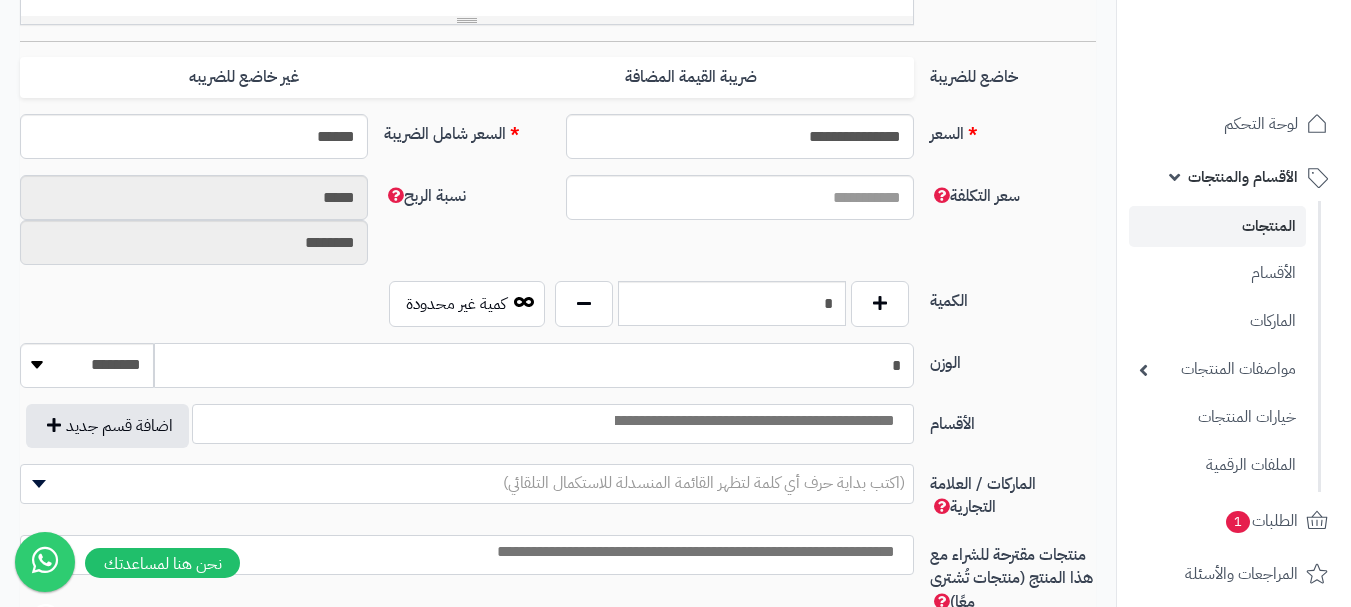type on "*" 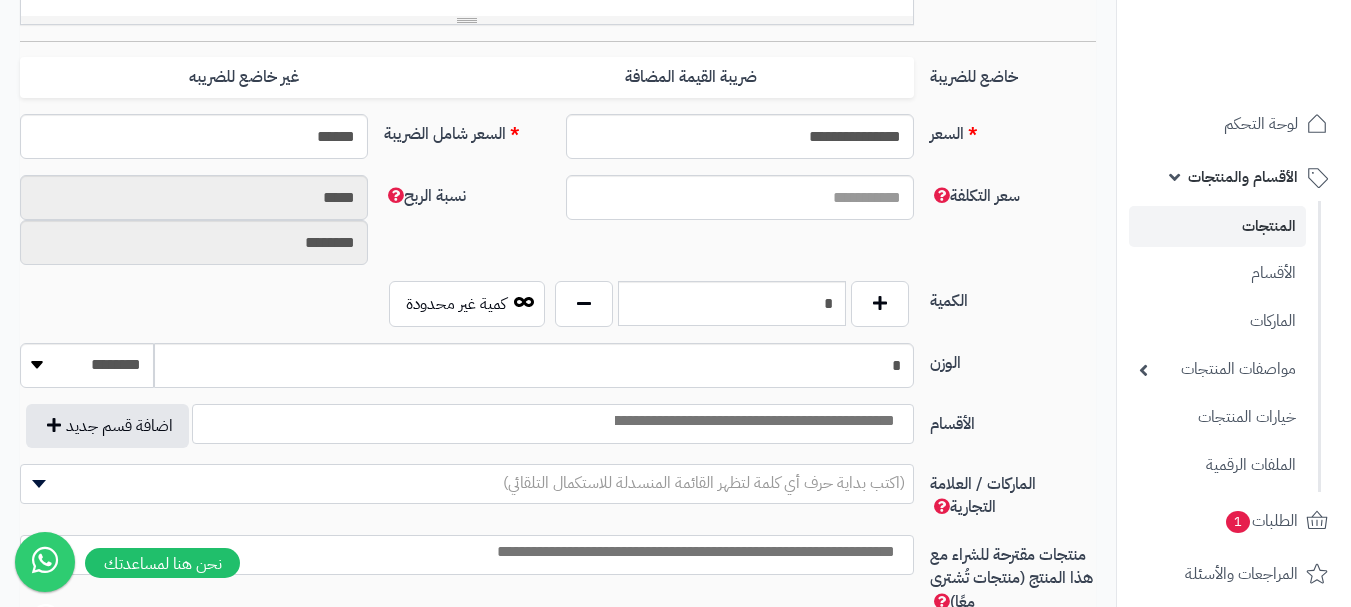 click at bounding box center (753, 421) 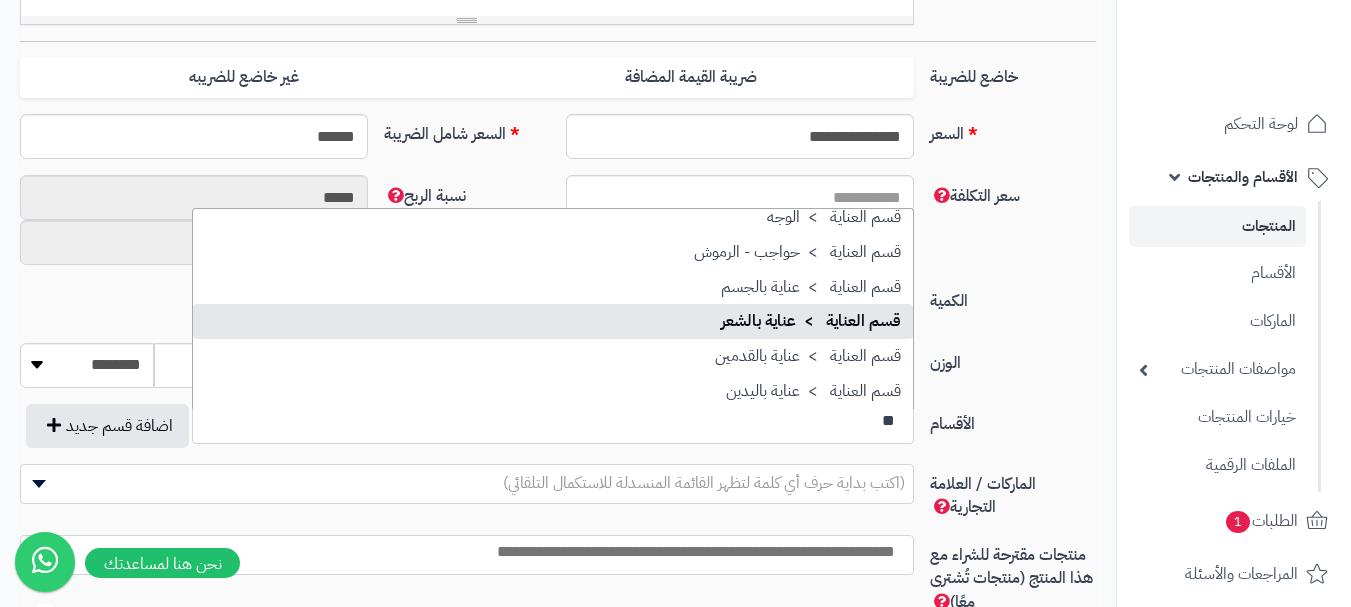 scroll, scrollTop: 79, scrollLeft: 0, axis: vertical 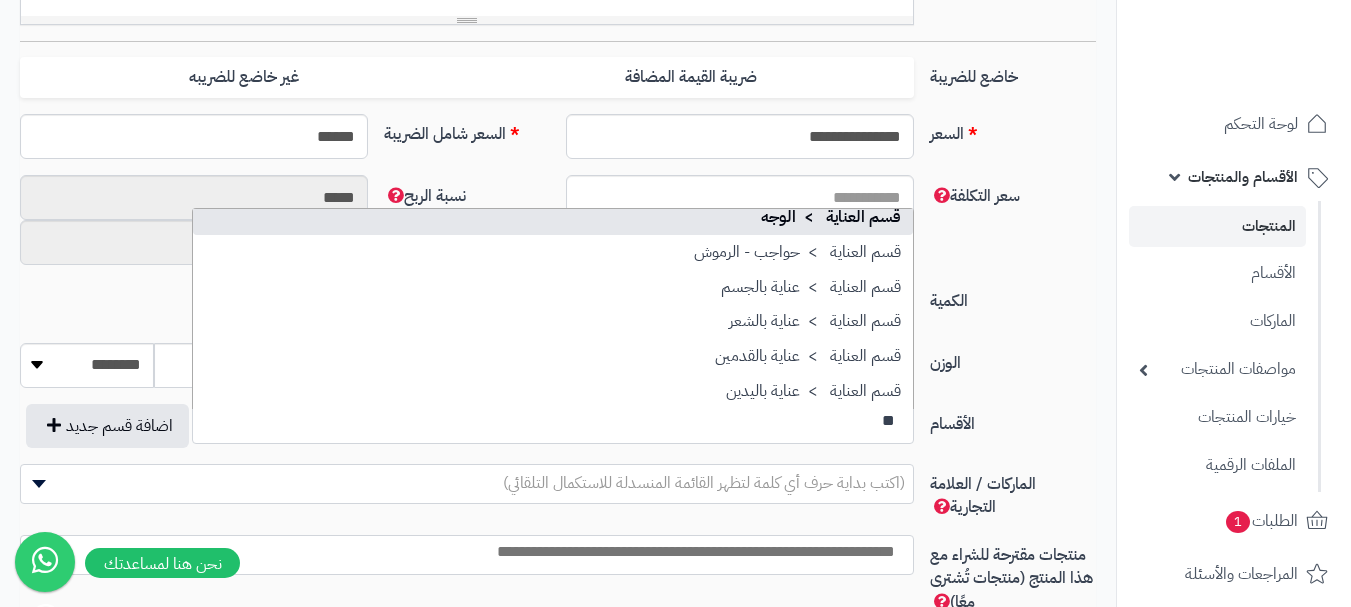 type on "**" 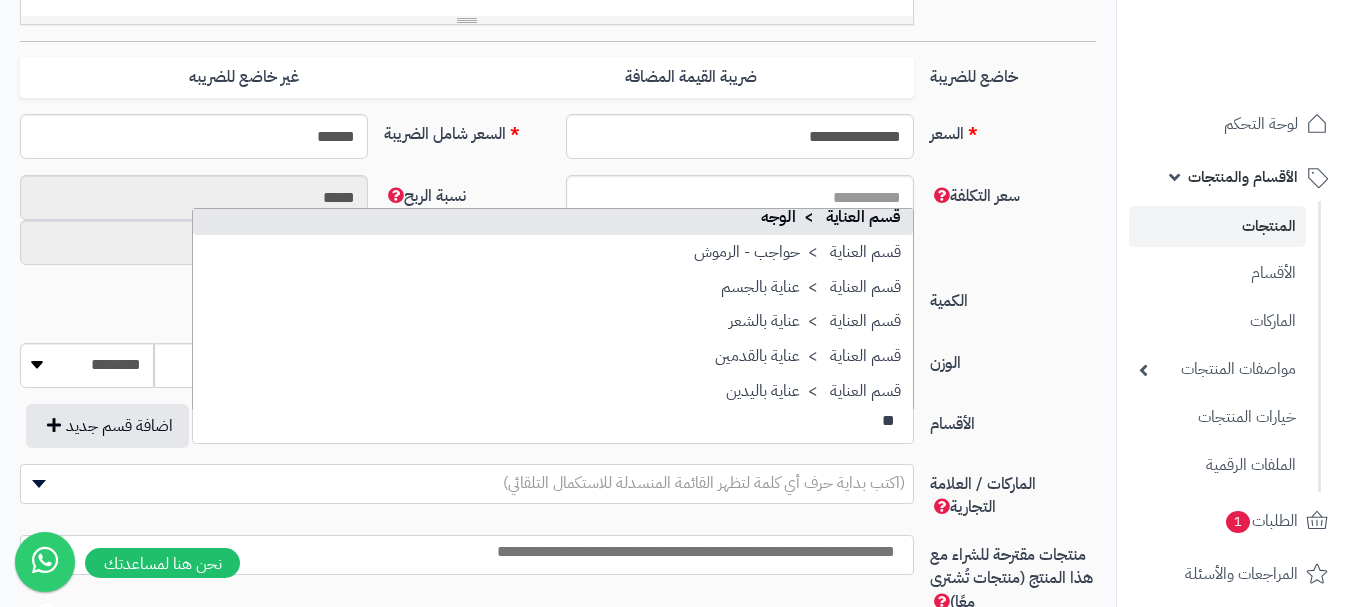select on "***" 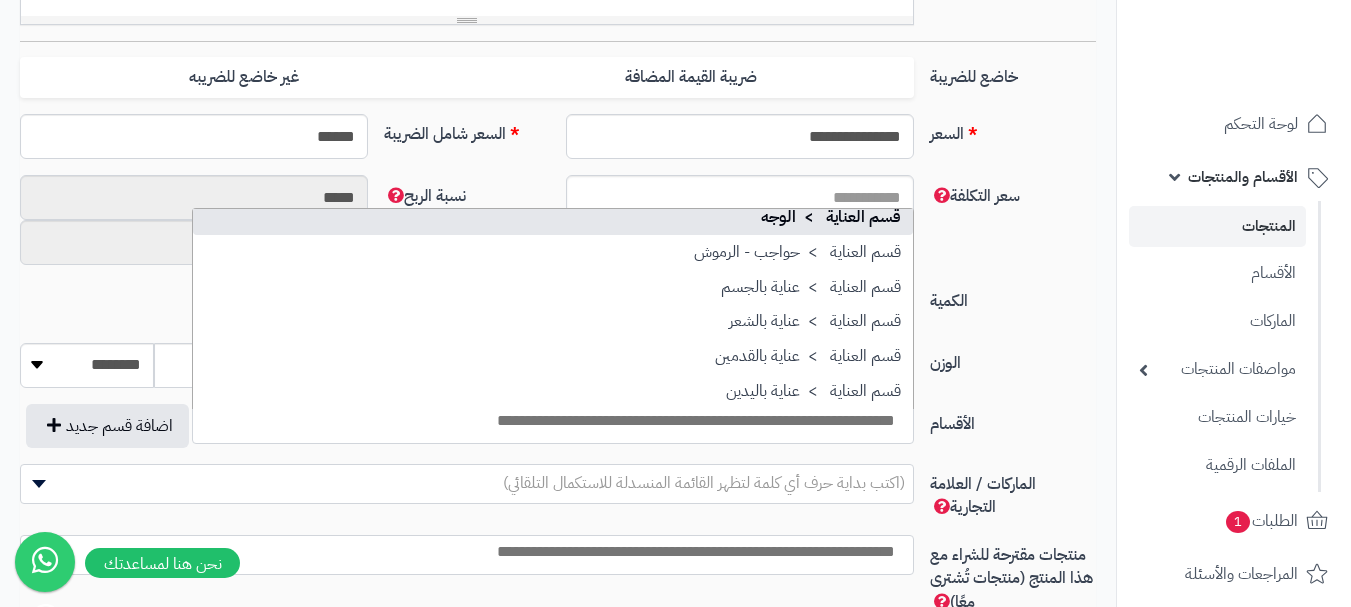 scroll, scrollTop: 0, scrollLeft: 0, axis: both 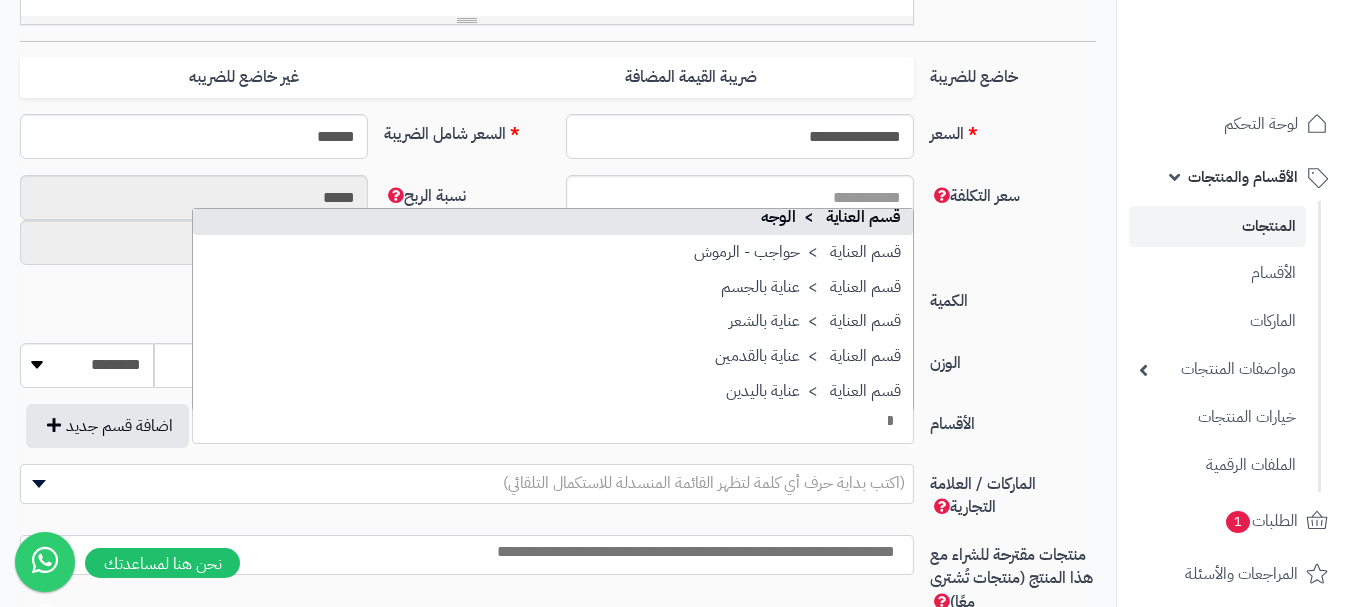 type on "*" 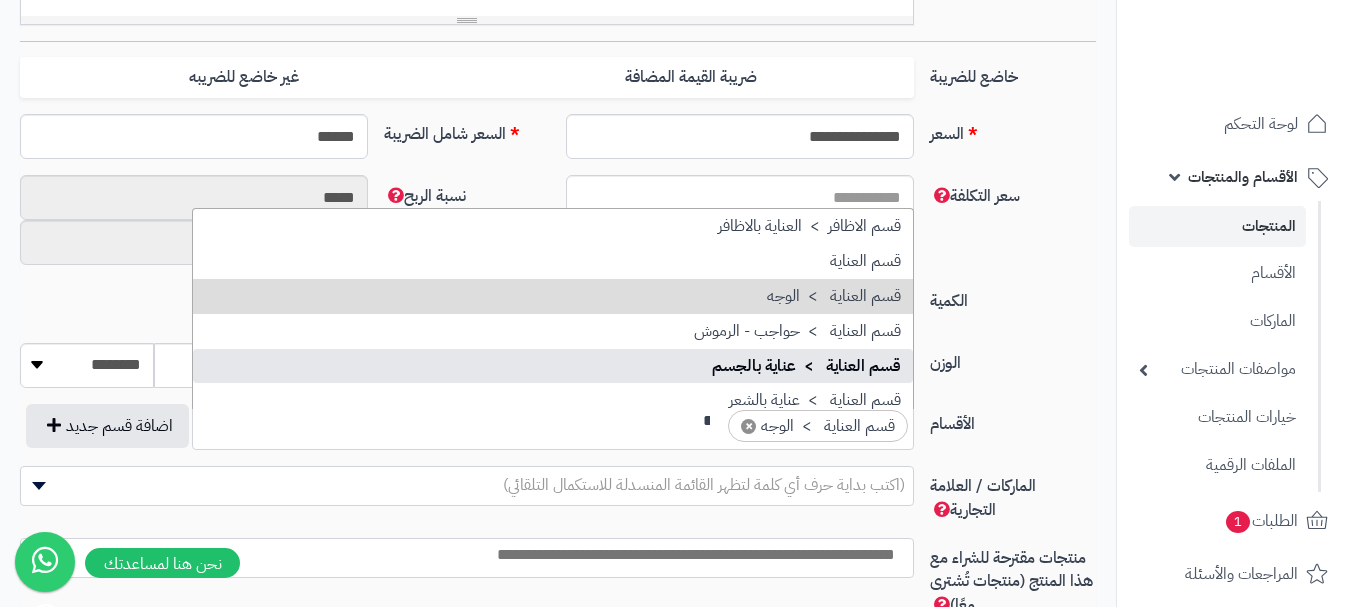 scroll, scrollTop: 0, scrollLeft: -13, axis: horizontal 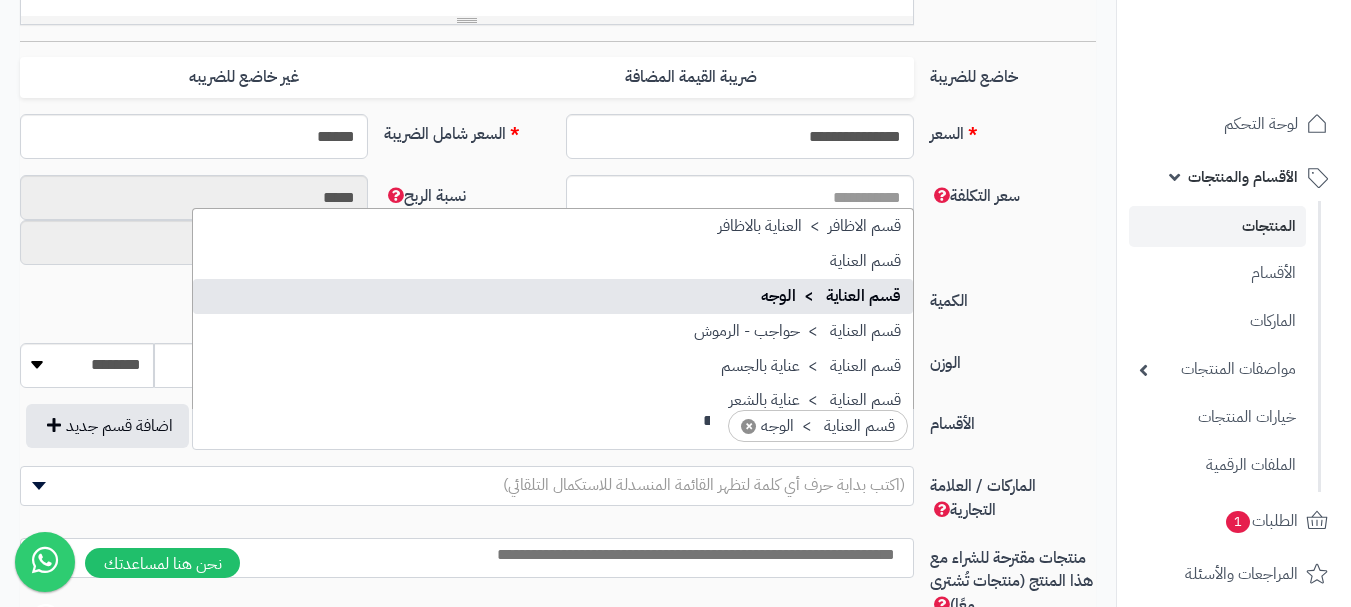 type on "**" 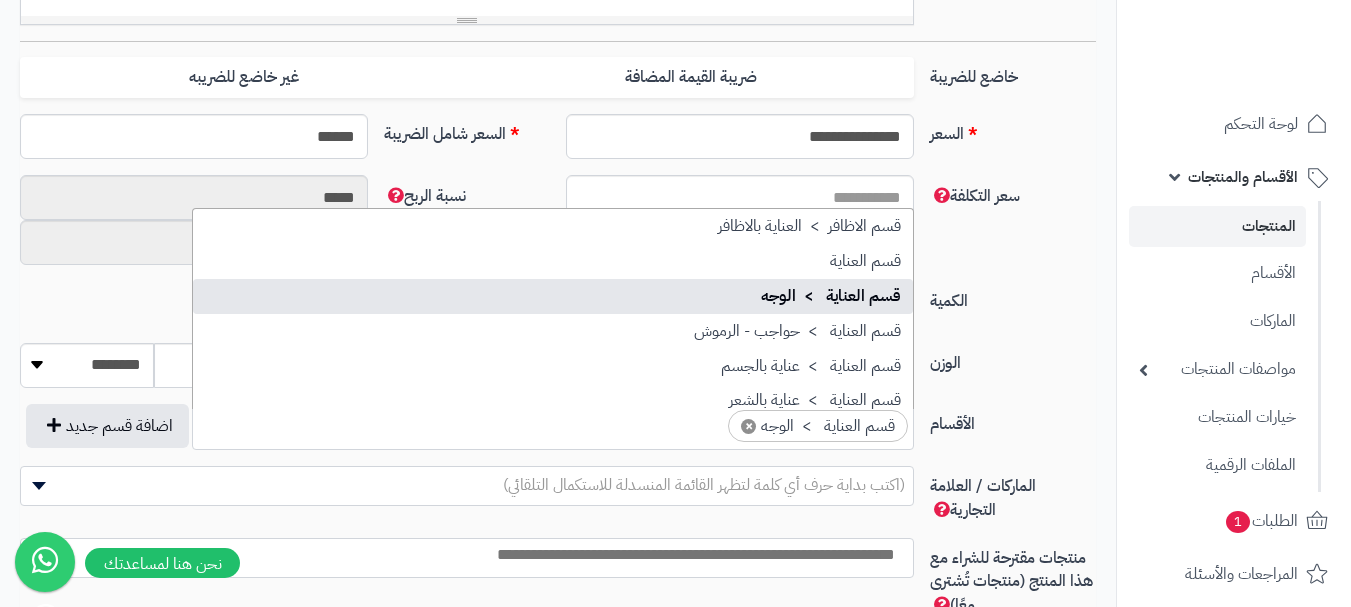 scroll, scrollTop: 0, scrollLeft: 0, axis: both 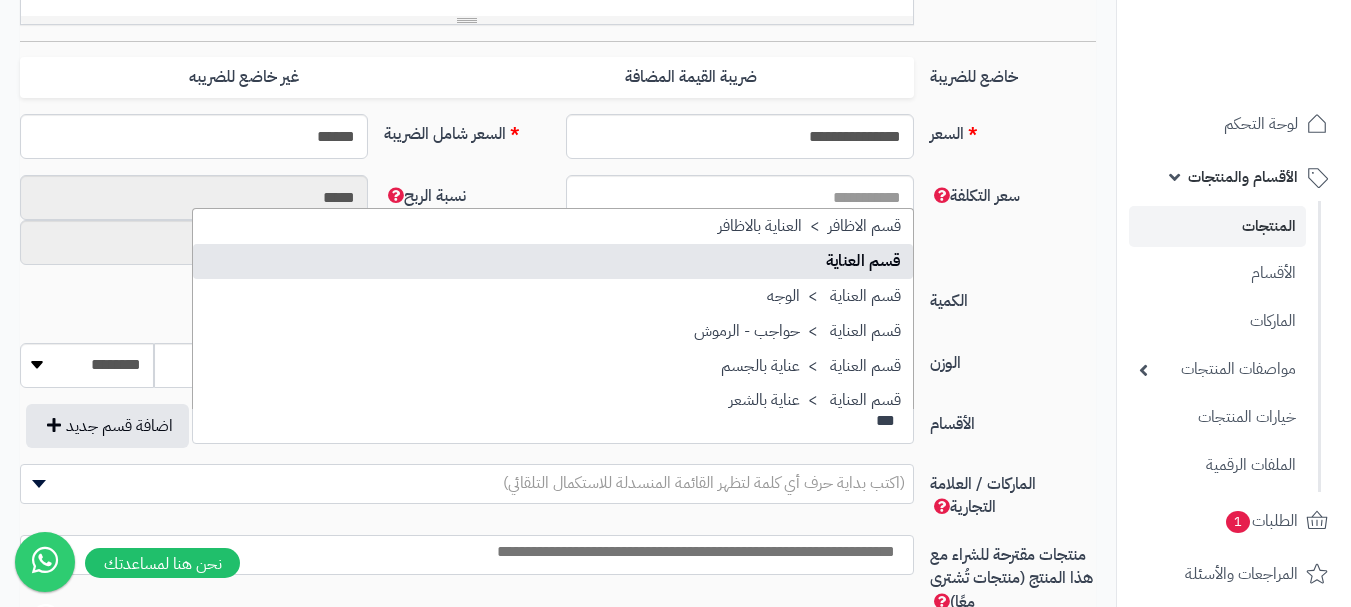 type on "***" 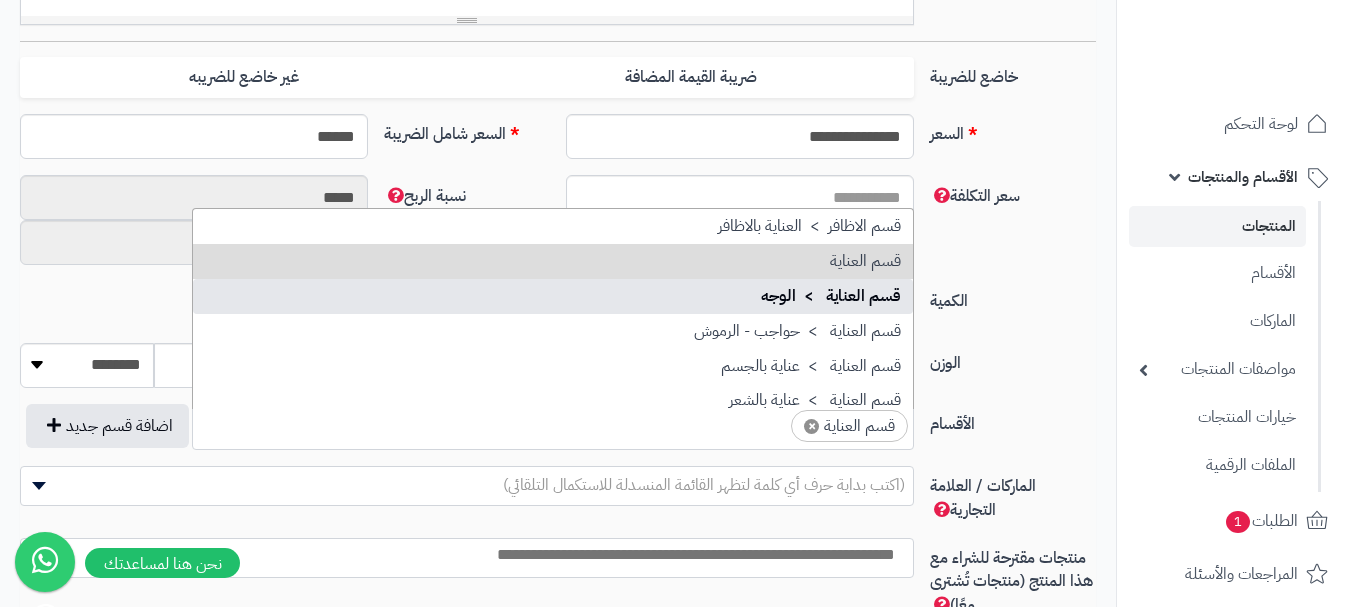 scroll, scrollTop: 0, scrollLeft: -13, axis: horizontal 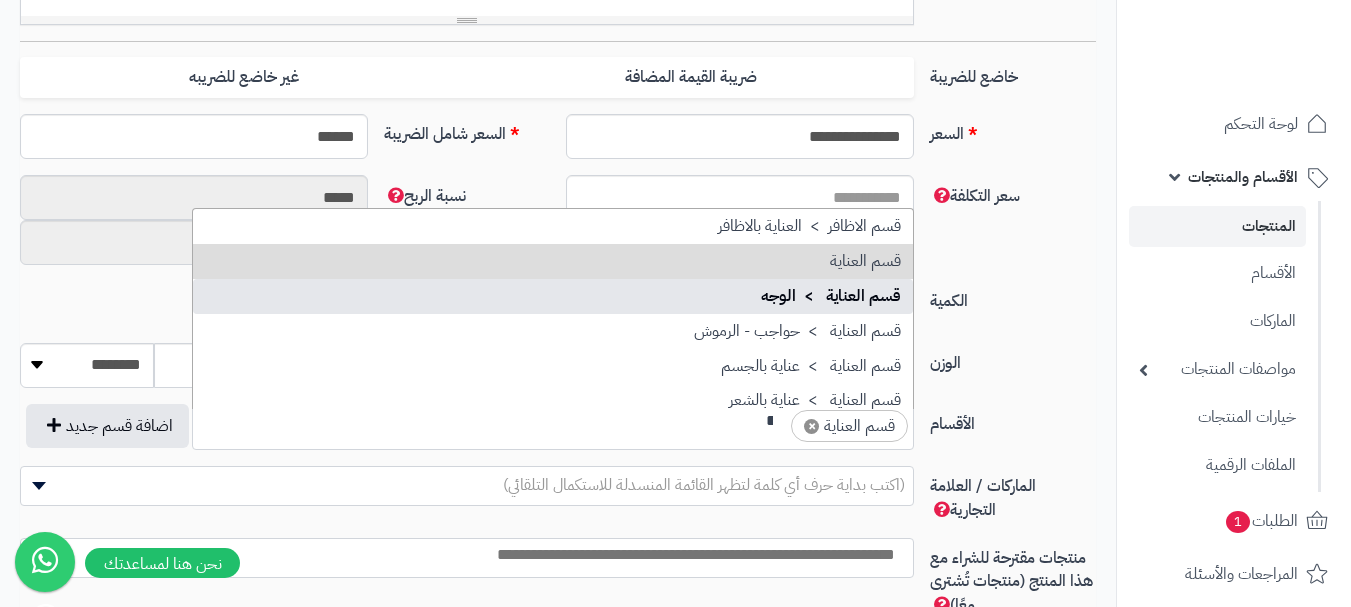type on "**" 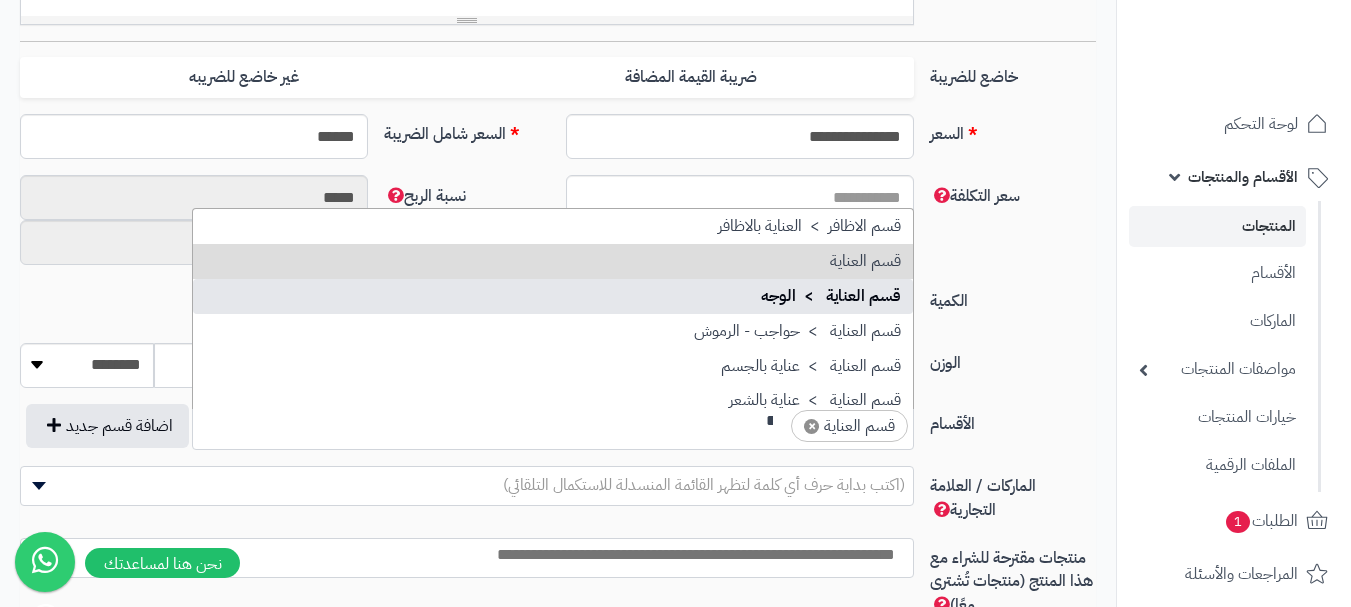type 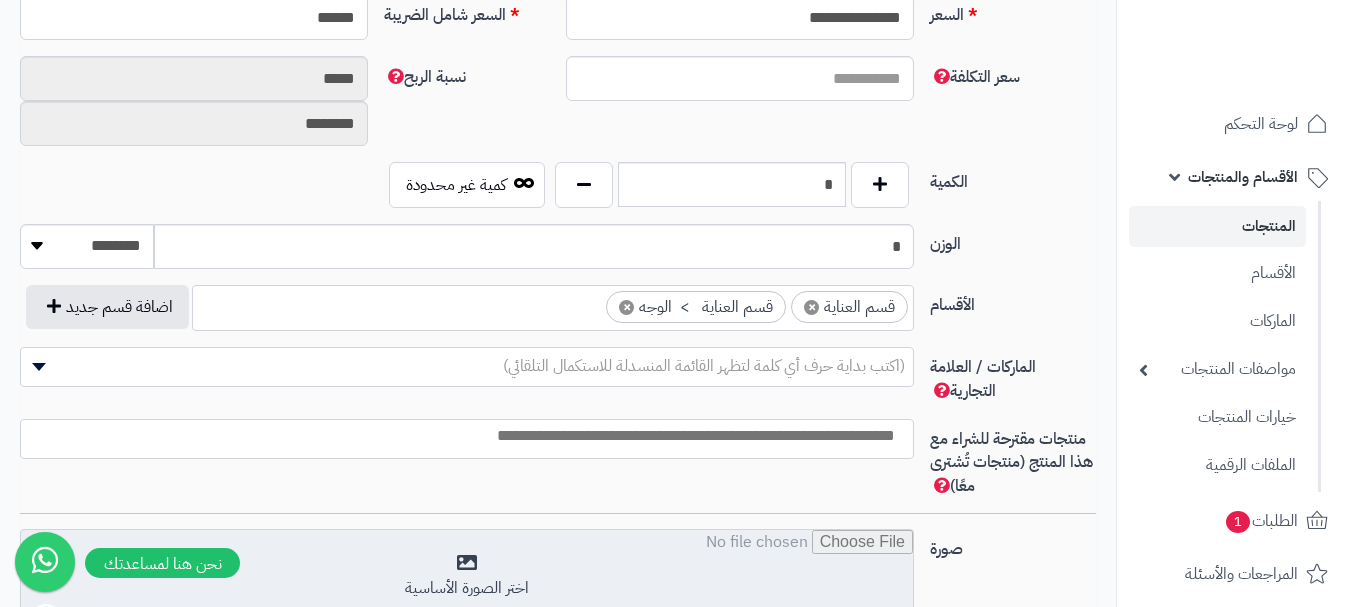 scroll, scrollTop: 1100, scrollLeft: 0, axis: vertical 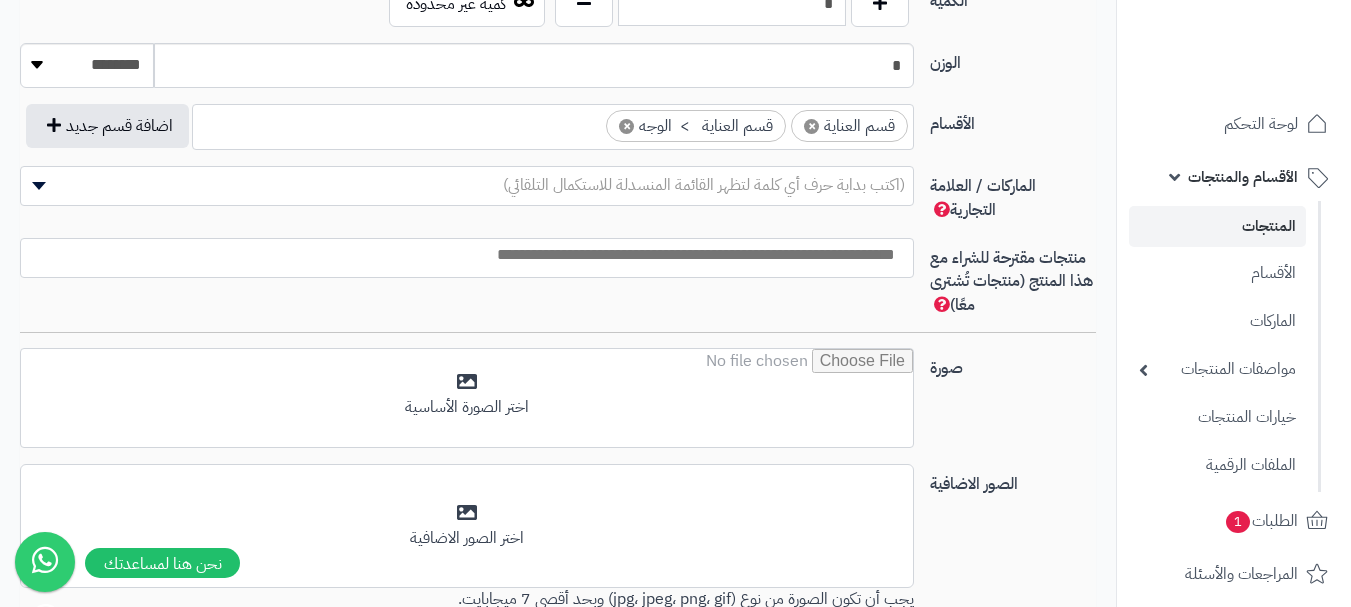 click at bounding box center (462, 255) 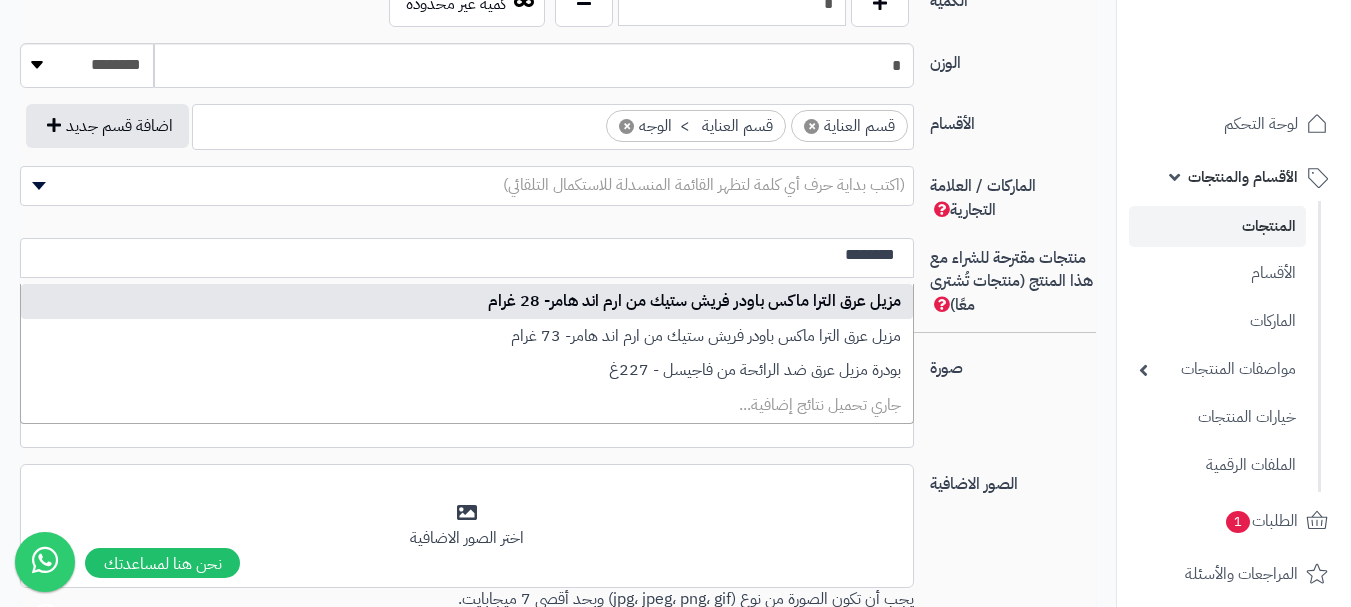 type on "********" 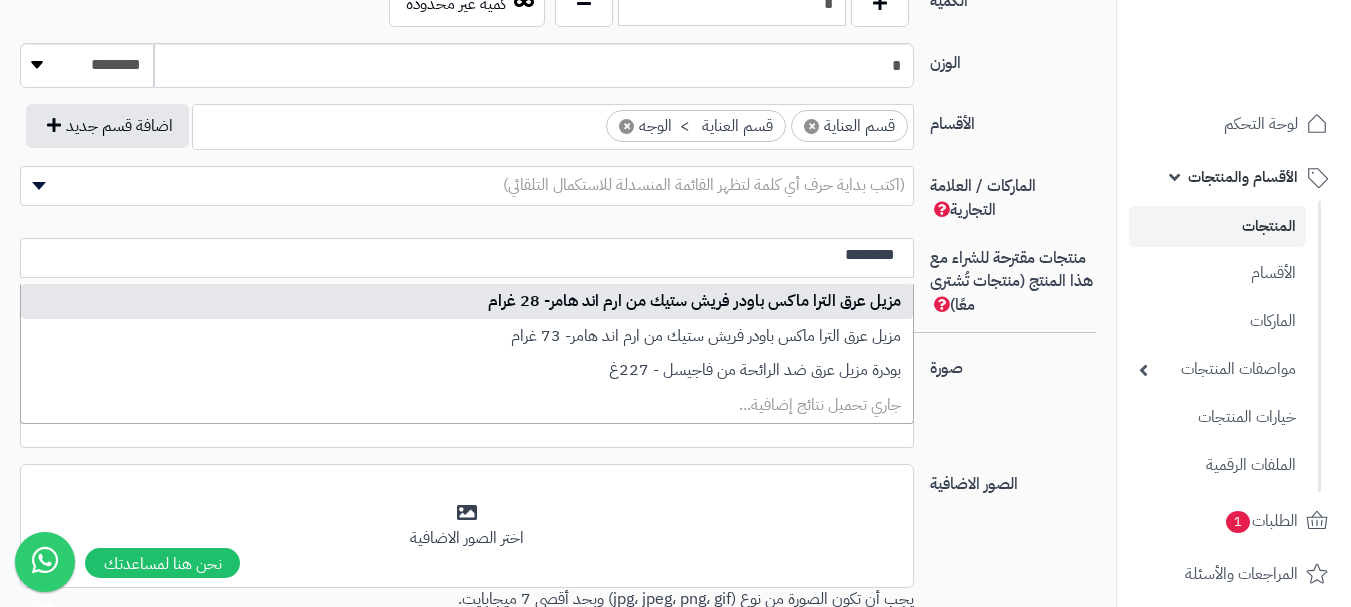 type 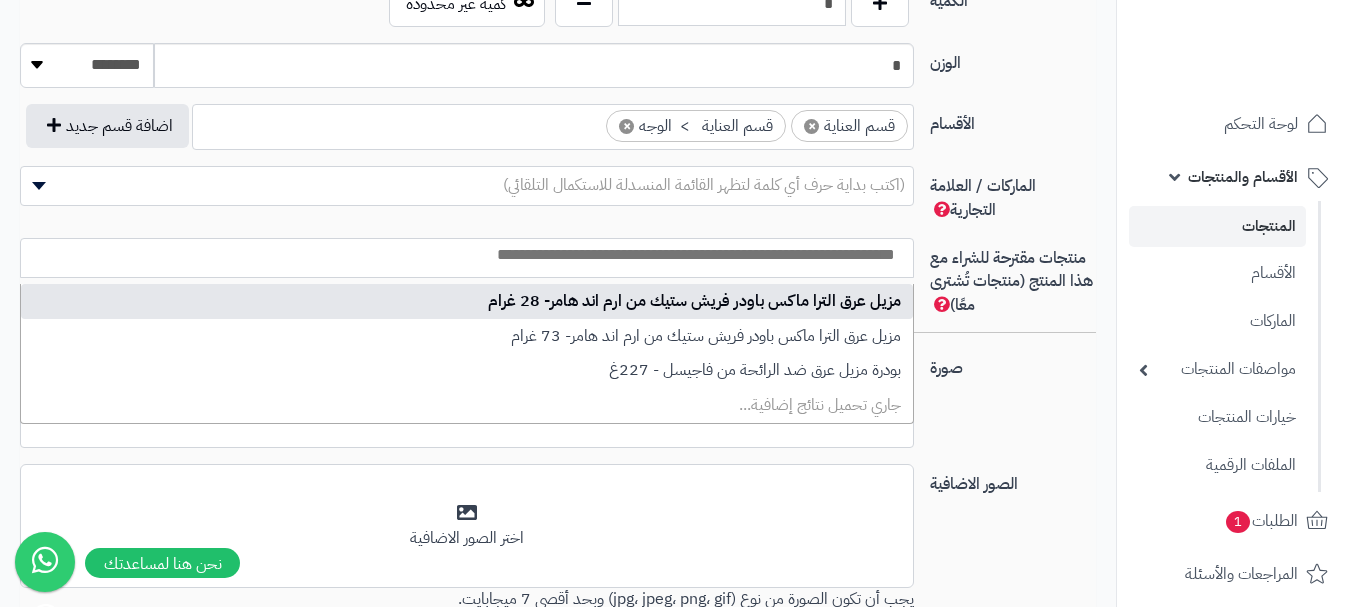 scroll, scrollTop: 0, scrollLeft: 0, axis: both 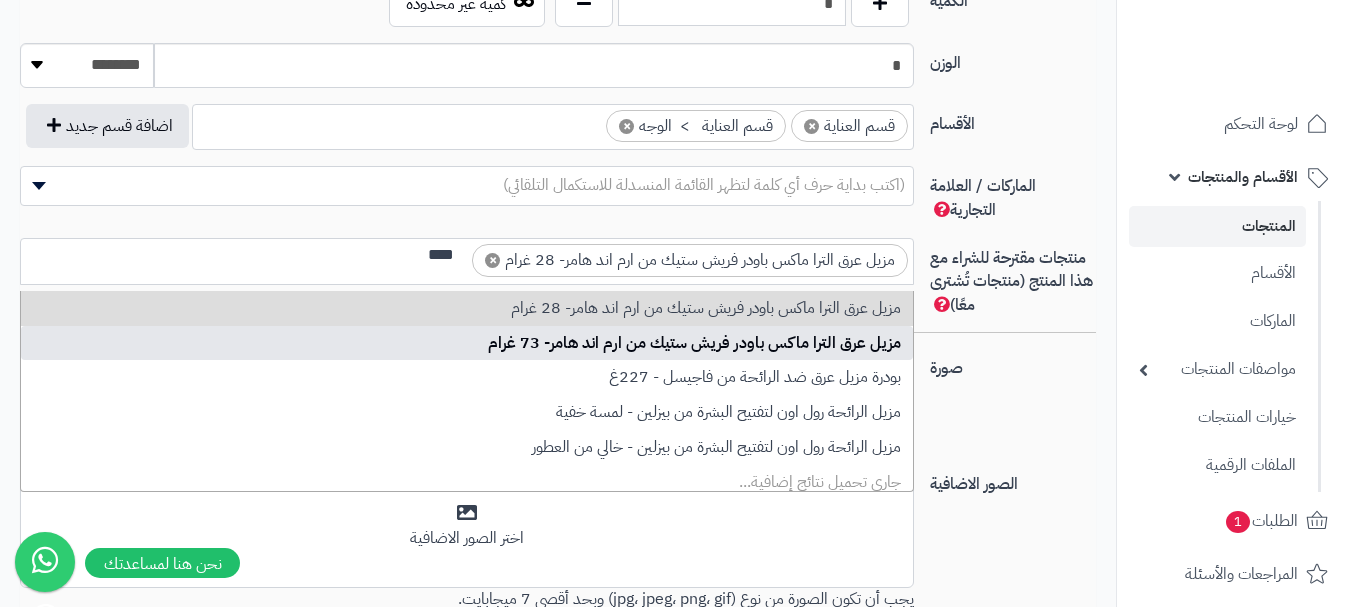 type on "****" 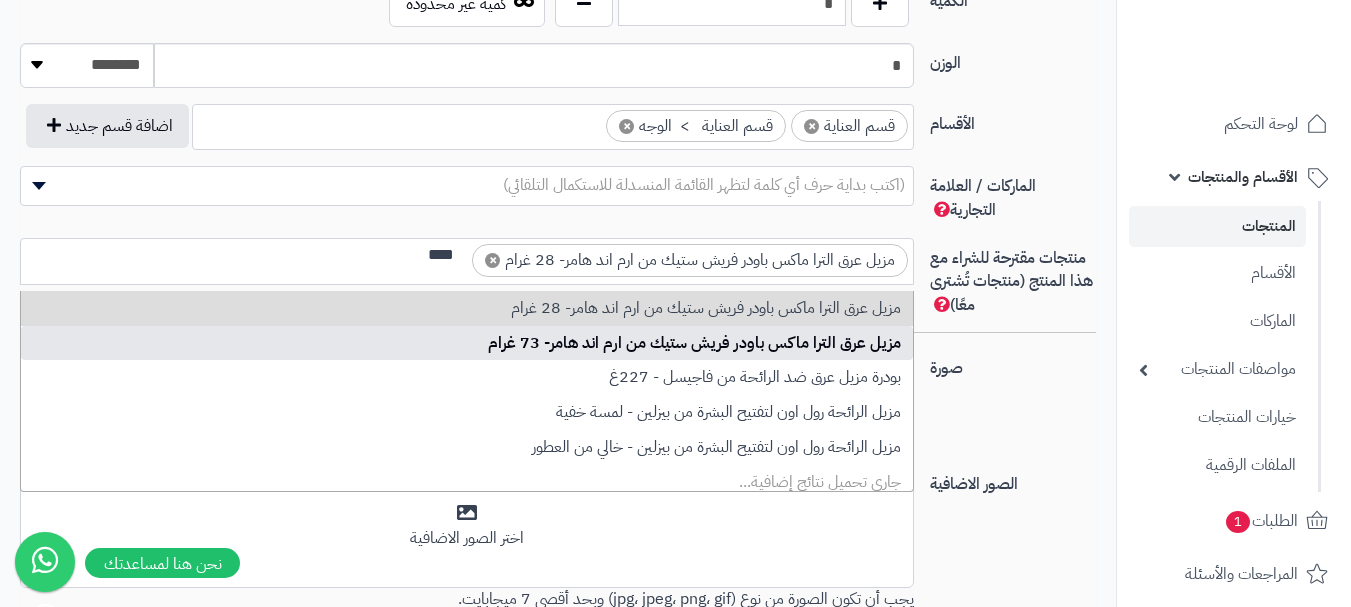 type 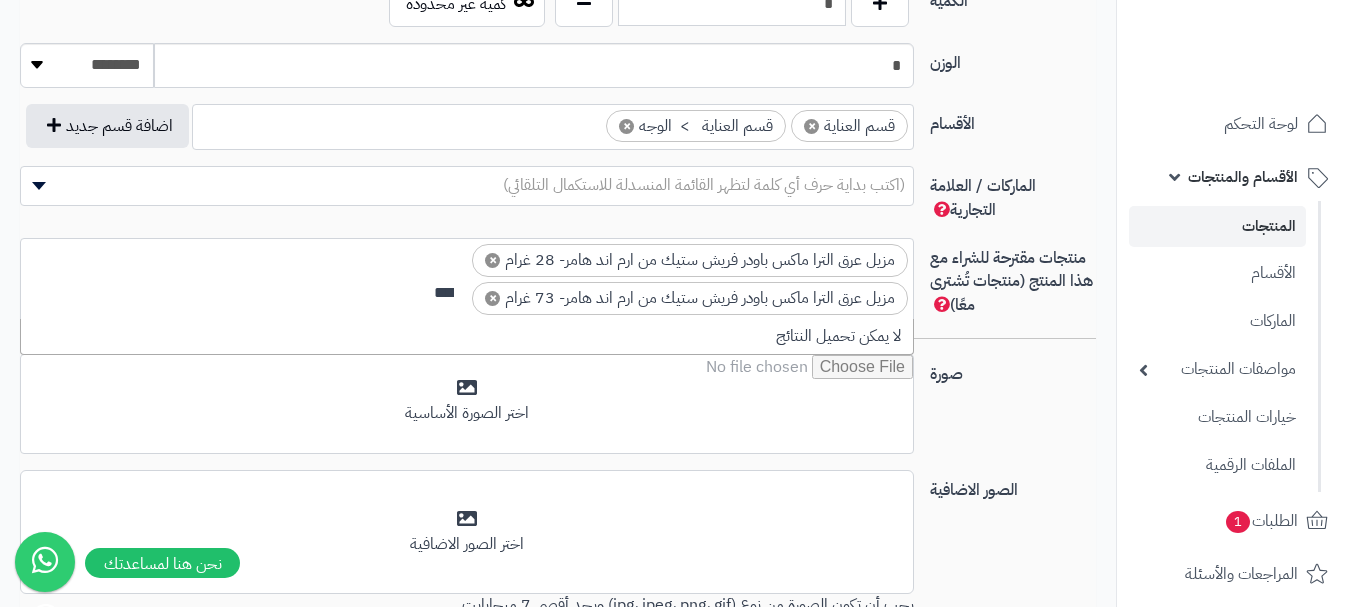 scroll, scrollTop: 0, scrollLeft: 0, axis: both 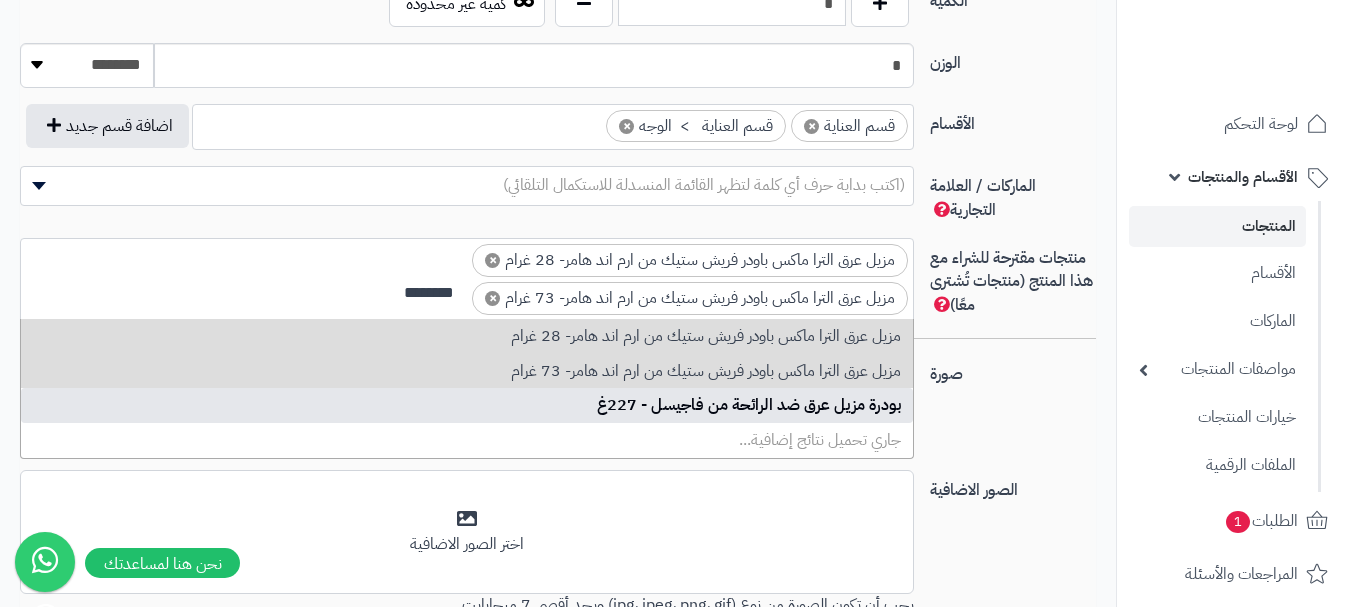 type on "********" 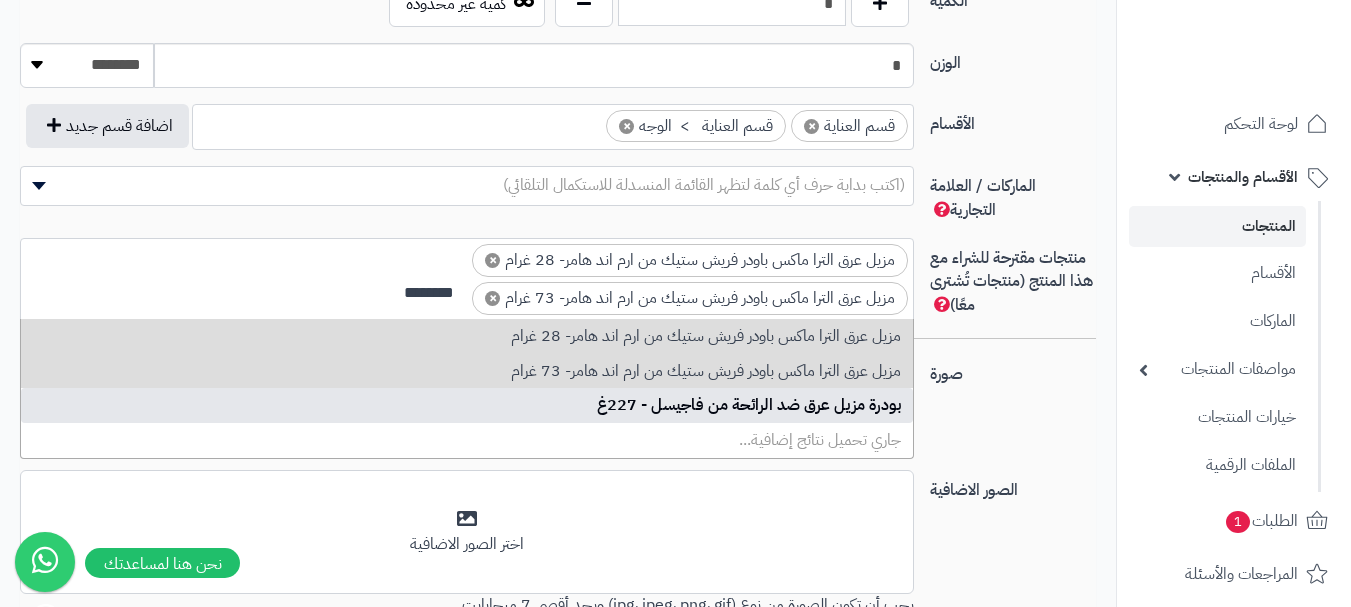 type 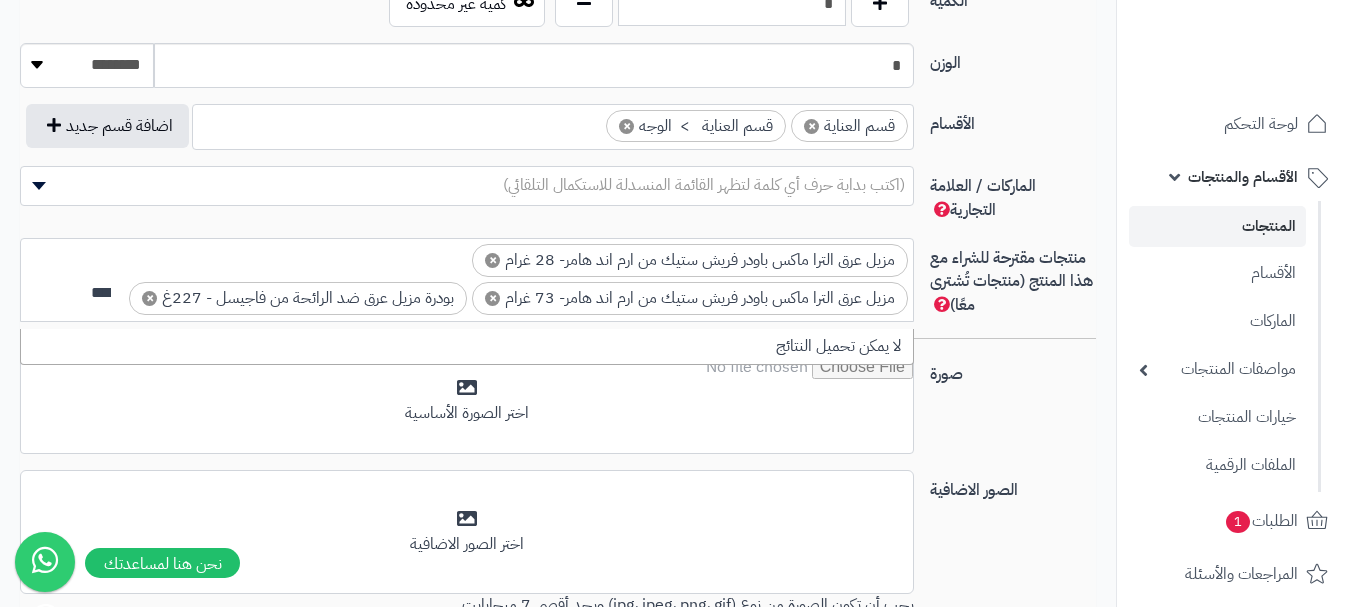 scroll, scrollTop: 0, scrollLeft: 0, axis: both 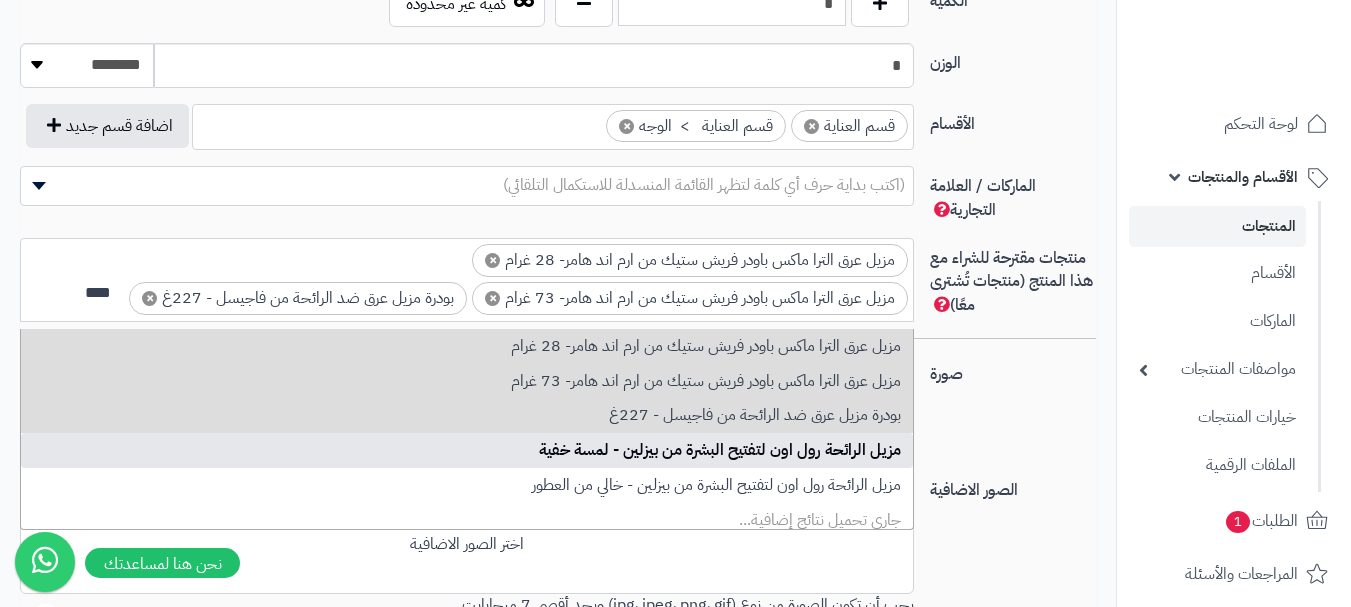 type on "****" 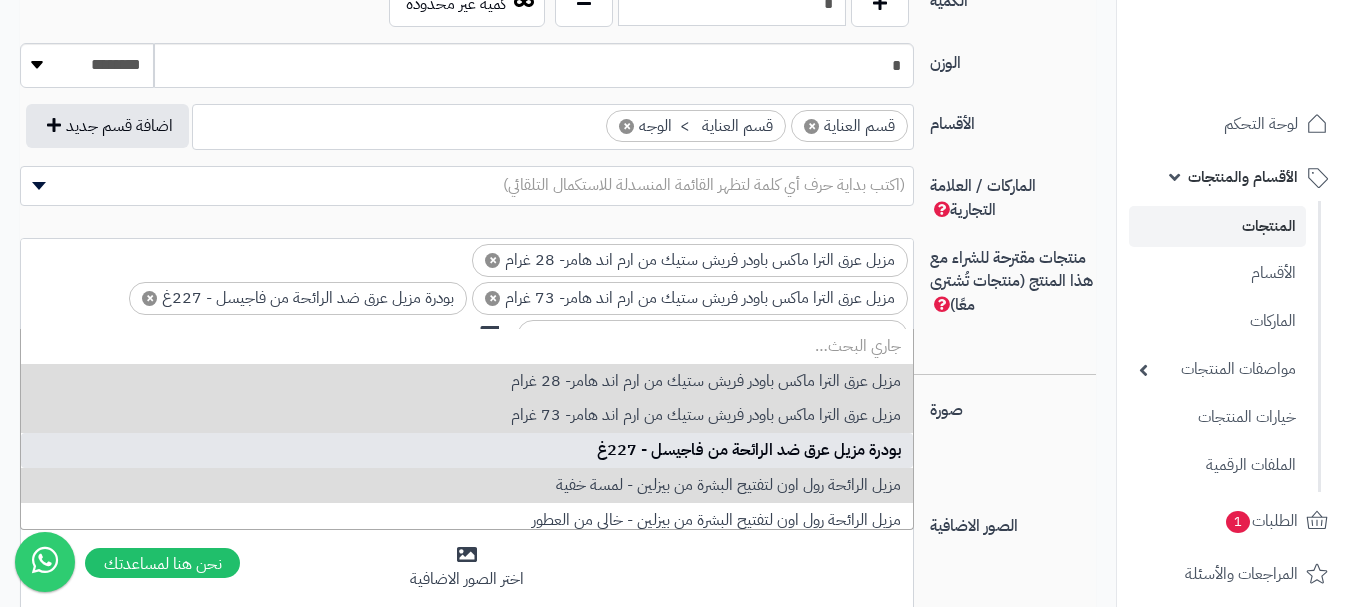 scroll, scrollTop: 0, scrollLeft: 0, axis: both 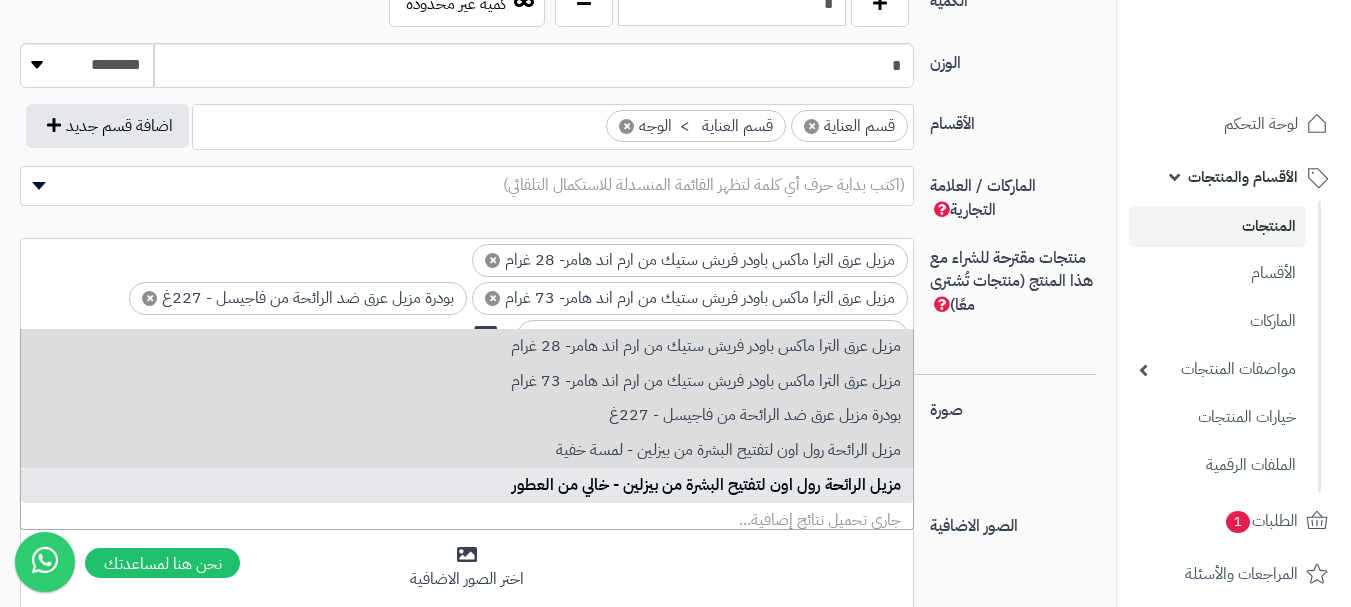 type on "****" 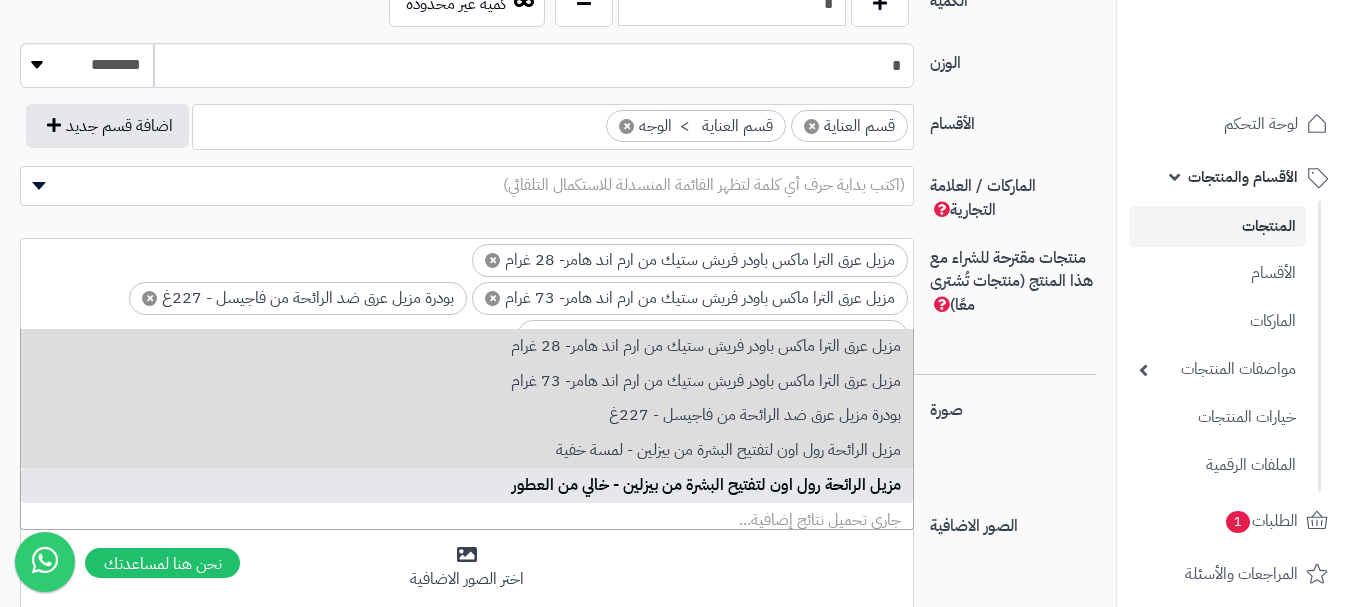 scroll, scrollTop: 30, scrollLeft: 0, axis: vertical 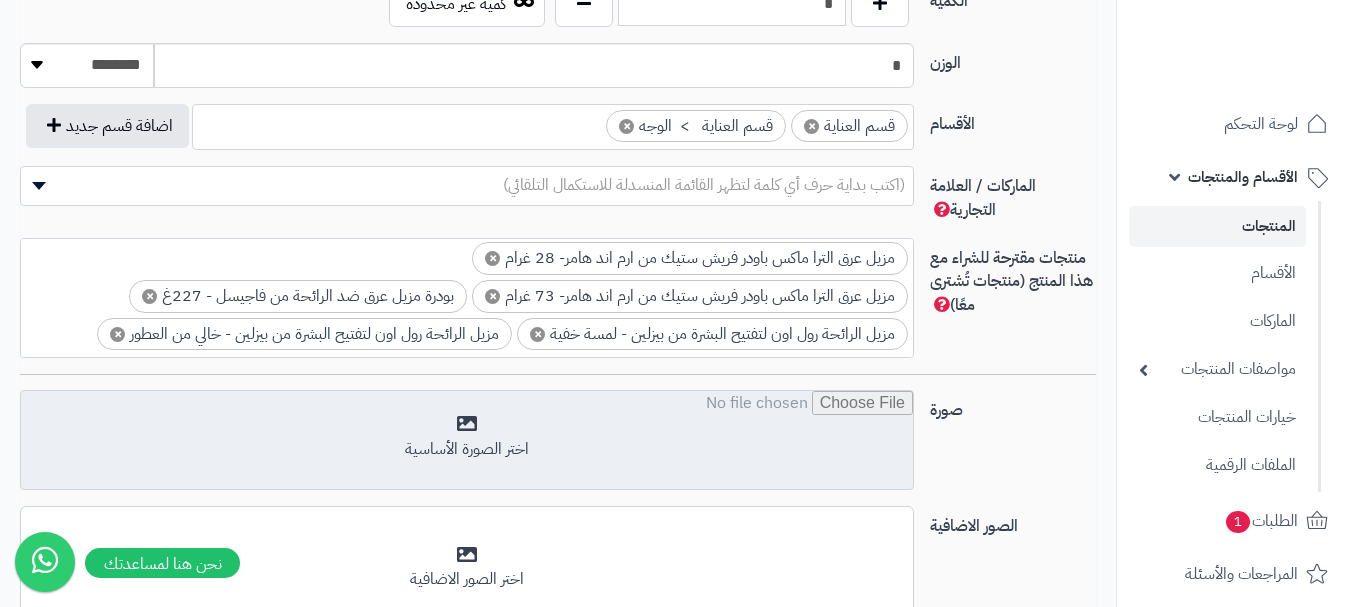 click at bounding box center (467, 441) 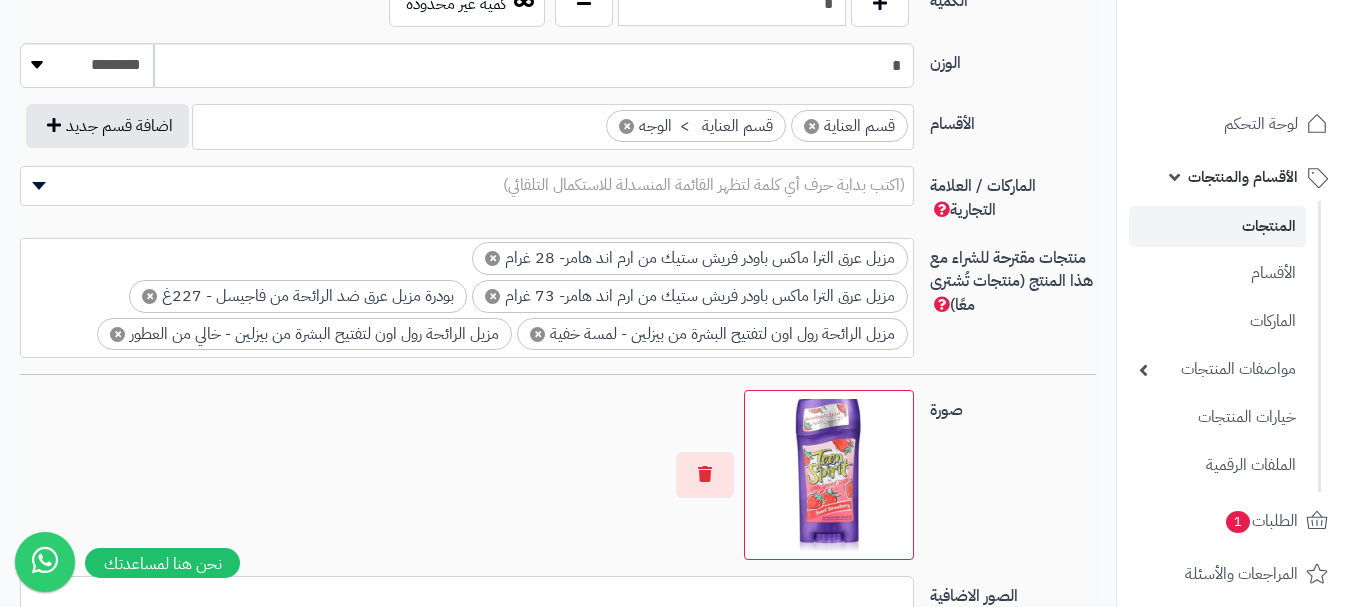 scroll, scrollTop: 0, scrollLeft: 0, axis: both 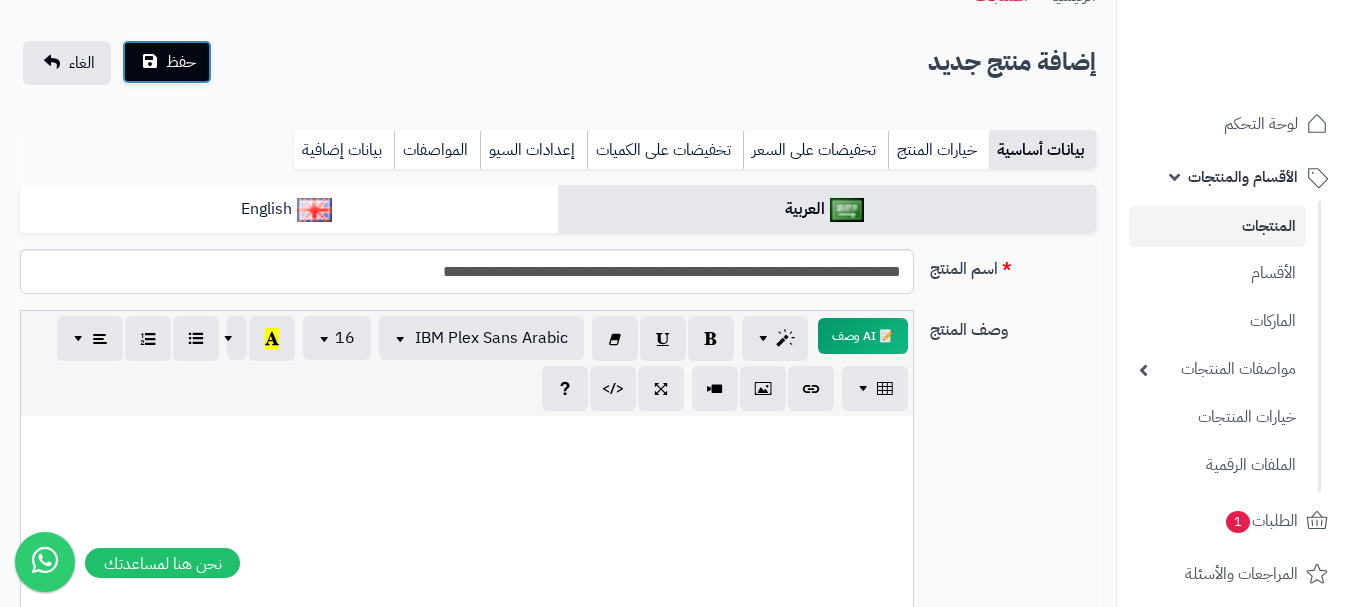 click on "حفظ" at bounding box center (167, 62) 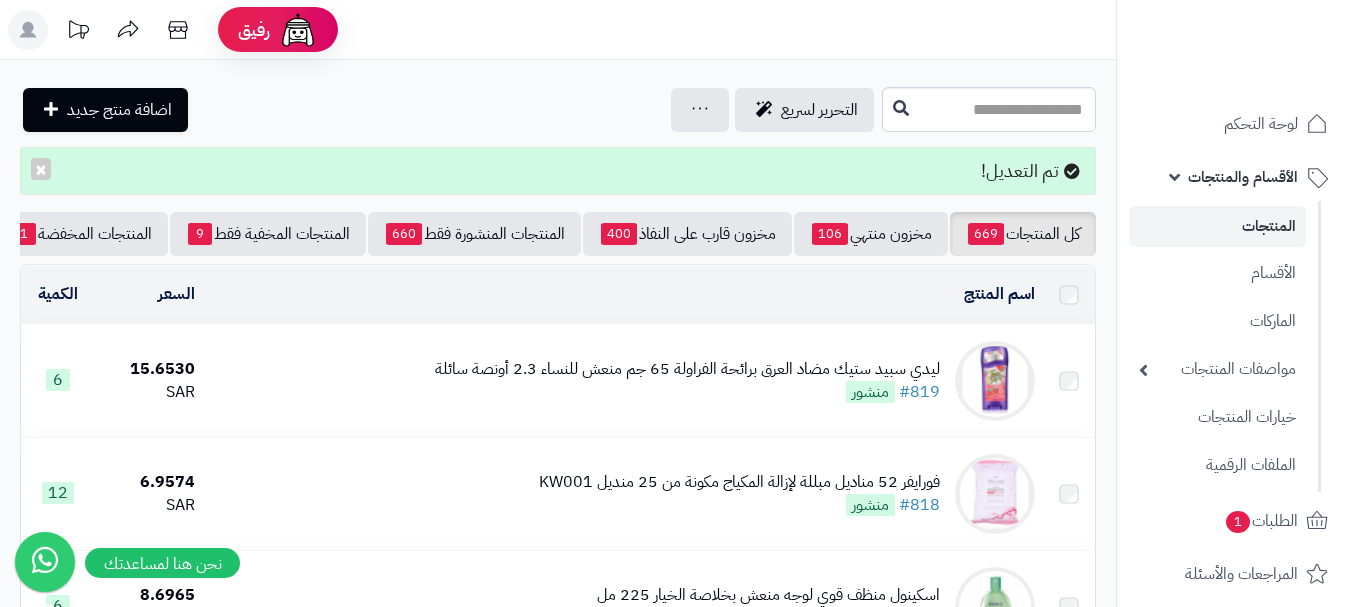 scroll, scrollTop: 0, scrollLeft: 0, axis: both 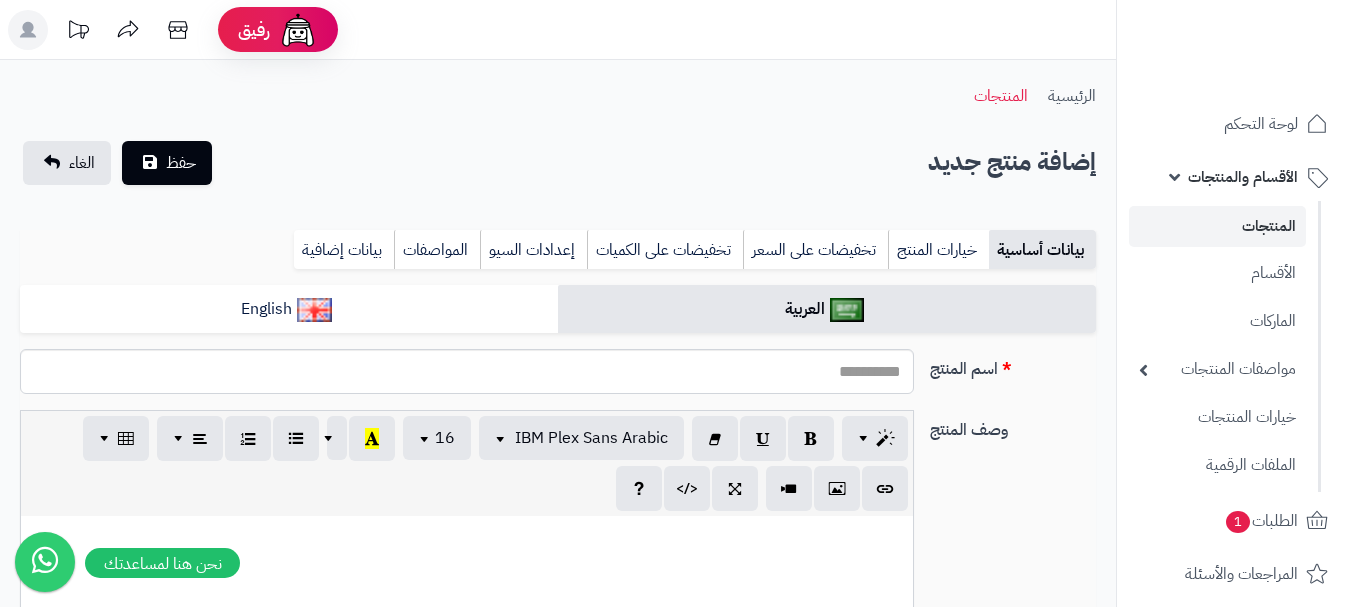 select 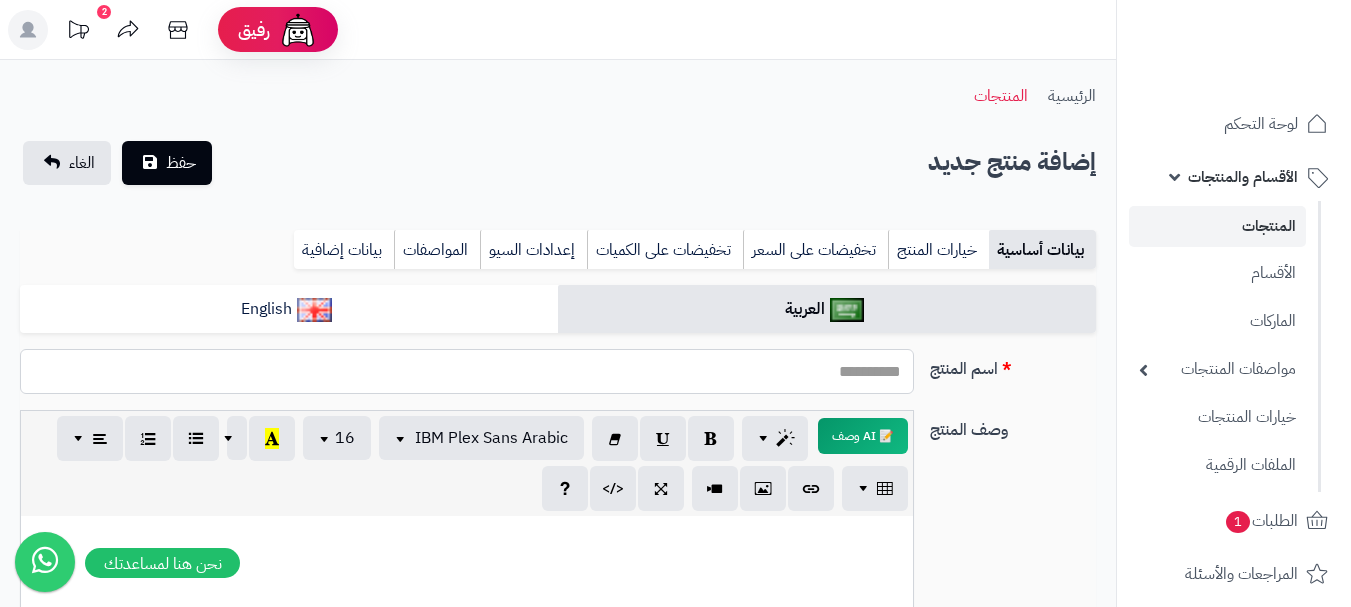 click on "اسم المنتج" at bounding box center [467, 371] 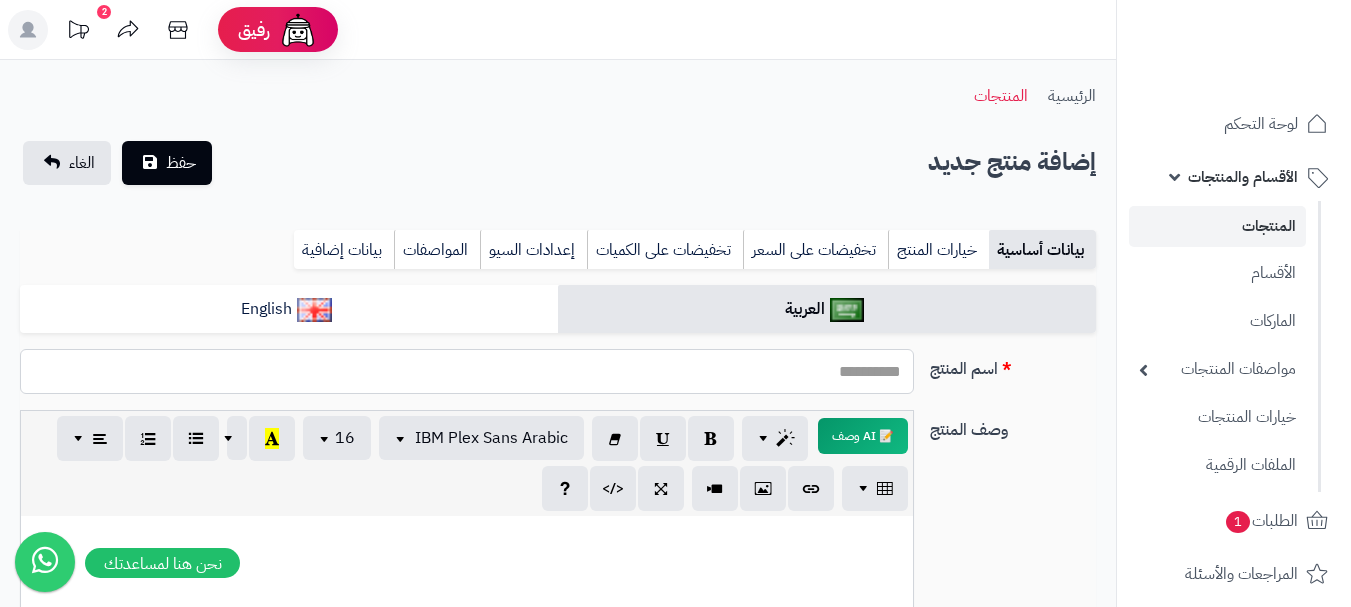 paste on "**********" 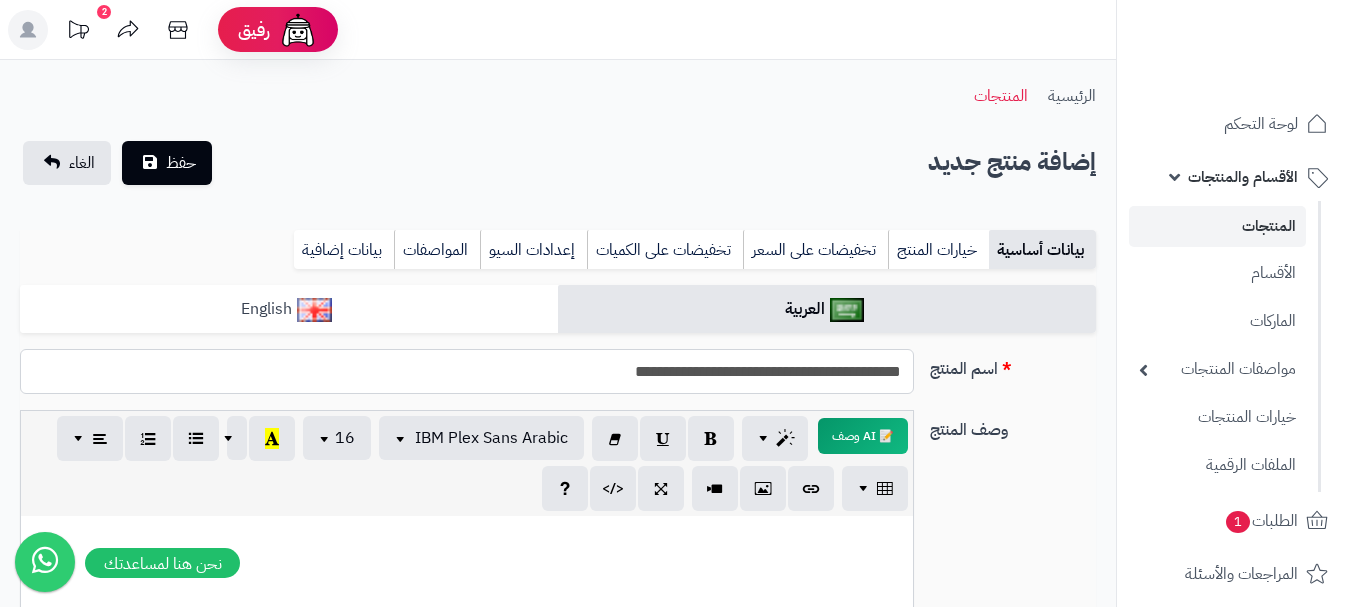 type on "**********" 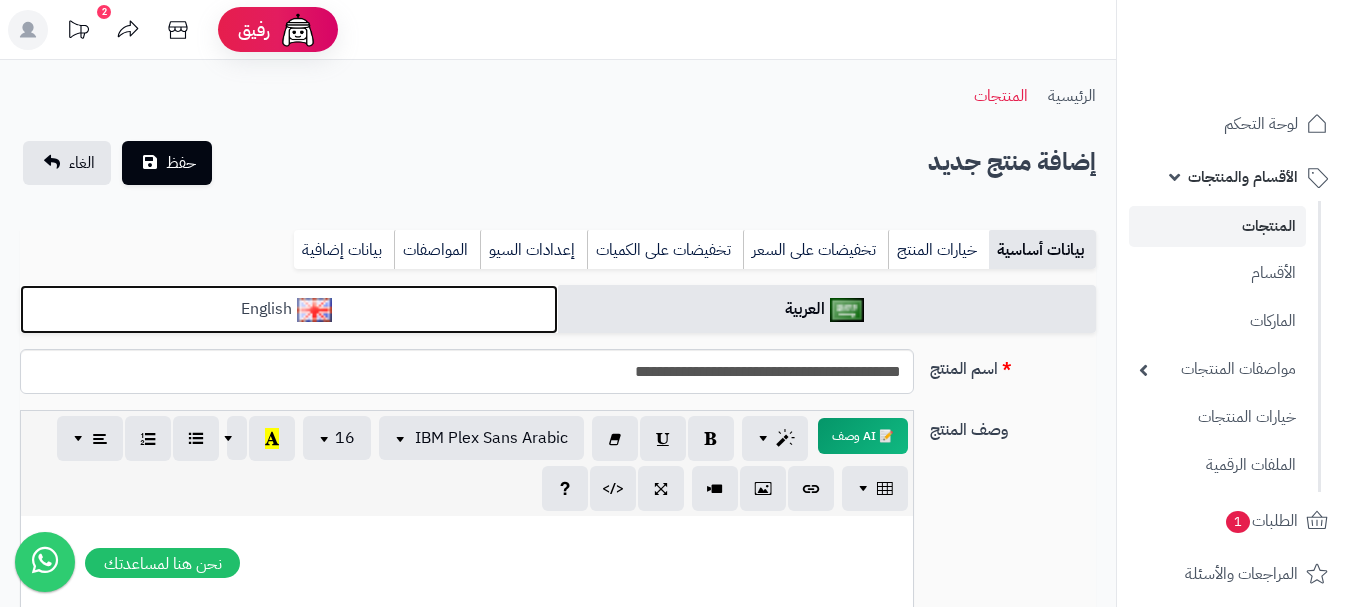click on "English" at bounding box center (289, 309) 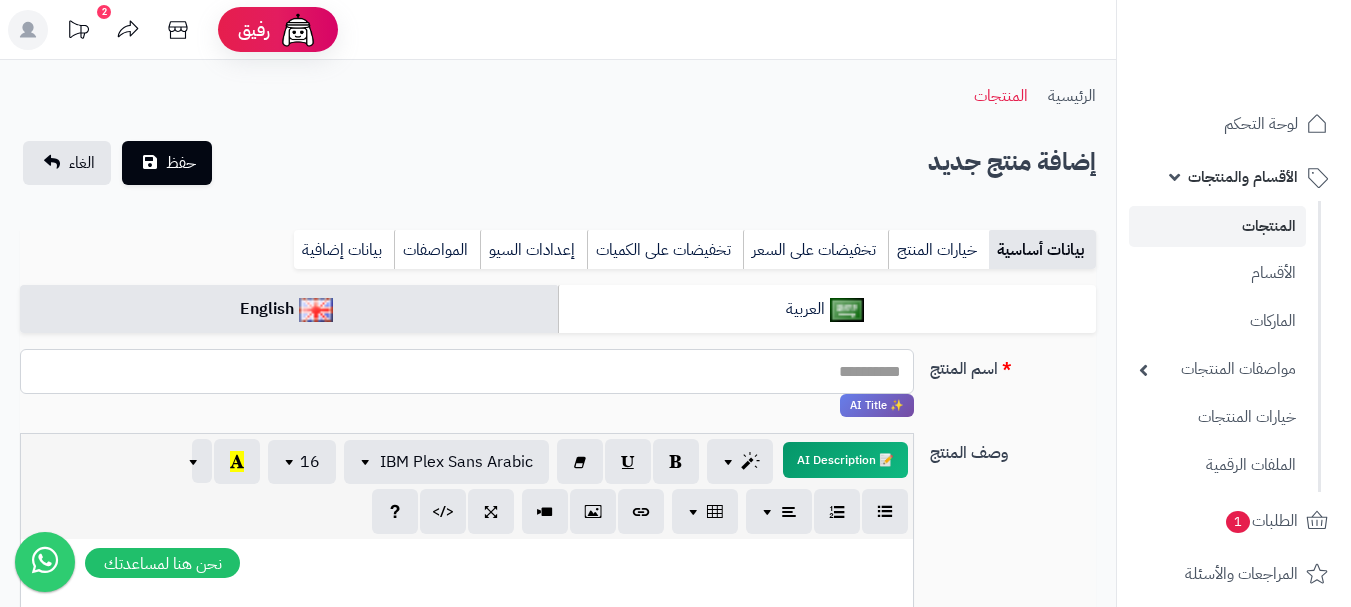 paste on "**********" 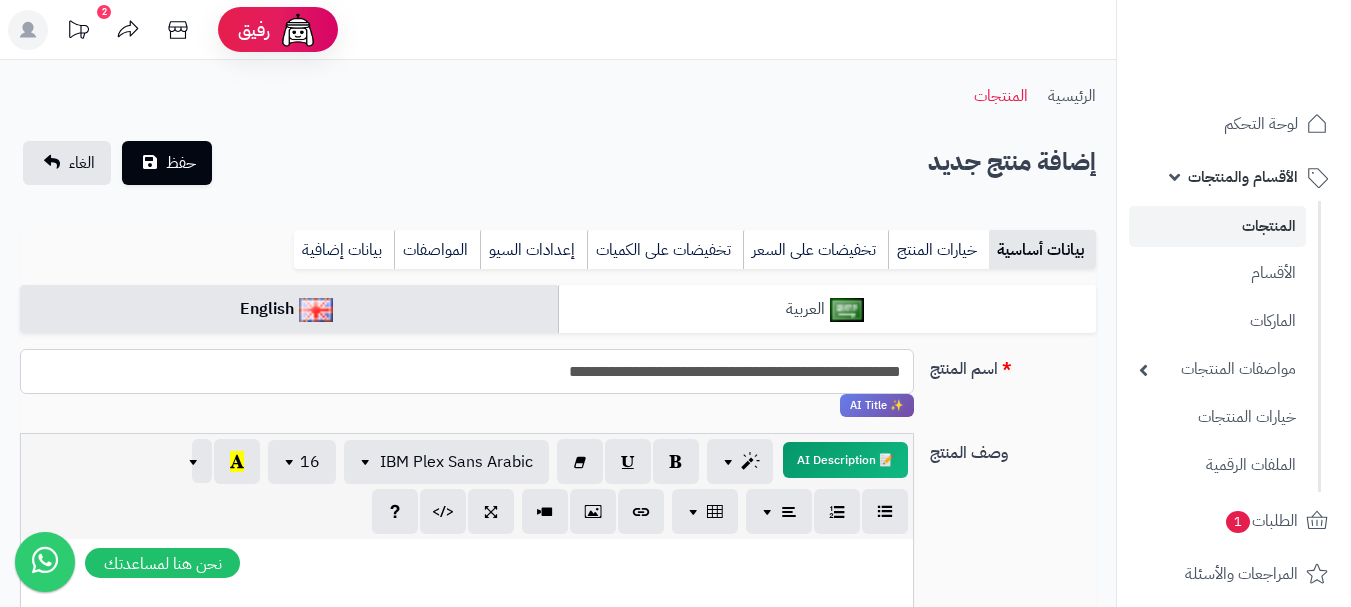 type on "**********" 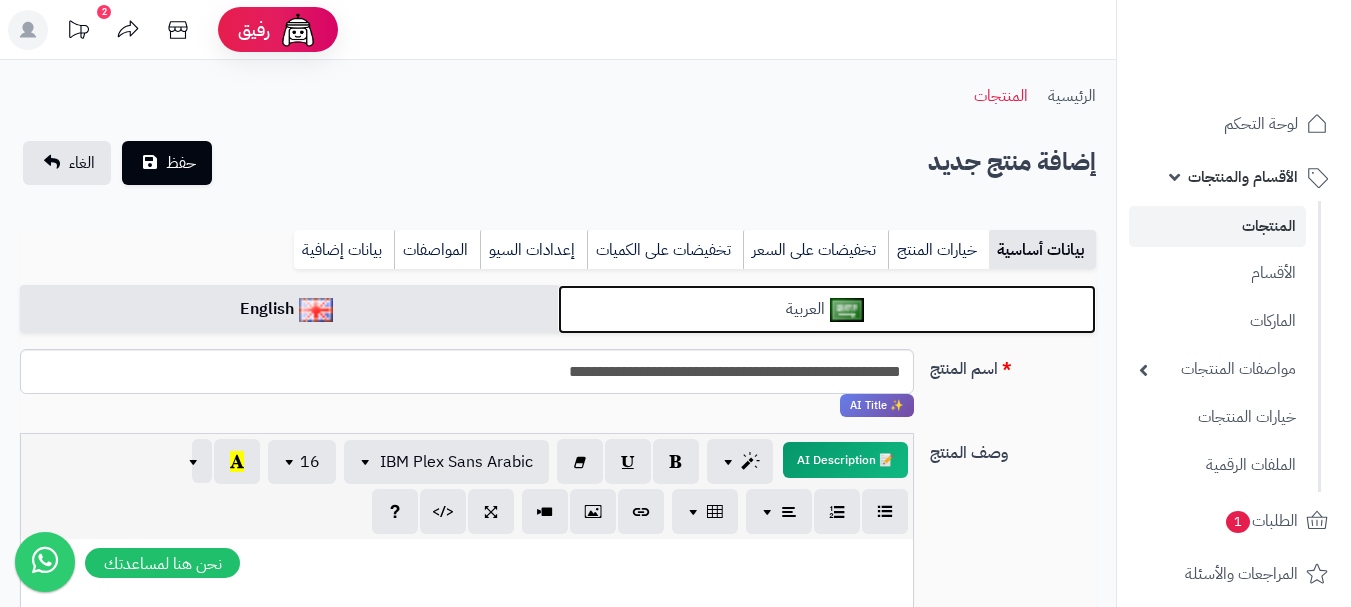 click at bounding box center (847, 310) 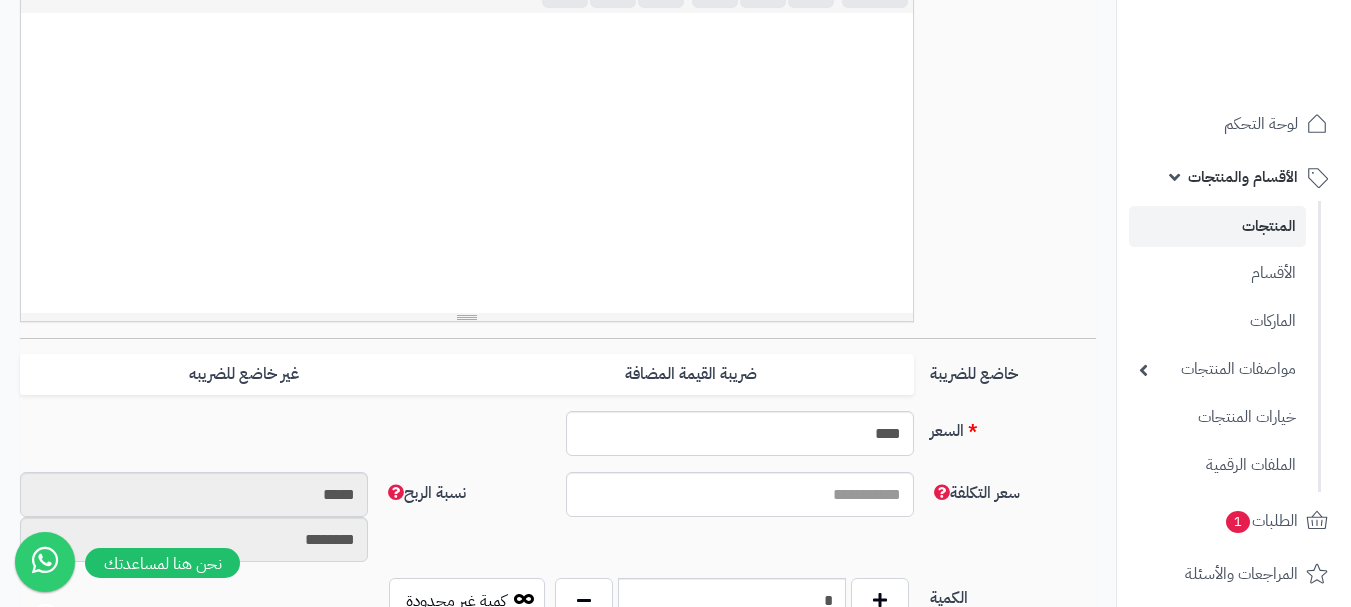 scroll, scrollTop: 600, scrollLeft: 0, axis: vertical 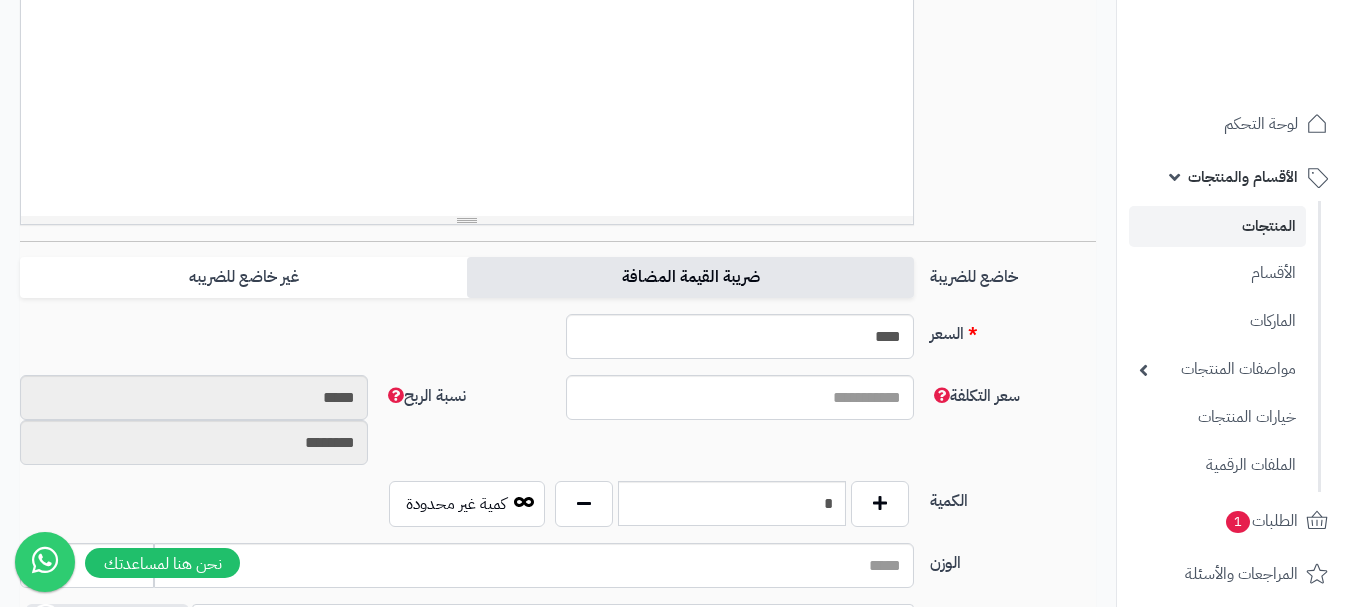 click on "ضريبة القيمة المضافة" at bounding box center [690, 277] 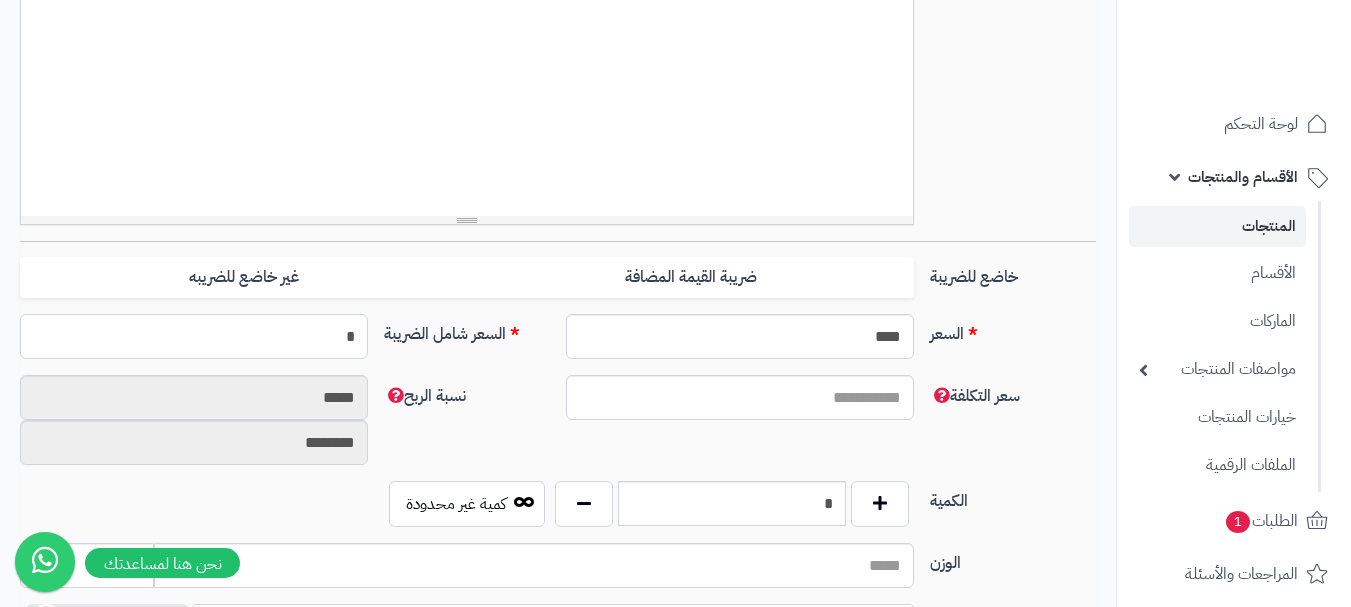 click on "*" at bounding box center [194, 336] 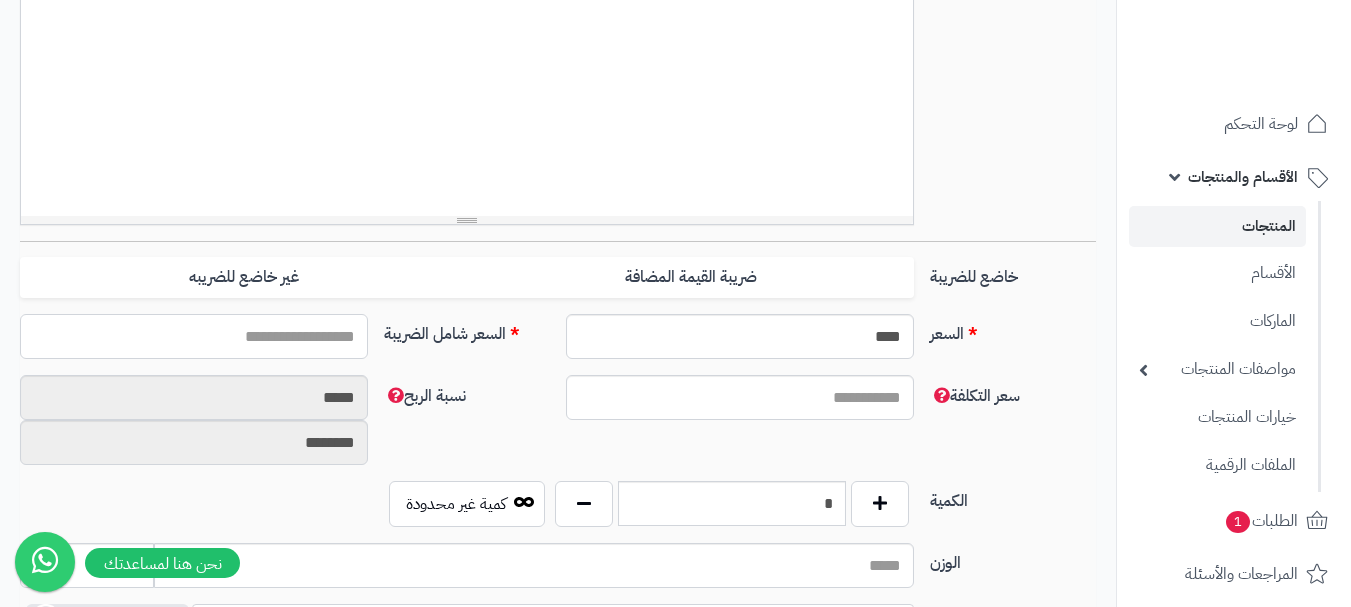 type on "*" 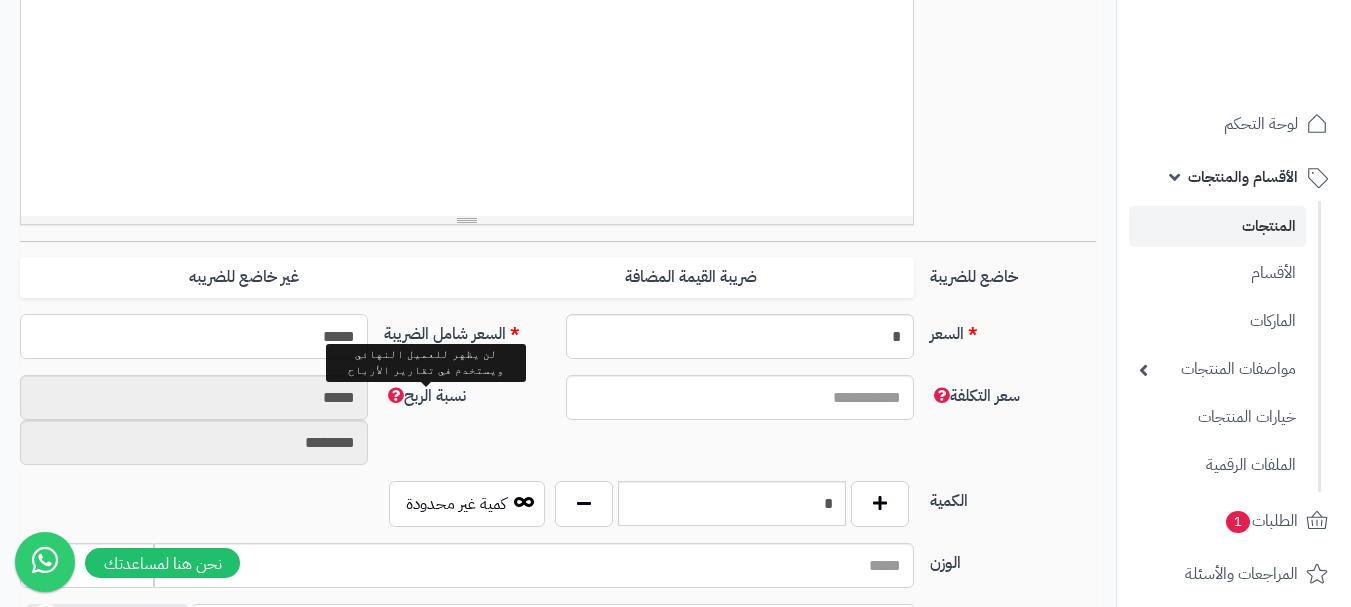 type on "******" 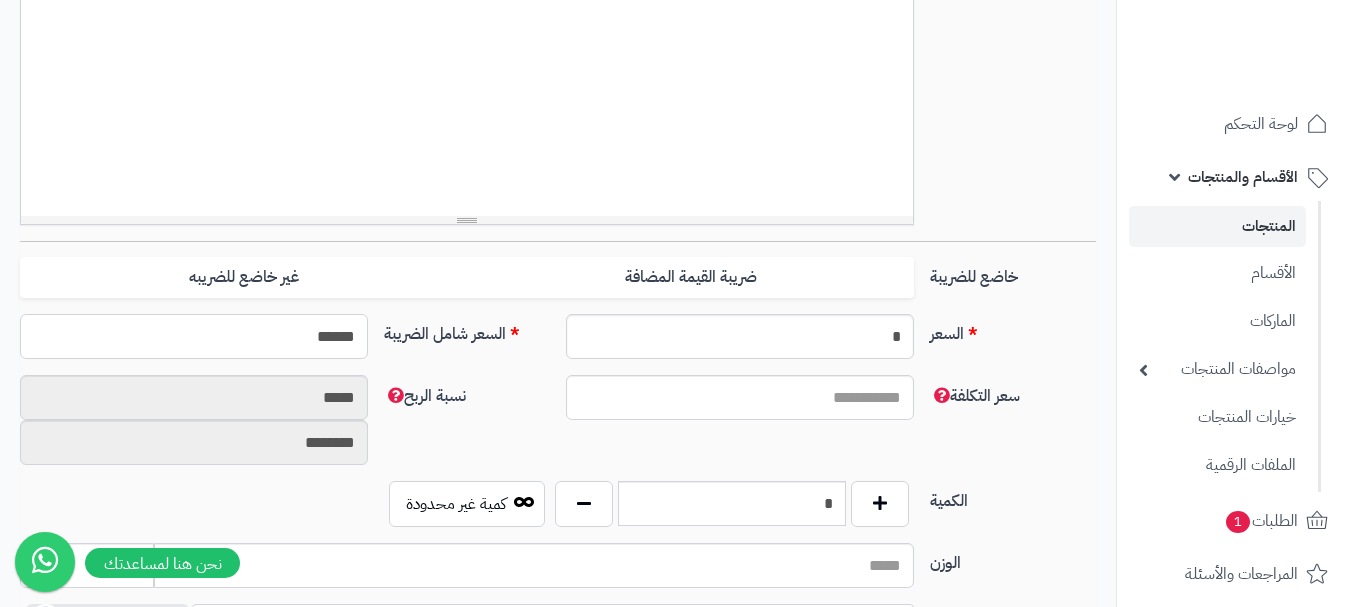 type on "**********" 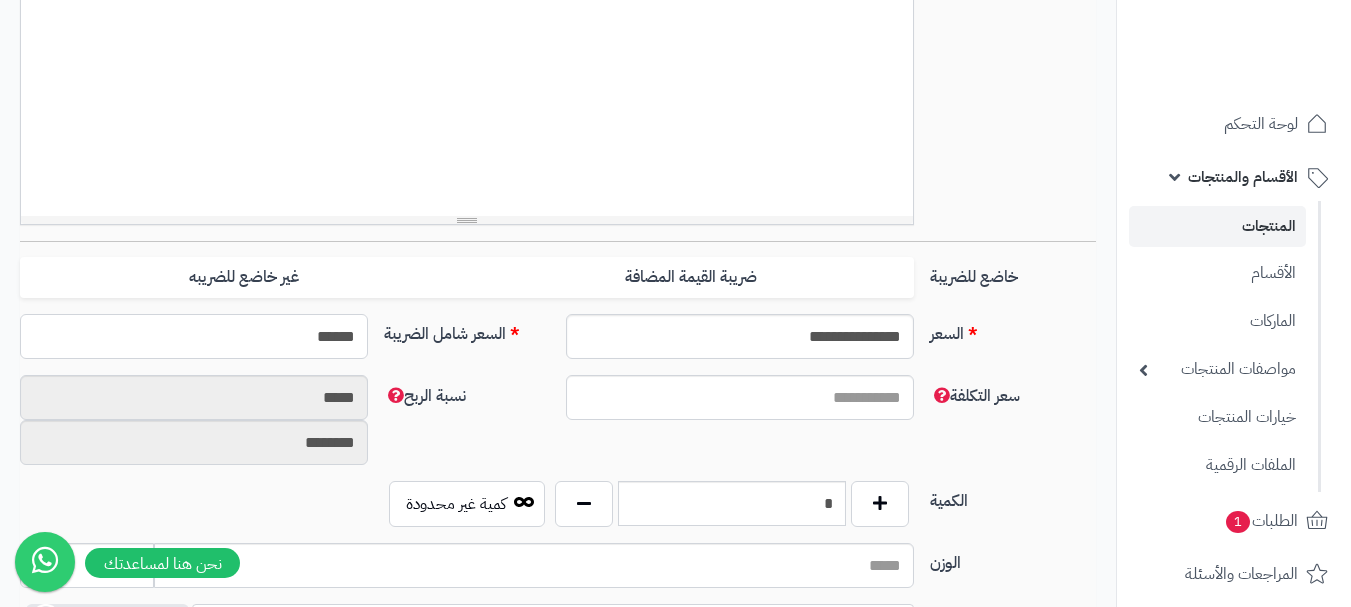 type on "******" 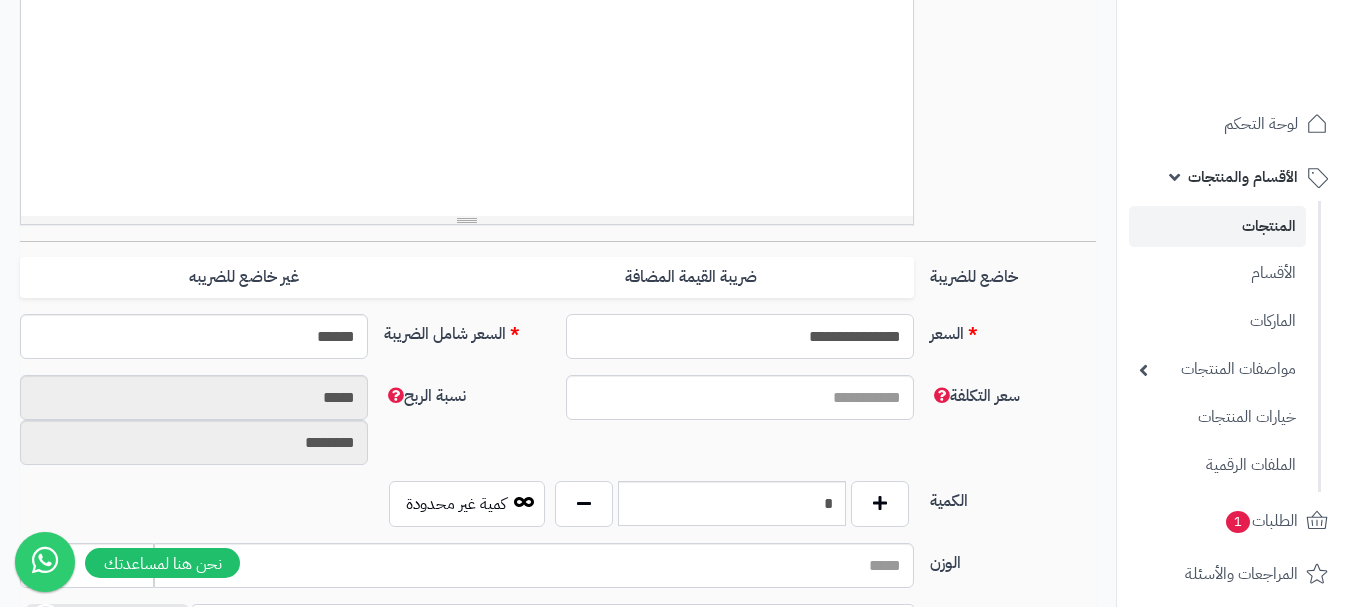 click on "**********" at bounding box center [740, 336] 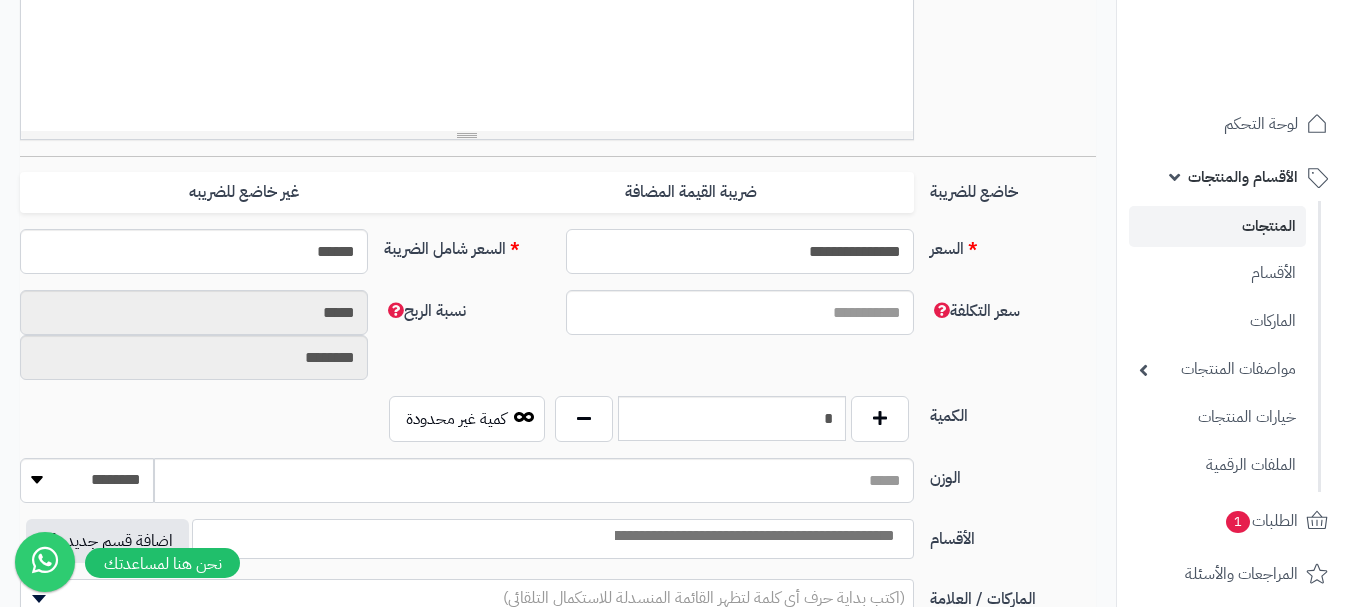 scroll, scrollTop: 800, scrollLeft: 0, axis: vertical 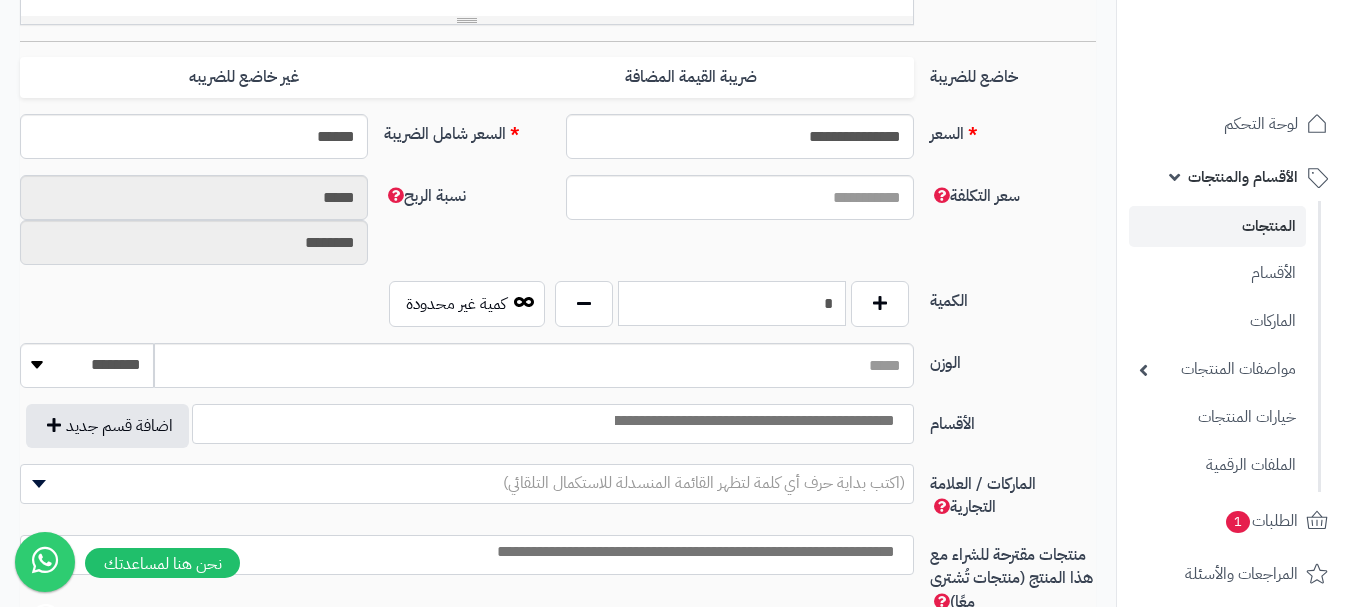 click on "*" at bounding box center (732, 303) 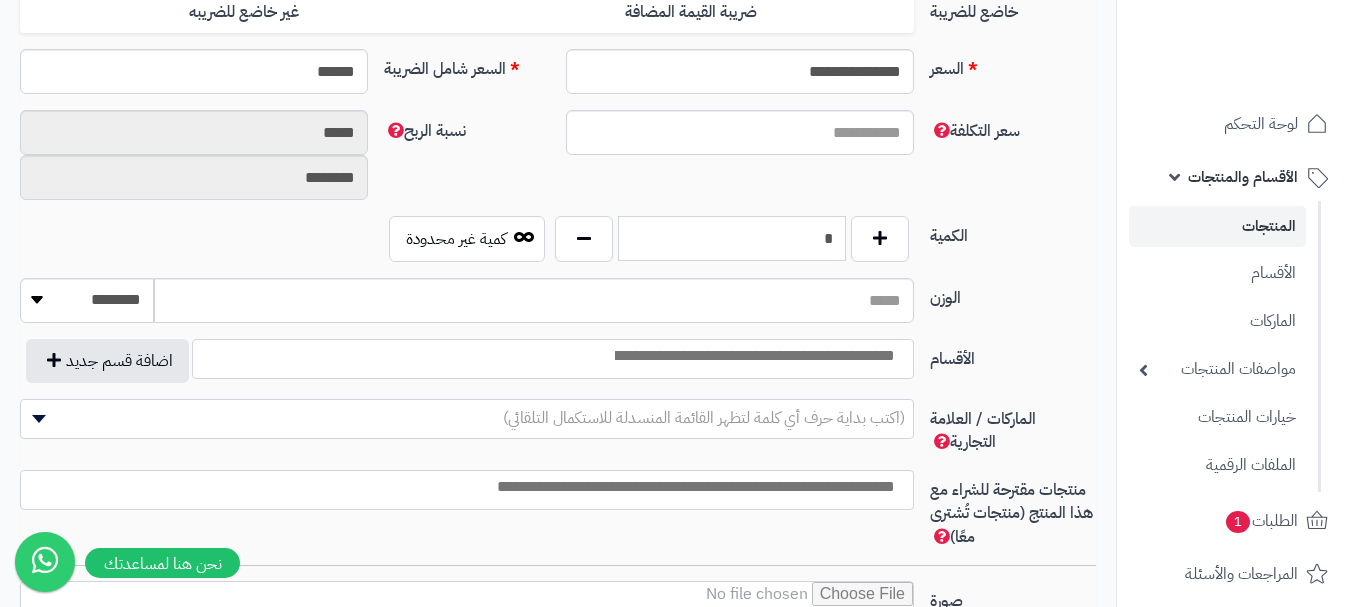 scroll, scrollTop: 900, scrollLeft: 0, axis: vertical 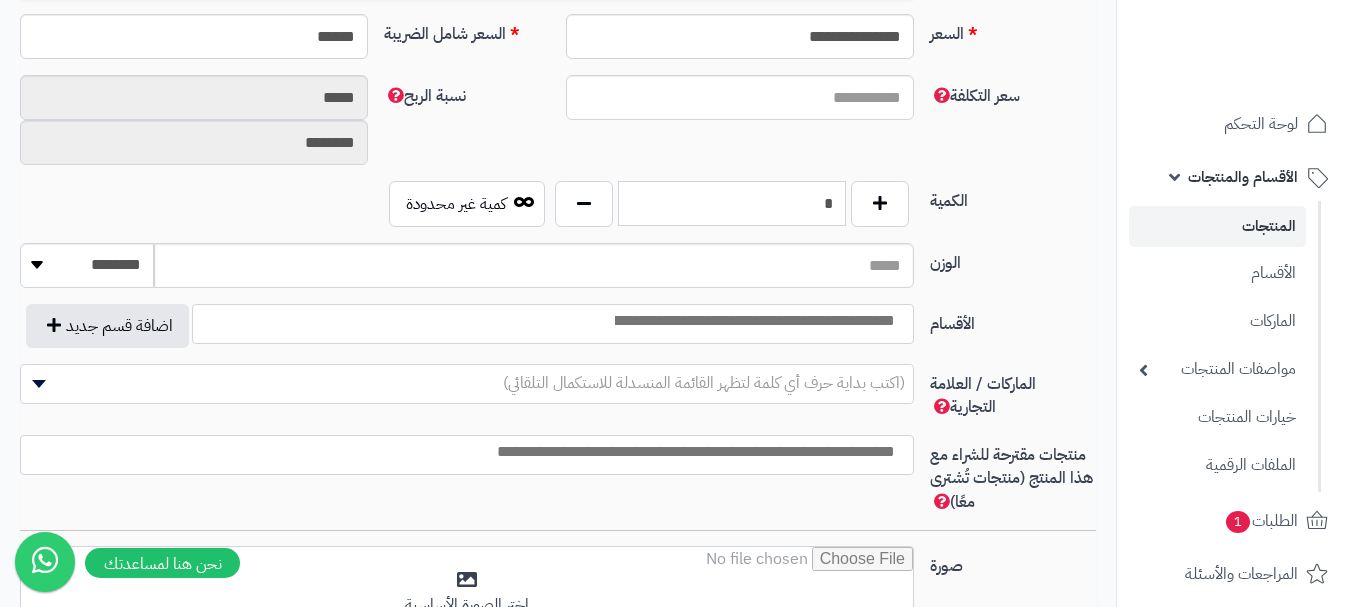 type on "*" 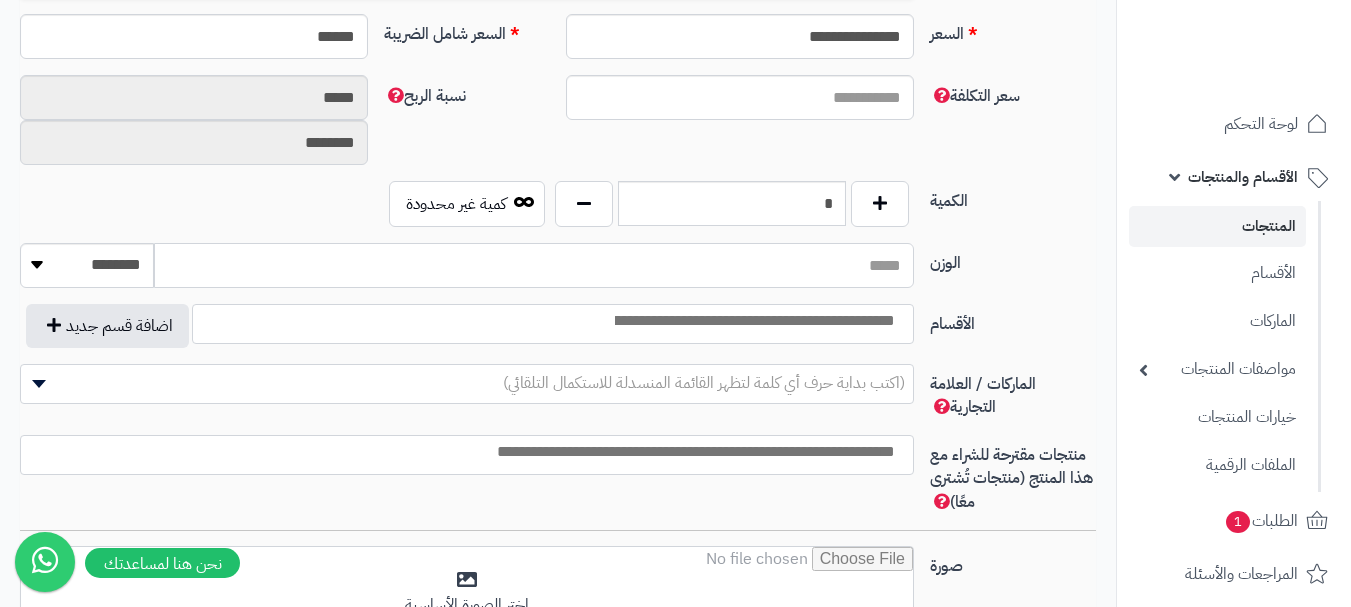 click on "الوزن" at bounding box center (534, 265) 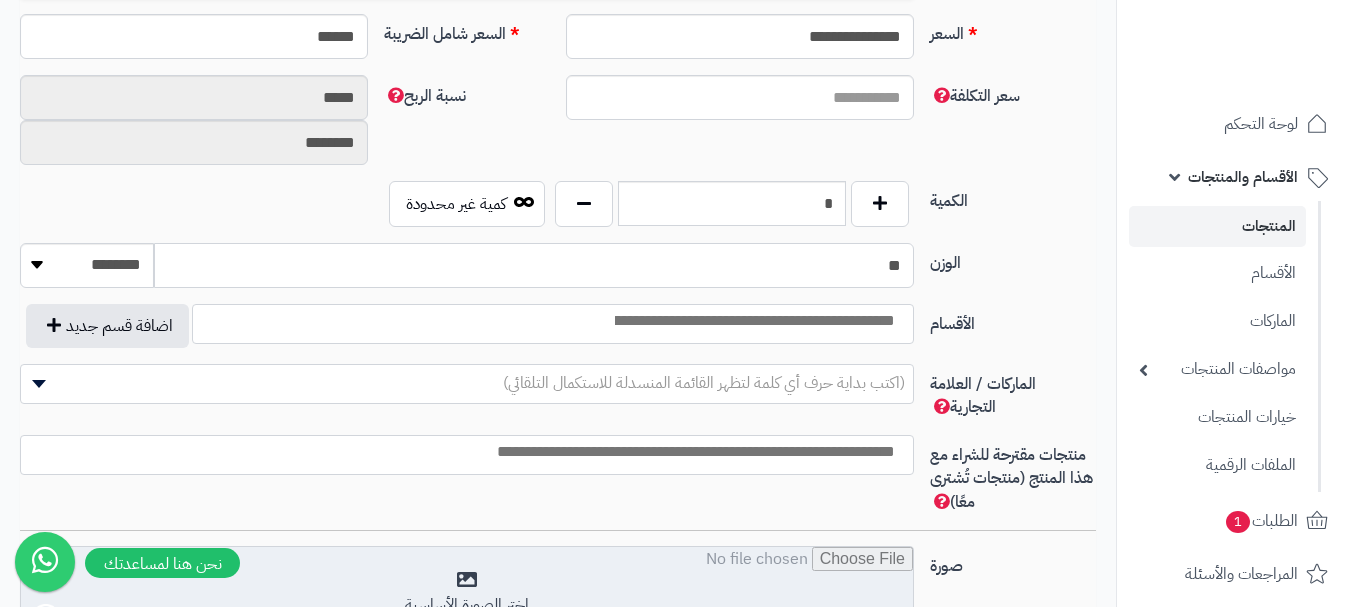 type on "*" 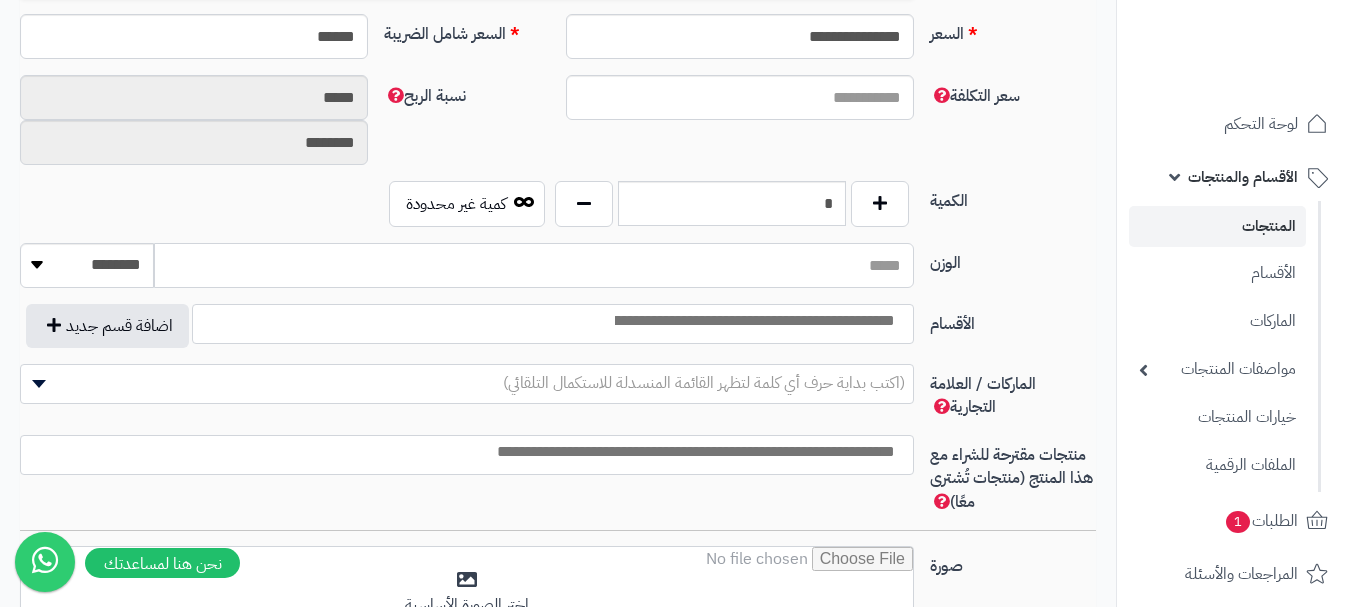 type 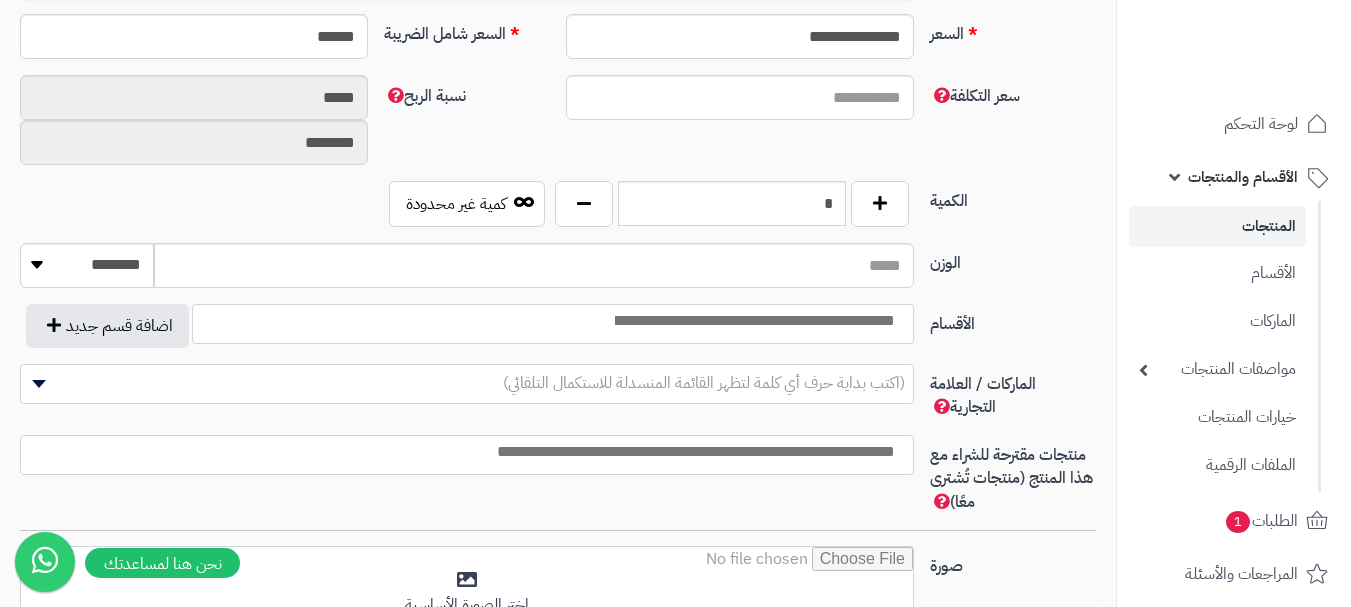 click at bounding box center (553, 324) 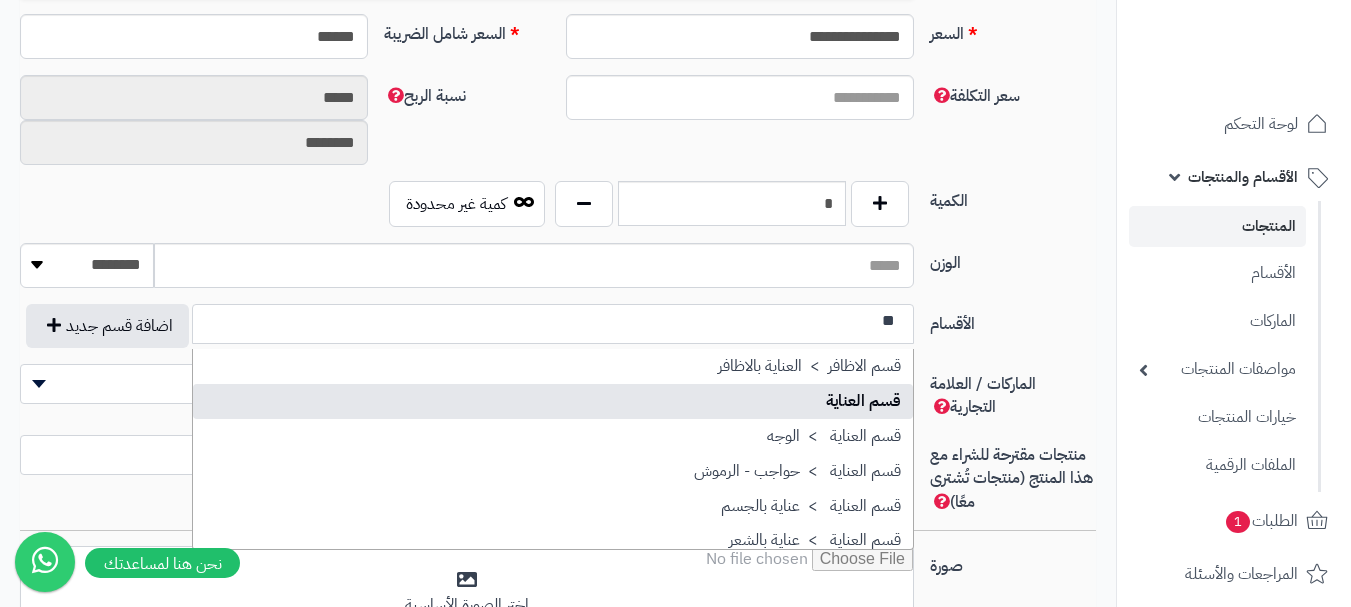 type on "**" 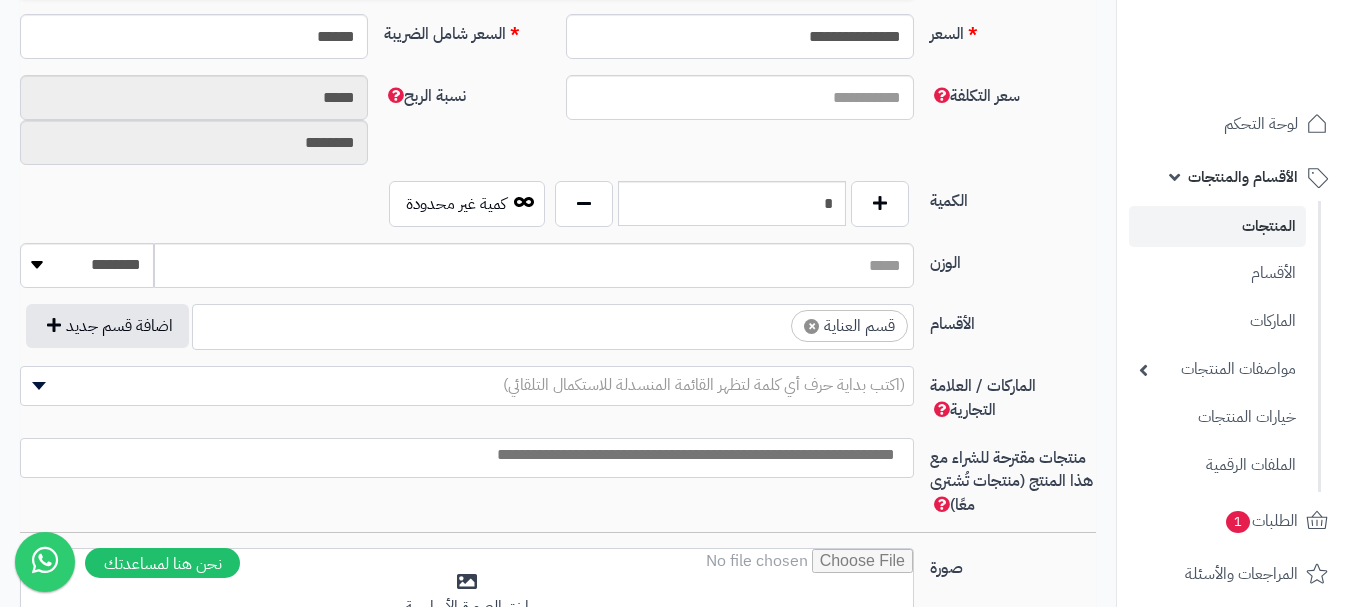 scroll, scrollTop: 1250, scrollLeft: 0, axis: vertical 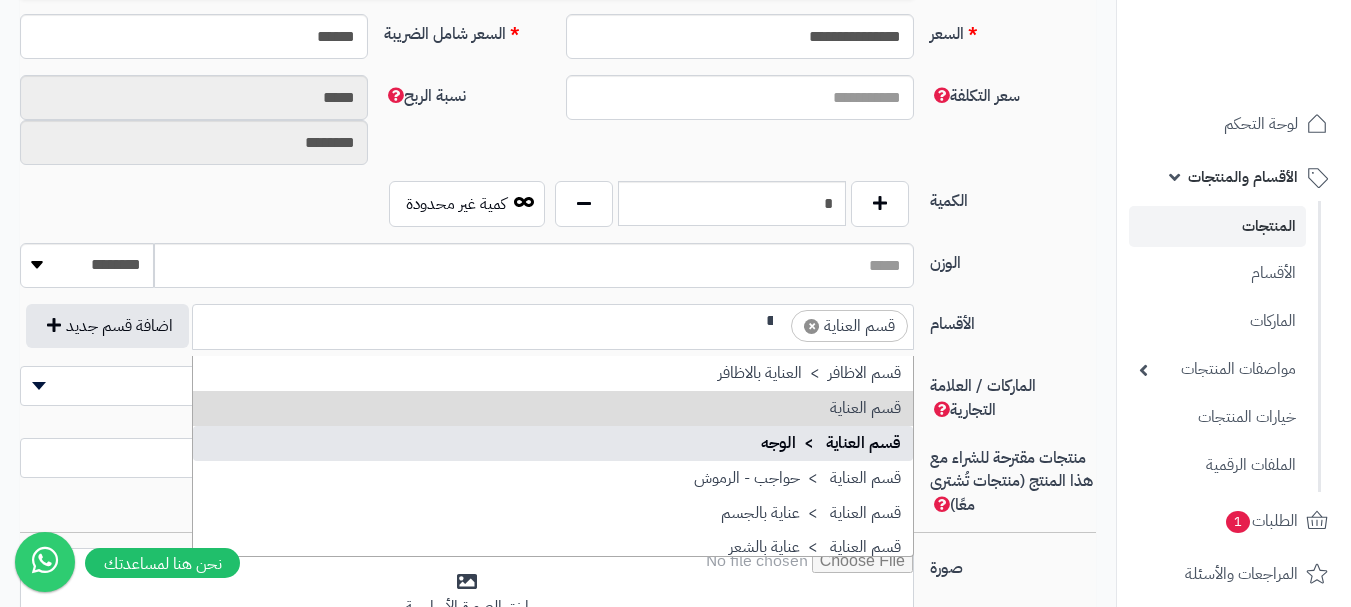 type on "**" 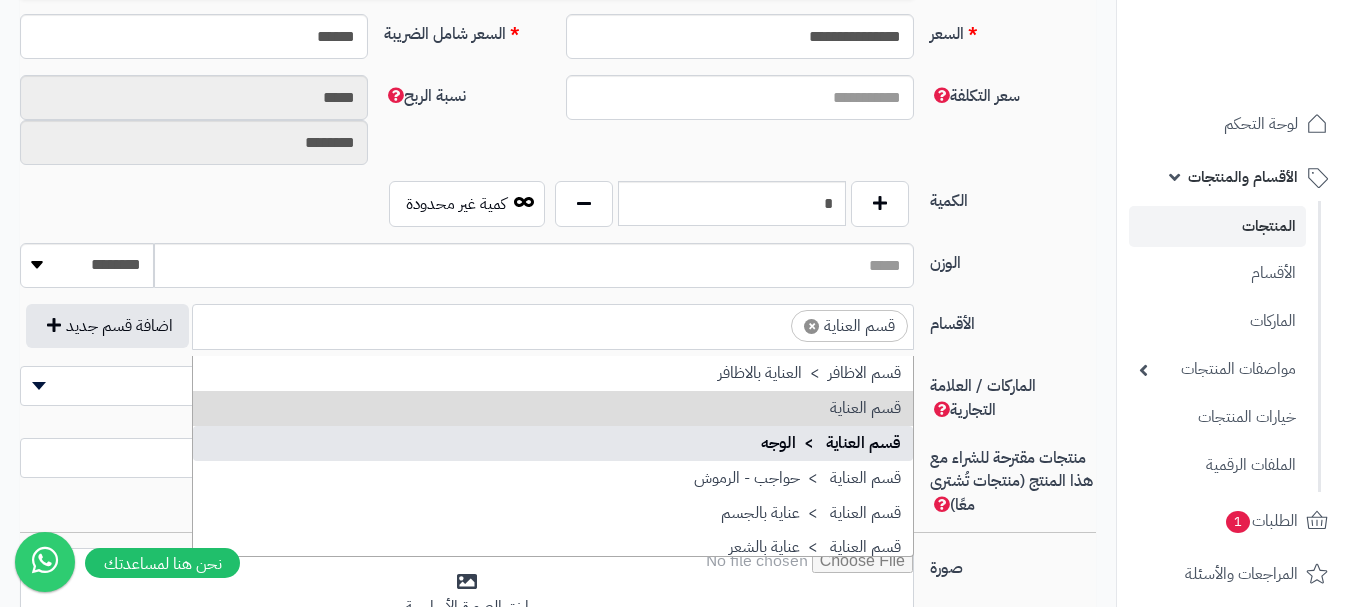 scroll, scrollTop: 0, scrollLeft: 0, axis: both 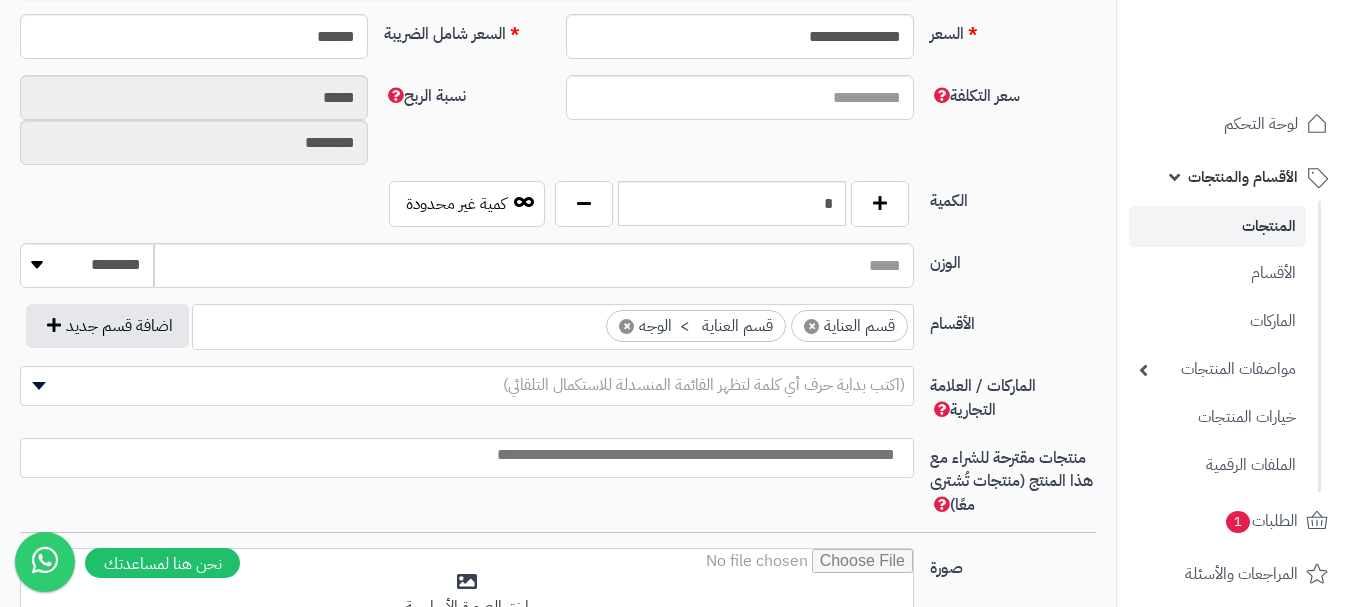 click at bounding box center (462, 455) 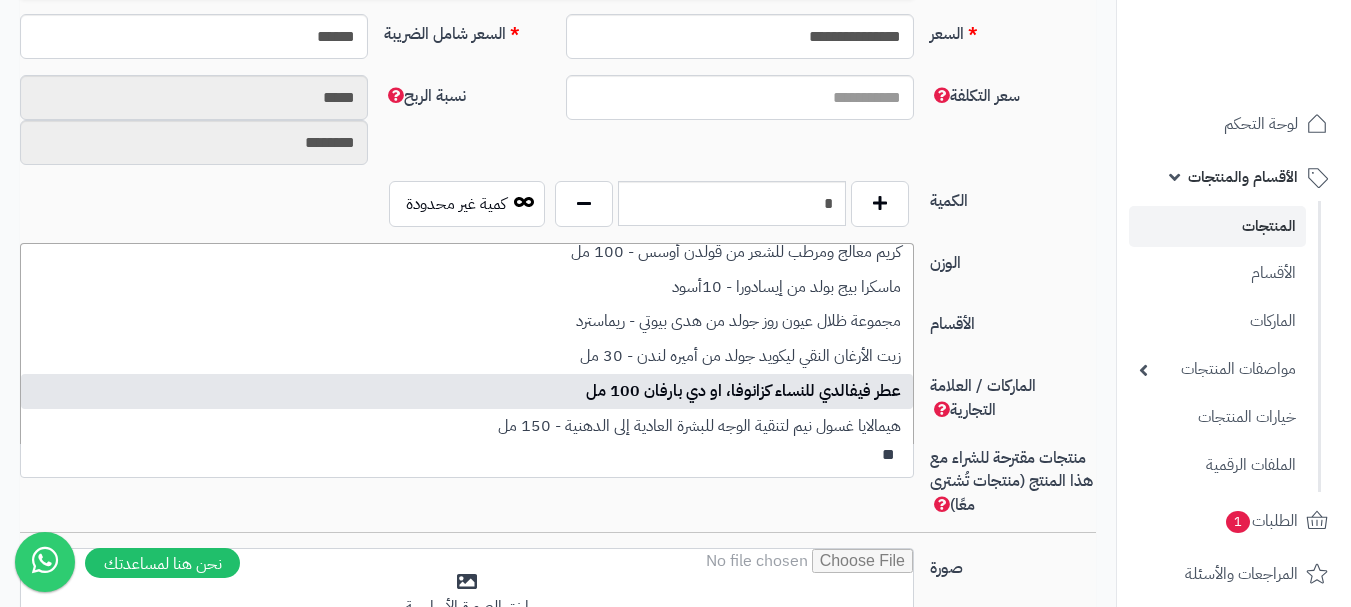 scroll, scrollTop: 0, scrollLeft: 0, axis: both 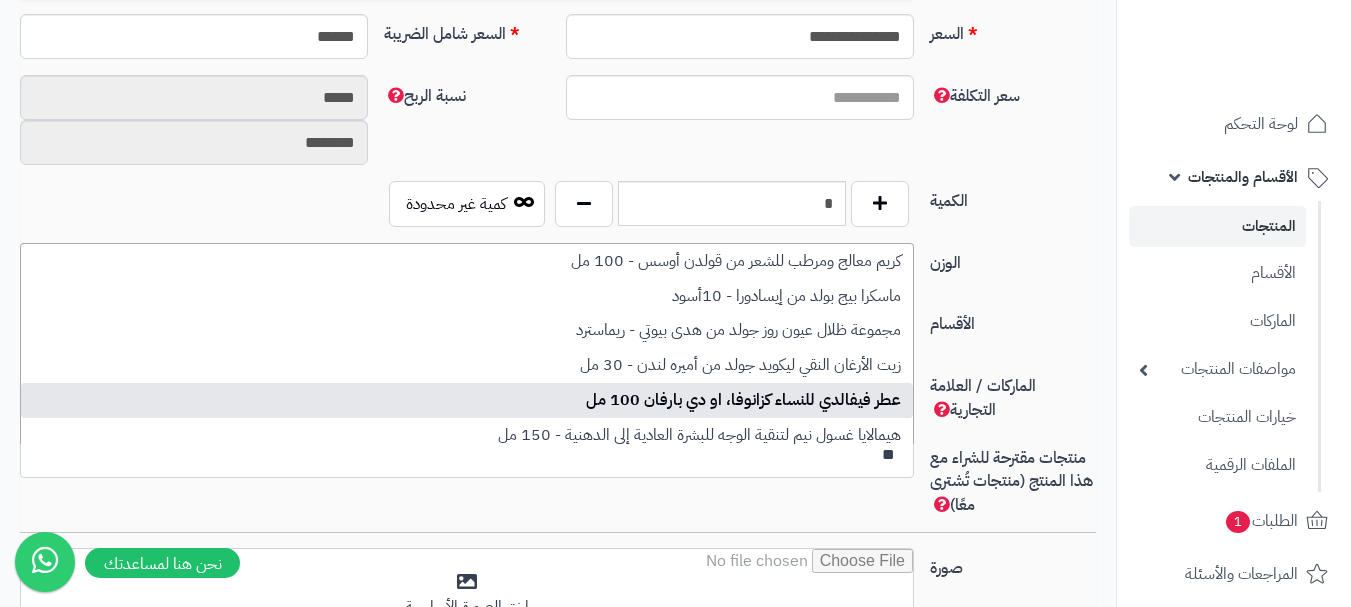 type on "*" 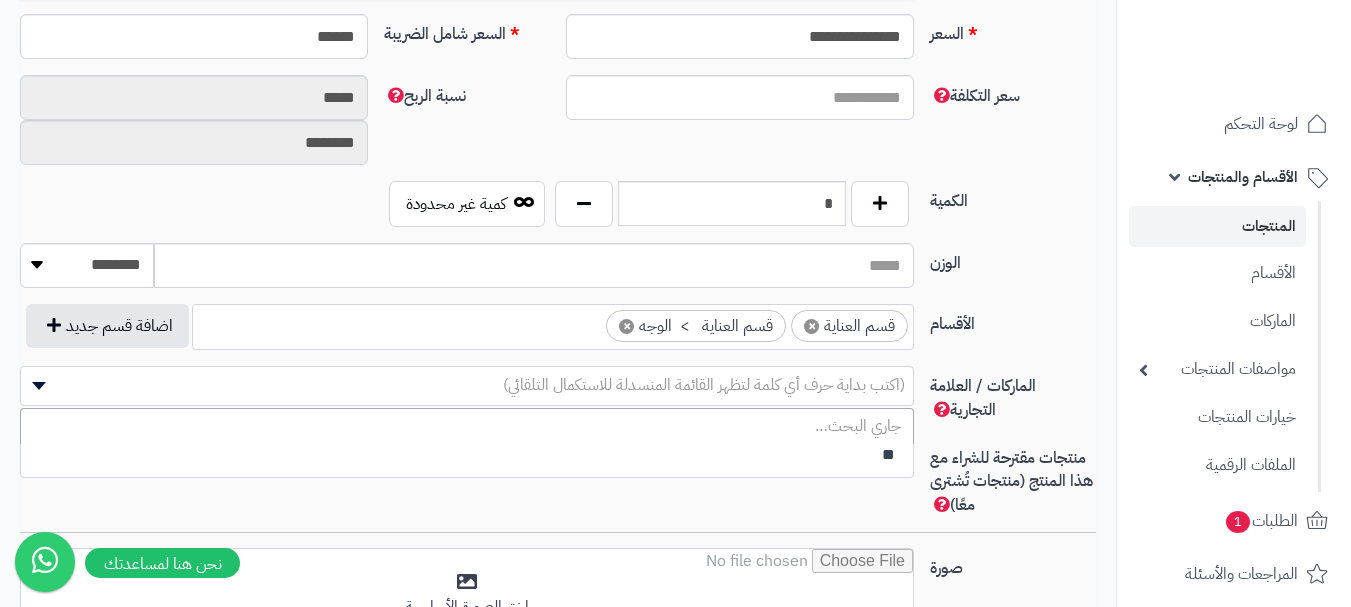 type on "*" 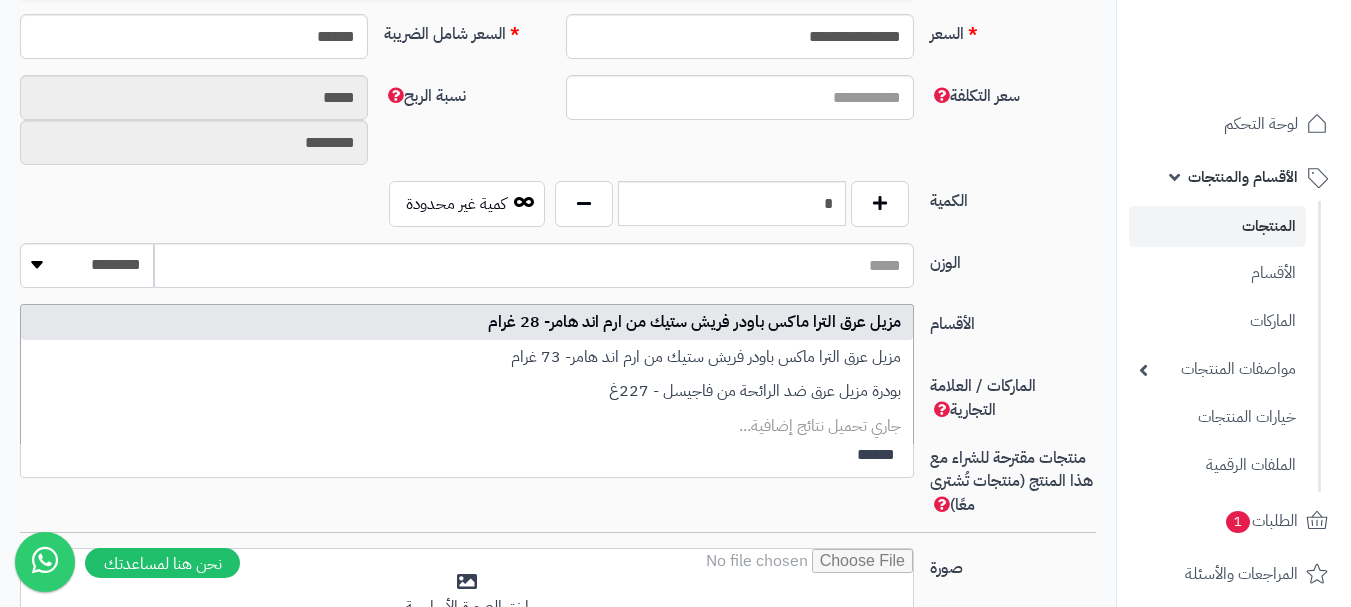 type on "******" 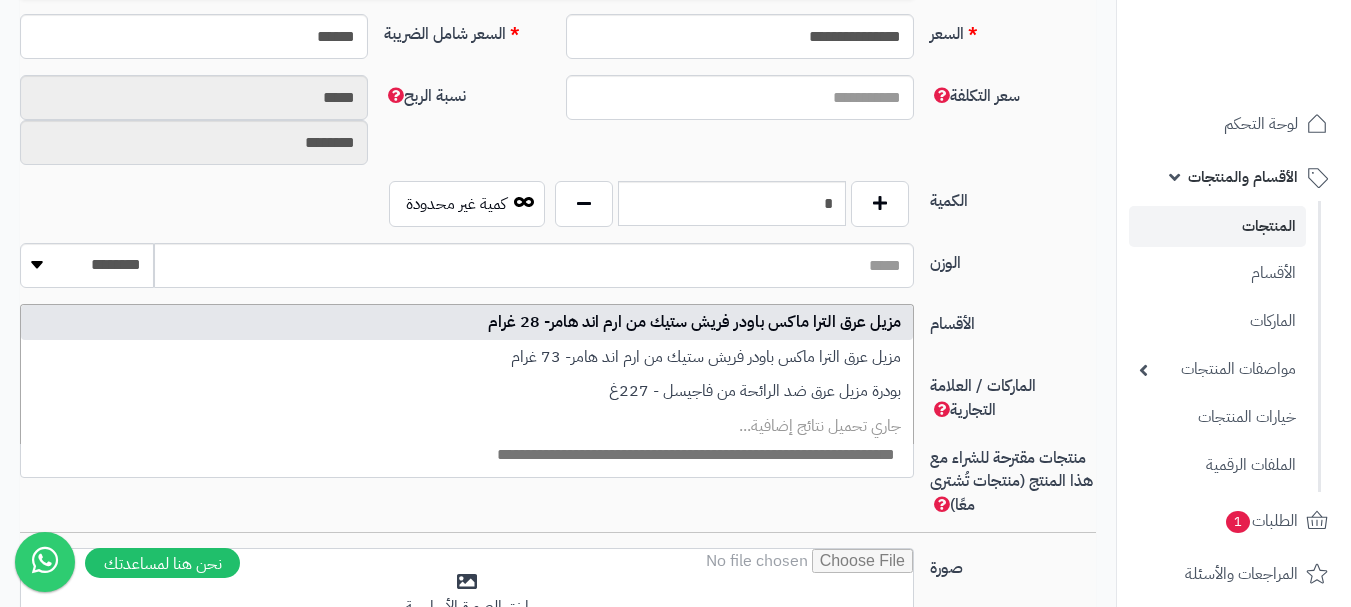 select on "***" 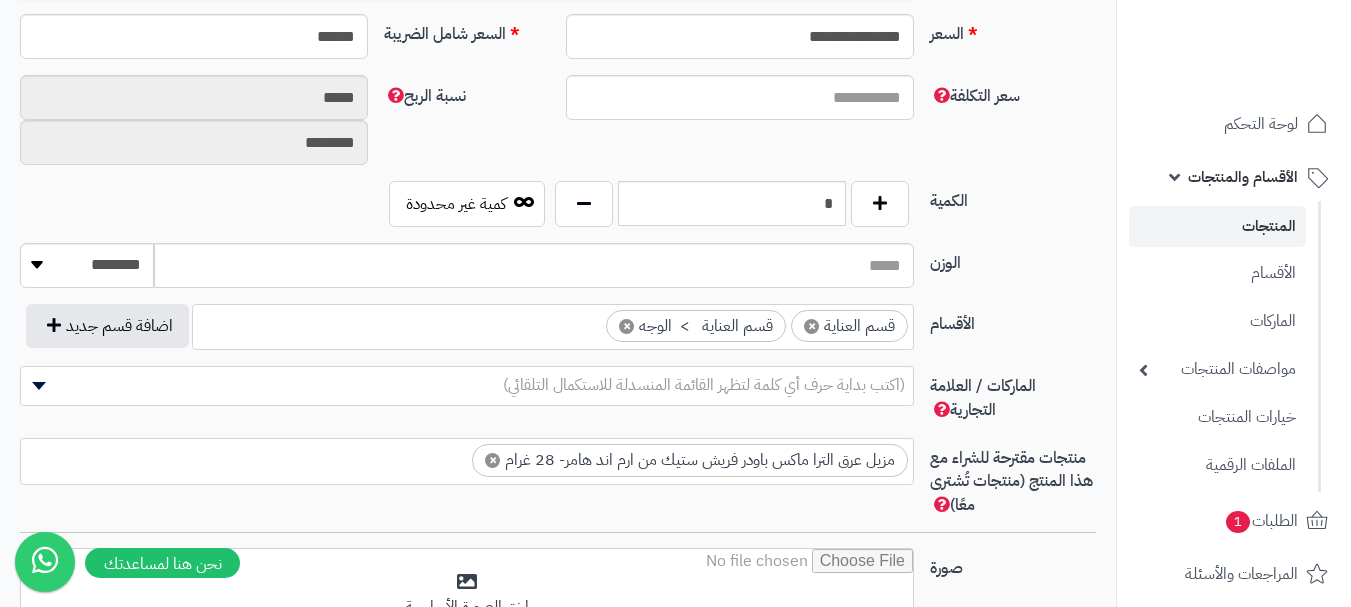 scroll, scrollTop: 0, scrollLeft: 0, axis: both 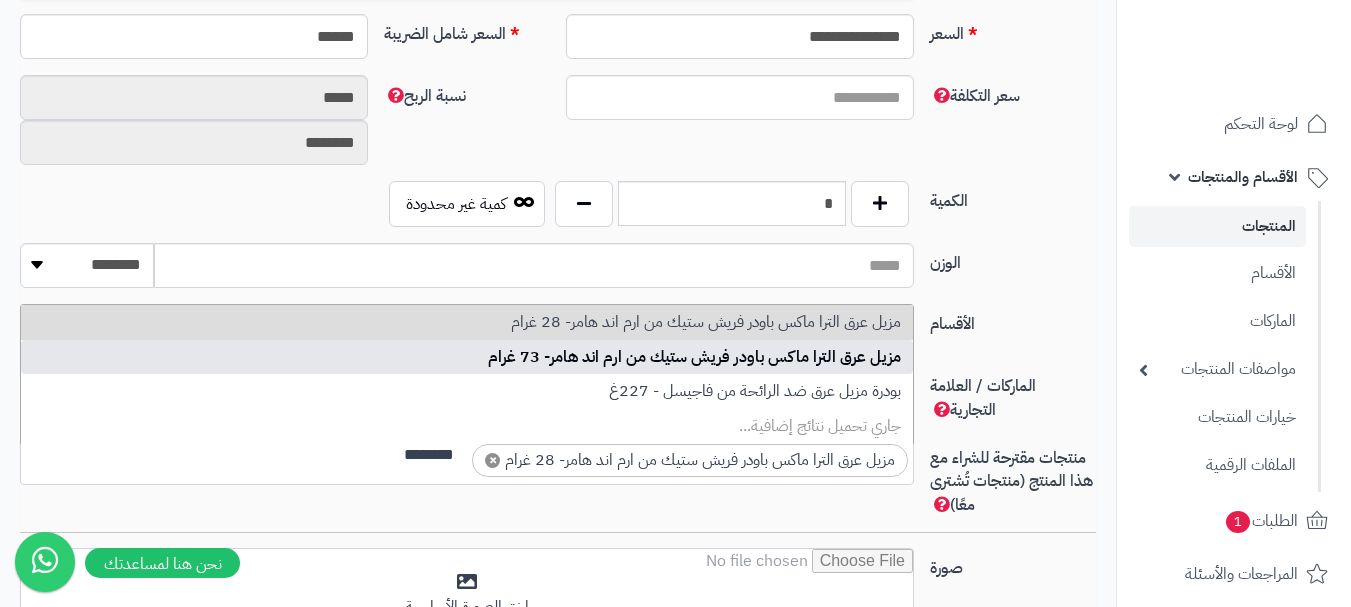 type on "********" 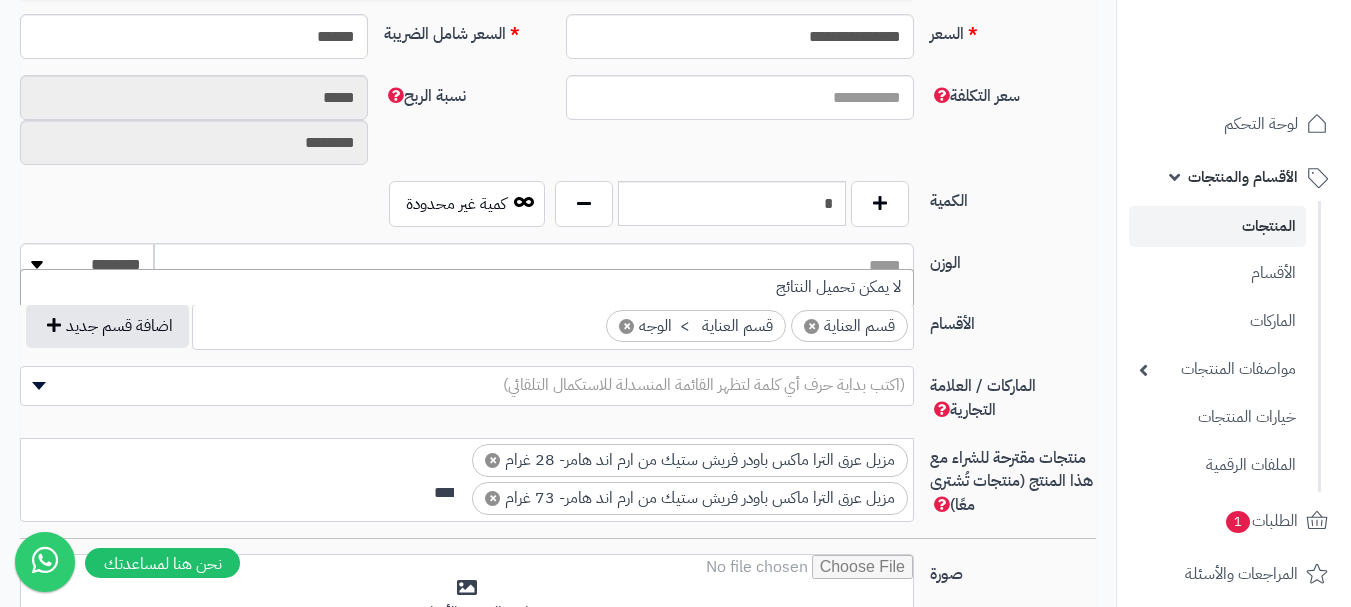scroll, scrollTop: 0, scrollLeft: 0, axis: both 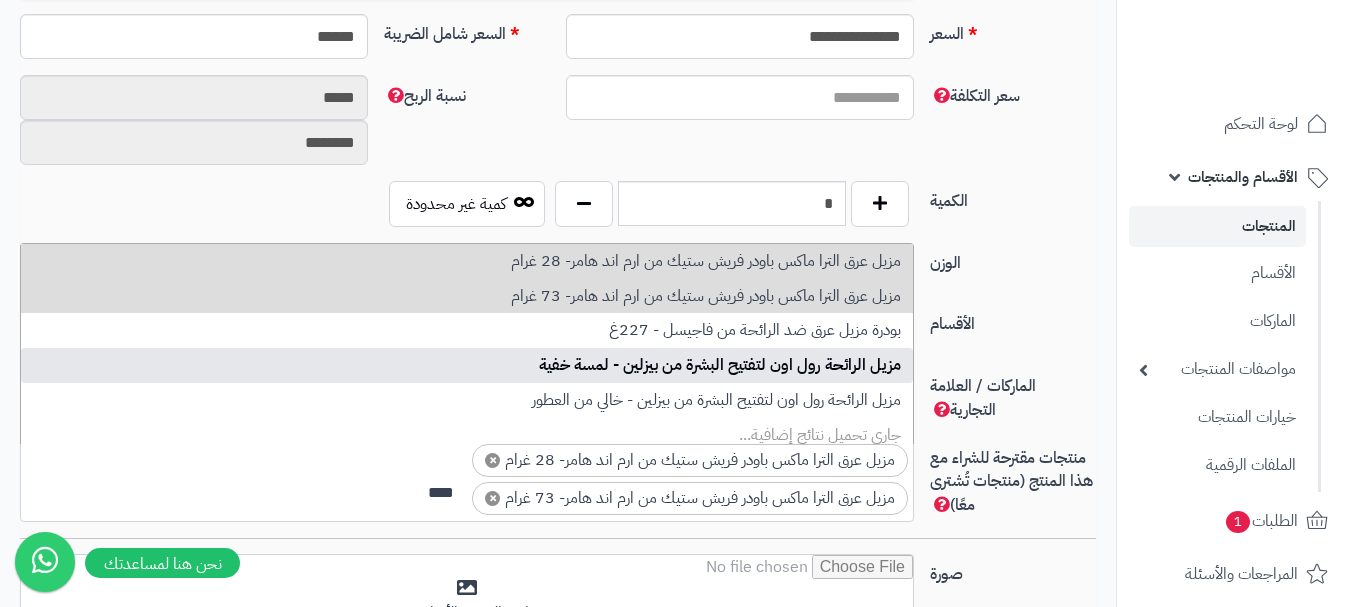 type on "****" 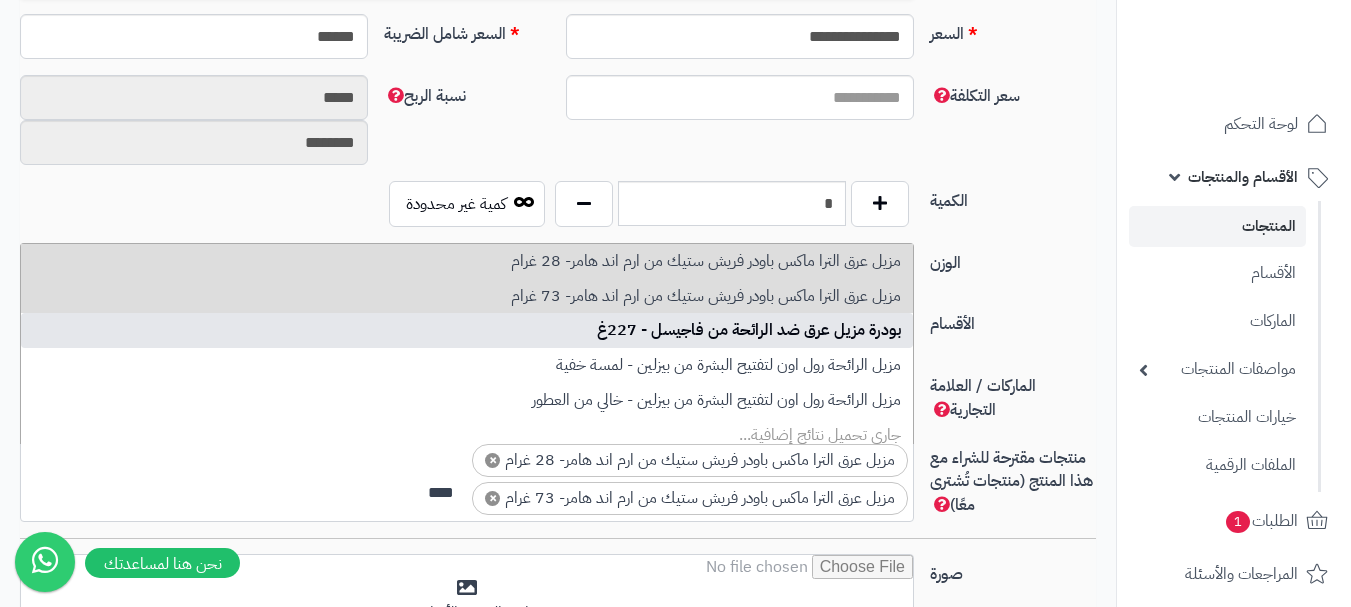 type 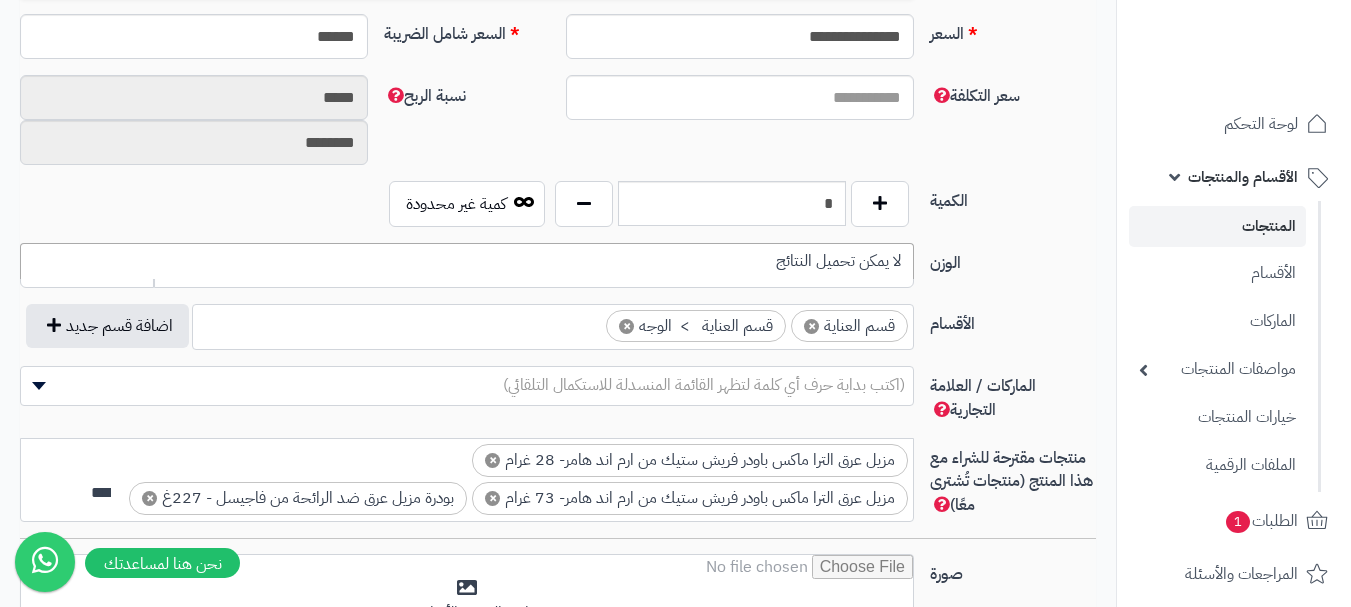 scroll, scrollTop: 0, scrollLeft: 0, axis: both 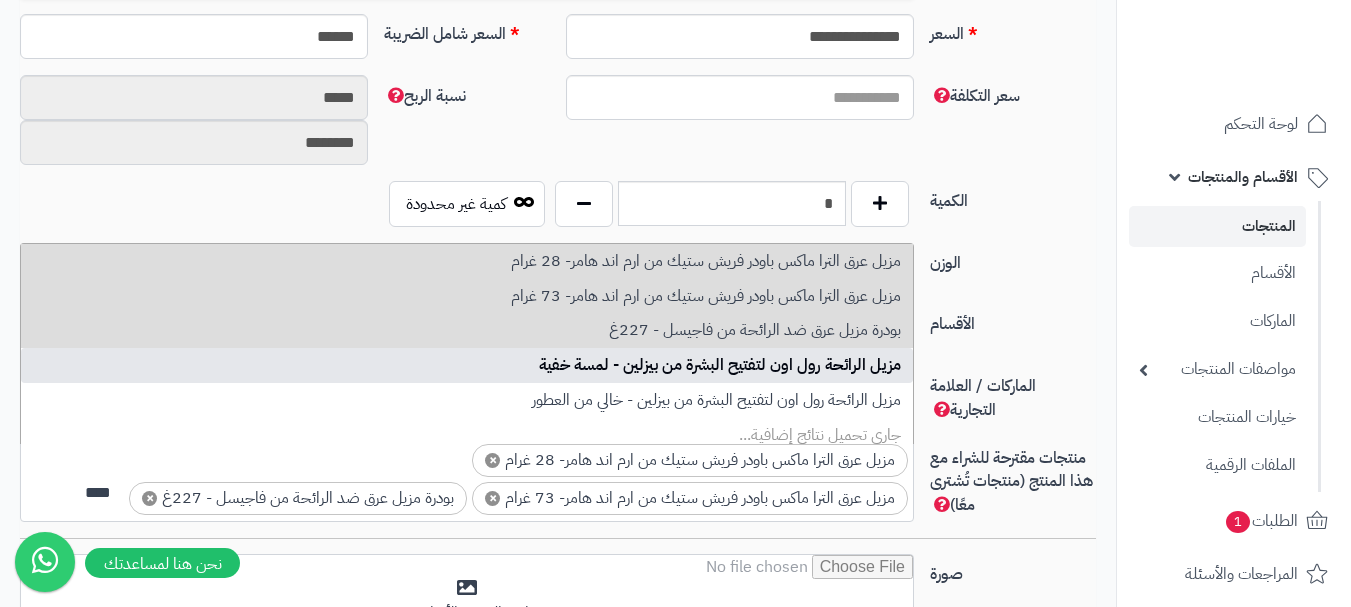 type on "****" 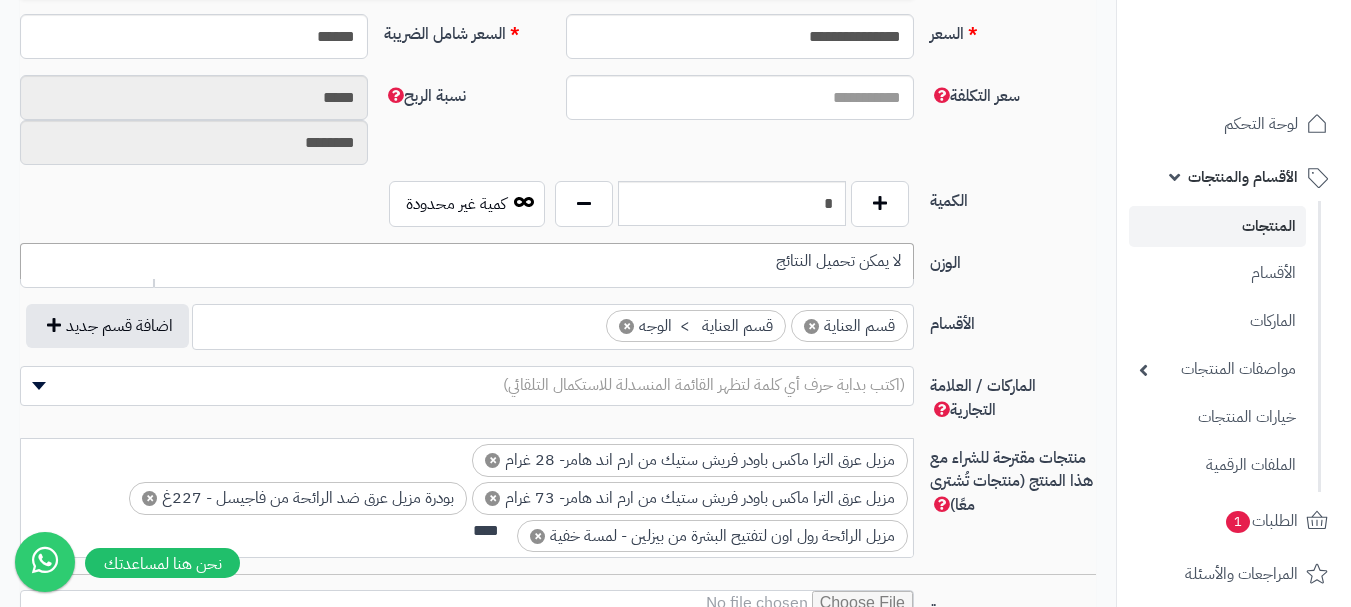 scroll, scrollTop: 0, scrollLeft: 0, axis: both 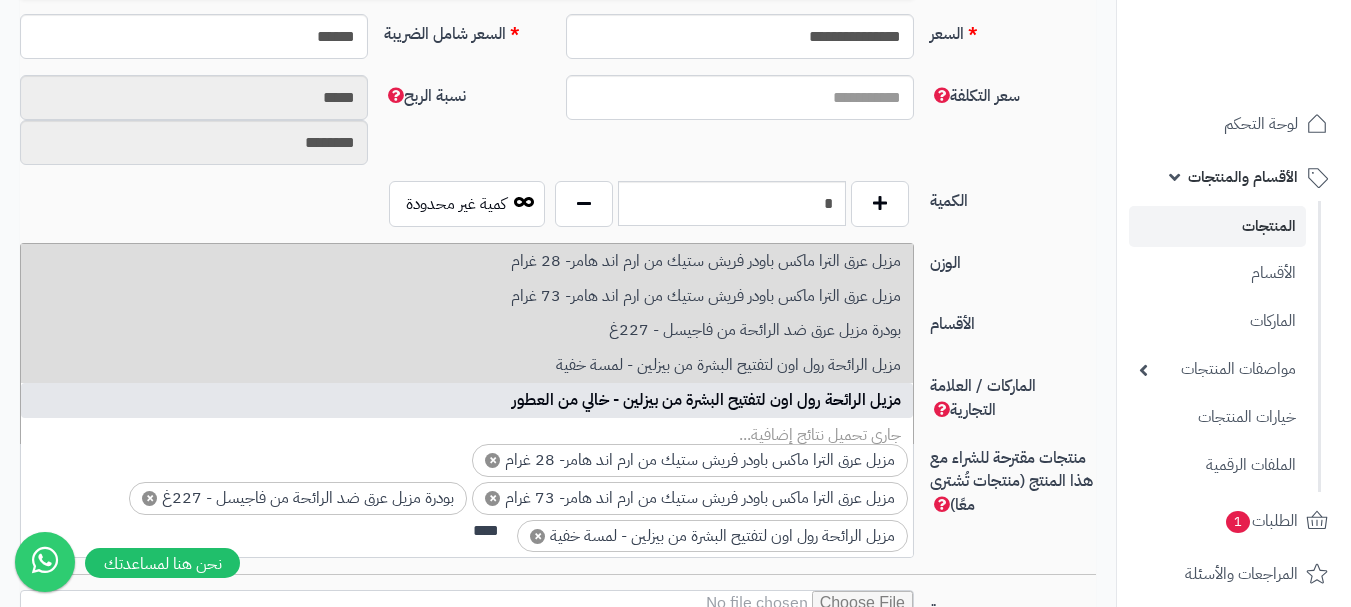 type on "****" 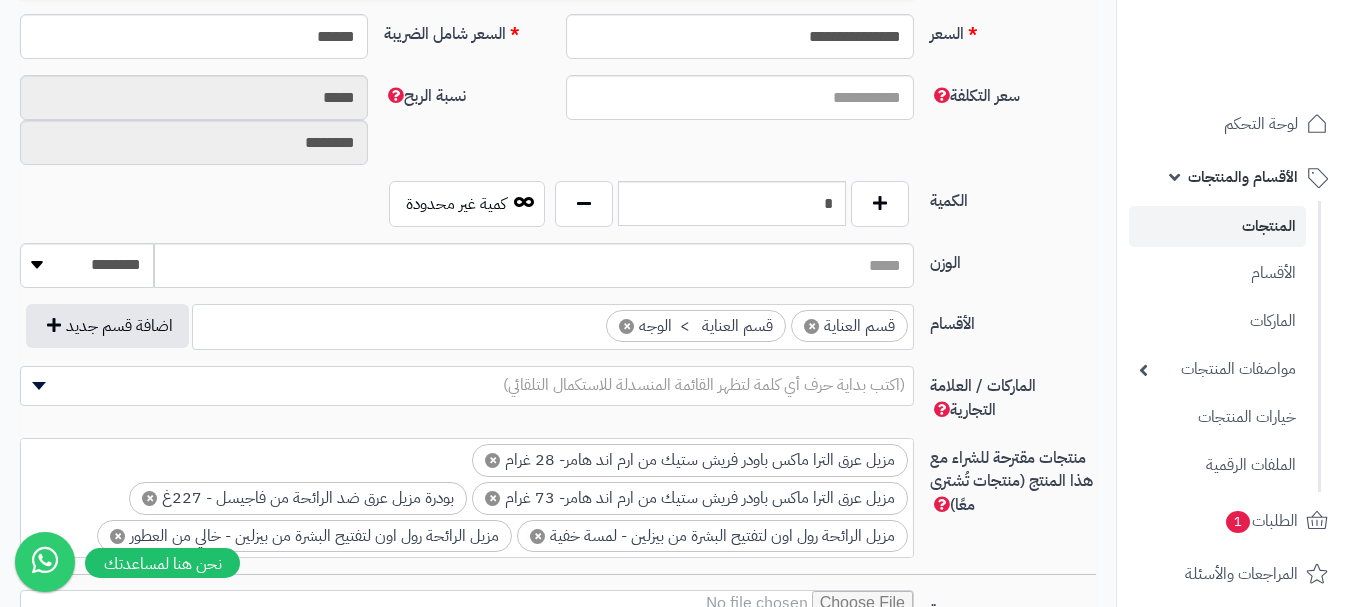 scroll, scrollTop: 30, scrollLeft: 0, axis: vertical 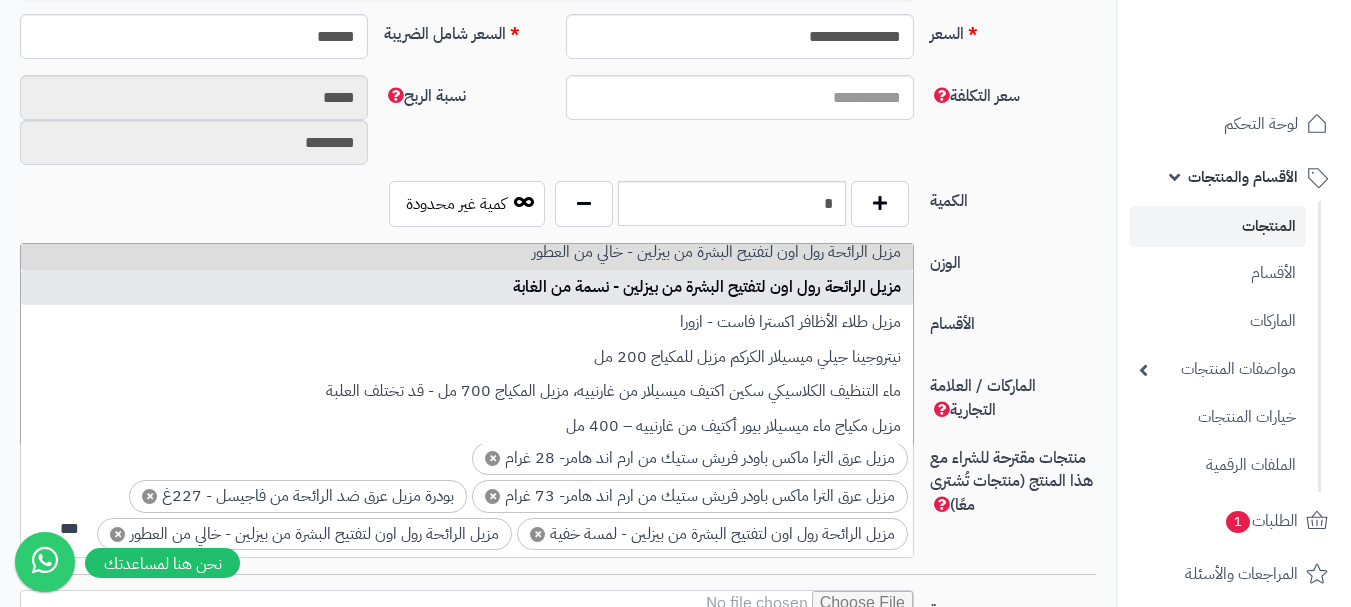 type on "***" 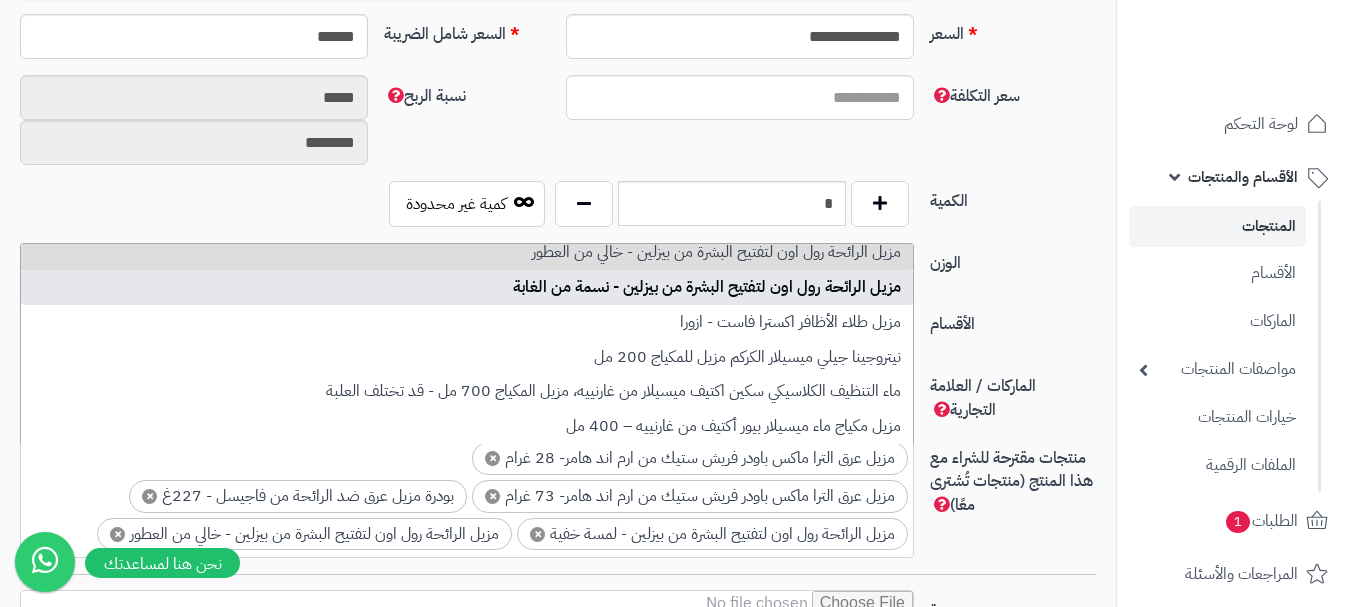 scroll, scrollTop: 0, scrollLeft: 0, axis: both 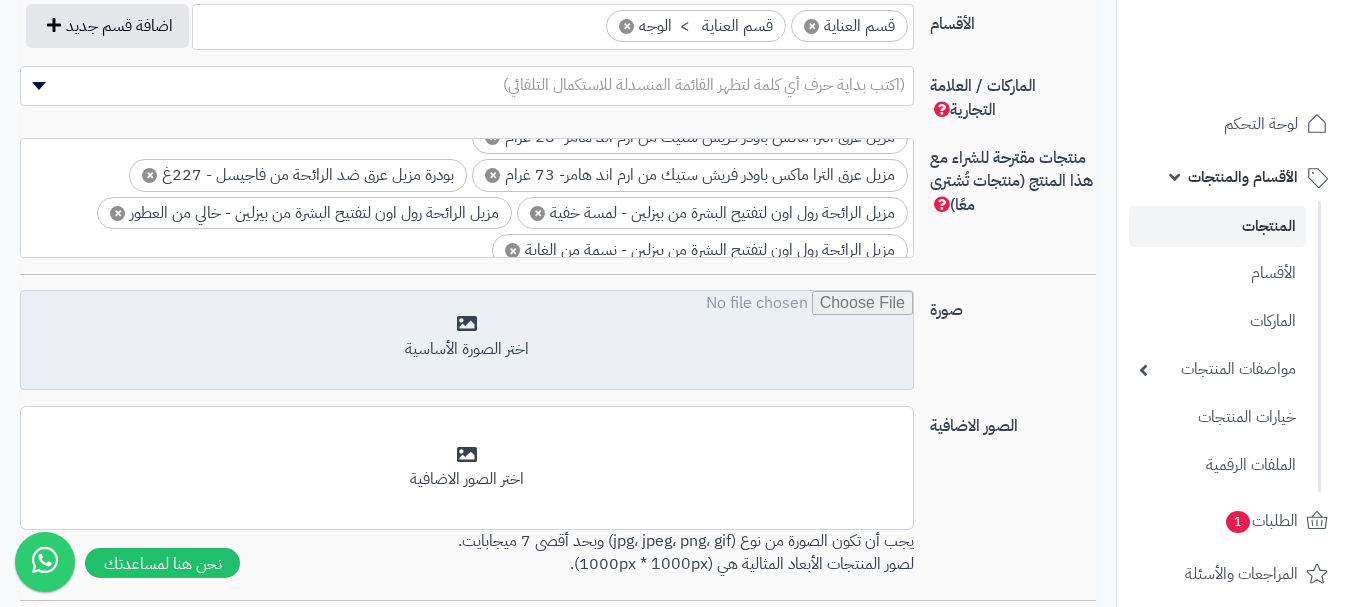 click at bounding box center (467, 341) 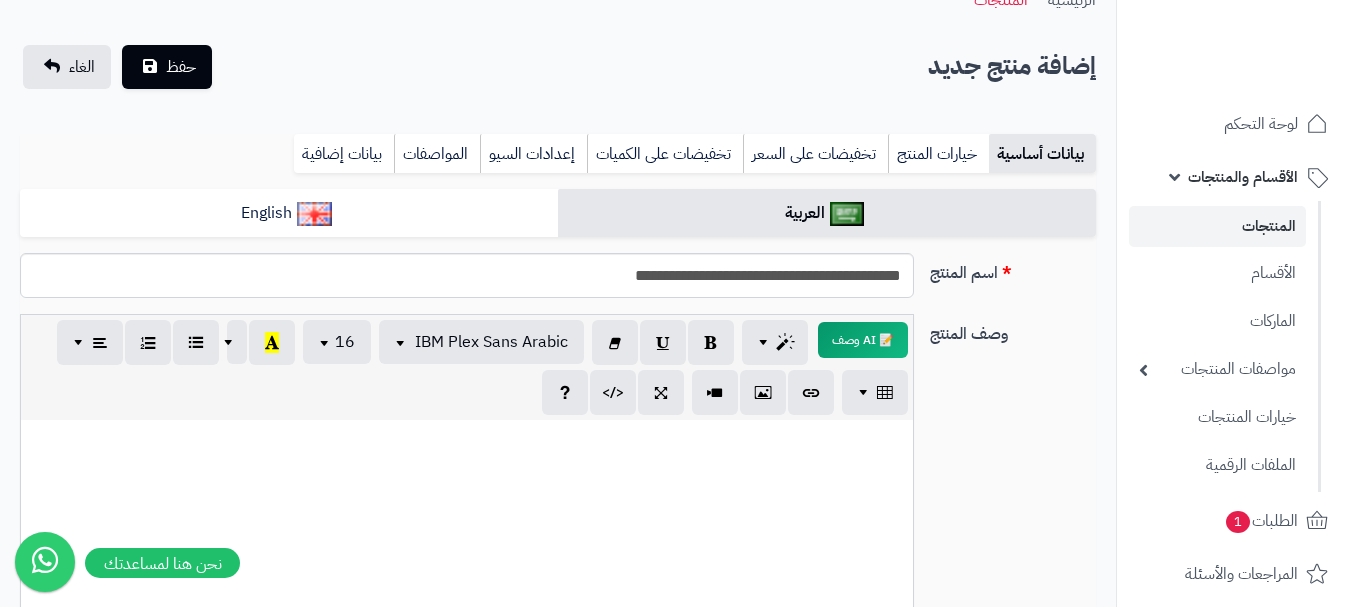 scroll, scrollTop: 0, scrollLeft: 0, axis: both 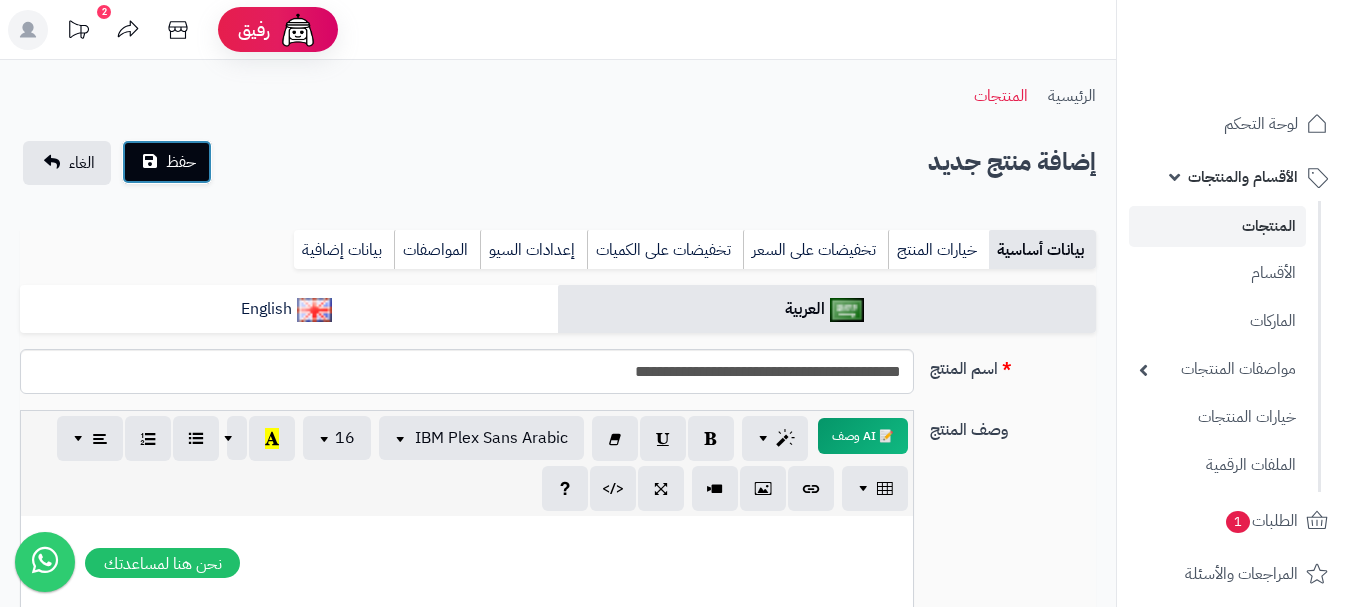 click on "حفظ" at bounding box center [167, 162] 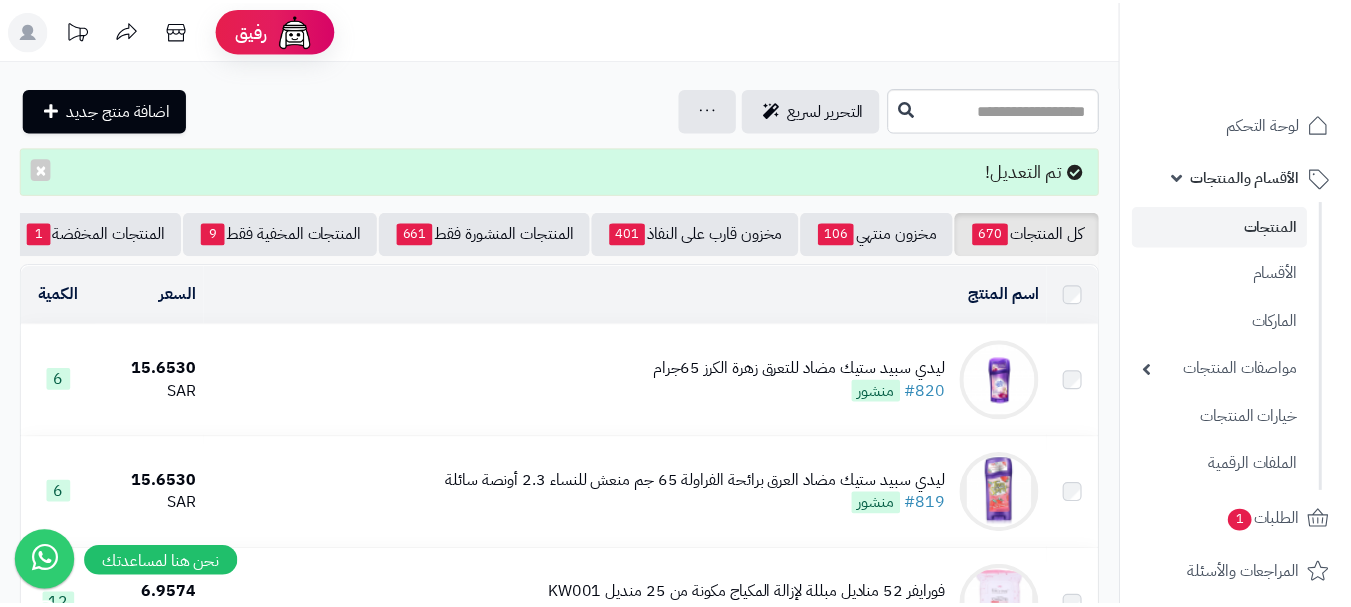 scroll, scrollTop: 0, scrollLeft: 0, axis: both 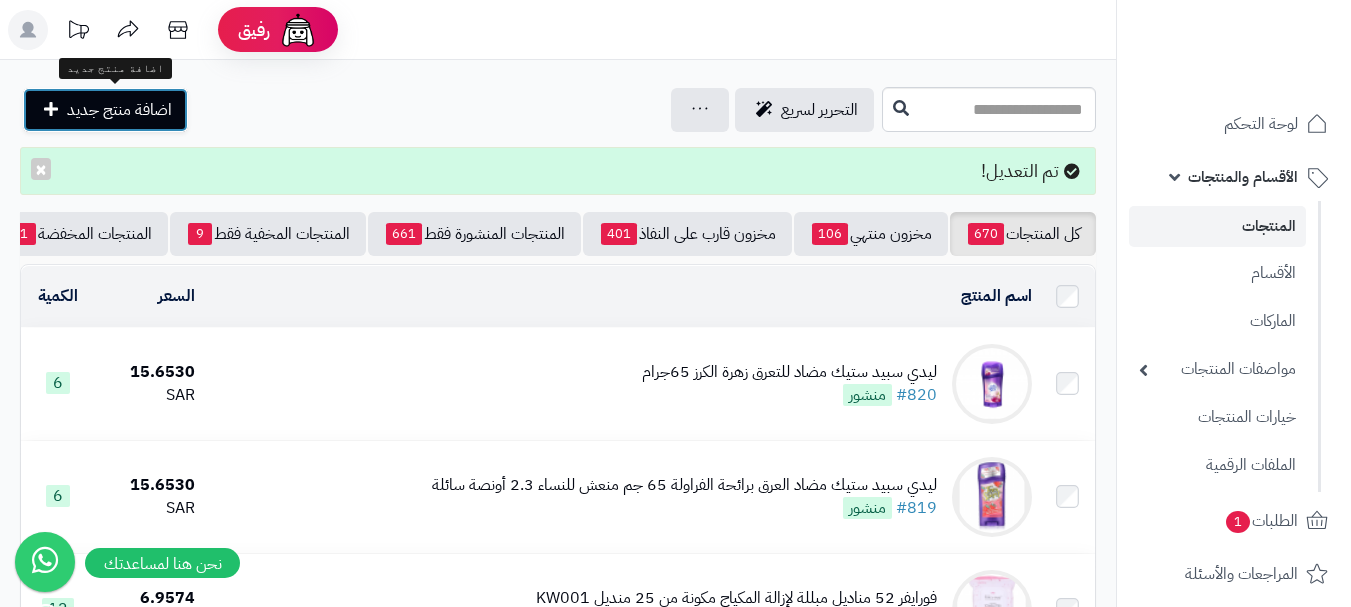 click on "اضافة منتج جديد" at bounding box center [119, 110] 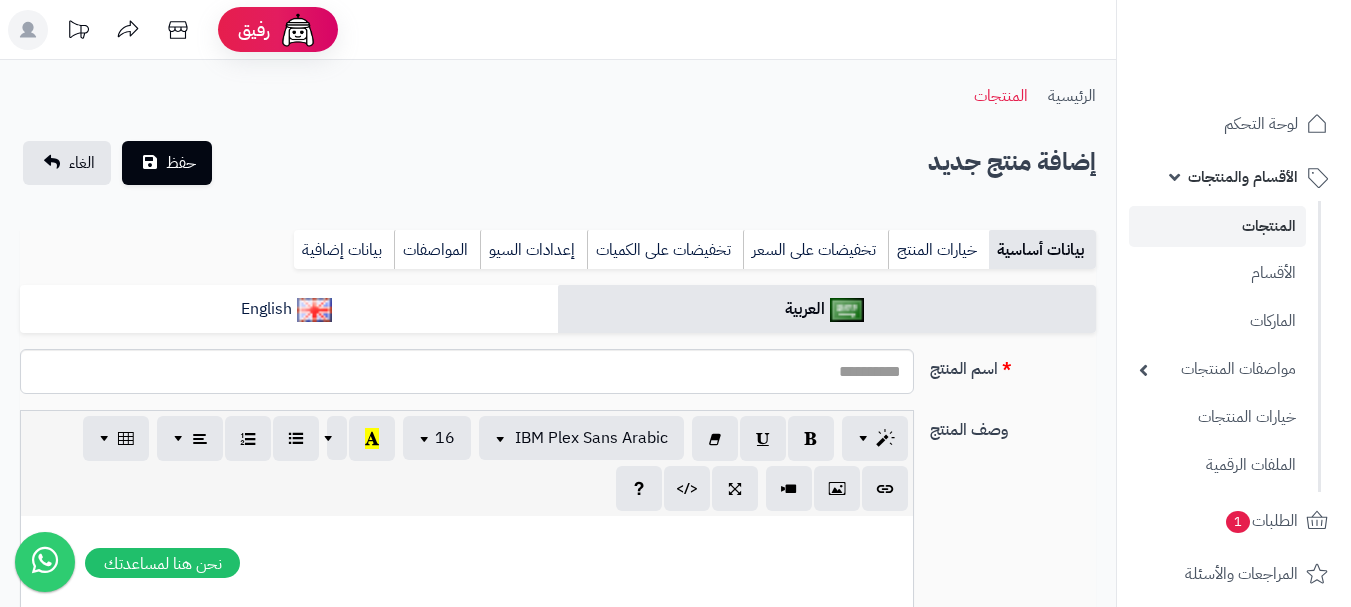 select 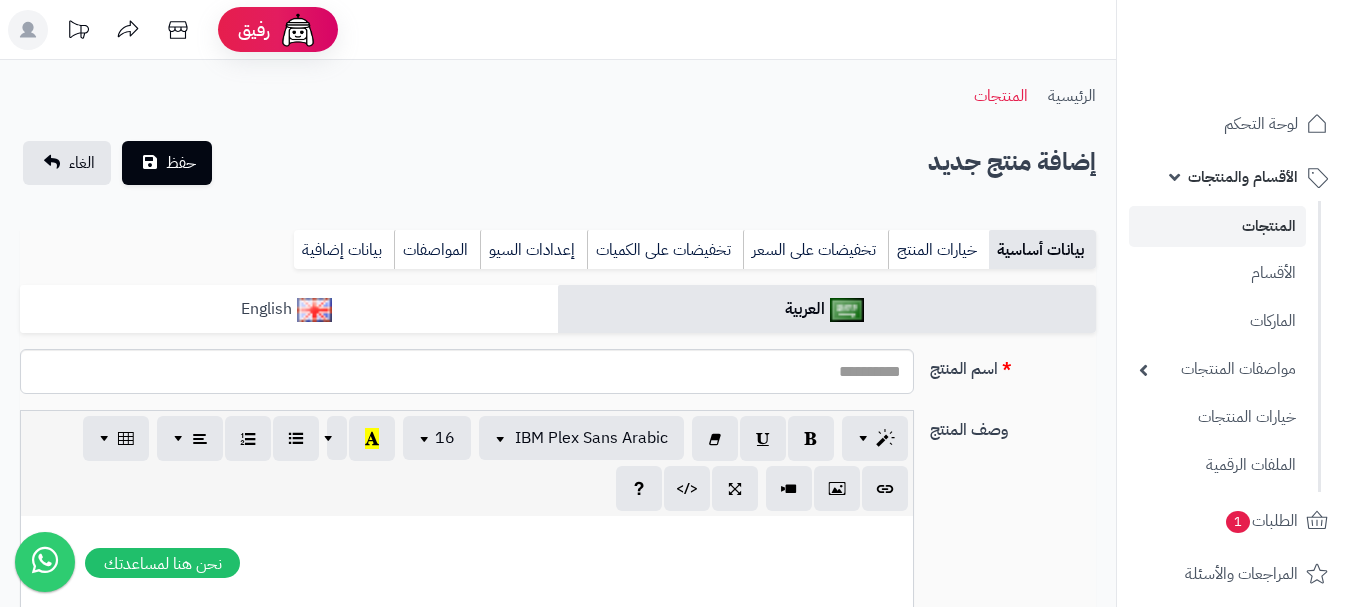 scroll, scrollTop: 0, scrollLeft: 0, axis: both 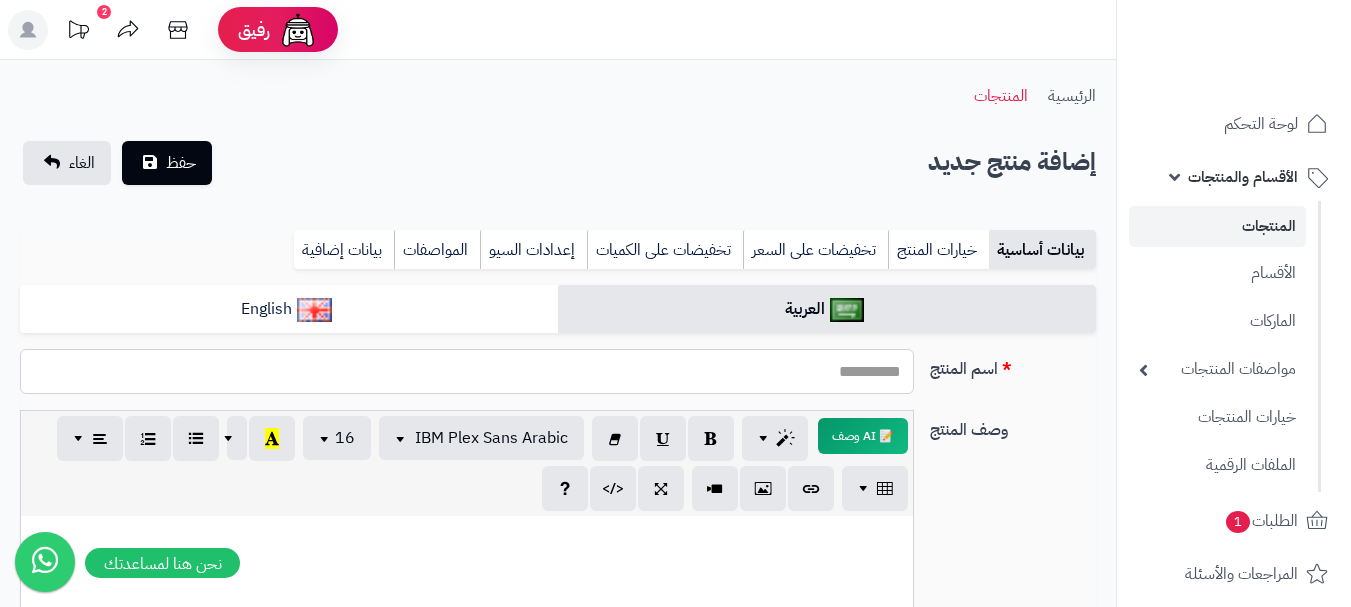 paste on "**********" 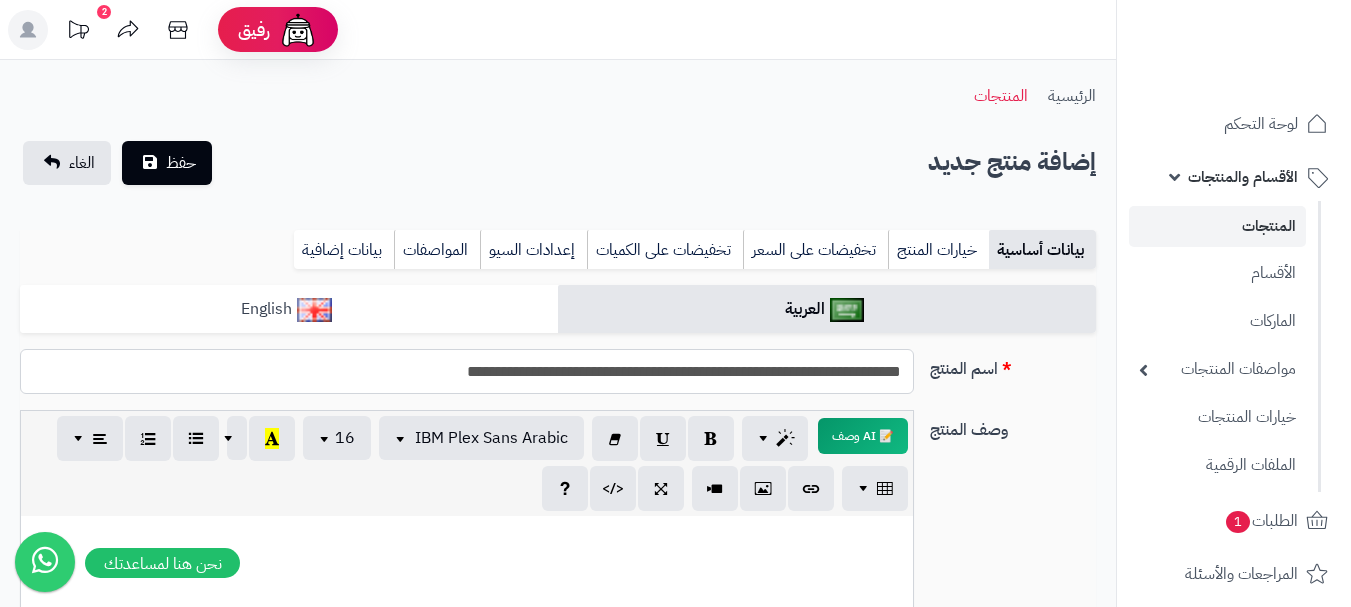 type on "**********" 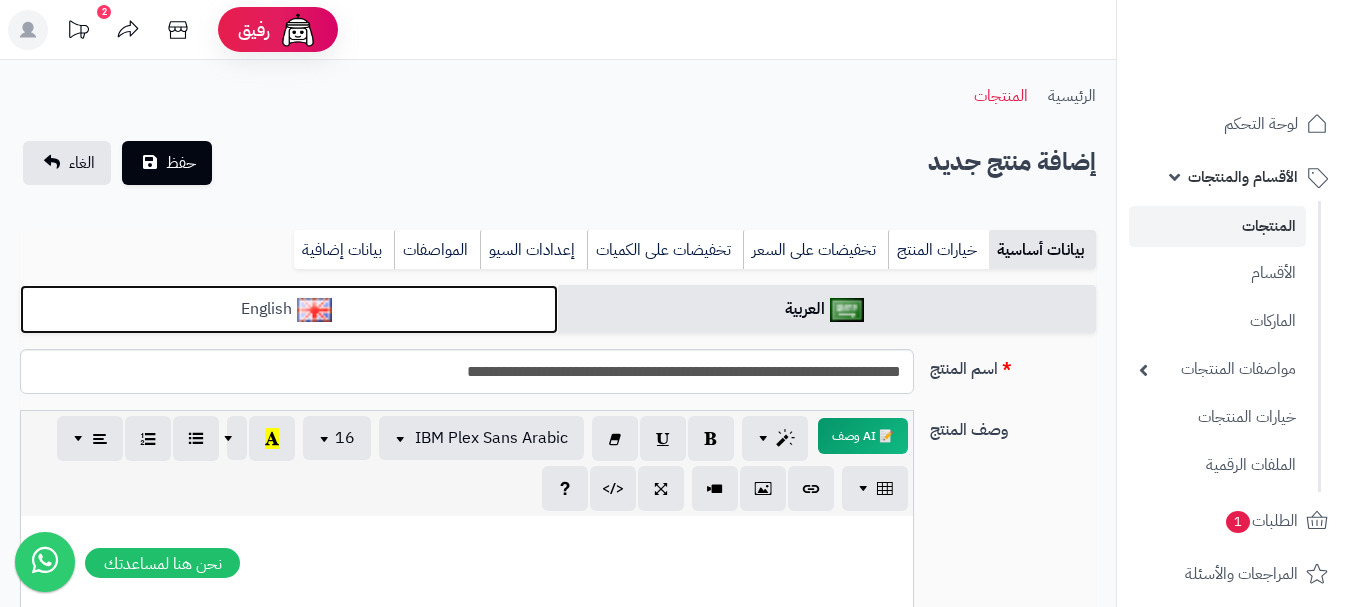 click on "English" at bounding box center (289, 309) 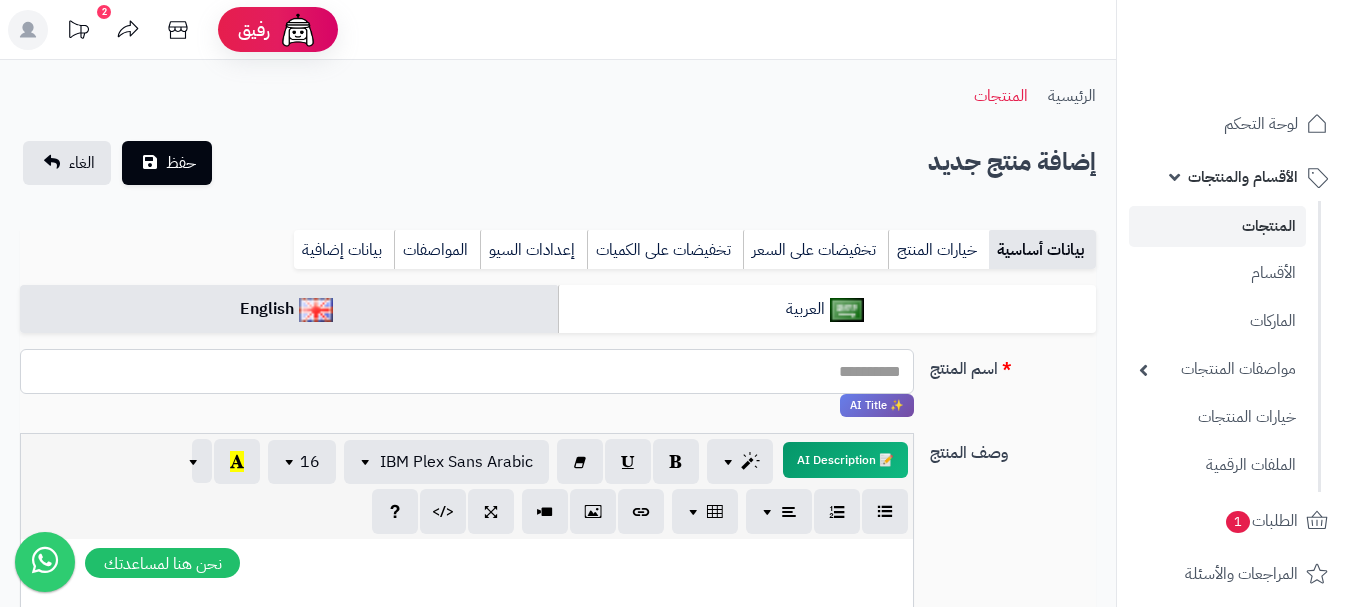 paste on "**********" 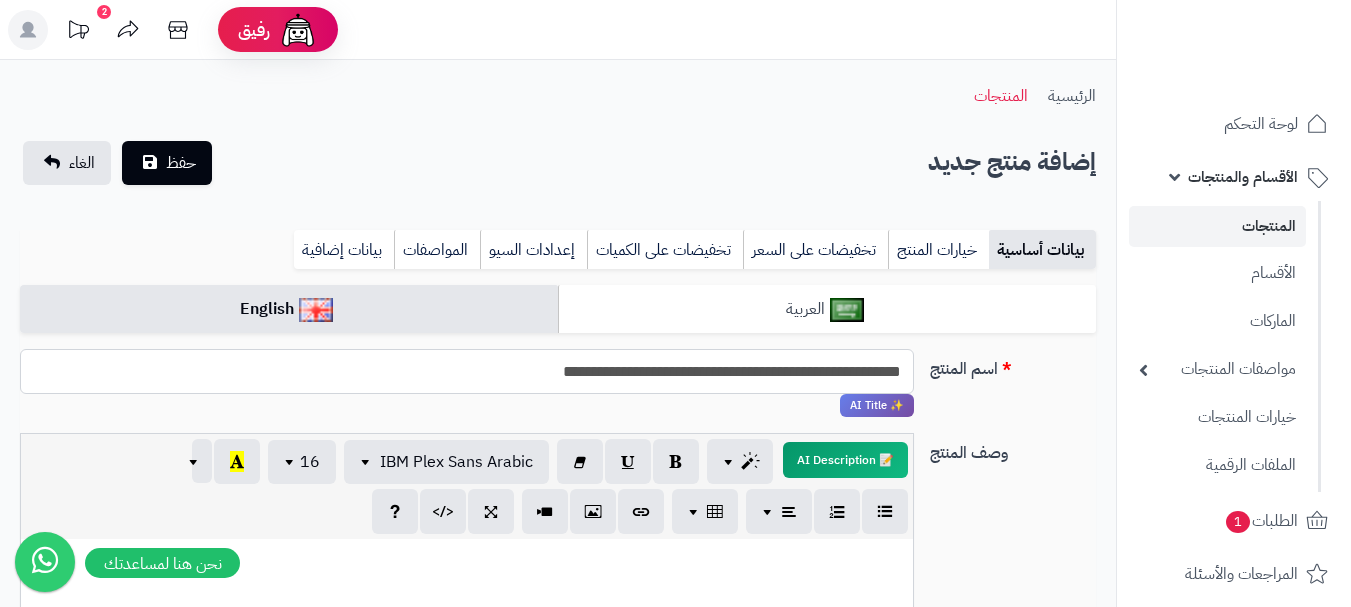 type on "**********" 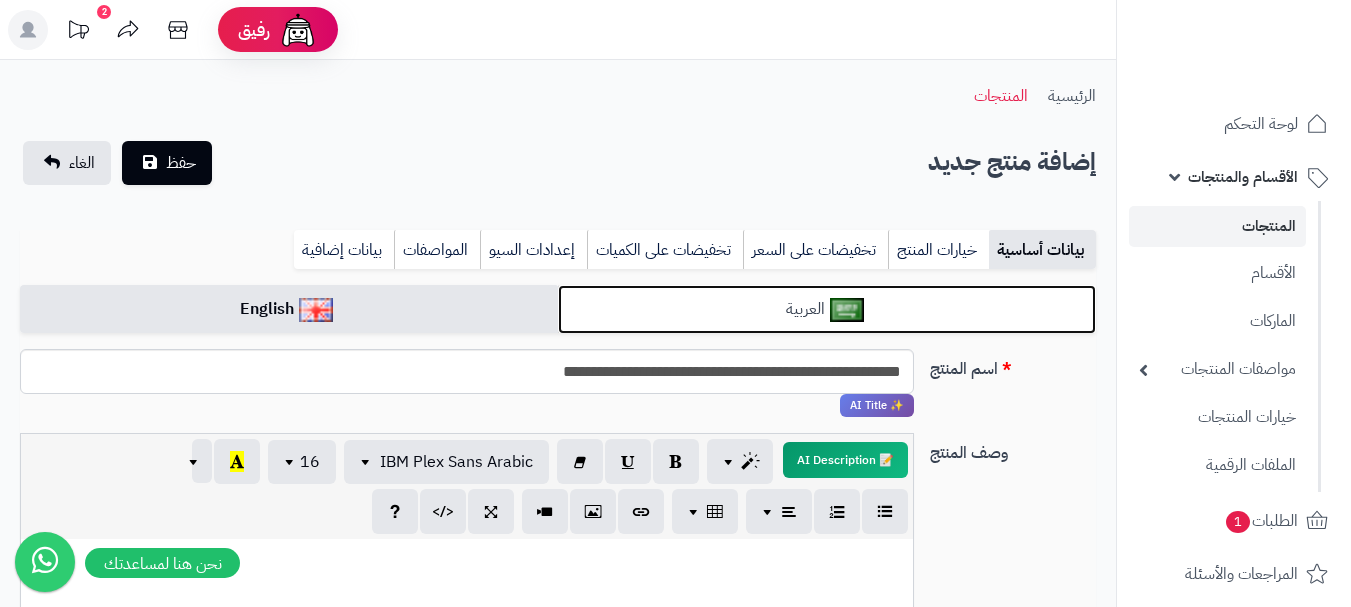 click on "العربية" at bounding box center (827, 309) 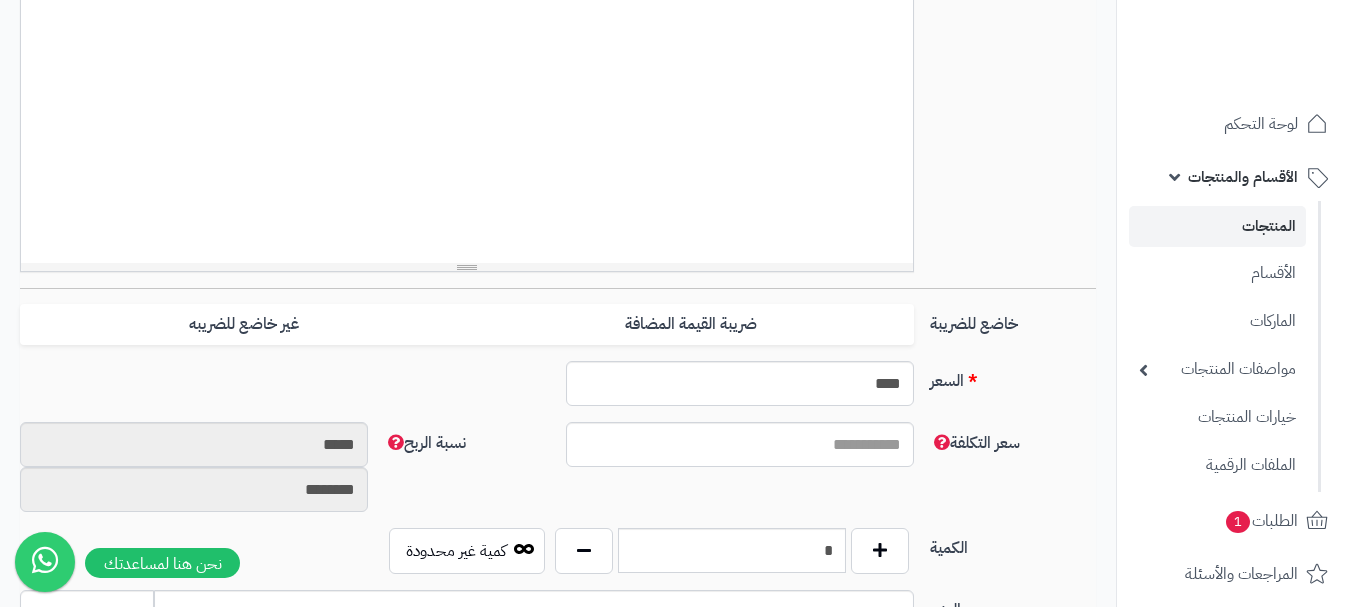 scroll, scrollTop: 600, scrollLeft: 0, axis: vertical 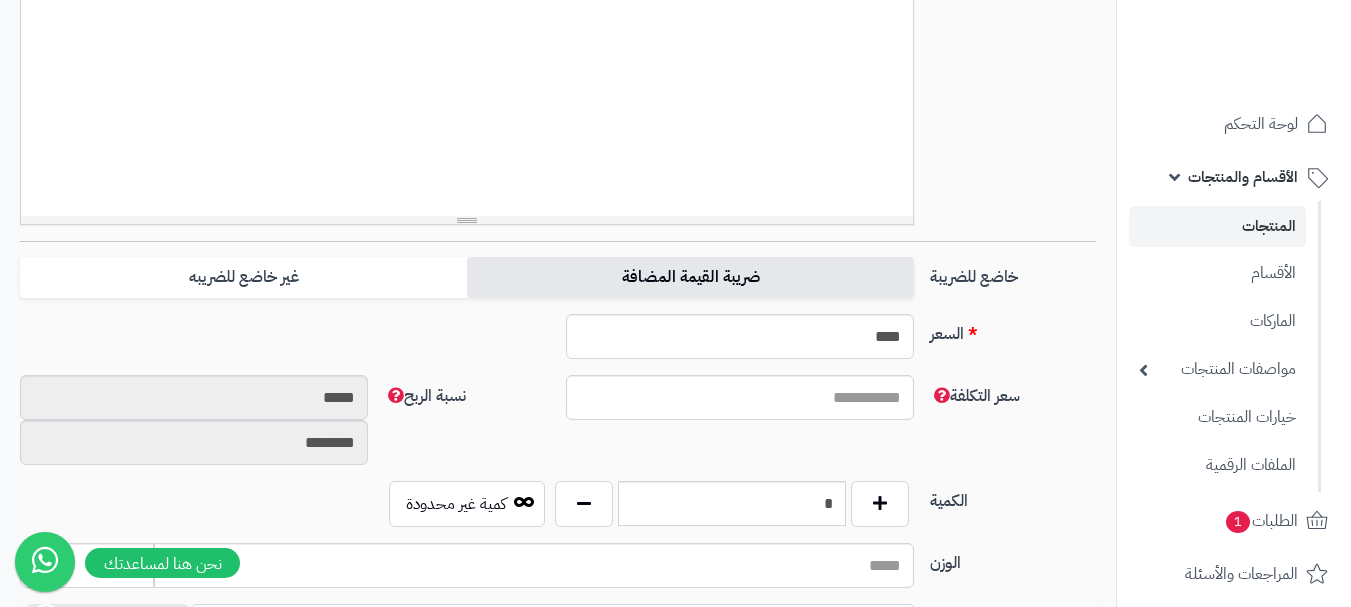 click on "ضريبة القيمة المضافة" at bounding box center (690, 277) 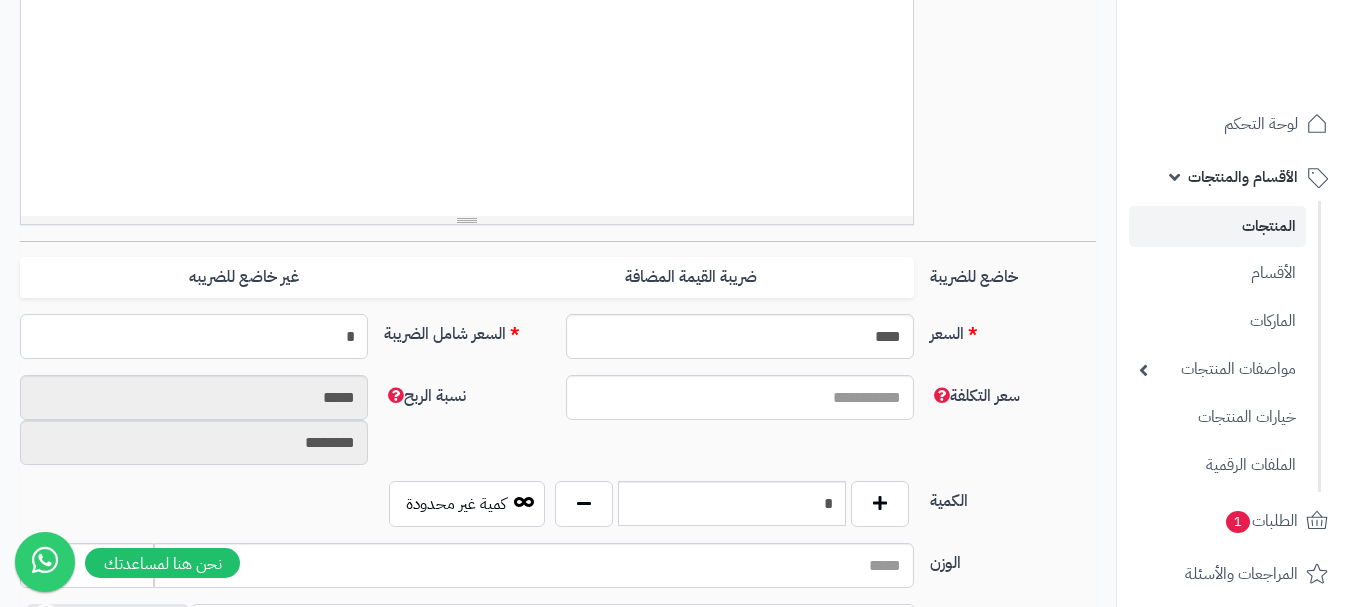 click on "*" at bounding box center [194, 336] 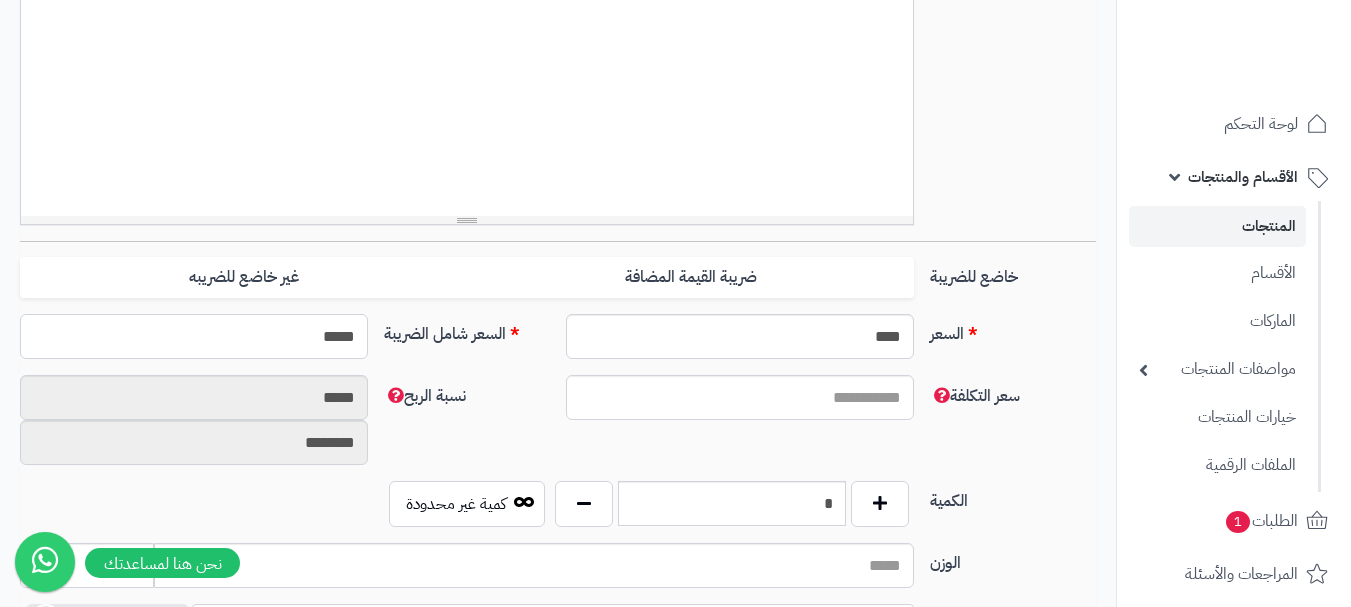 type on "******" 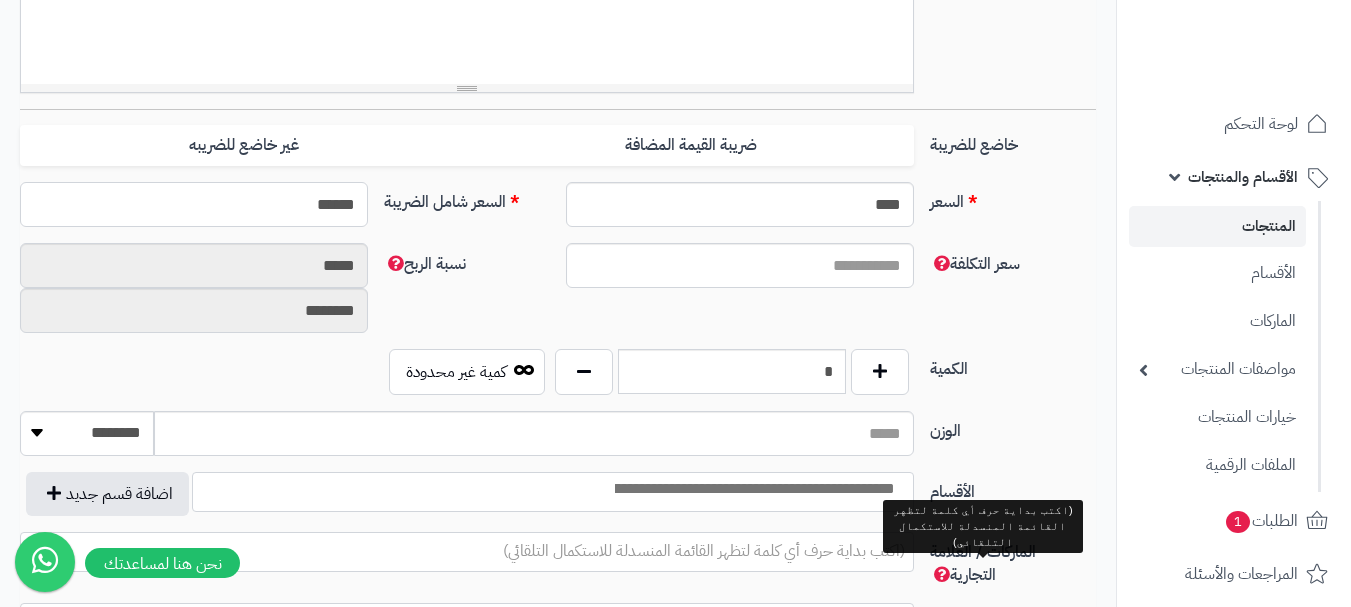 scroll, scrollTop: 900, scrollLeft: 0, axis: vertical 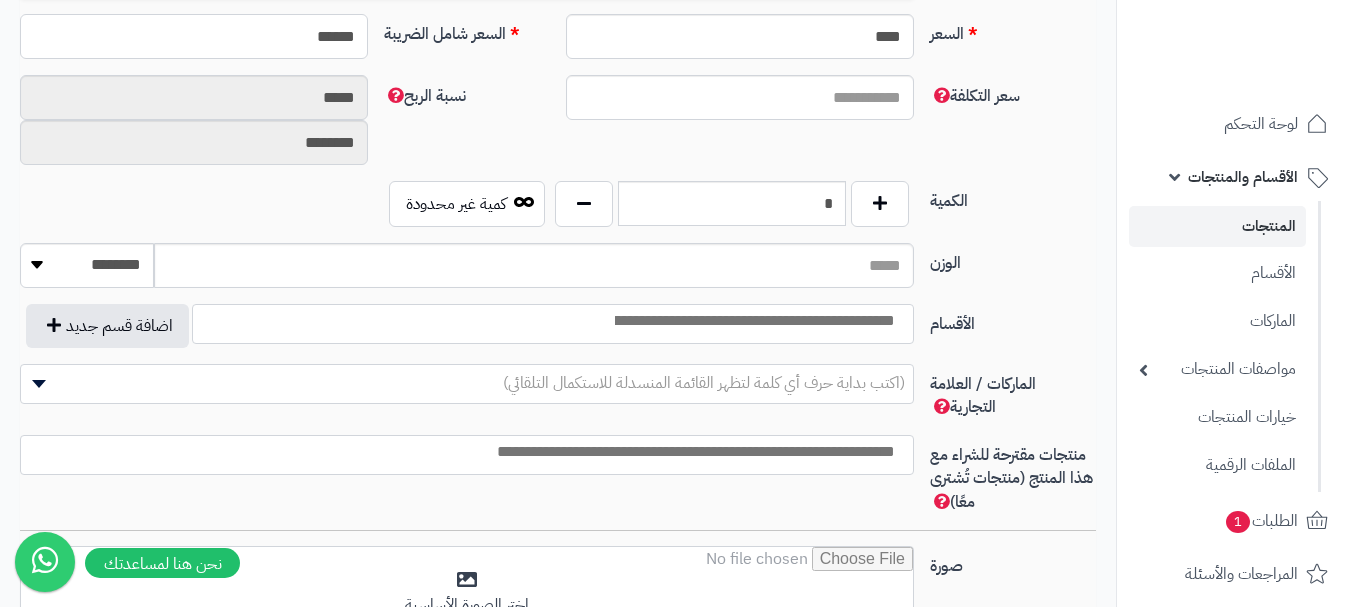 type on "**********" 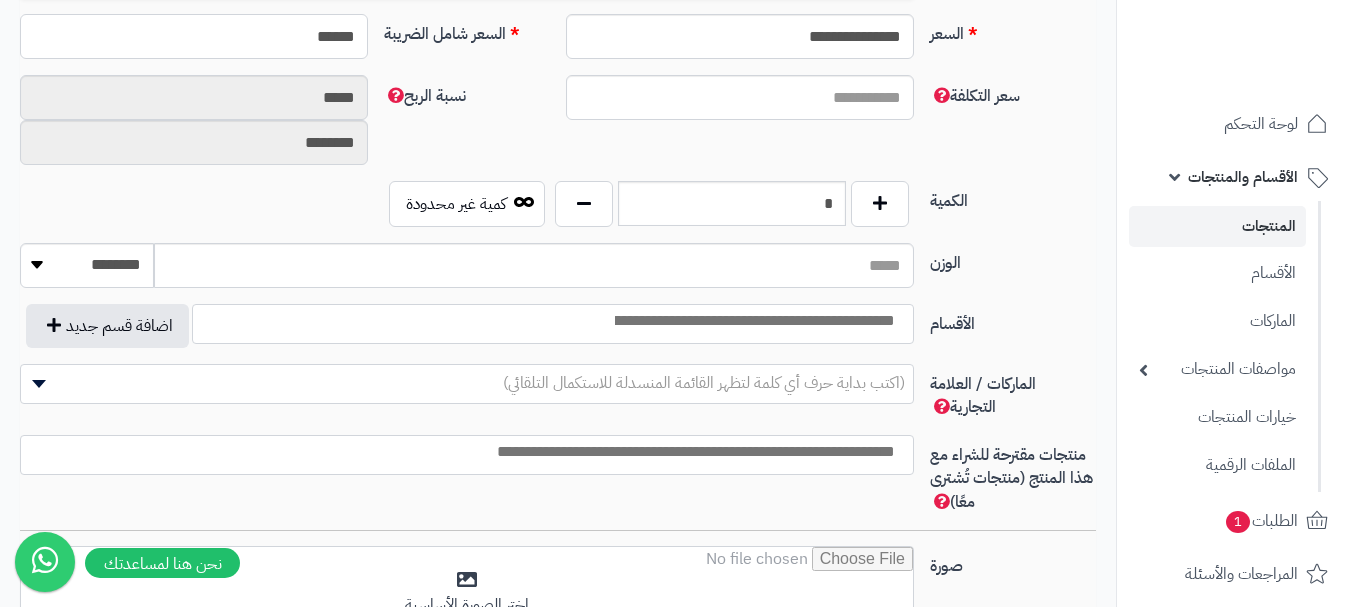 type on "******" 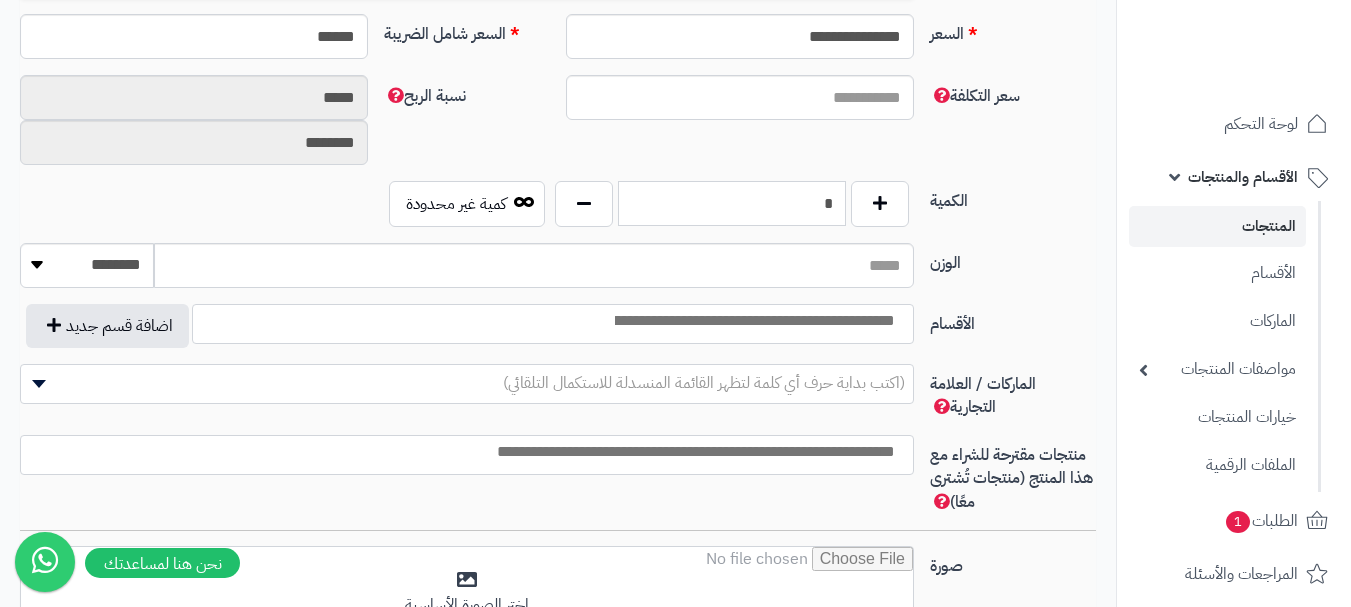 click on "*" at bounding box center (732, 203) 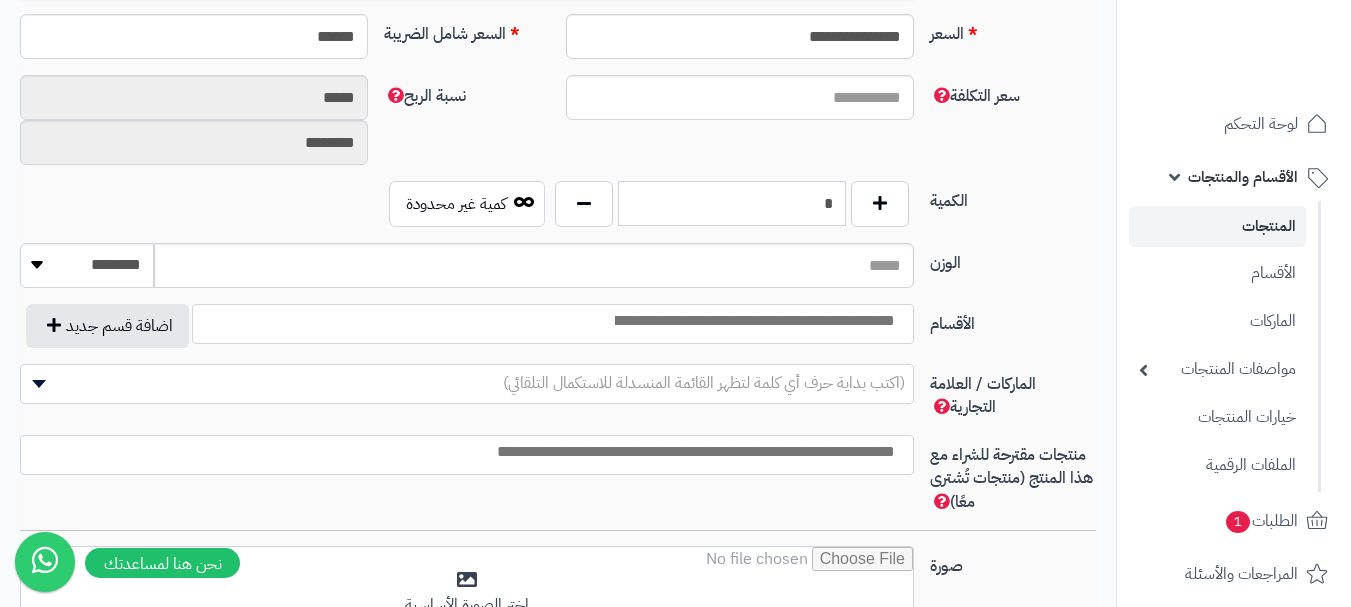 type on "*" 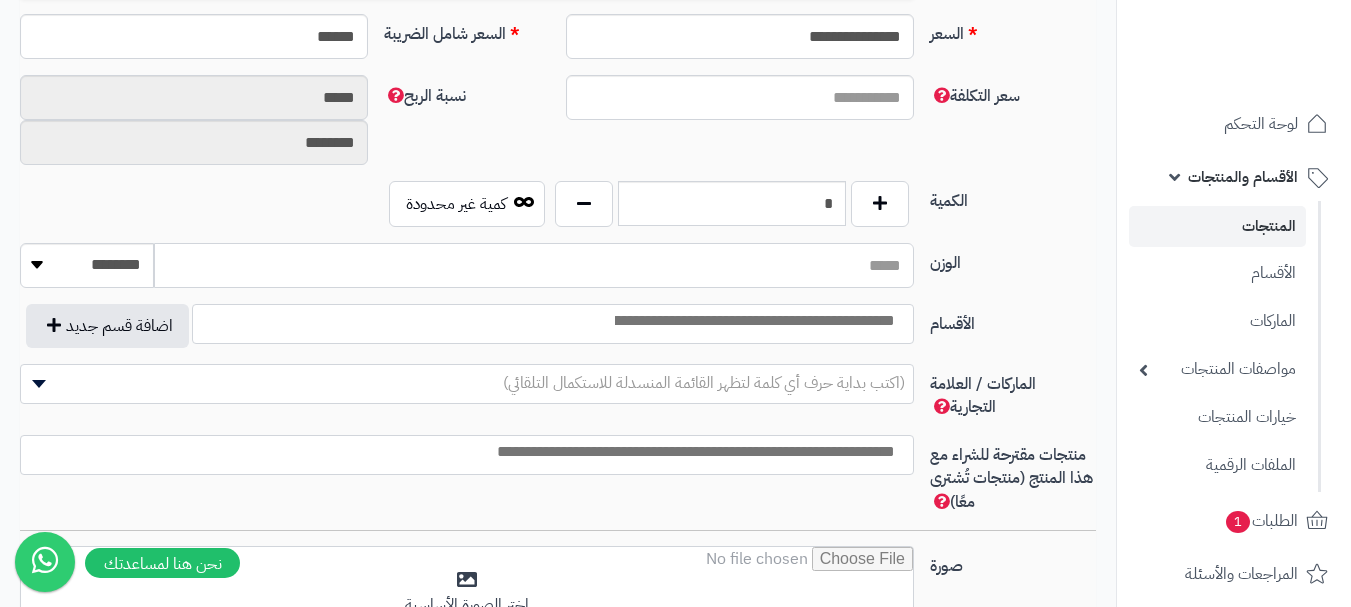 click on "الوزن" at bounding box center [534, 265] 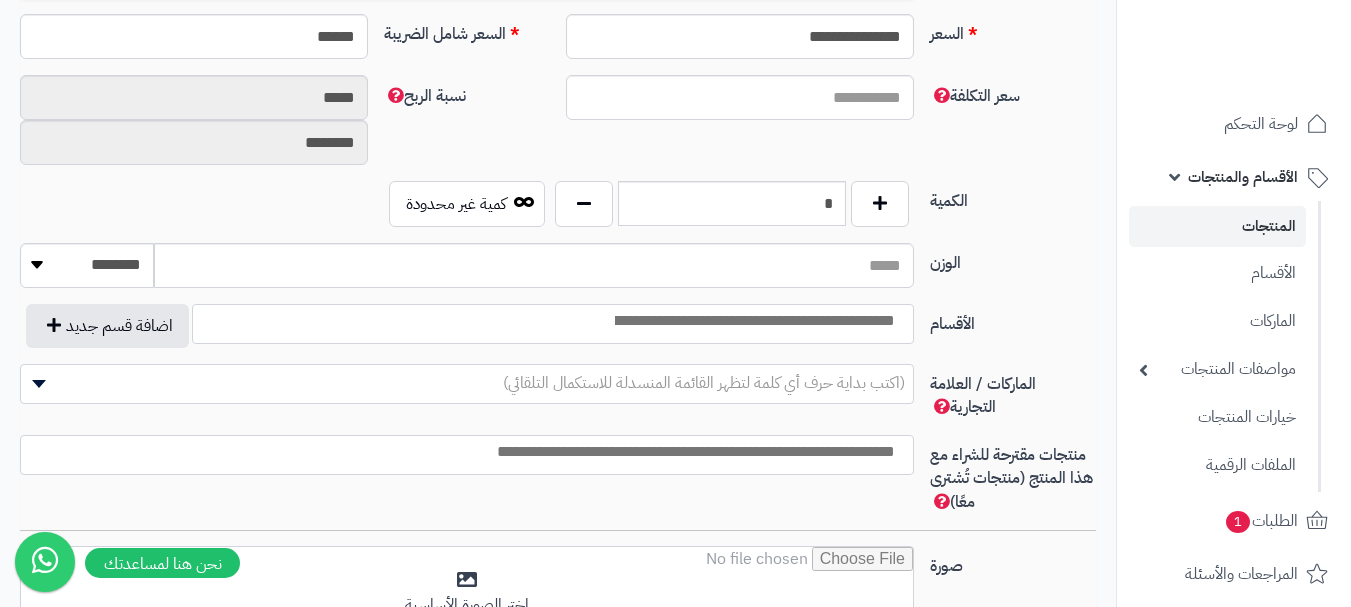 click at bounding box center [753, 321] 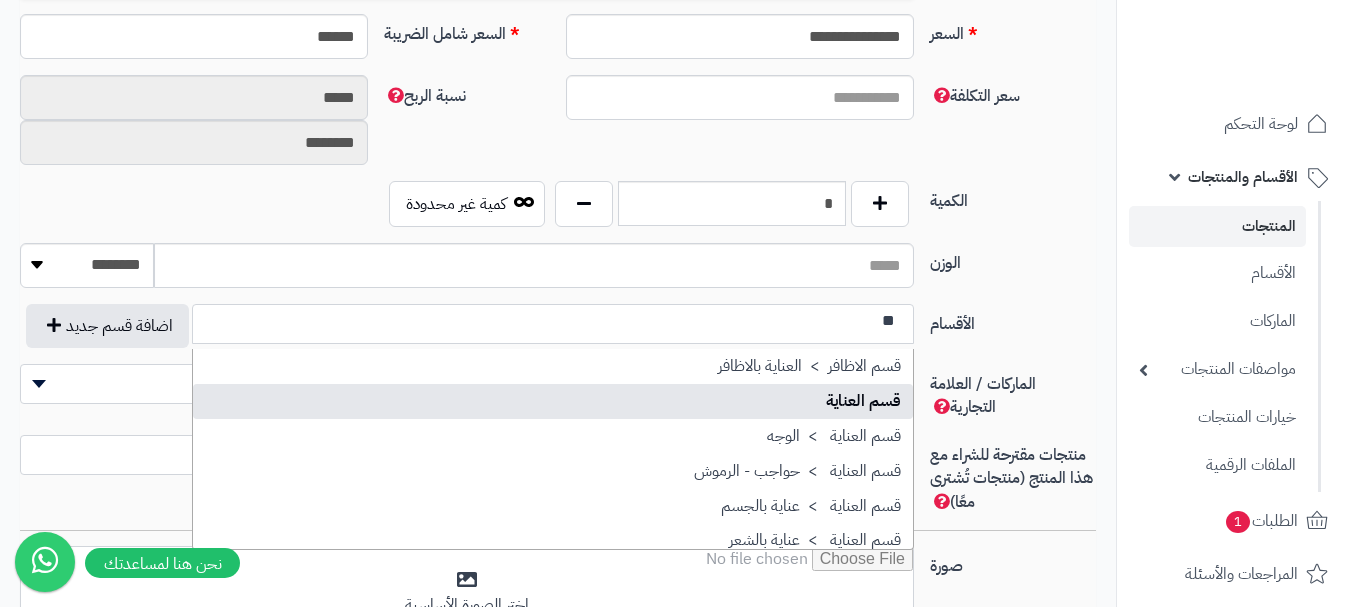 type on "**" 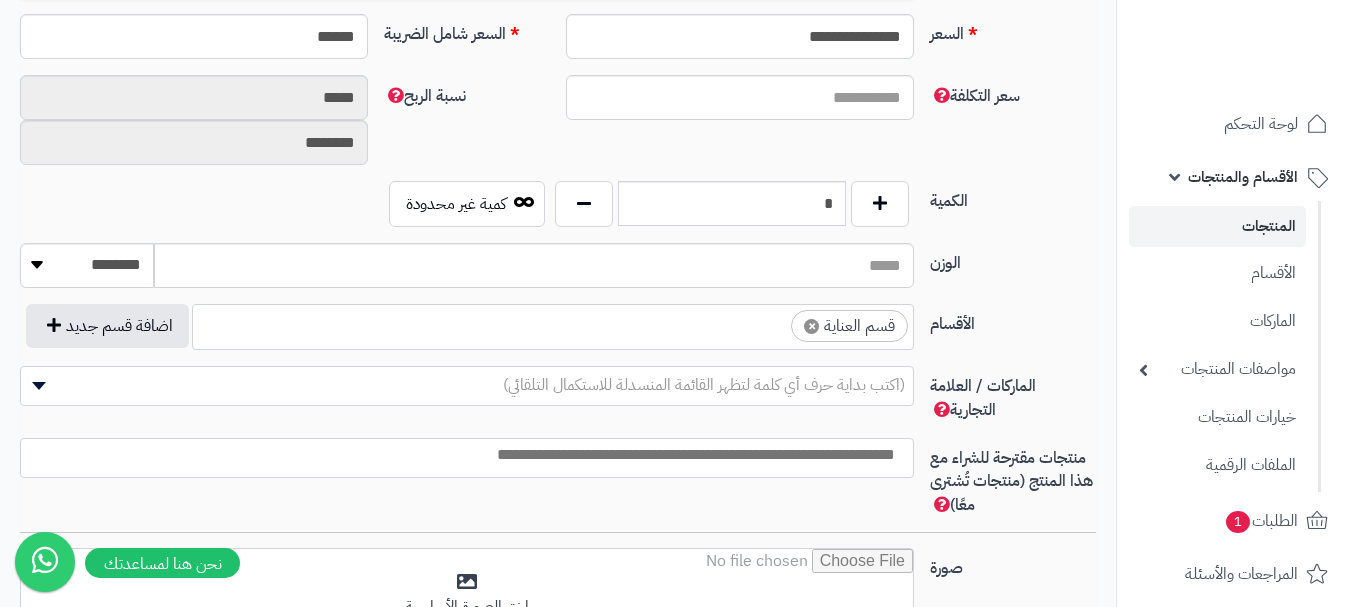 scroll, scrollTop: 1250, scrollLeft: 0, axis: vertical 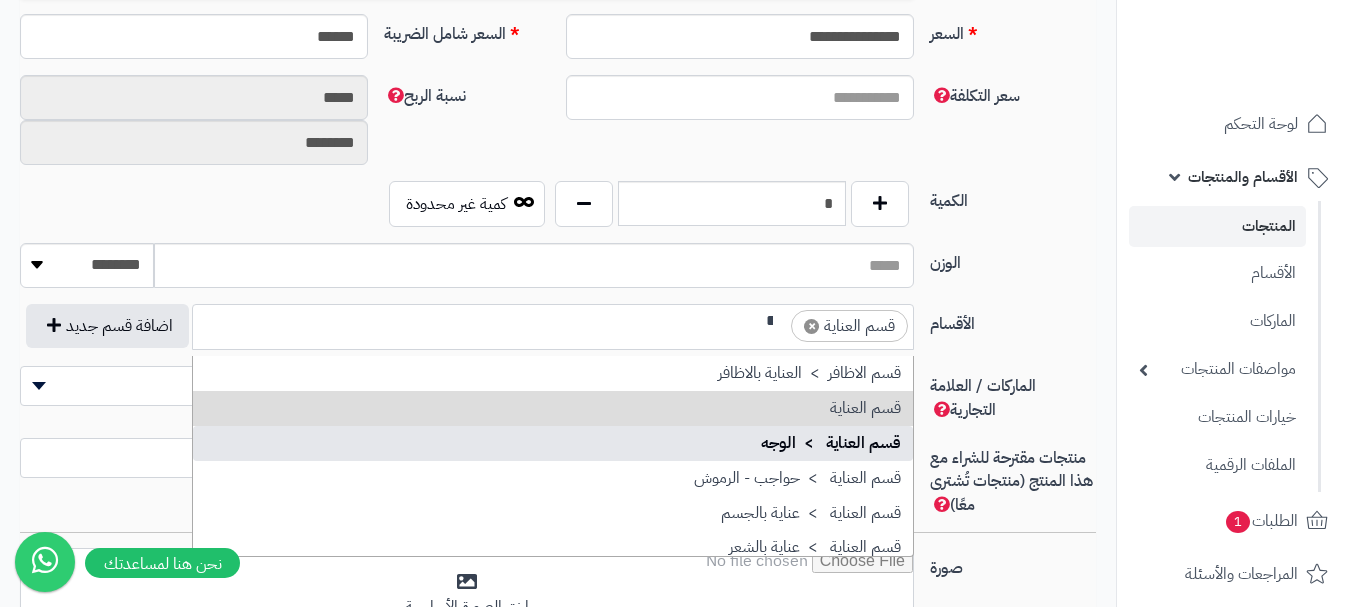 type on "**" 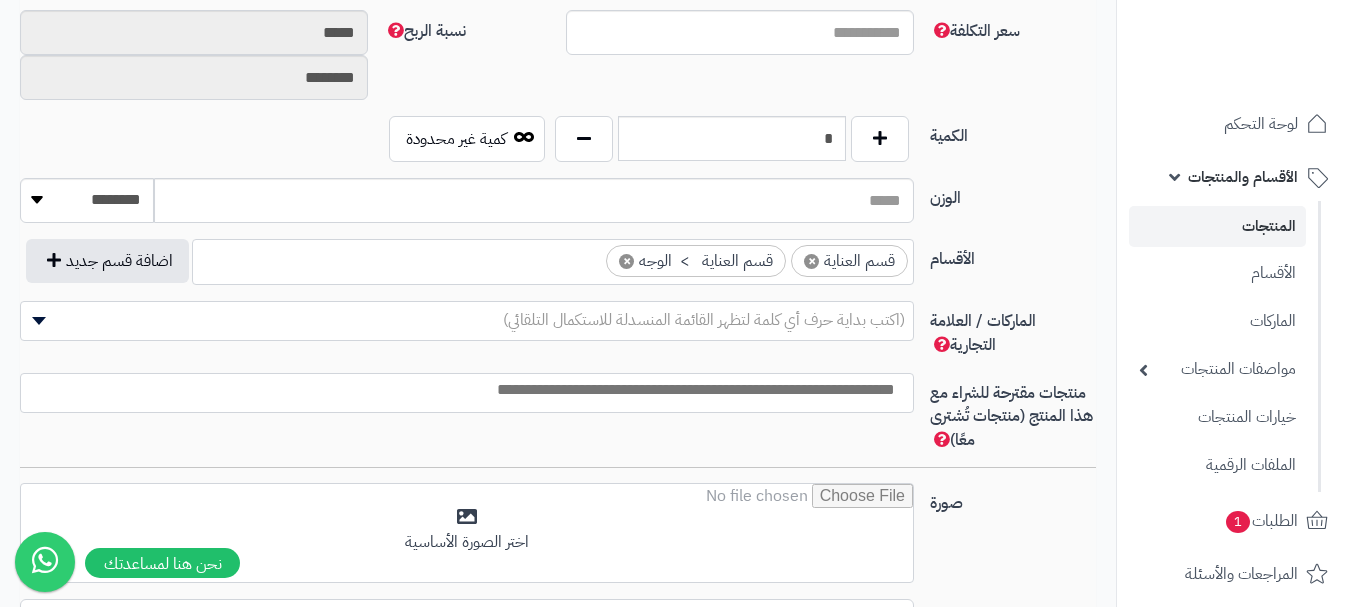 scroll, scrollTop: 1000, scrollLeft: 0, axis: vertical 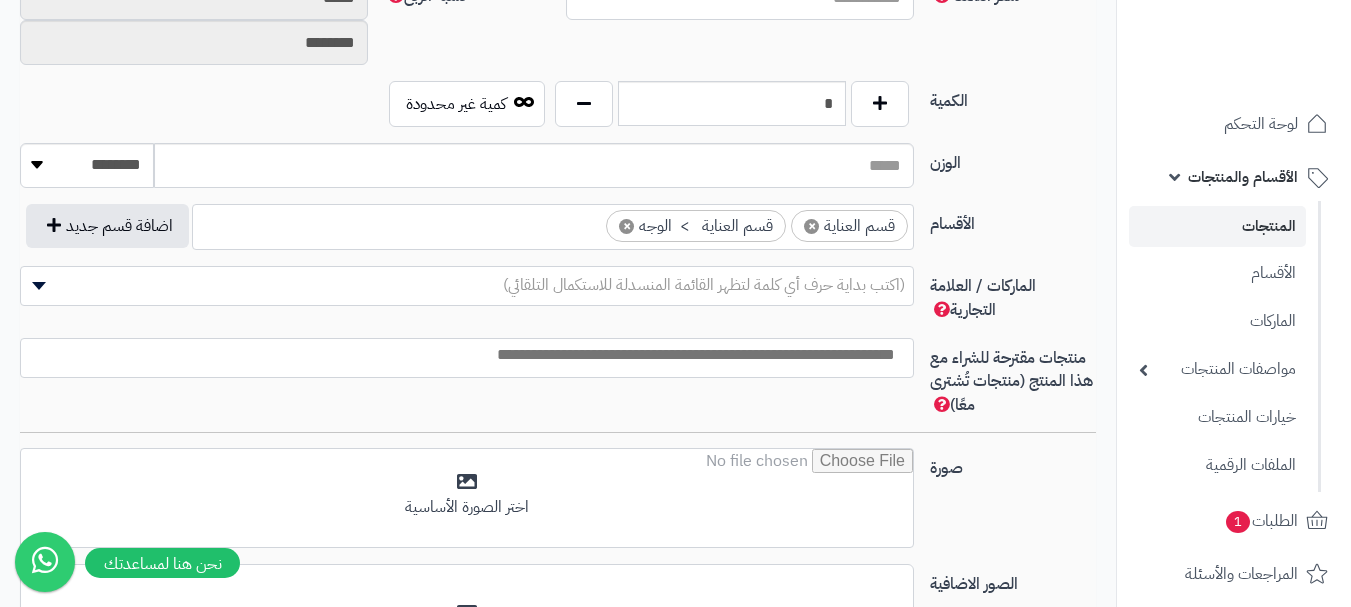 click at bounding box center [462, 355] 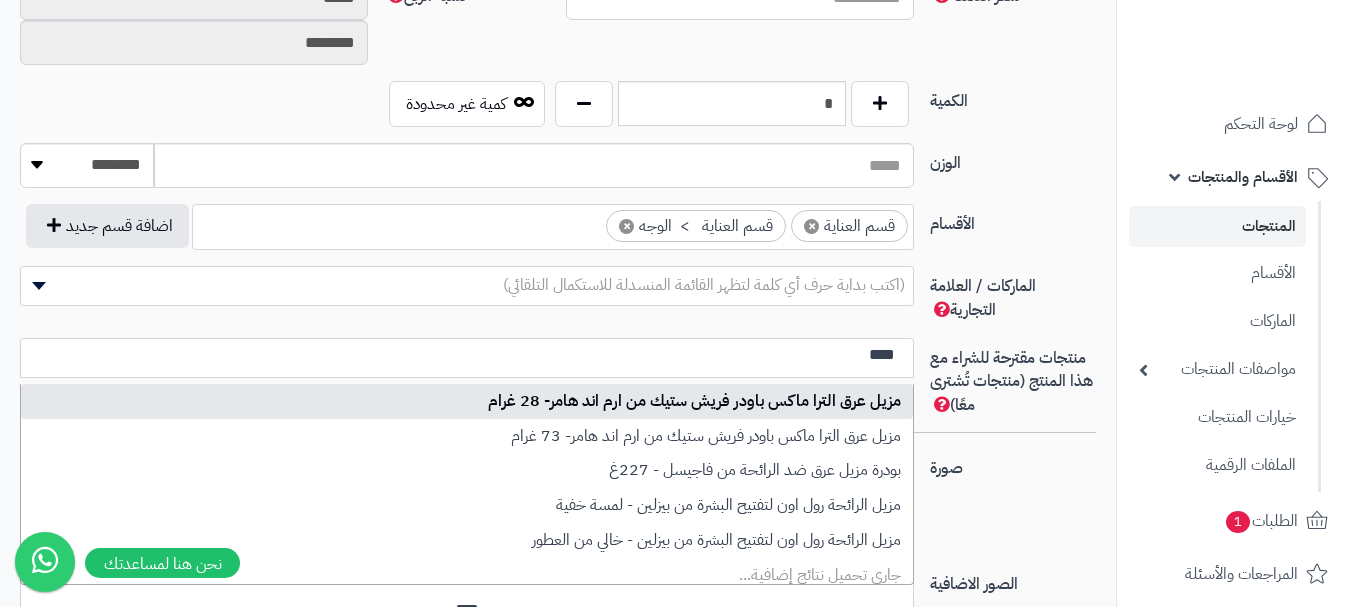 type on "****" 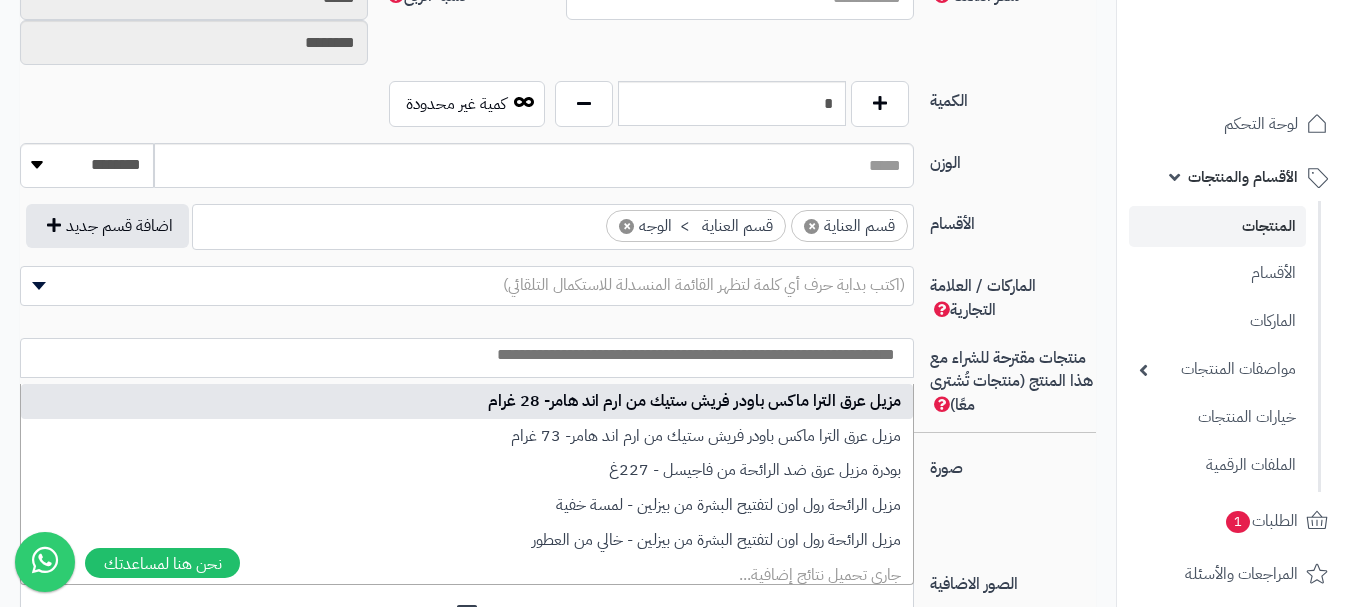 scroll, scrollTop: 0, scrollLeft: 0, axis: both 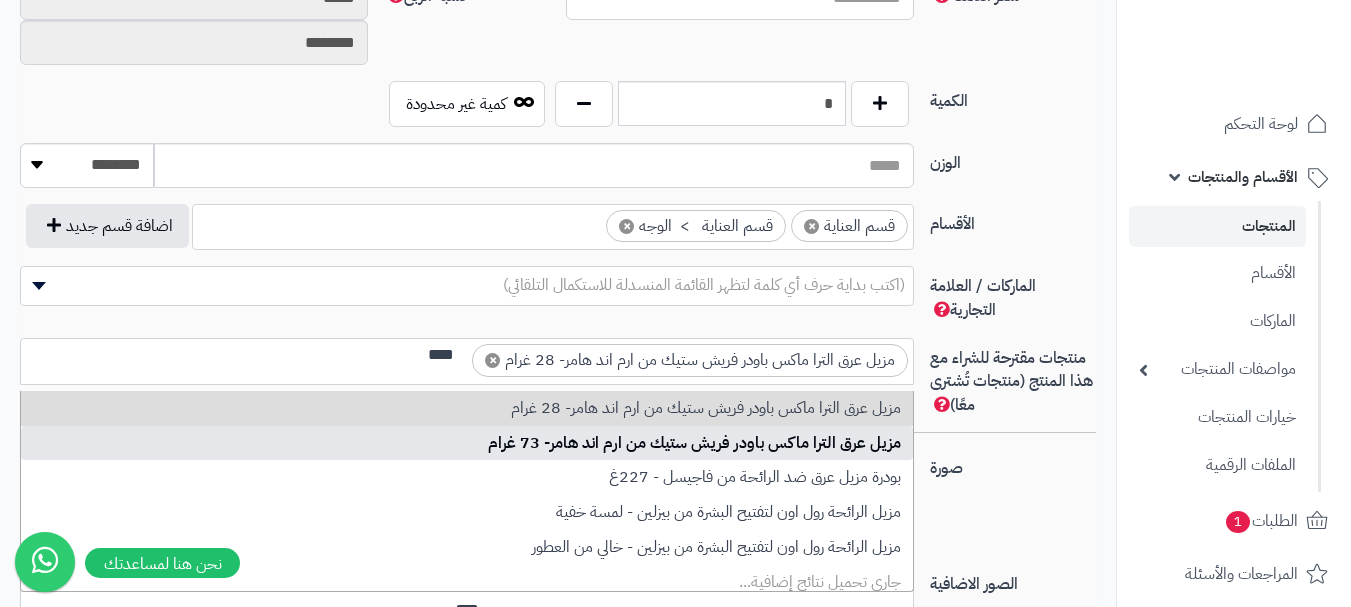 type on "****" 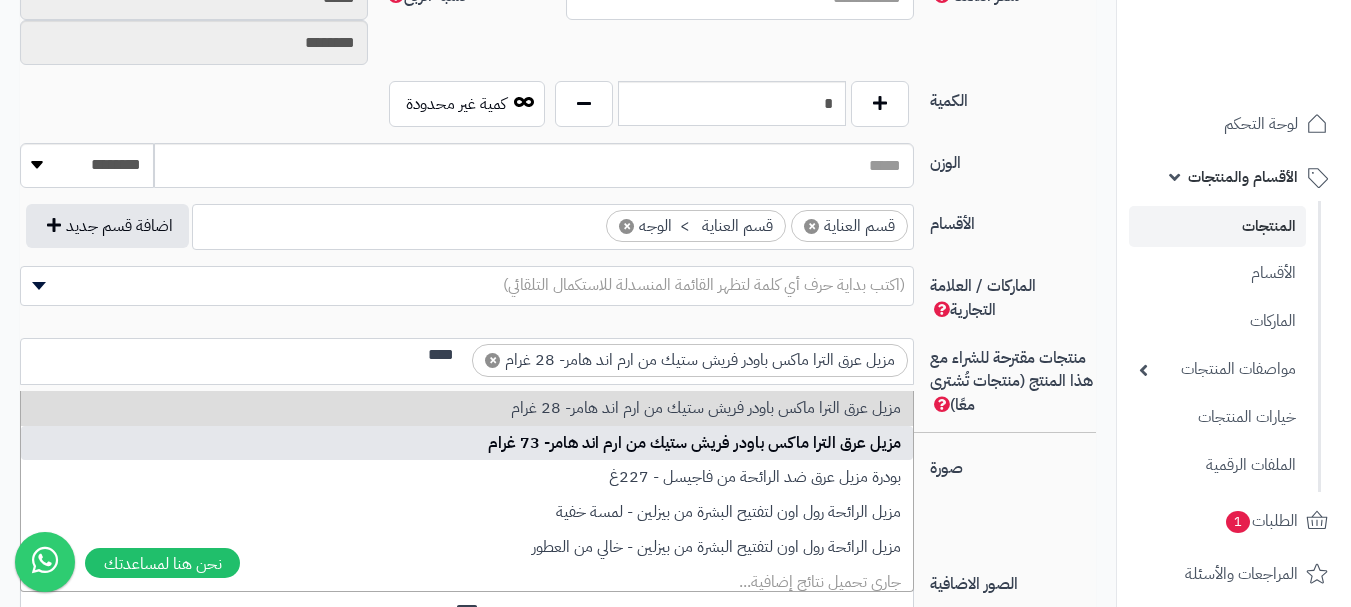type 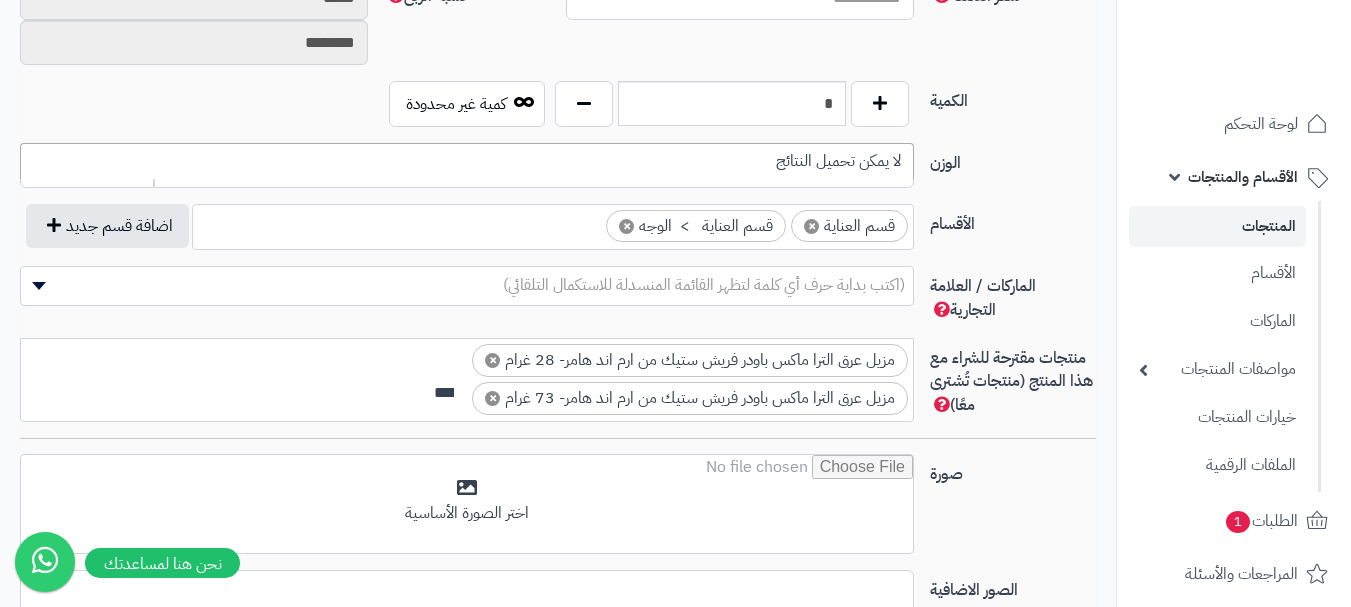 scroll, scrollTop: 0, scrollLeft: 0, axis: both 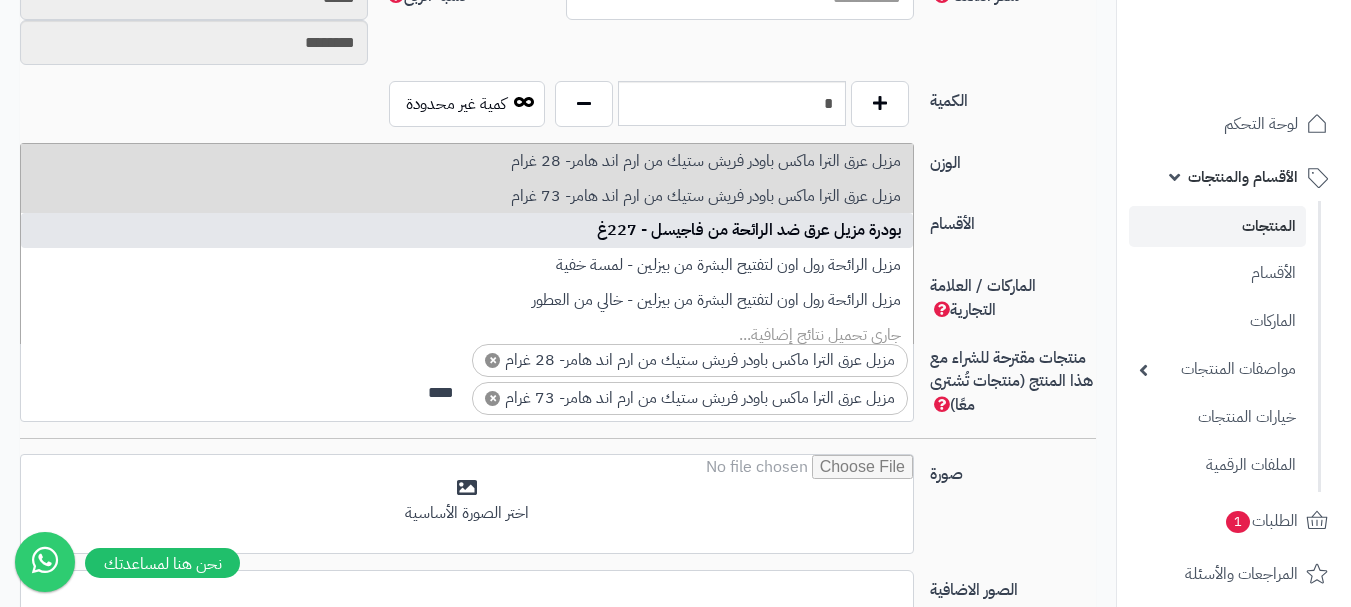 type on "****" 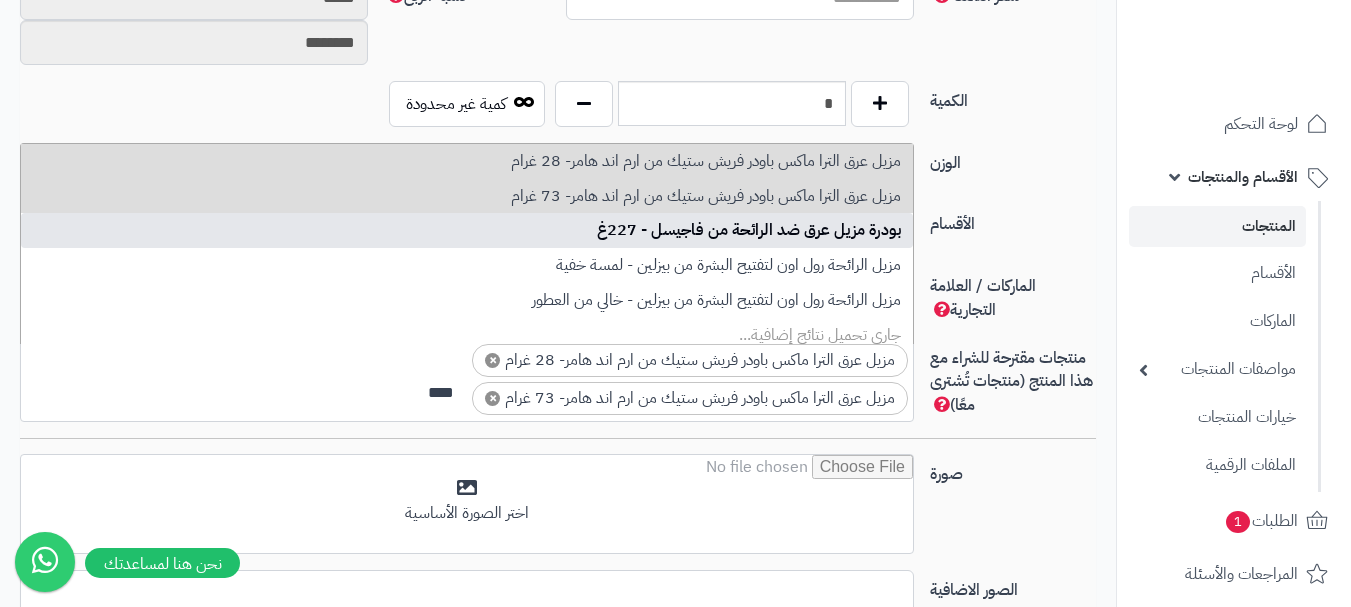type 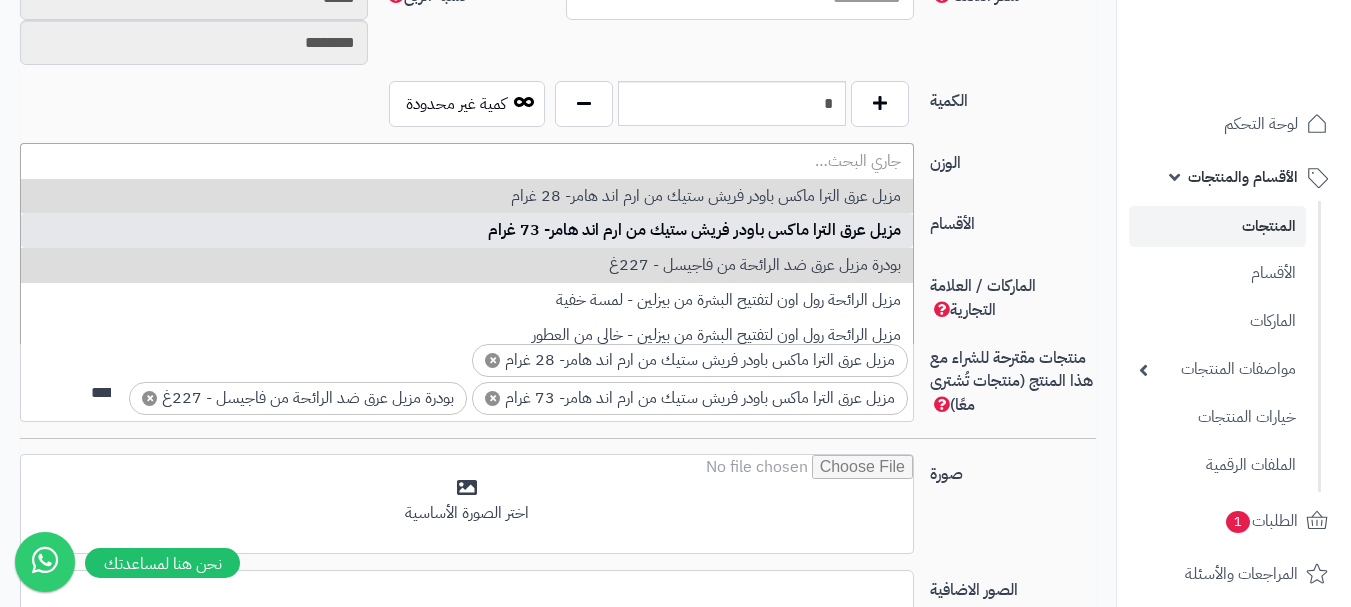 scroll, scrollTop: 0, scrollLeft: 0, axis: both 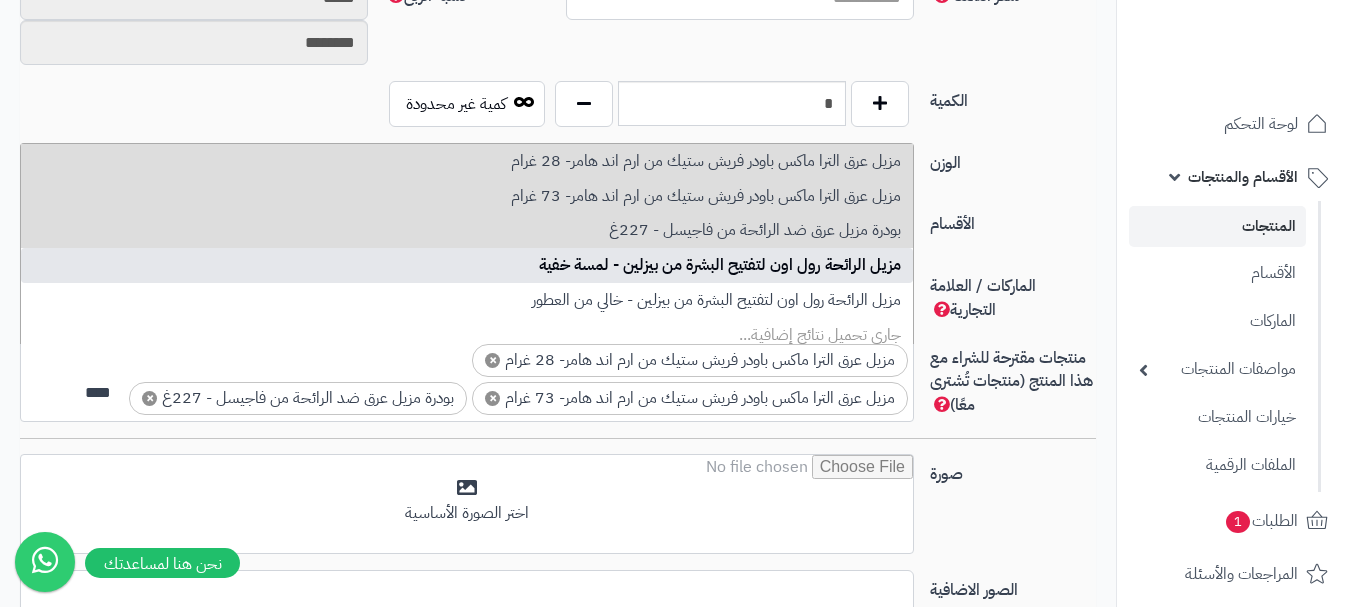 type on "****" 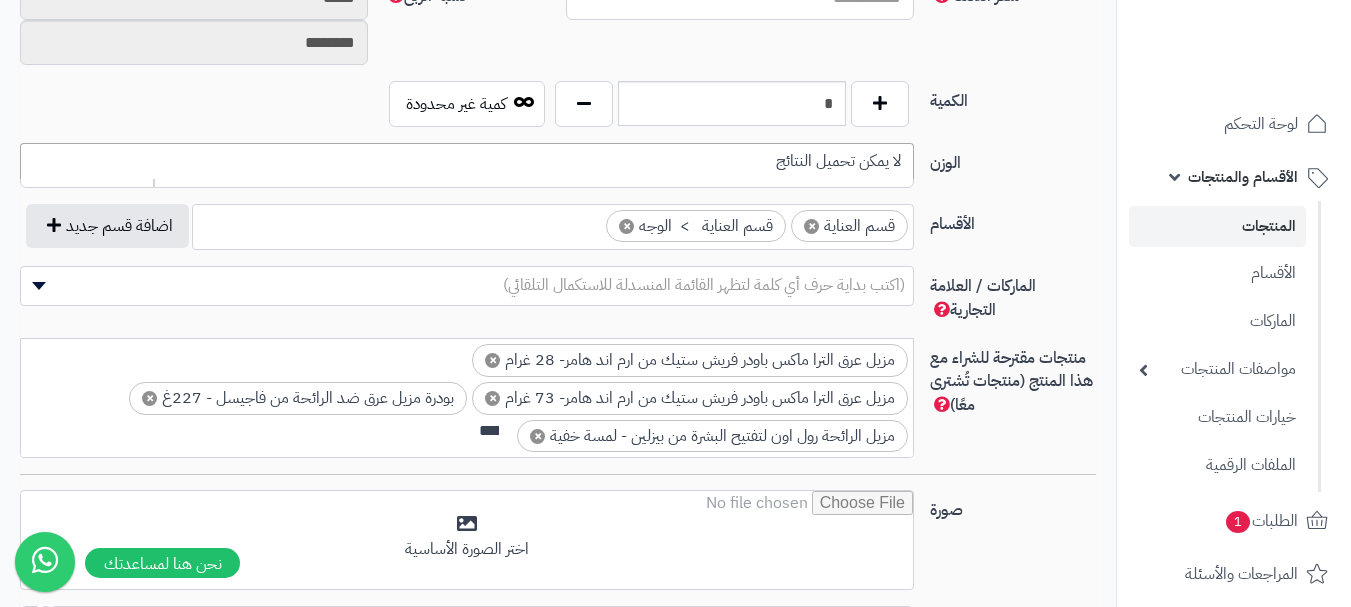 scroll, scrollTop: 0, scrollLeft: 0, axis: both 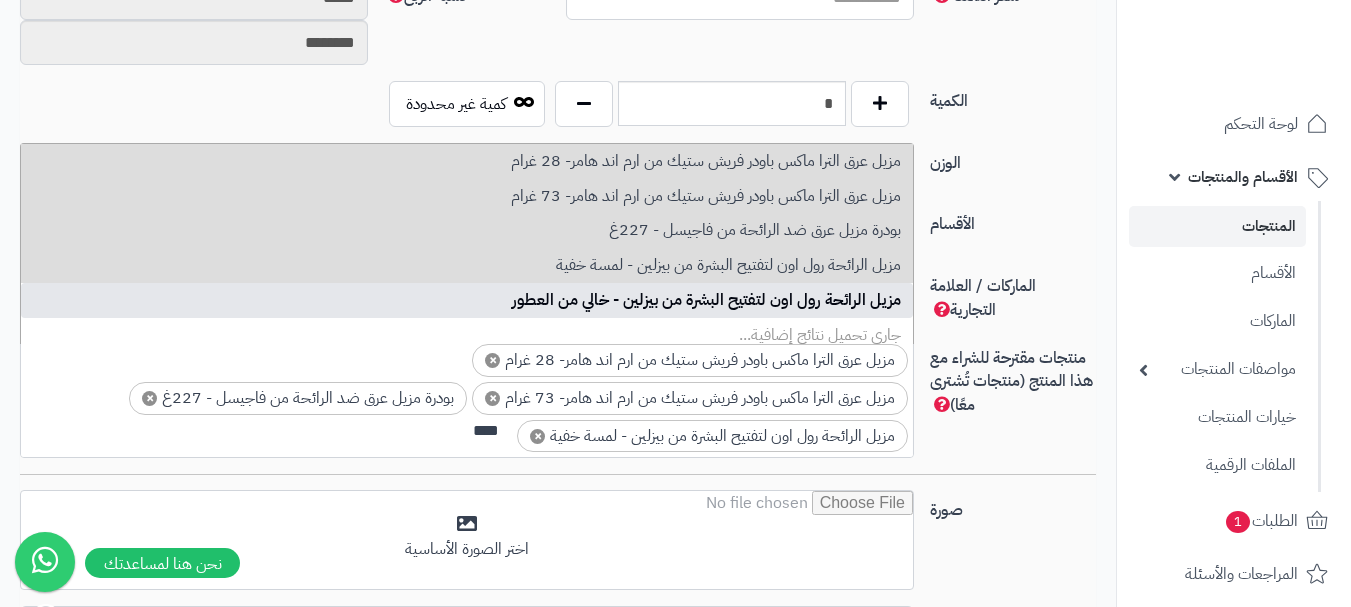 type on "****" 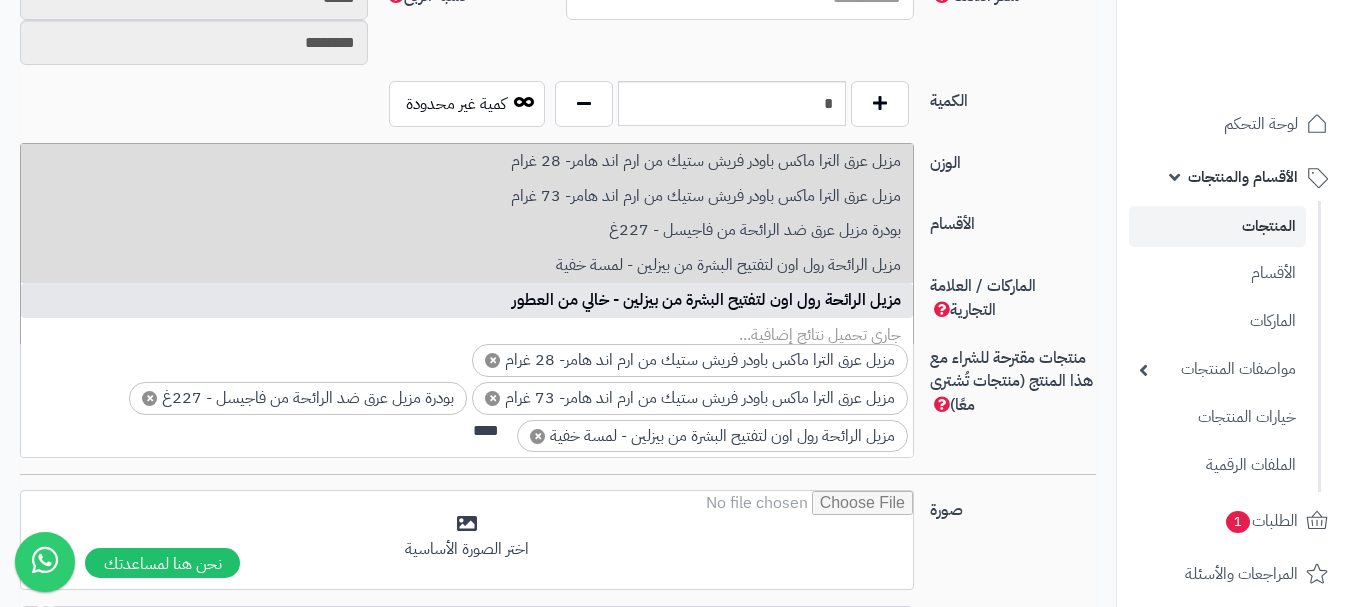 type 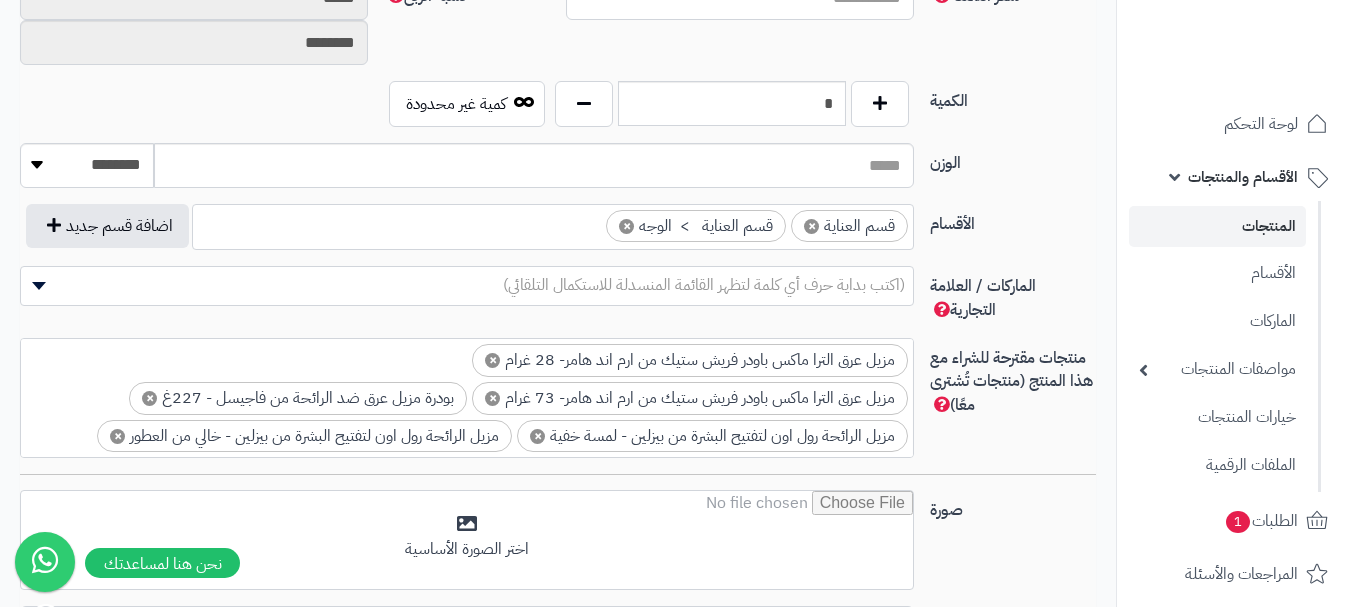 scroll, scrollTop: 30, scrollLeft: 0, axis: vertical 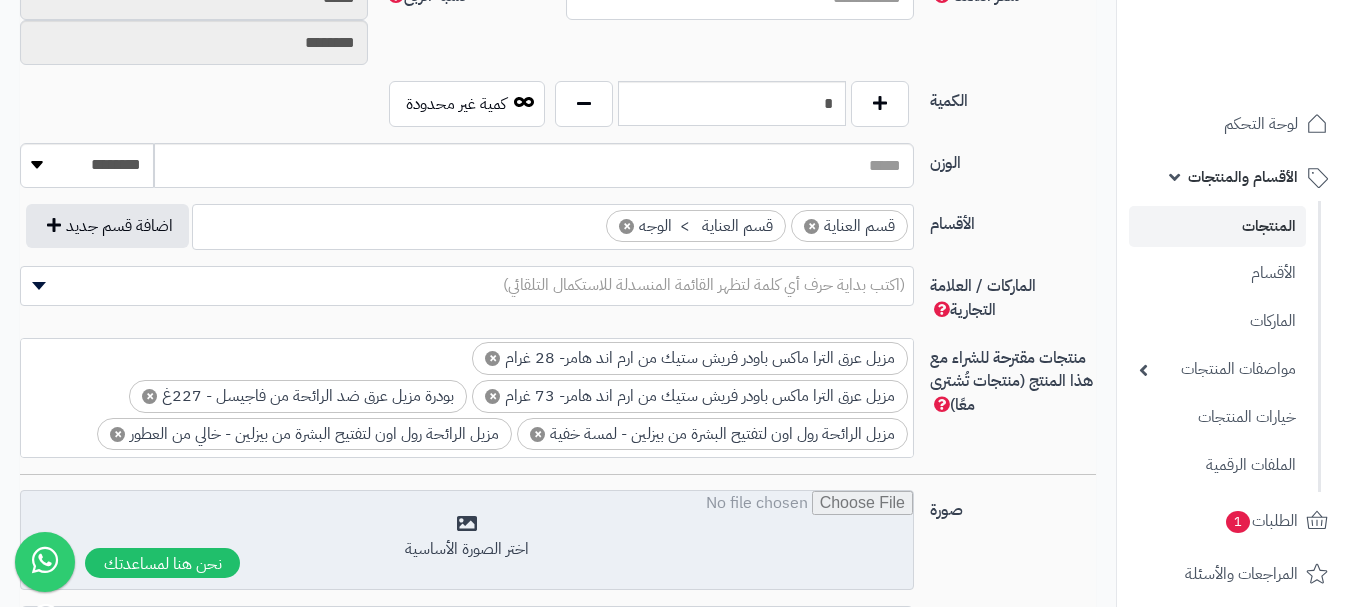 click at bounding box center [467, 541] 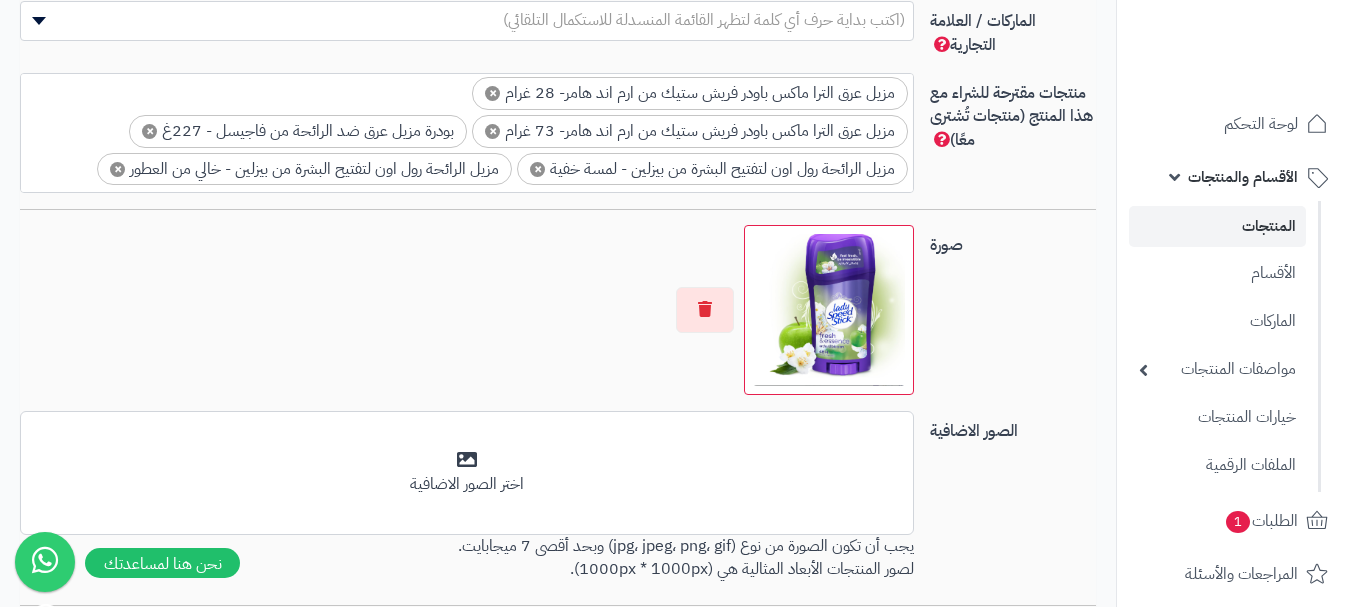 scroll, scrollTop: 1300, scrollLeft: 0, axis: vertical 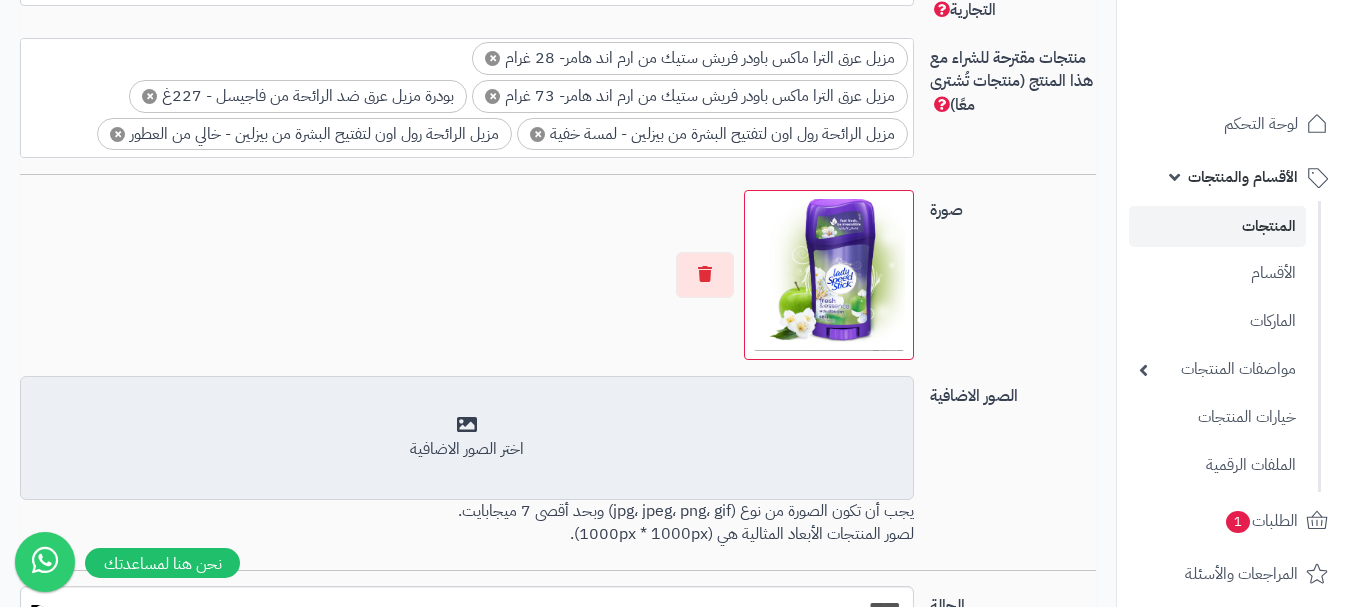 click on "اختر الصور الاضافية" at bounding box center [467, 438] 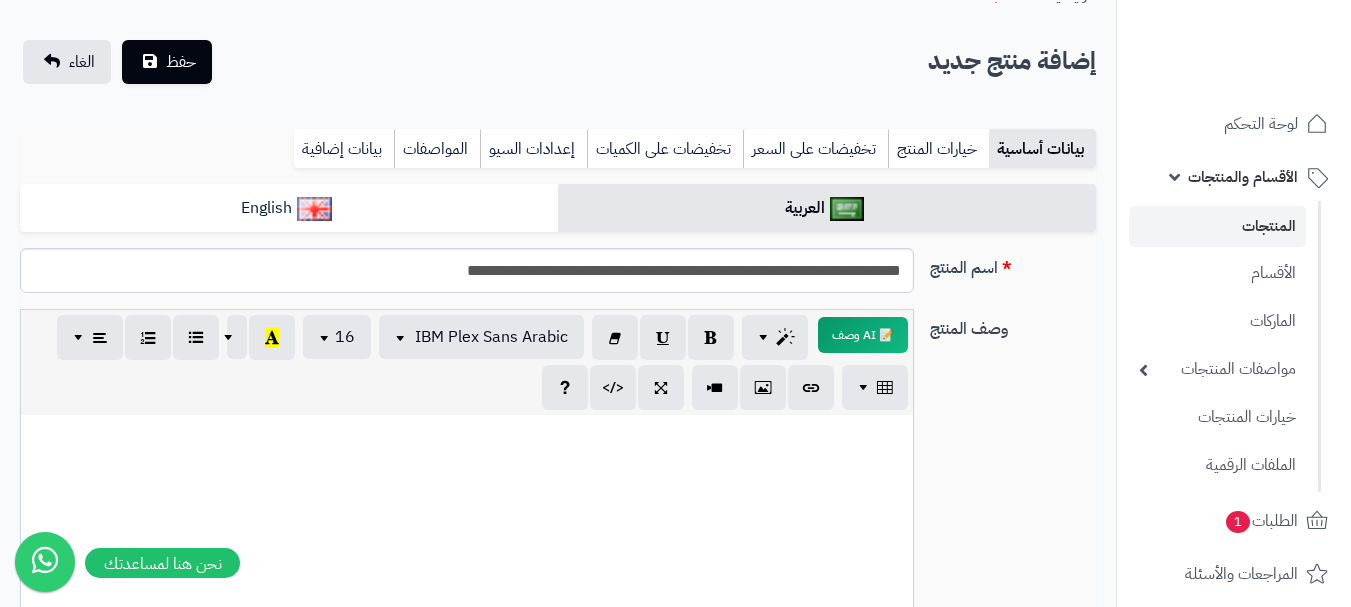 scroll, scrollTop: 100, scrollLeft: 0, axis: vertical 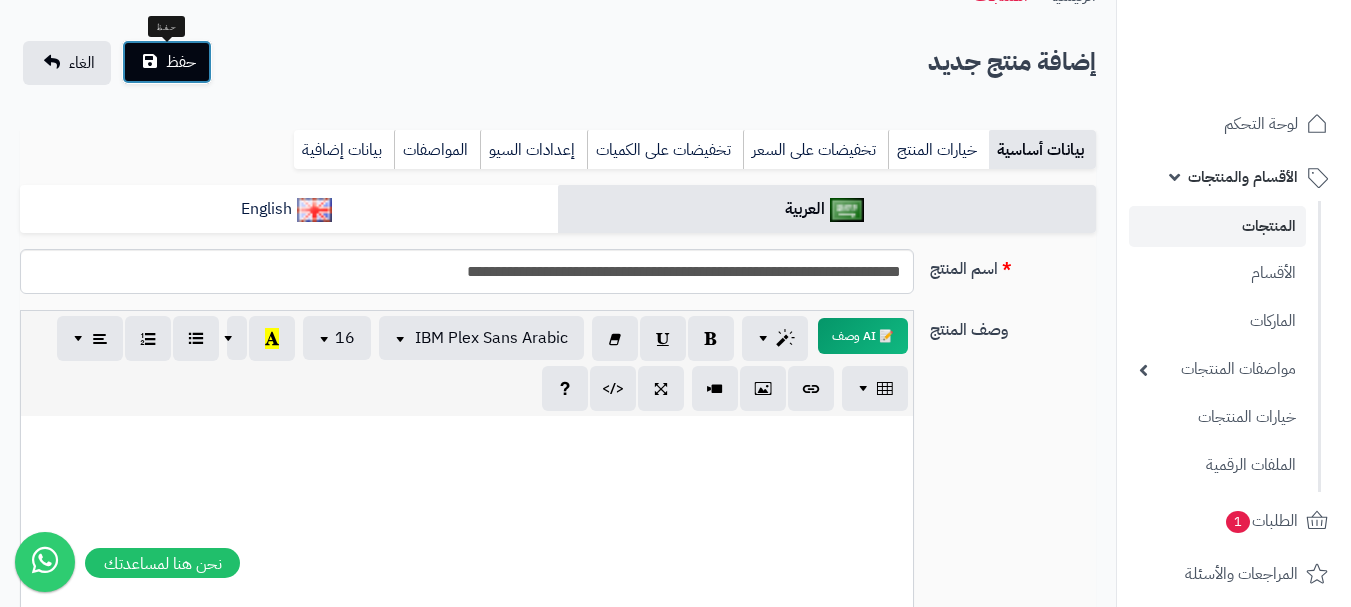 click on "حفظ" at bounding box center (181, 62) 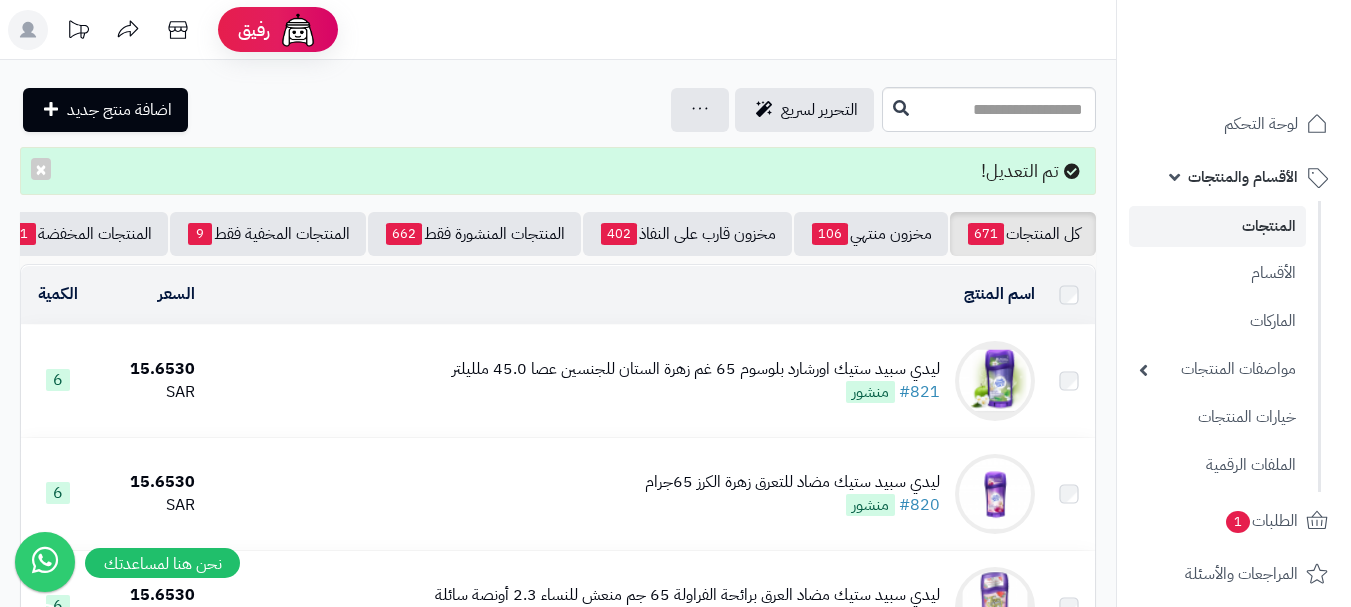 scroll, scrollTop: 0, scrollLeft: 0, axis: both 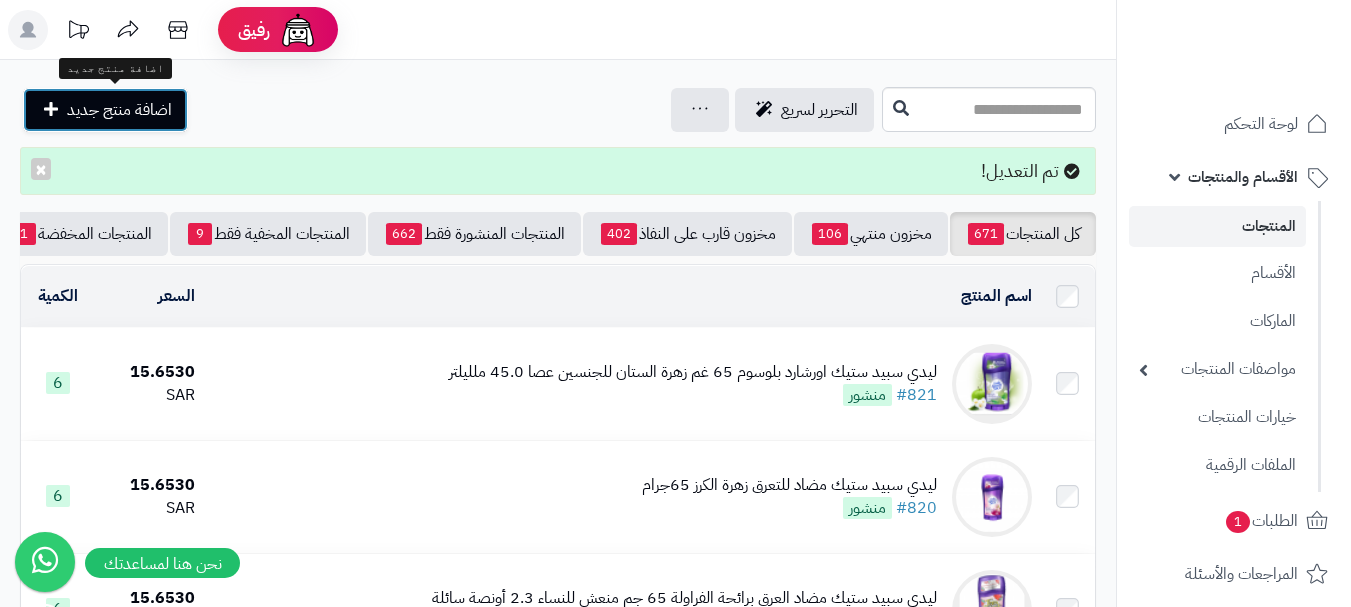 click at bounding box center (51, 109) 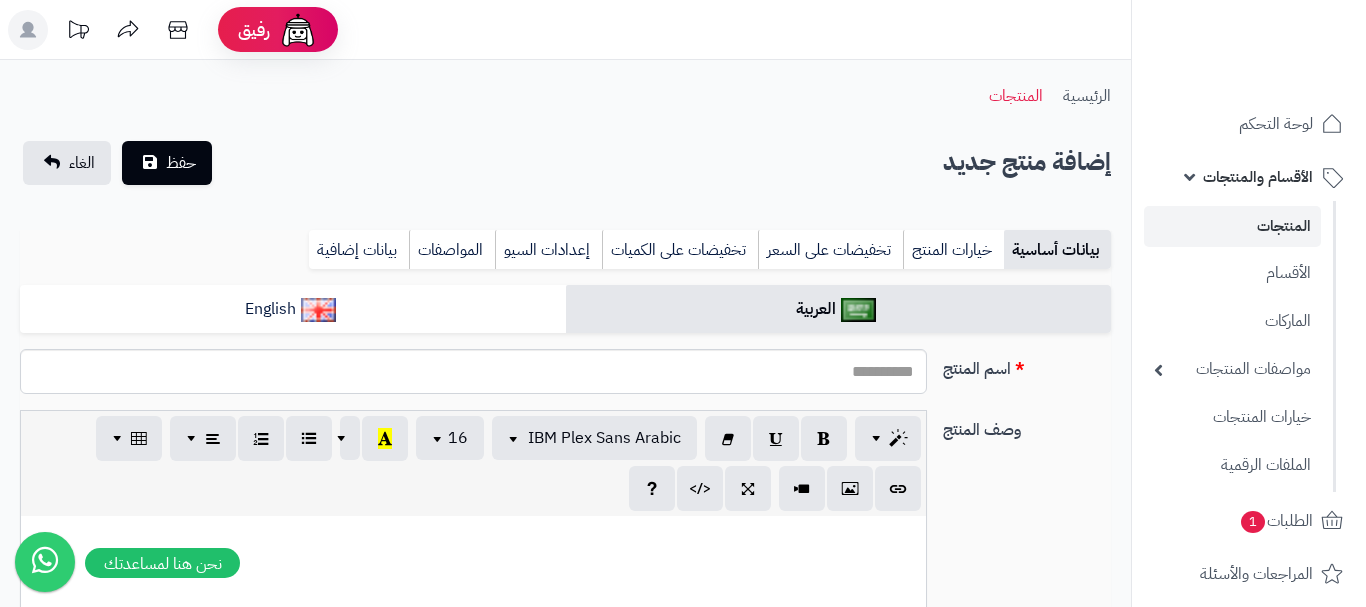 select 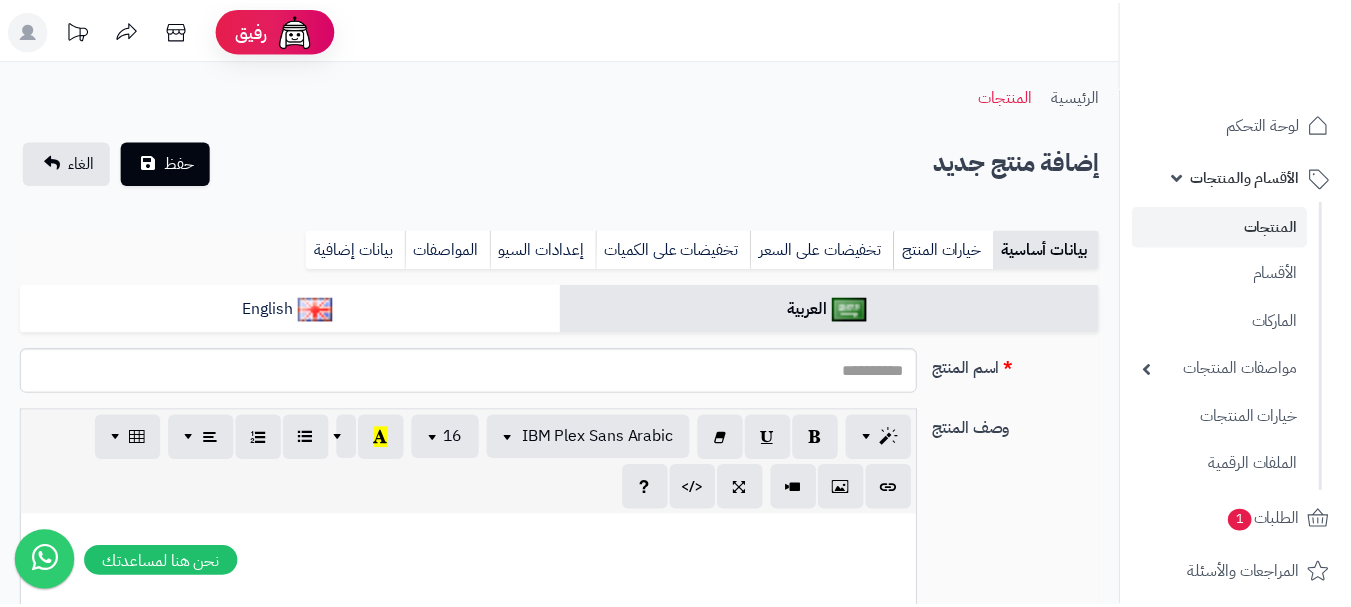 scroll, scrollTop: 0, scrollLeft: 0, axis: both 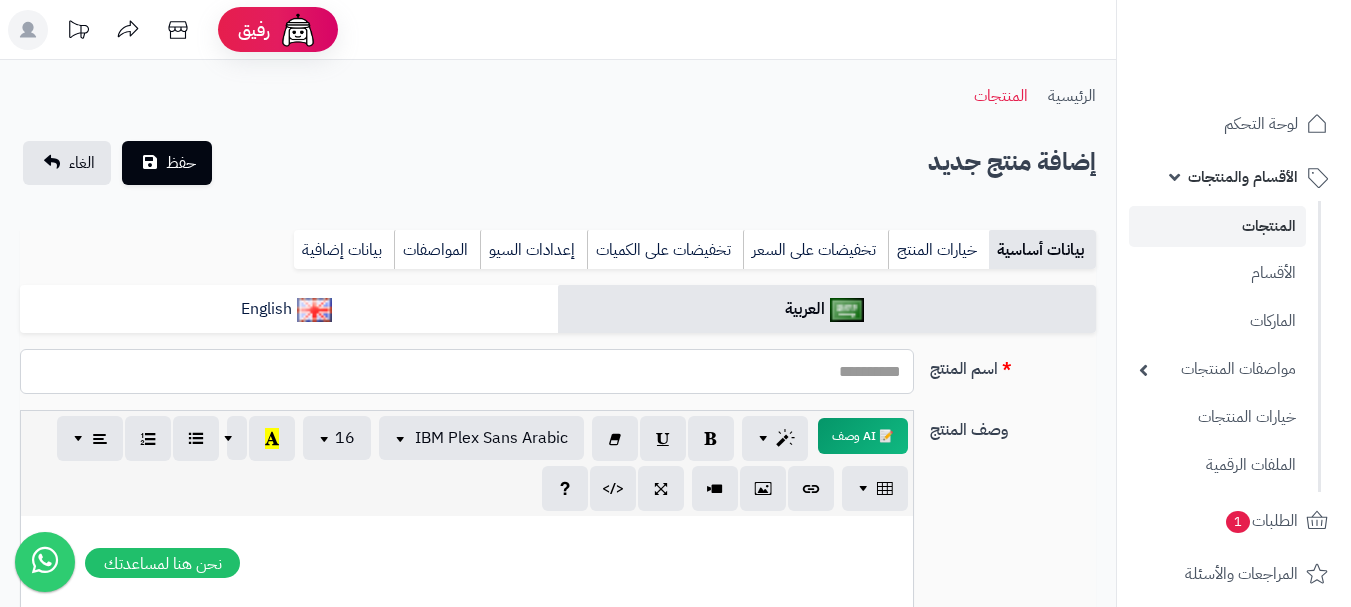 paste on "**********" 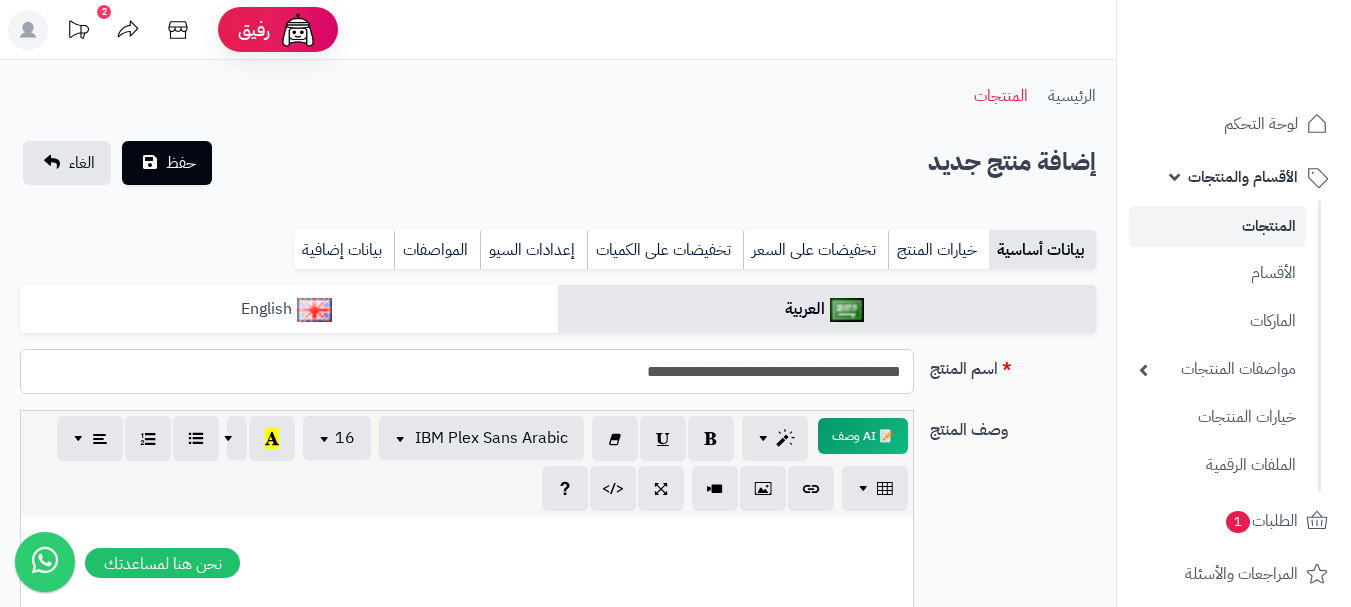 type on "**********" 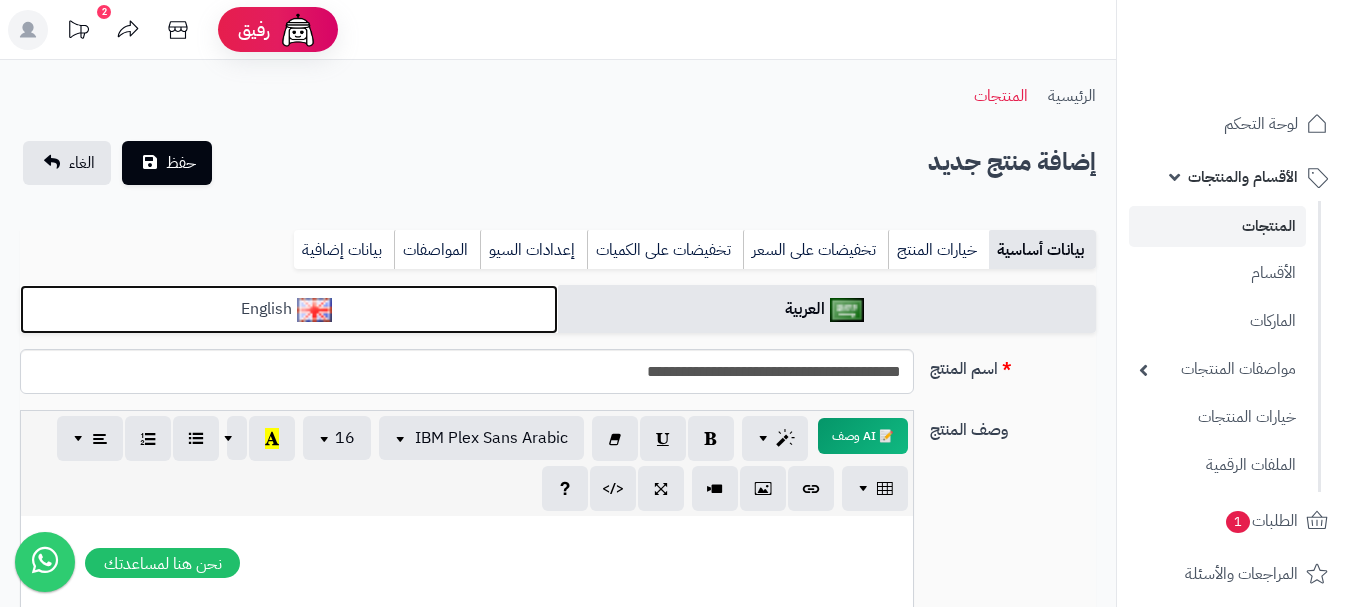 click on "English" at bounding box center [289, 309] 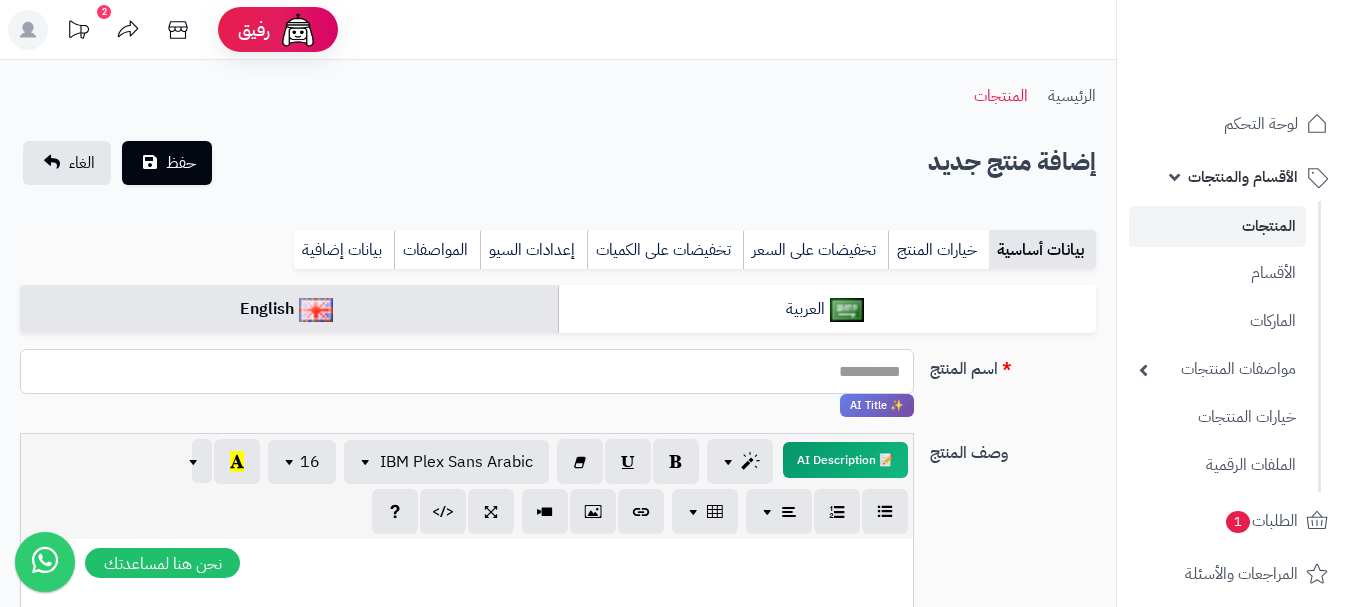paste on "**********" 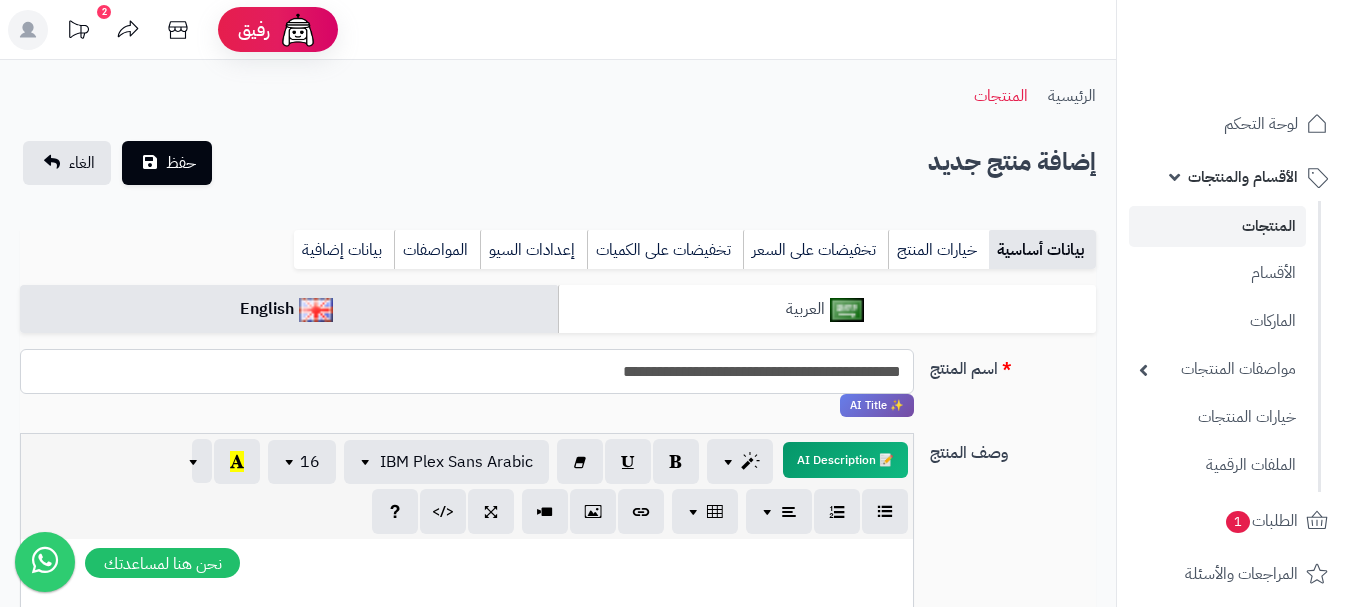 type on "**********" 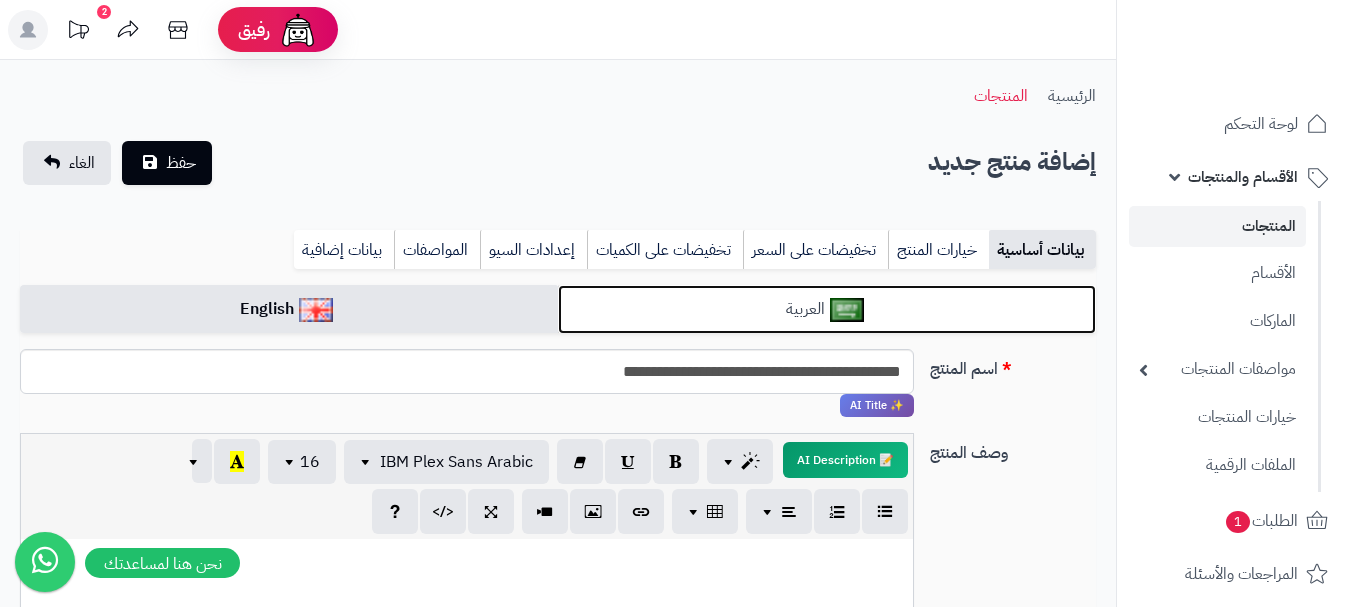 click at bounding box center (847, 310) 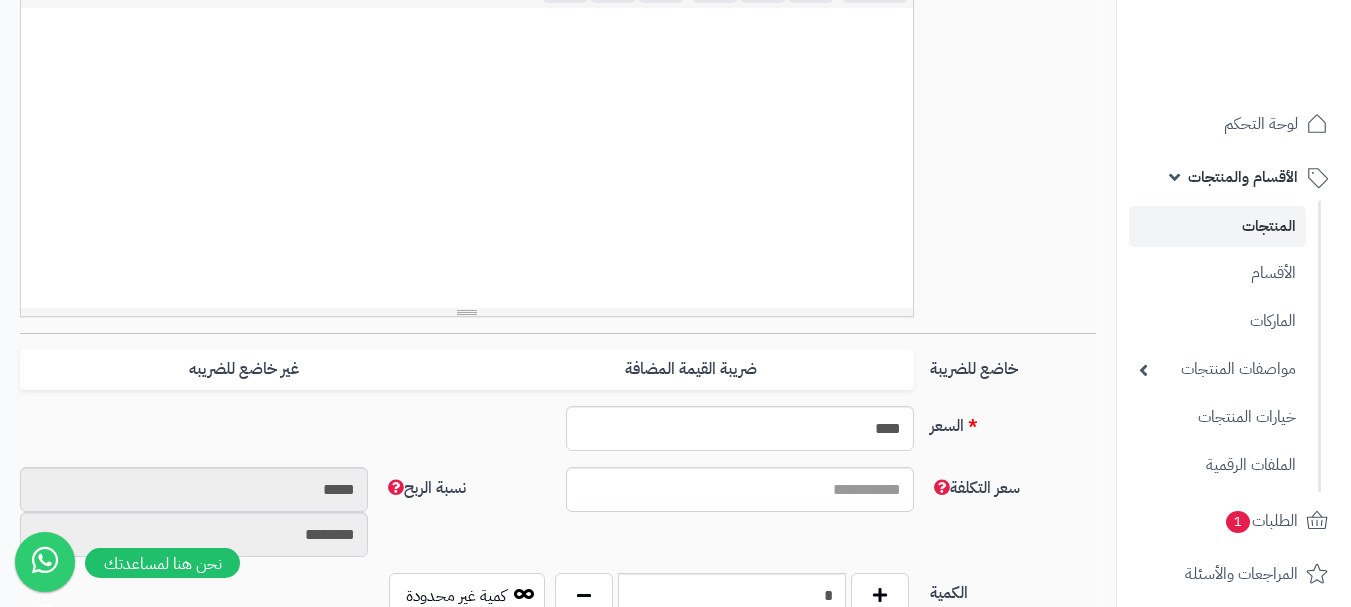 scroll, scrollTop: 600, scrollLeft: 0, axis: vertical 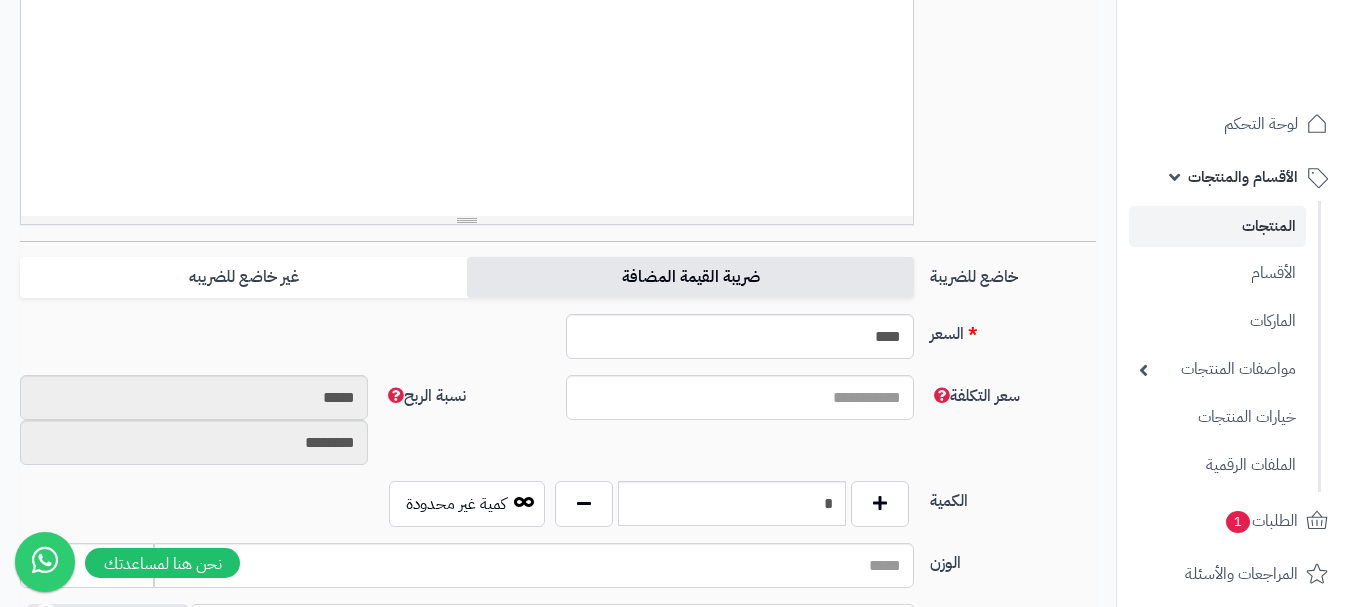 click on "ضريبة القيمة المضافة" at bounding box center [690, 277] 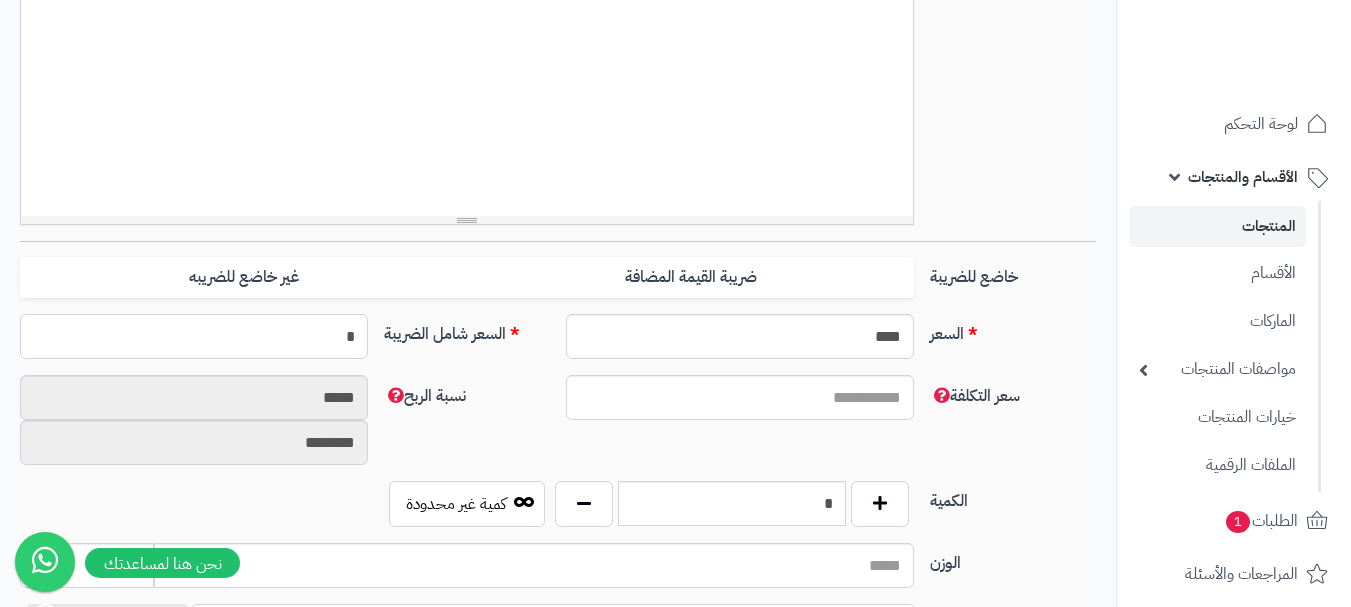 click on "*" at bounding box center (194, 336) 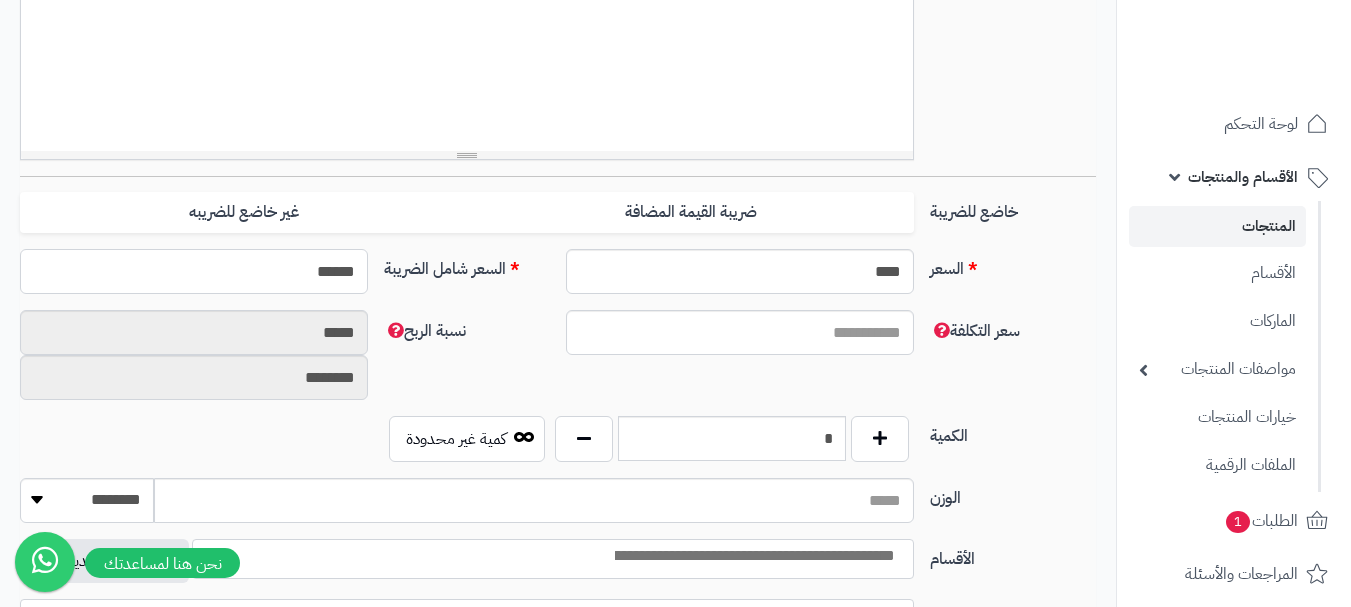 scroll, scrollTop: 700, scrollLeft: 0, axis: vertical 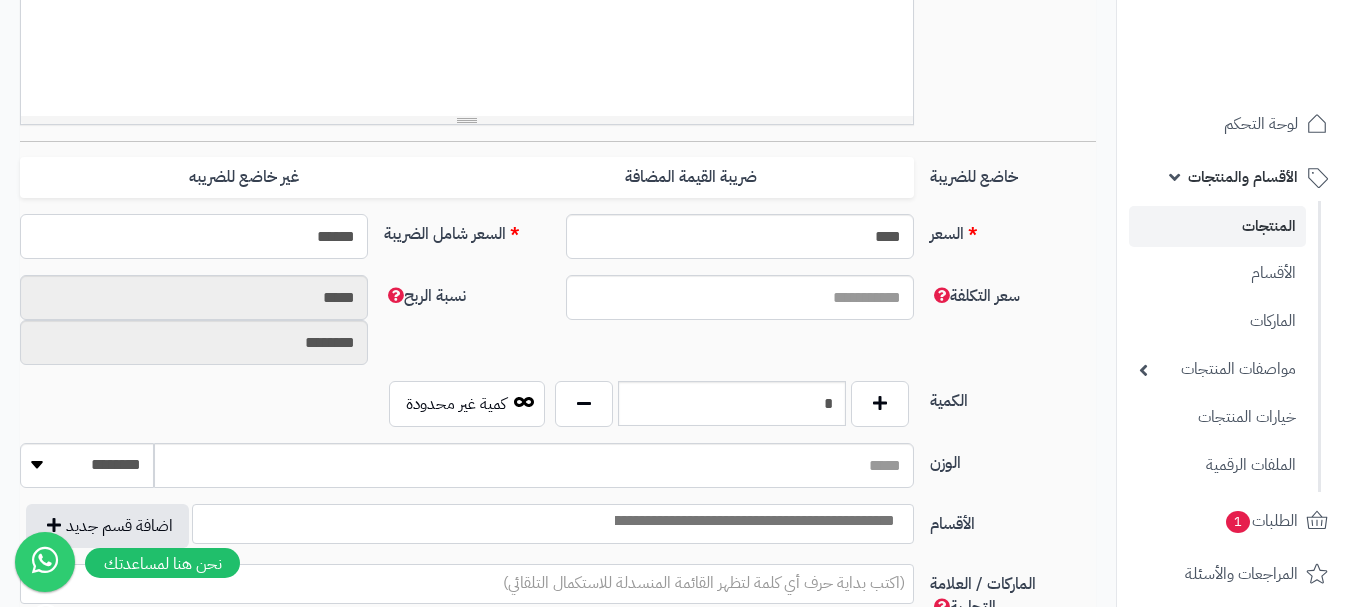 type on "******" 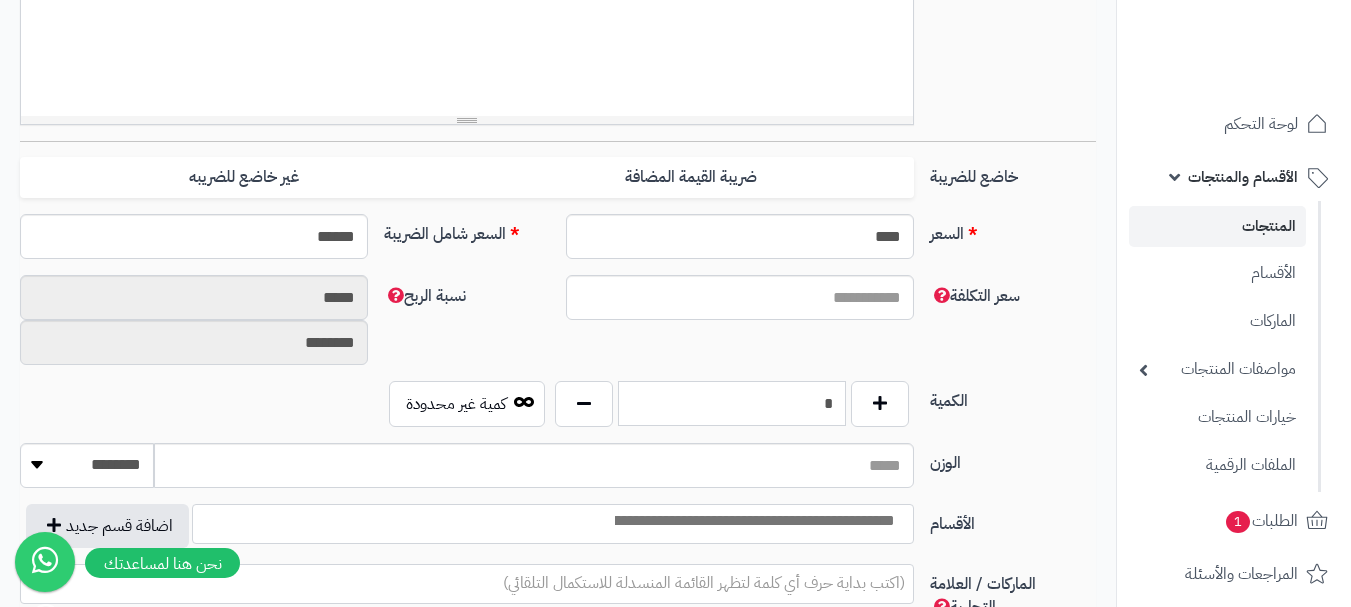click on "*" at bounding box center [732, 403] 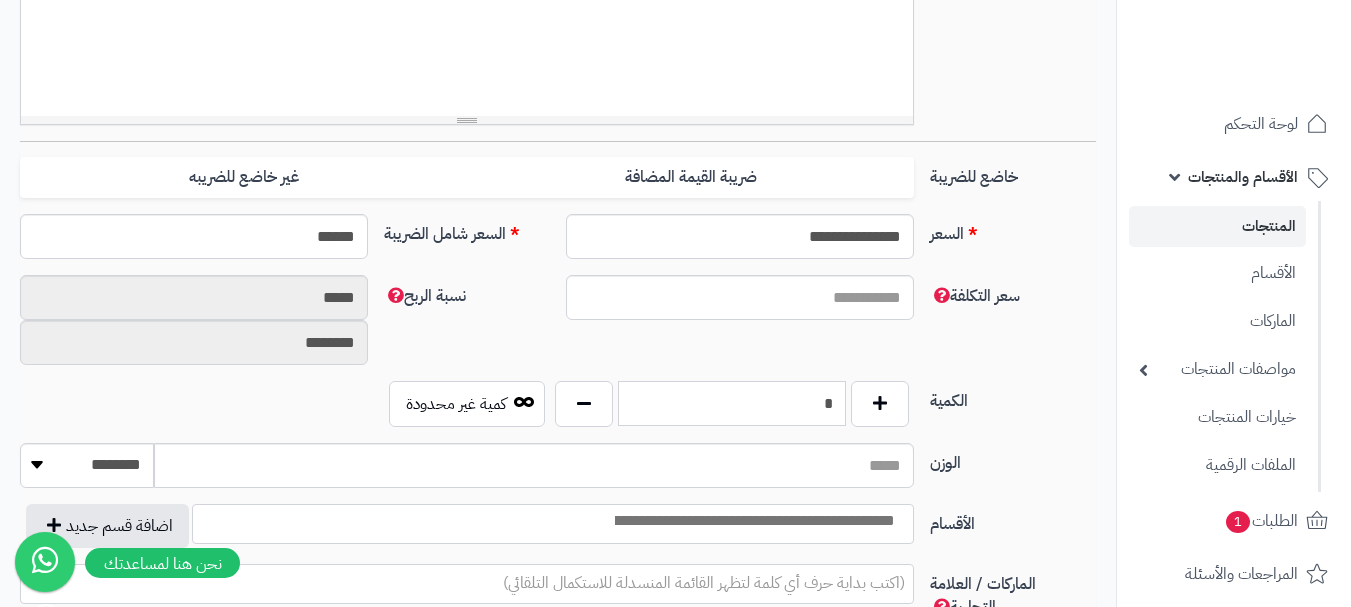 click on "*" at bounding box center (732, 403) 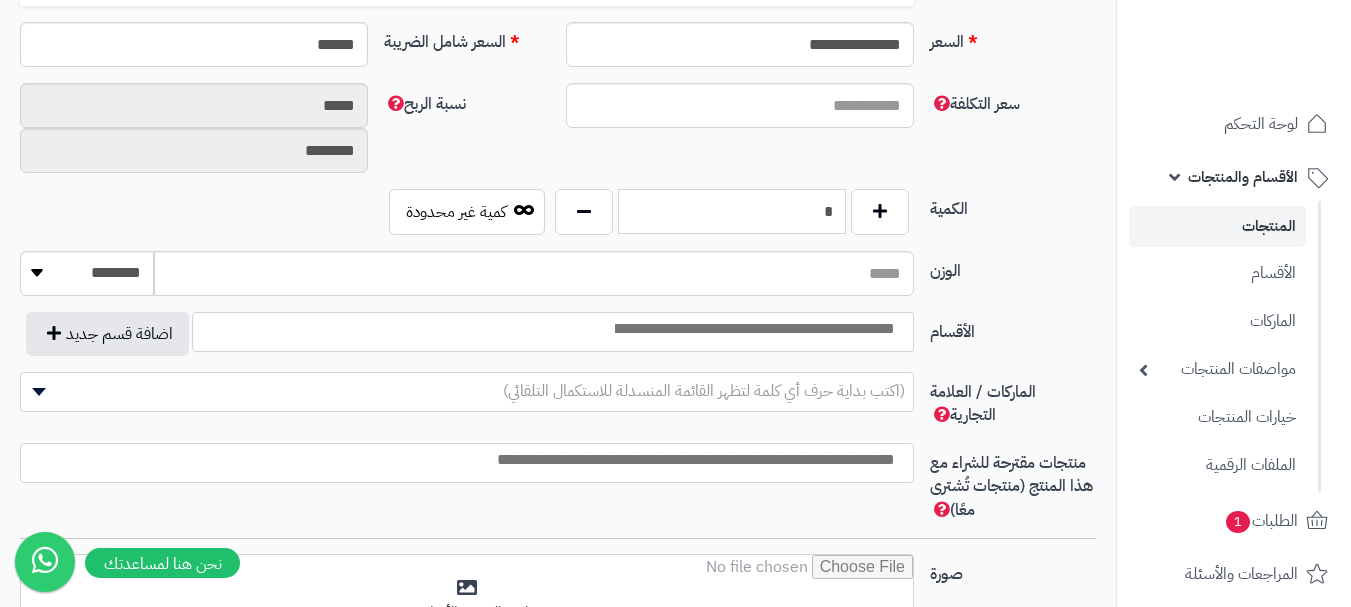 scroll, scrollTop: 900, scrollLeft: 0, axis: vertical 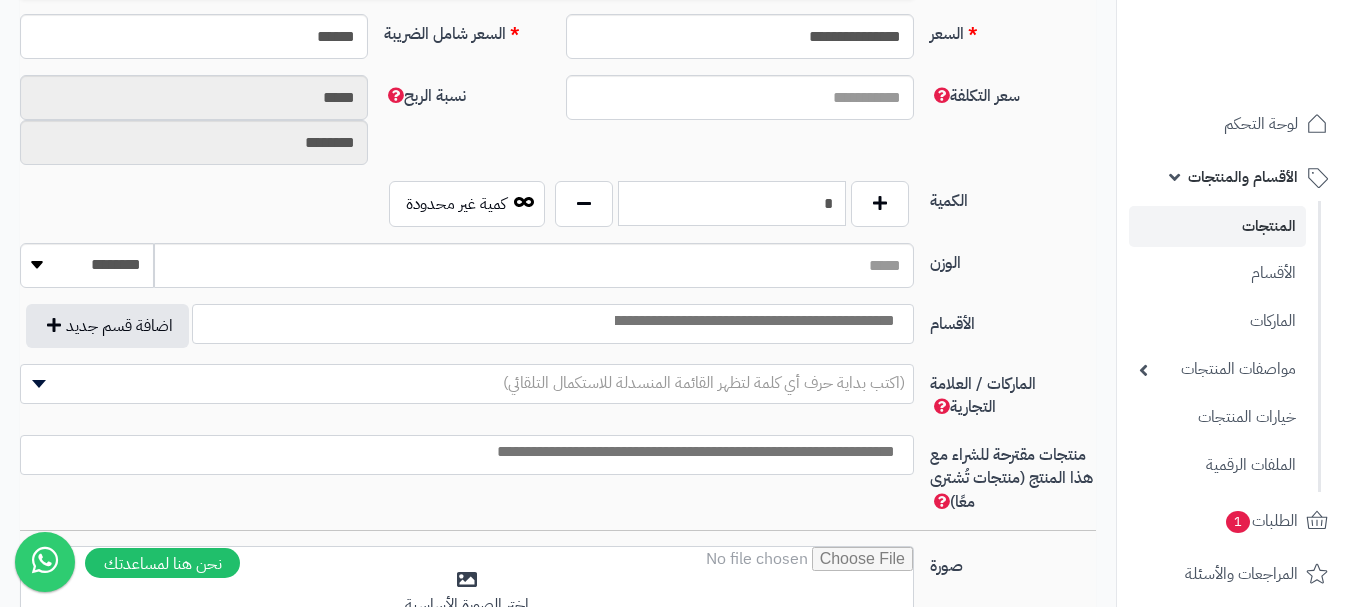 type on "*" 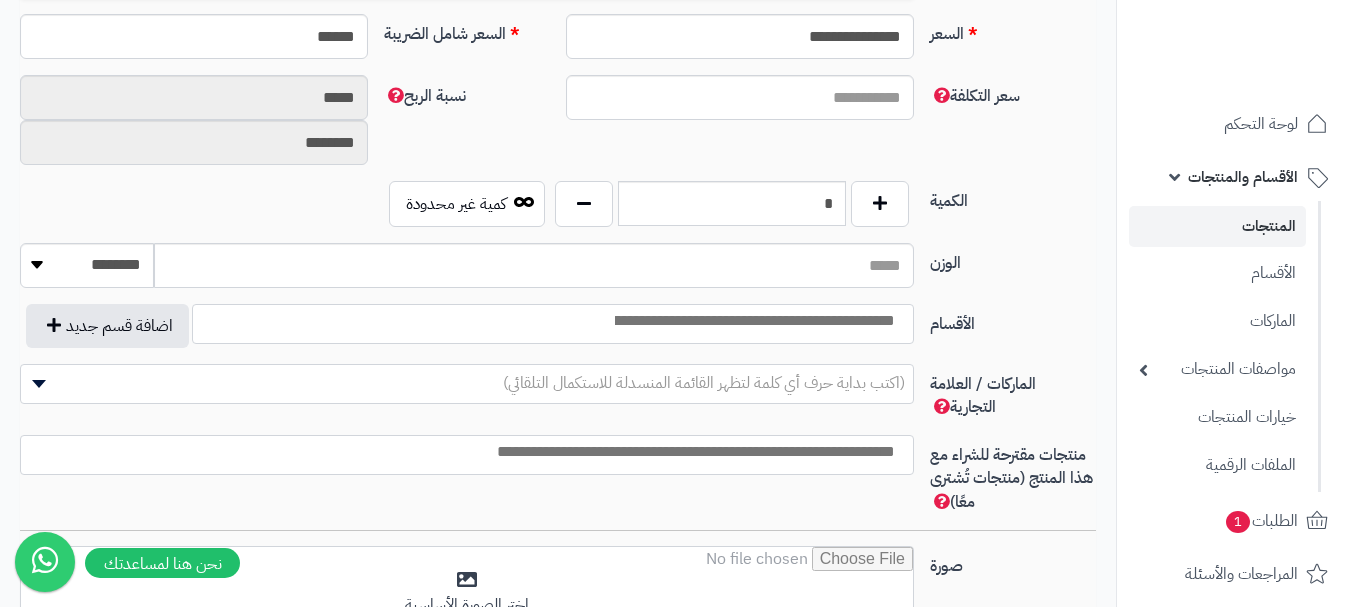 click at bounding box center [753, 321] 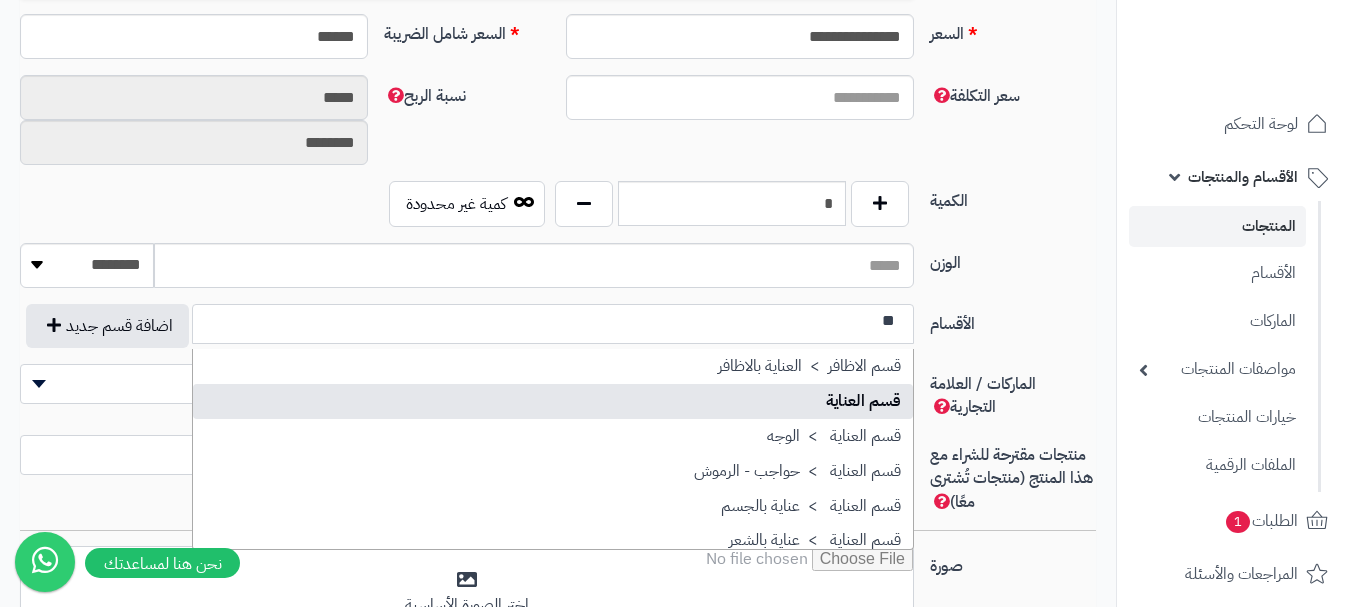 type on "**" 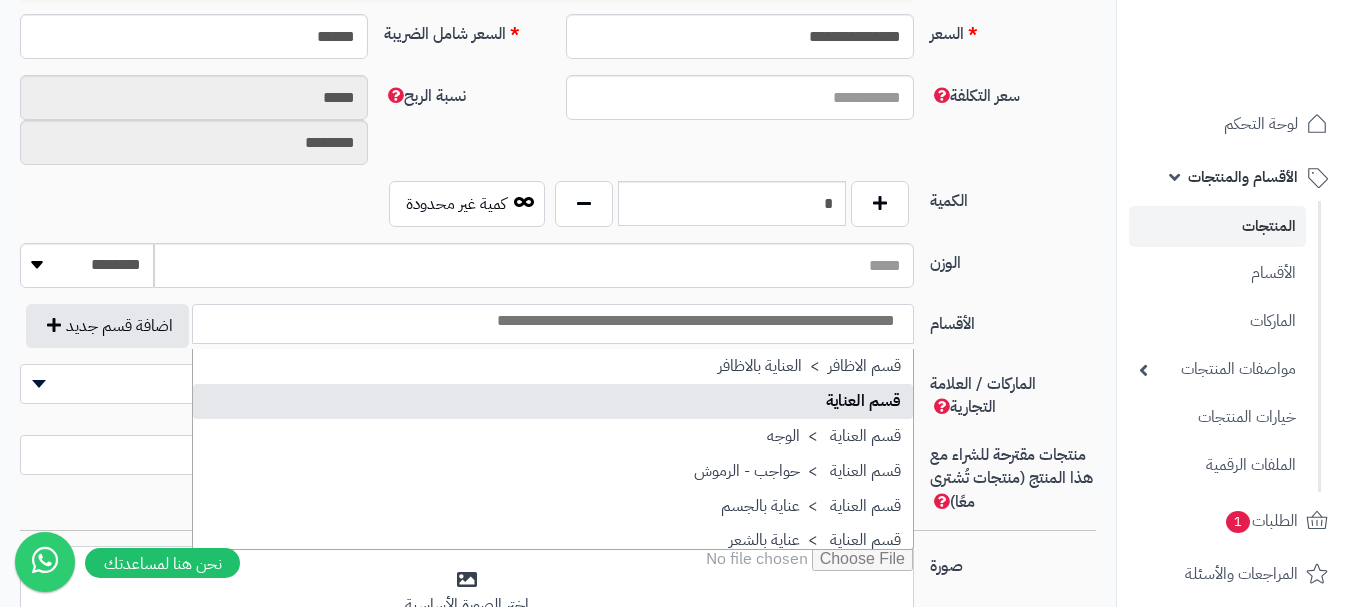scroll, scrollTop: 0, scrollLeft: 0, axis: both 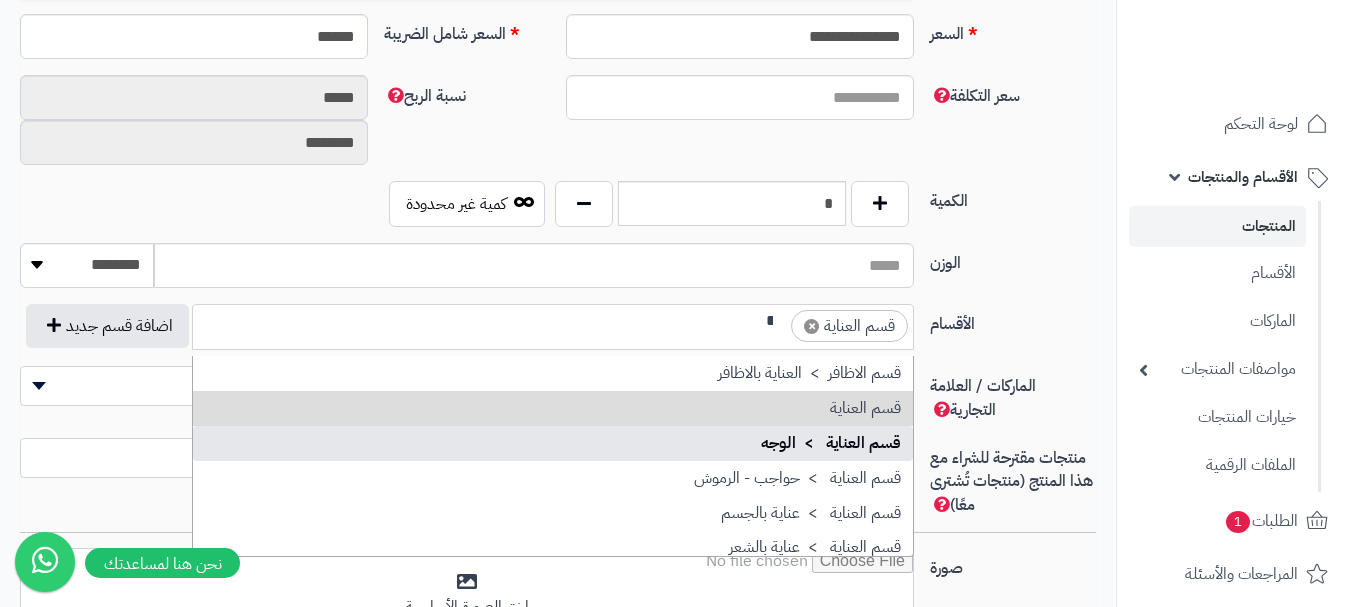 type on "**" 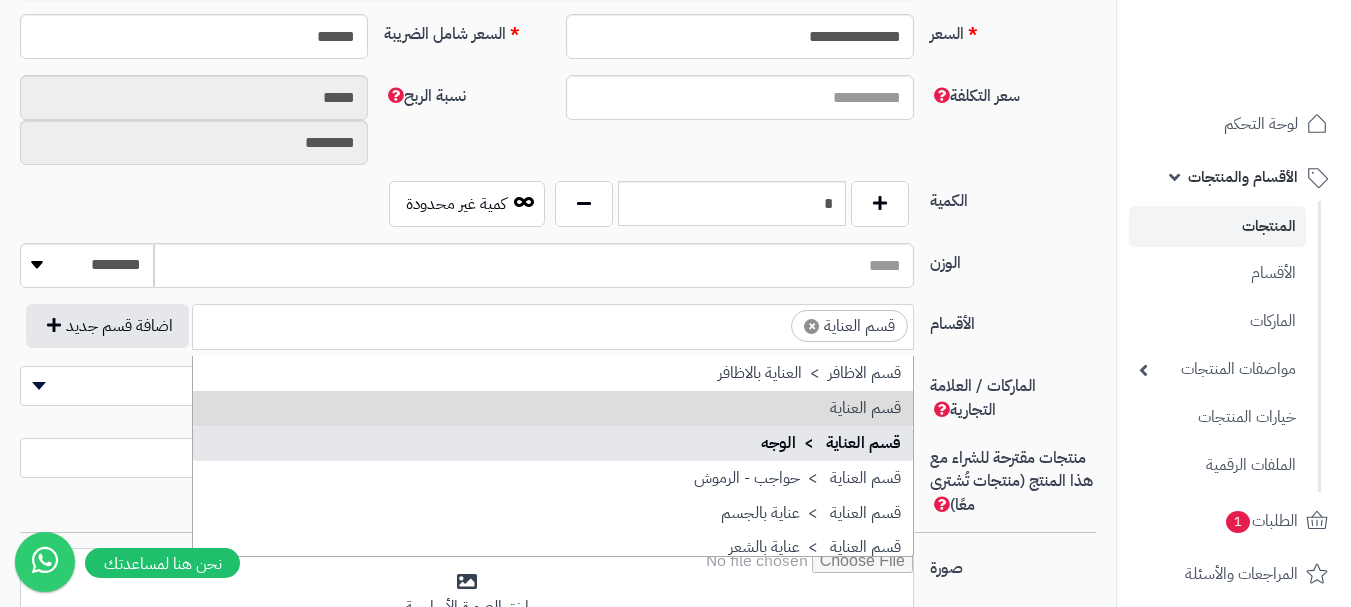 scroll, scrollTop: 0, scrollLeft: 0, axis: both 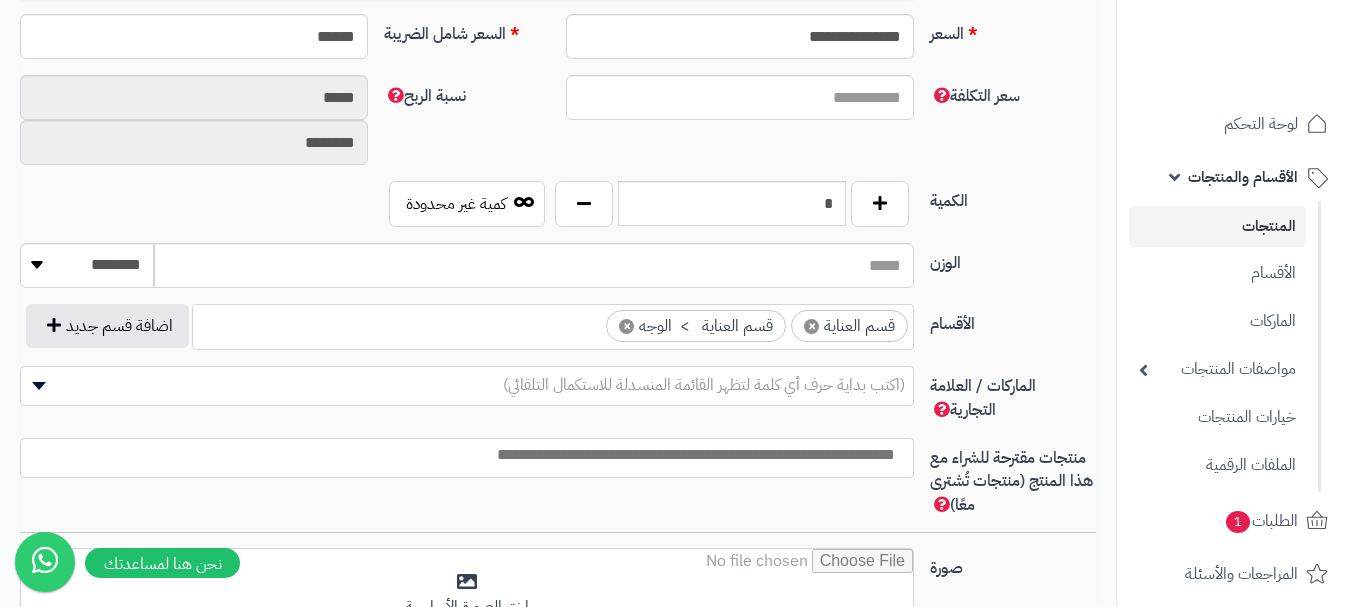 click at bounding box center [462, 455] 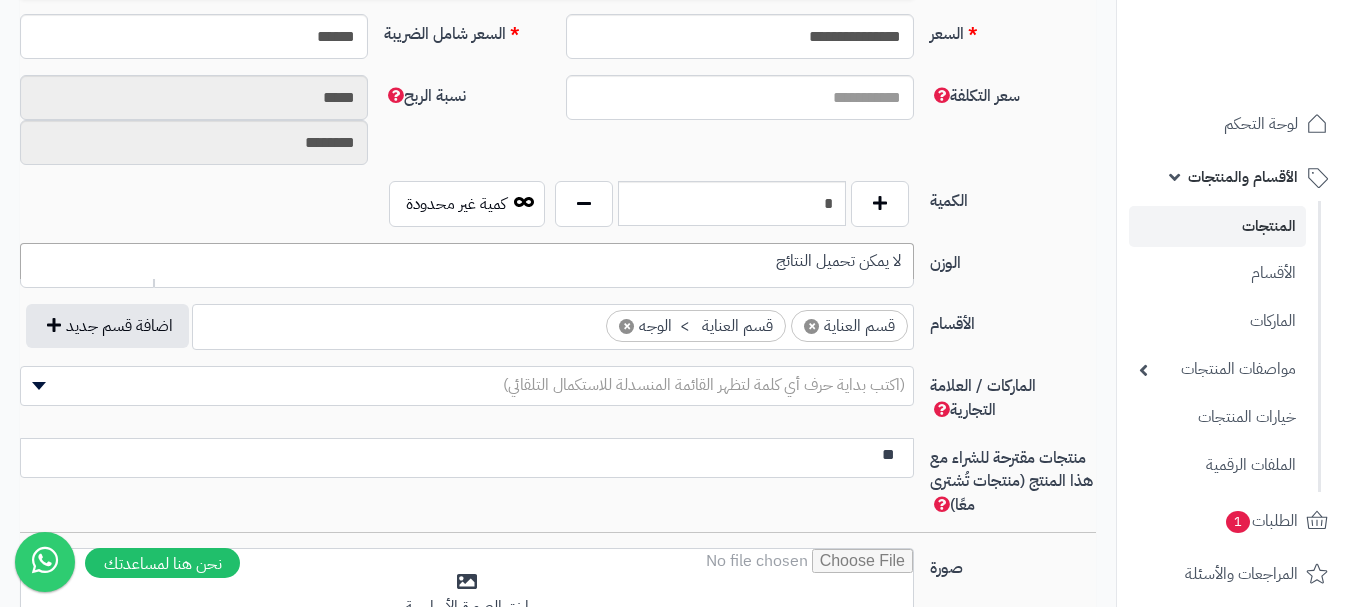 type on "*" 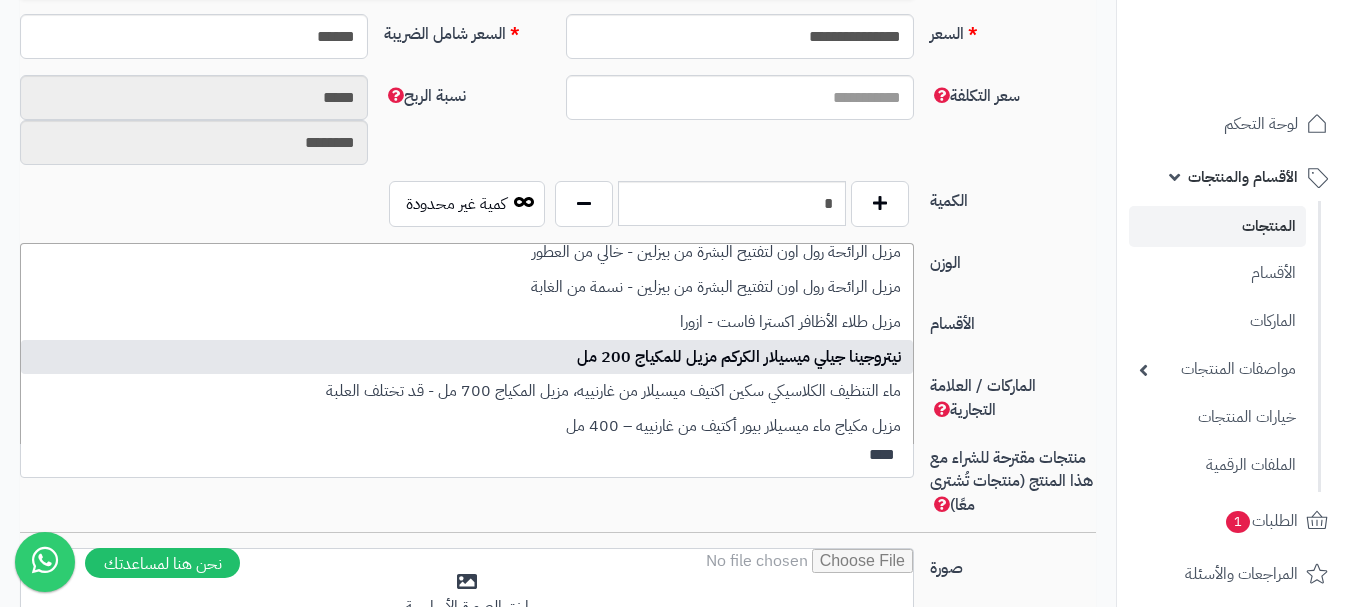 scroll, scrollTop: 148, scrollLeft: 0, axis: vertical 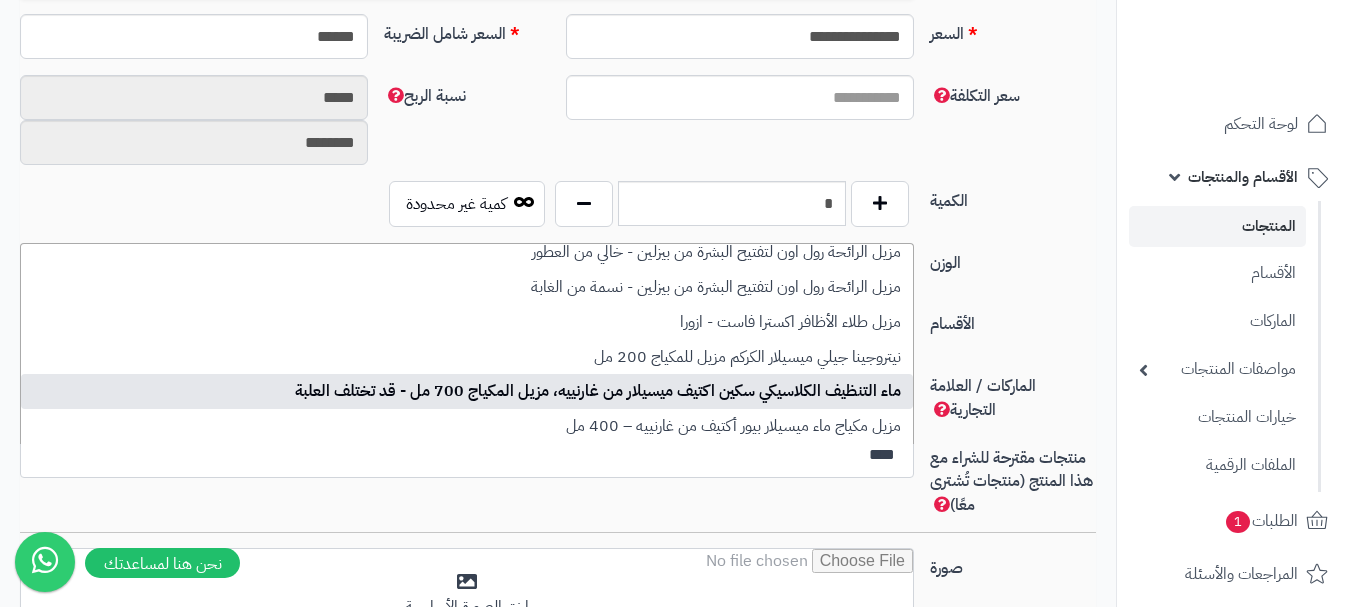 type on "****" 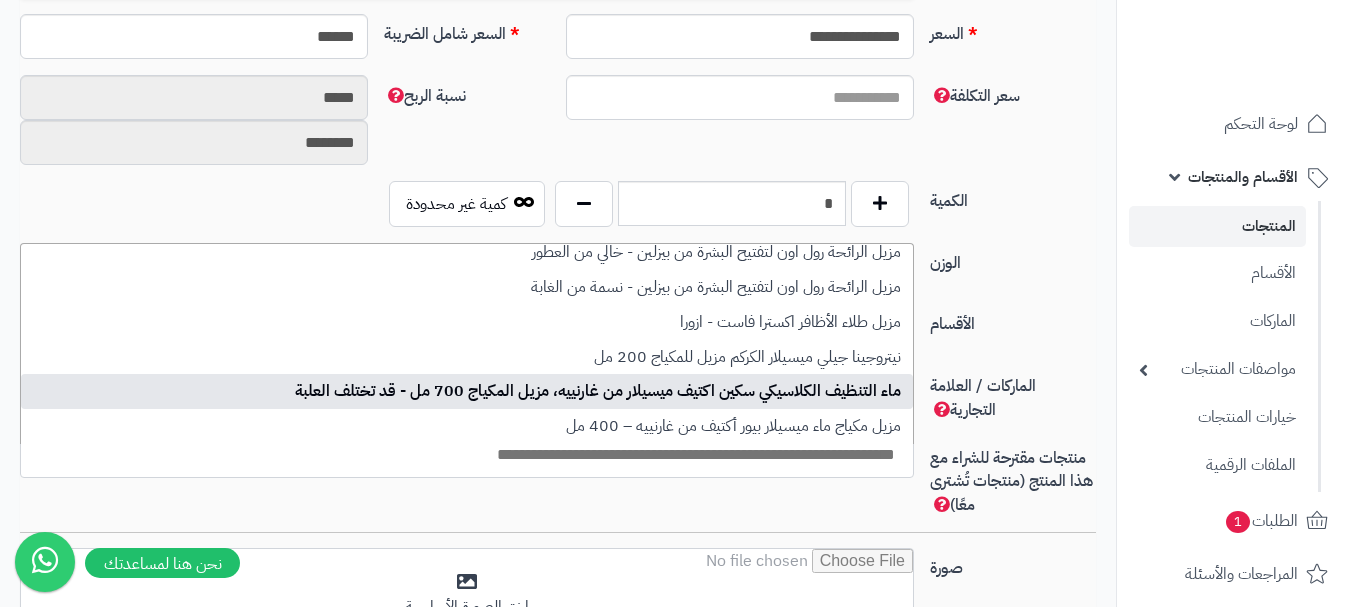scroll, scrollTop: 0, scrollLeft: 0, axis: both 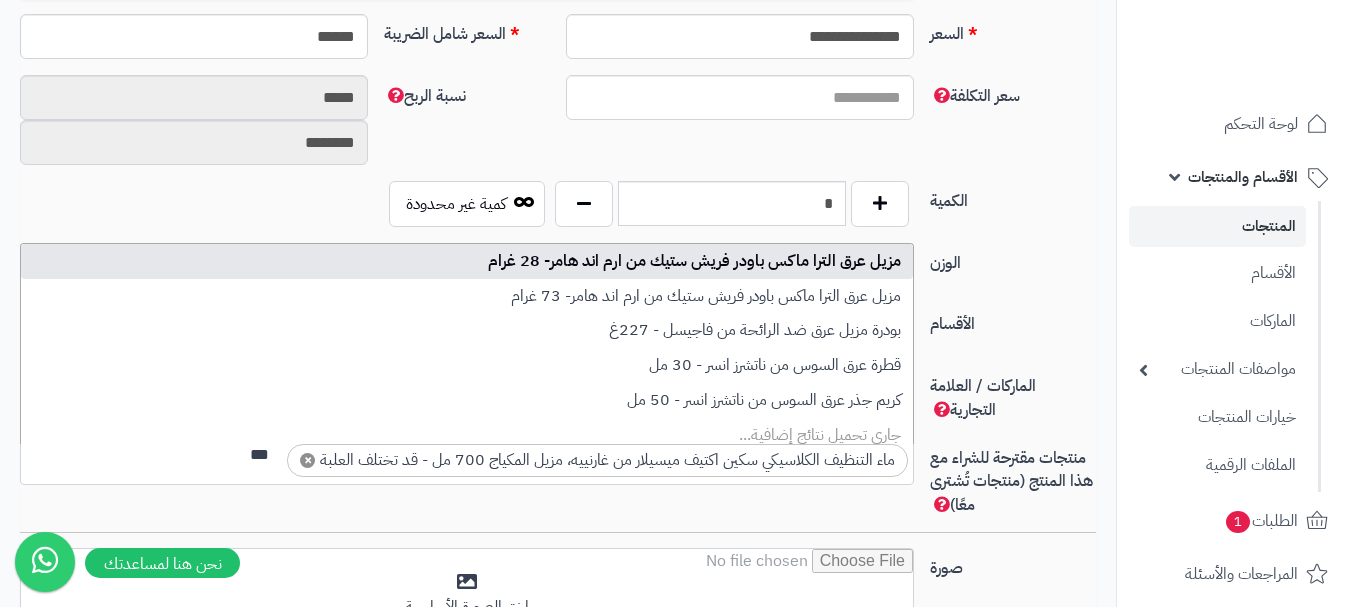 type on "***" 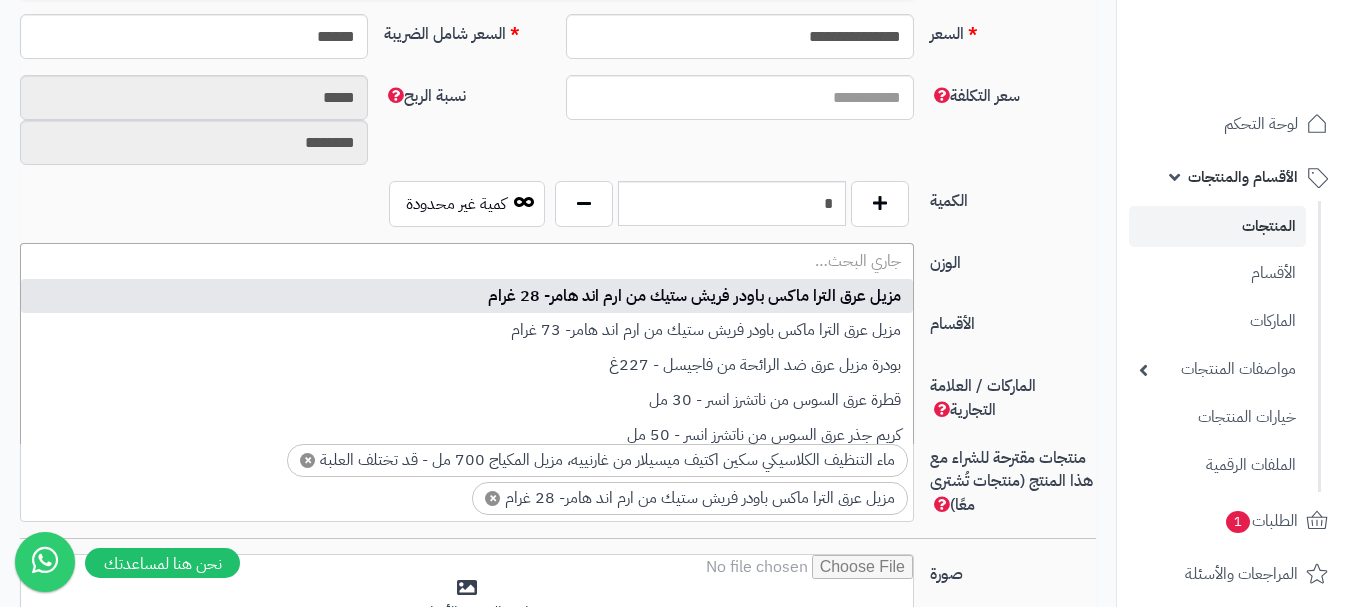 scroll, scrollTop: 0, scrollLeft: -6, axis: horizontal 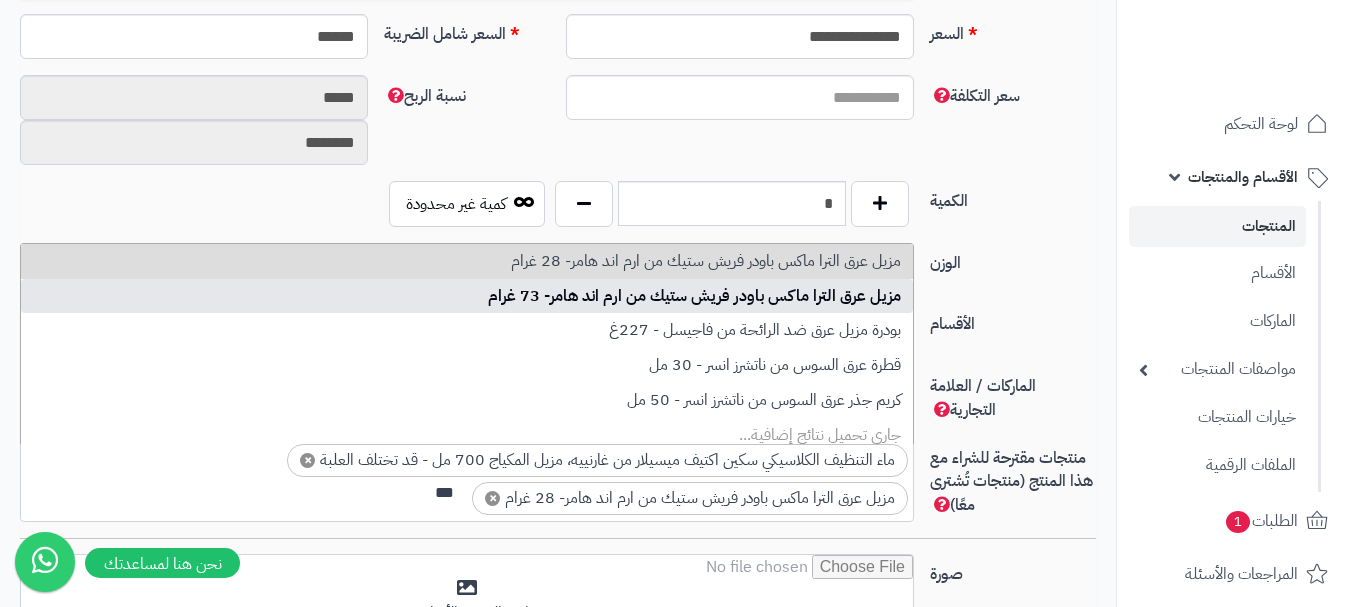 type on "***" 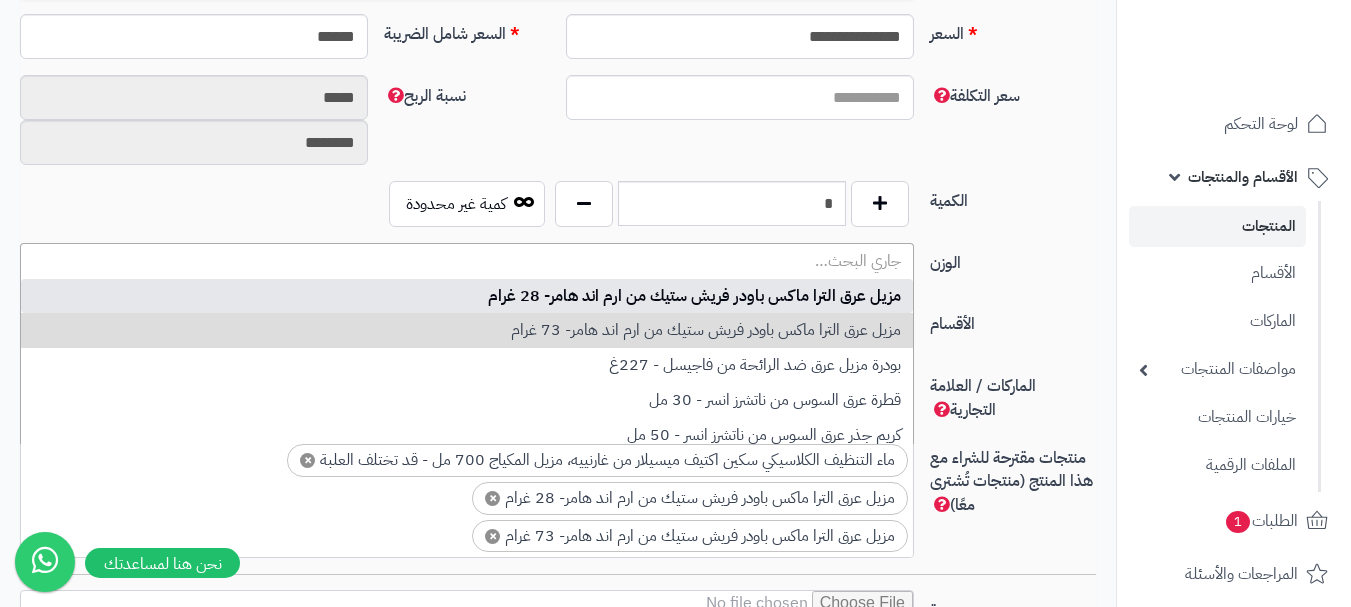 scroll, scrollTop: 0, scrollLeft: -6, axis: horizontal 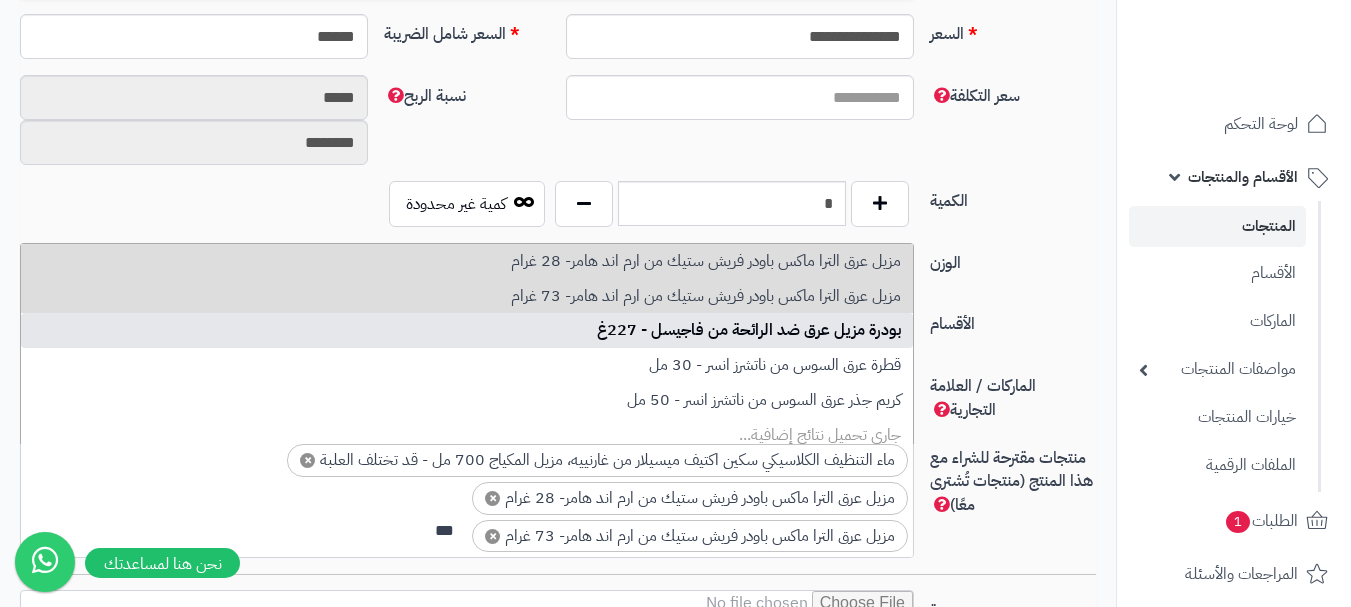 type on "***" 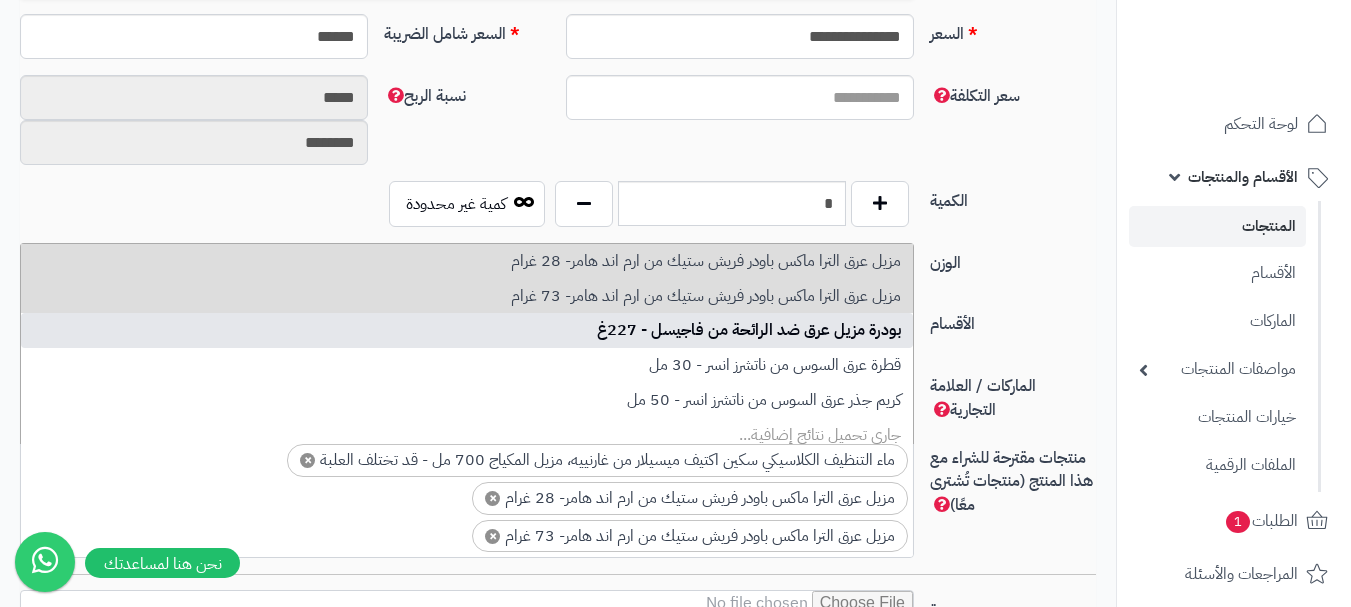 scroll, scrollTop: 0, scrollLeft: 0, axis: both 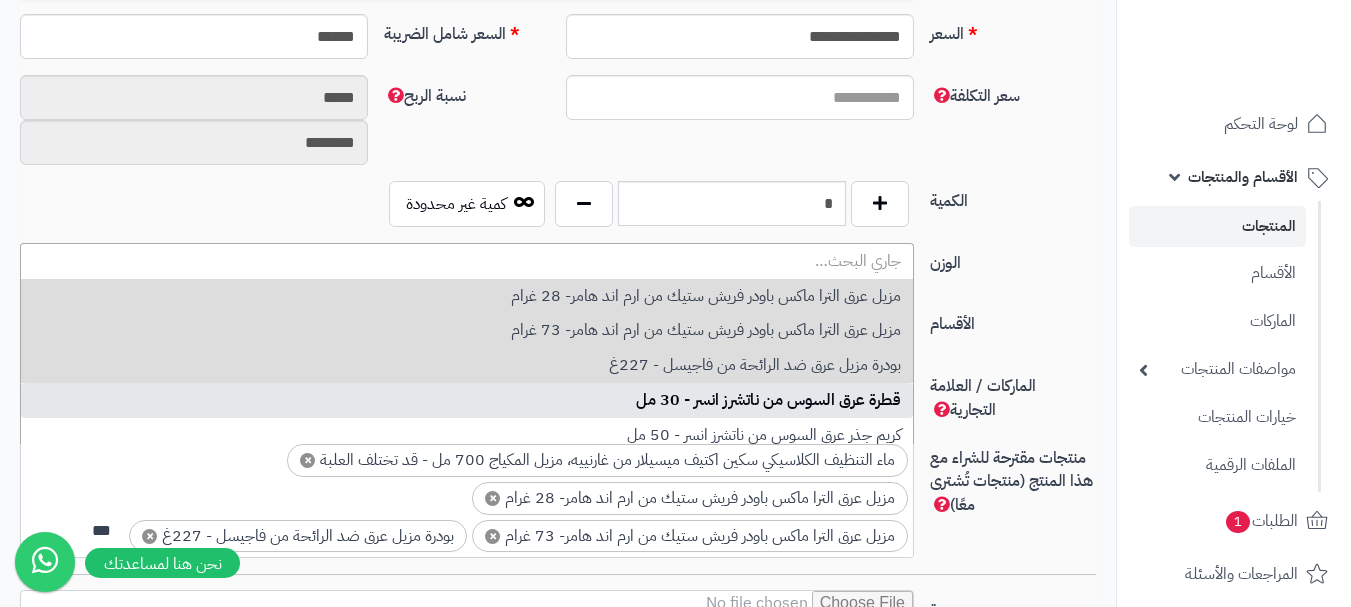 type on "***" 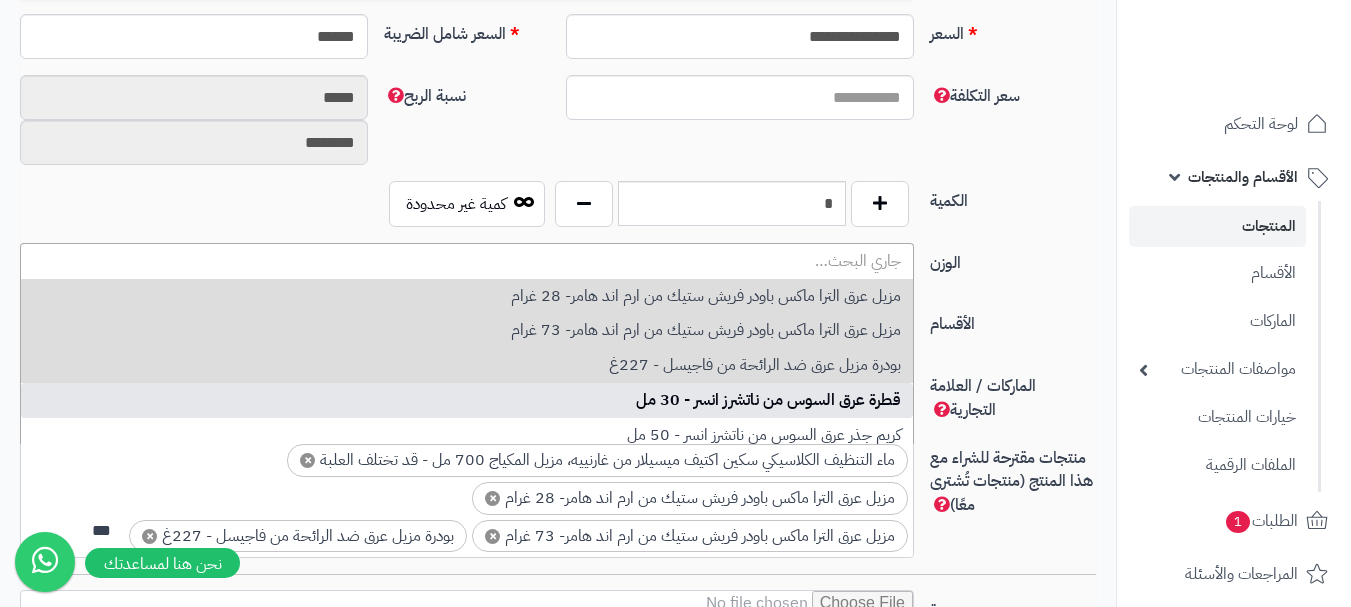 type 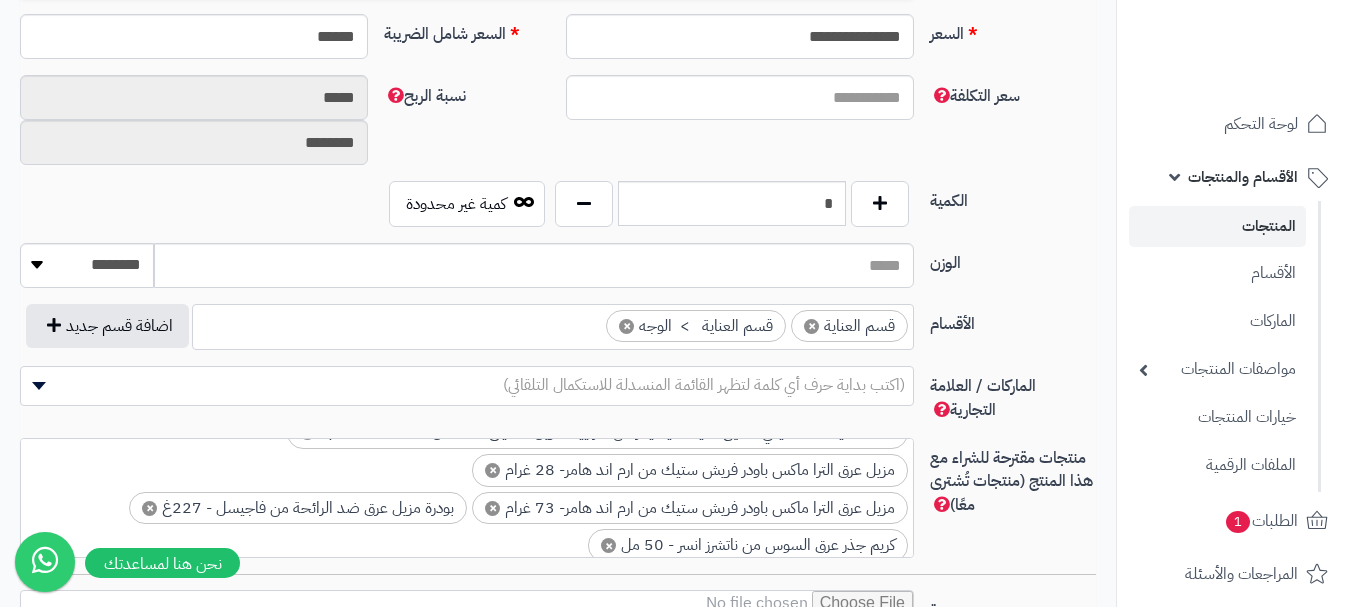 scroll, scrollTop: 40, scrollLeft: 0, axis: vertical 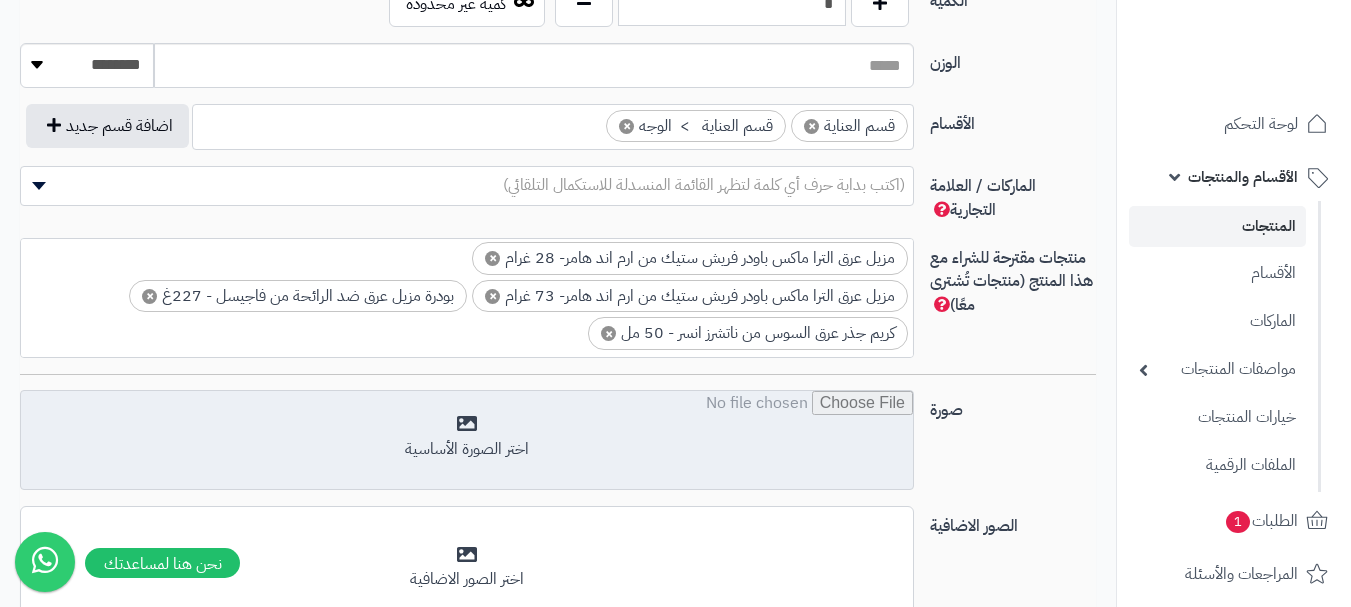 click at bounding box center [467, 441] 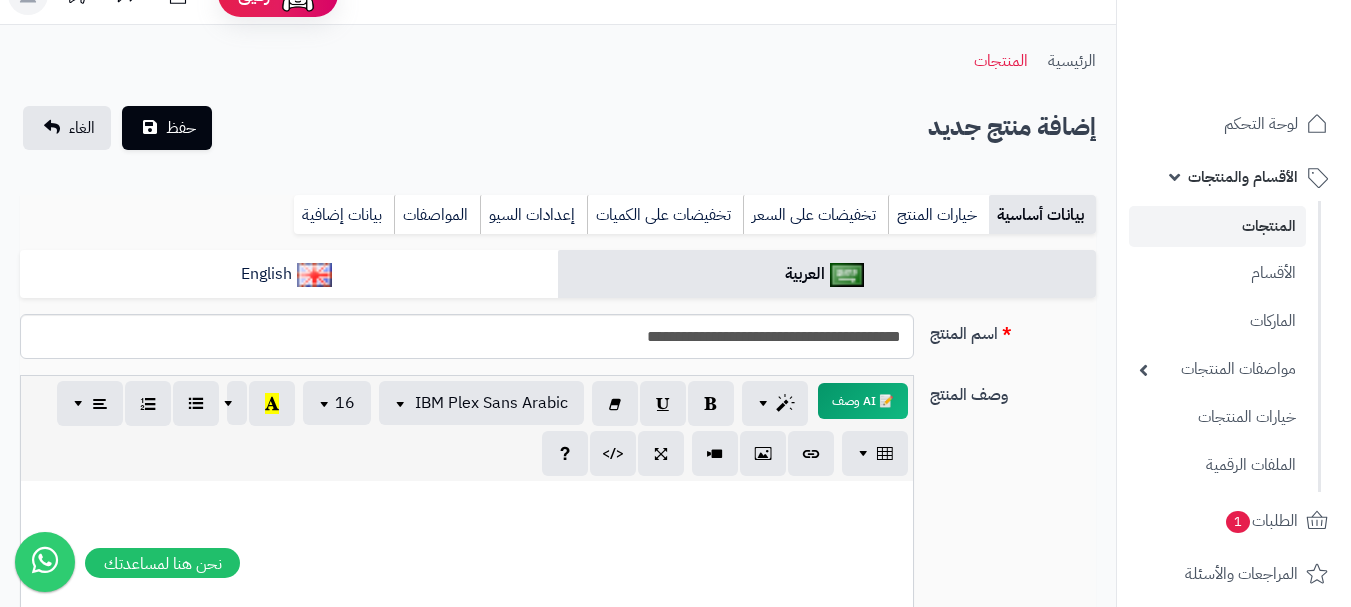 scroll, scrollTop: 0, scrollLeft: 0, axis: both 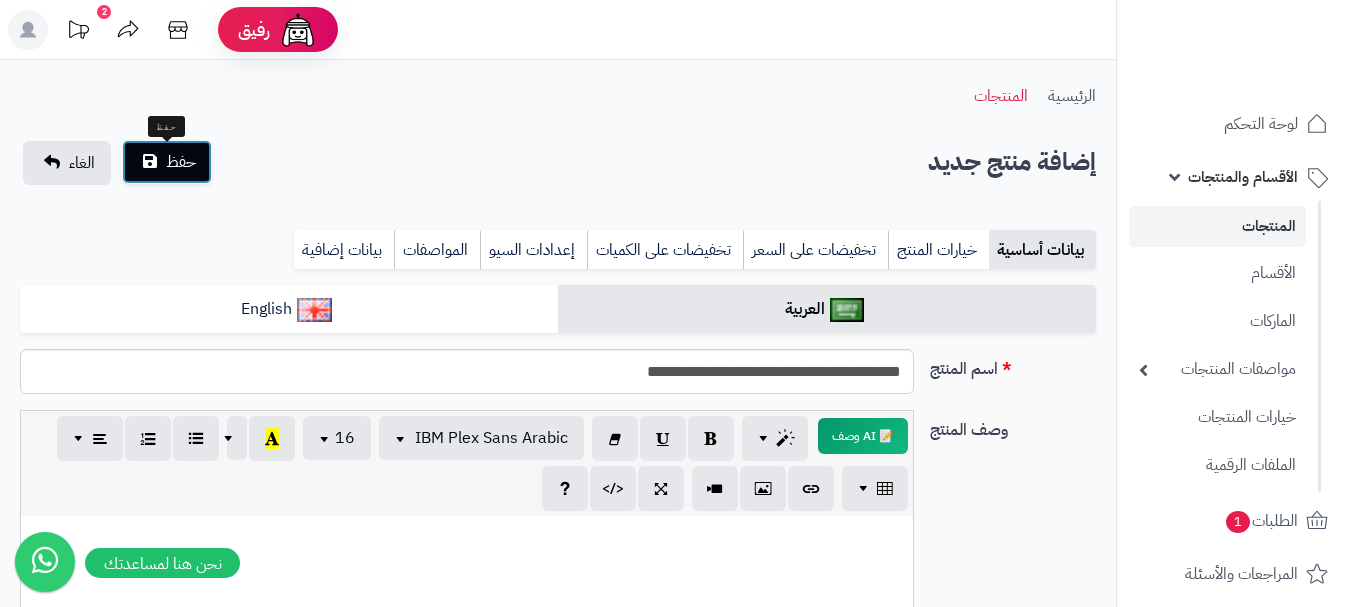 click on "حفظ" at bounding box center (167, 162) 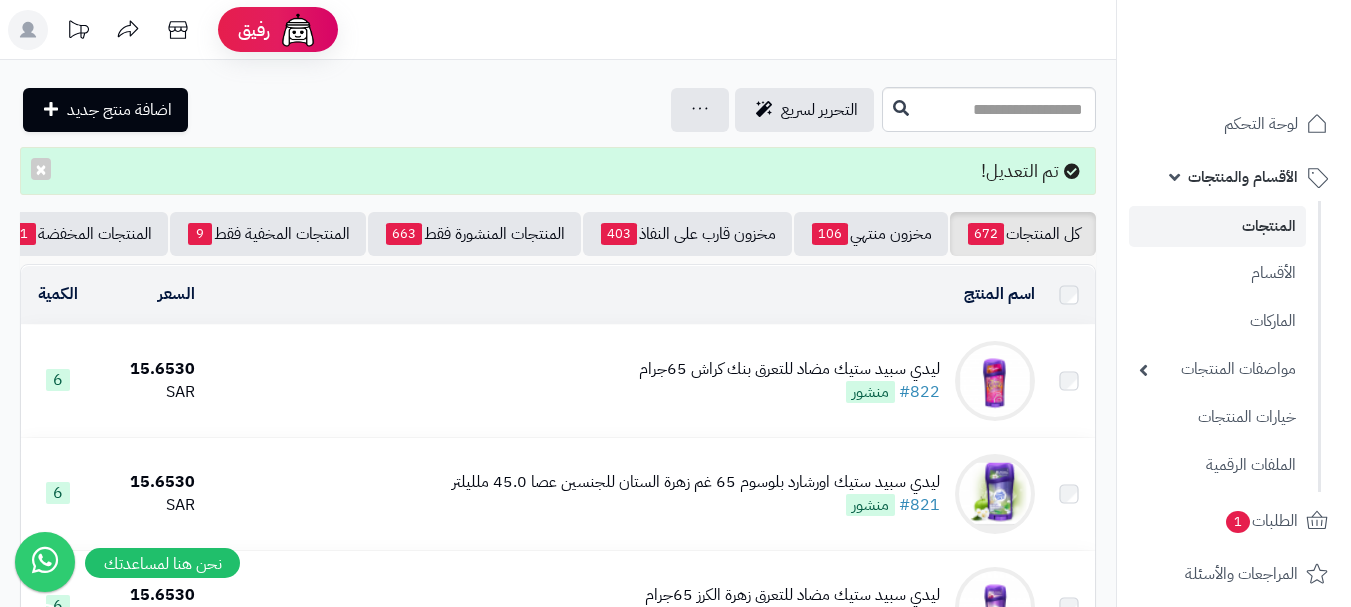 scroll, scrollTop: 0, scrollLeft: 0, axis: both 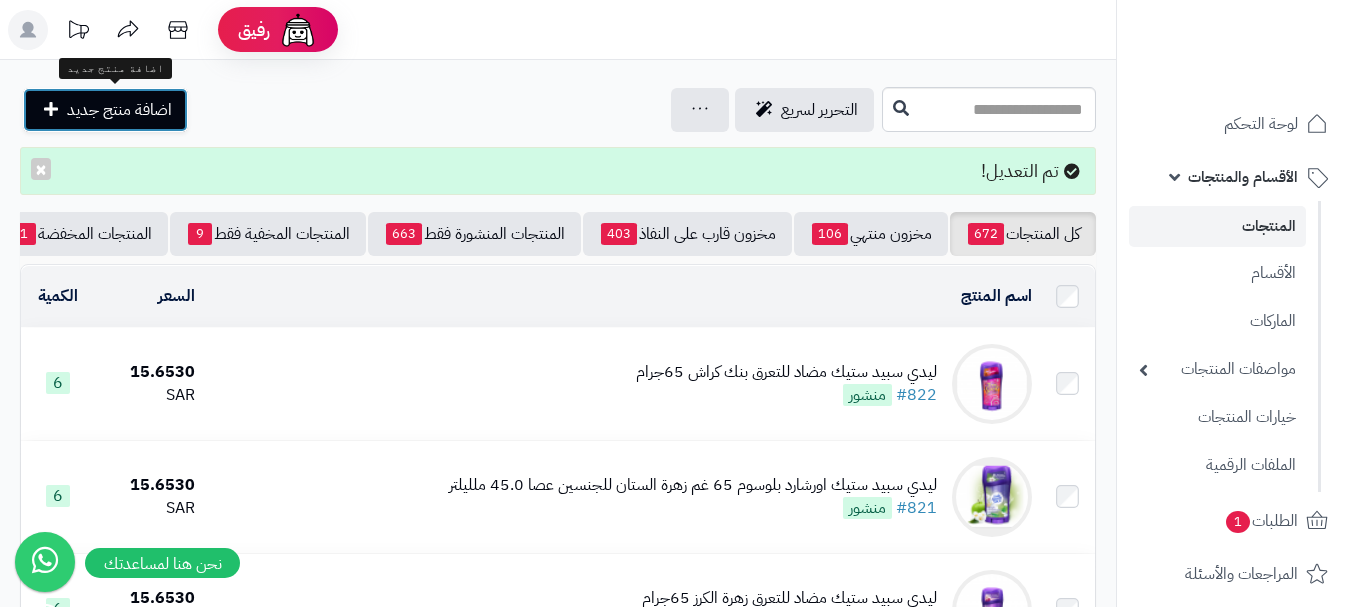 click on "اضافة منتج جديد" at bounding box center (105, 110) 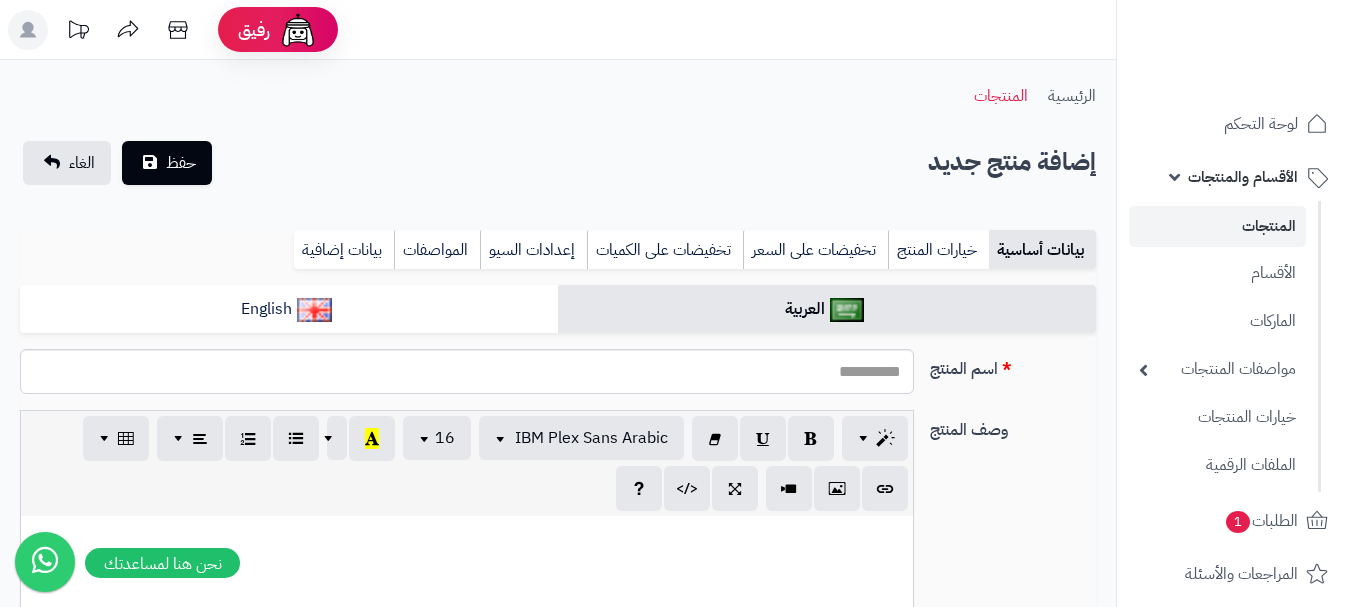 select 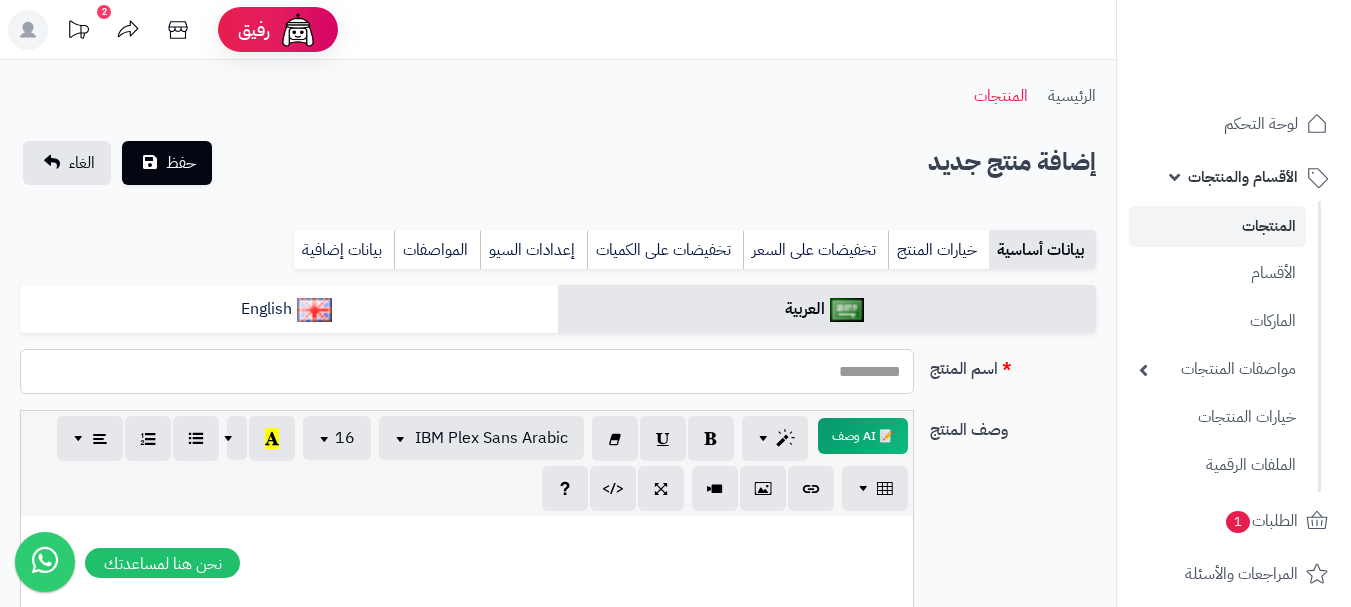 paste on "**********" 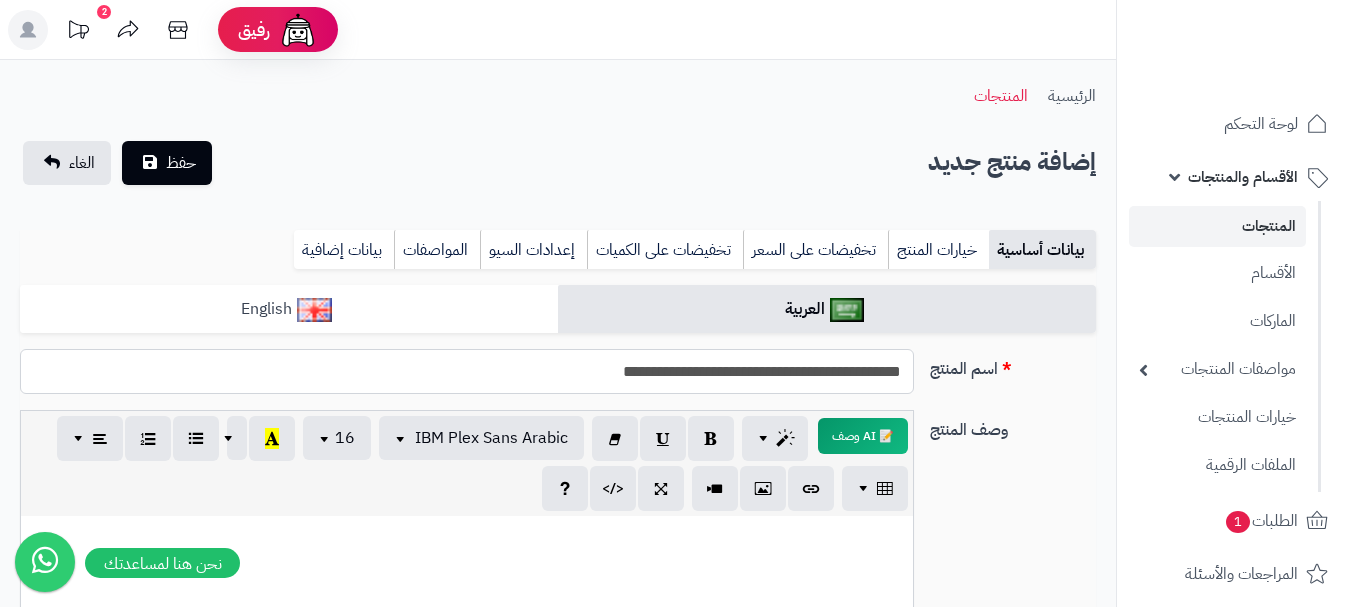 type on "**********" 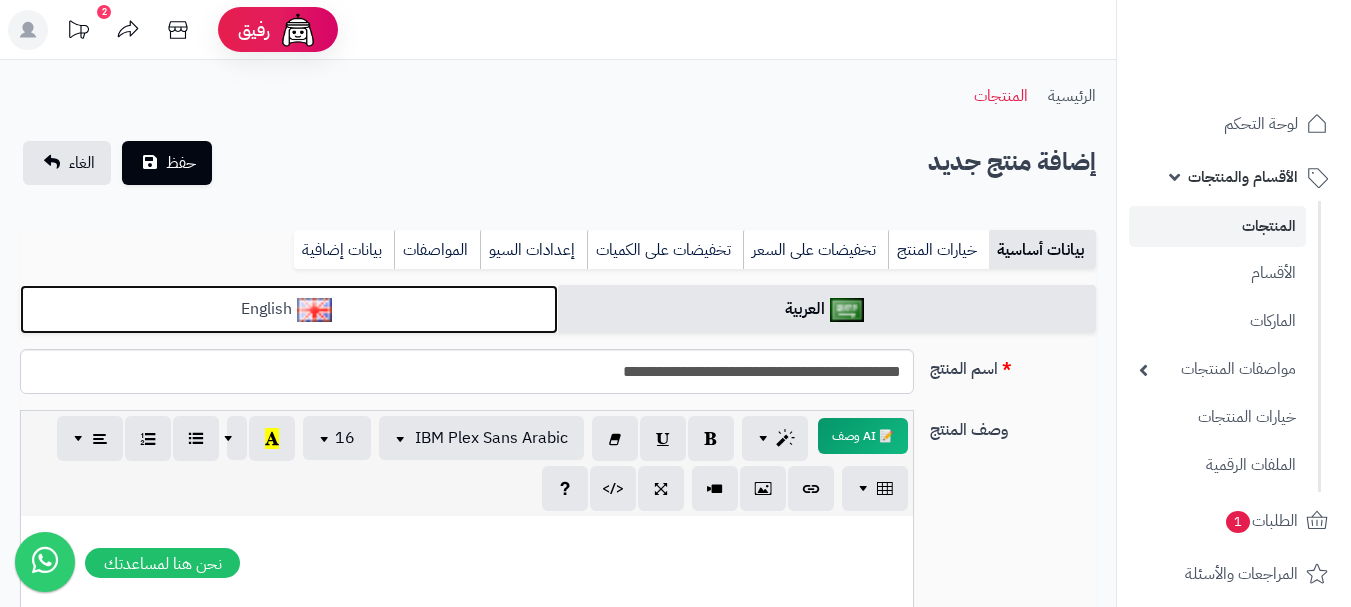 click on "English" at bounding box center [289, 309] 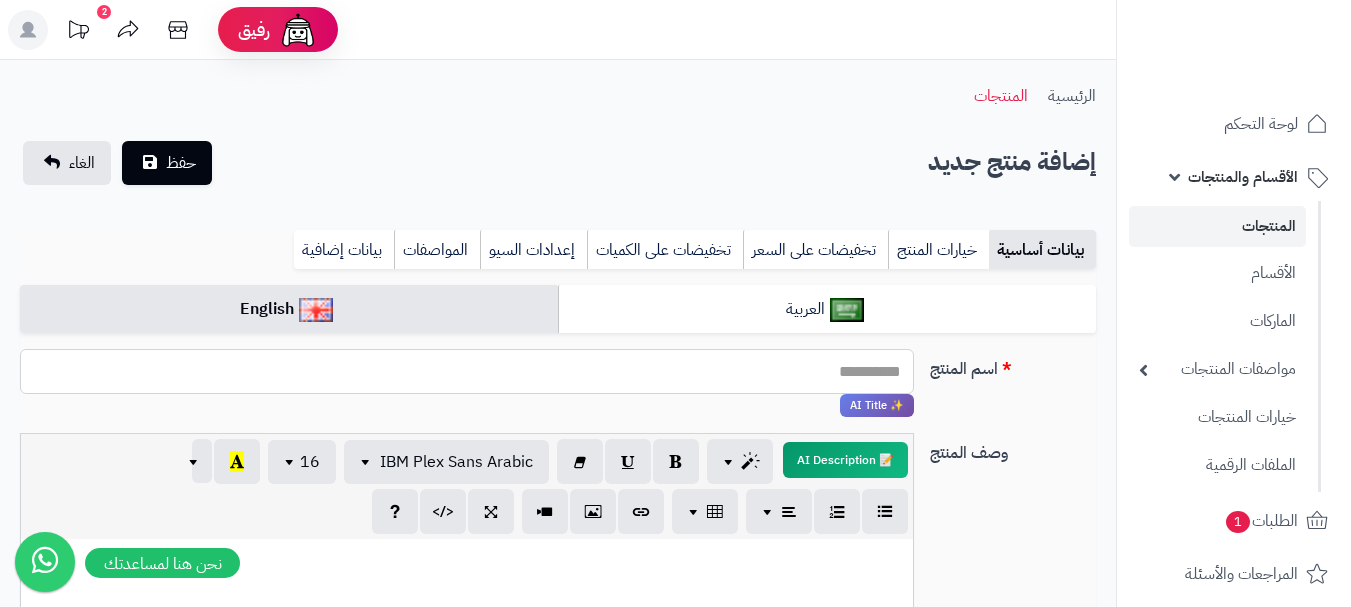 paste on "**********" 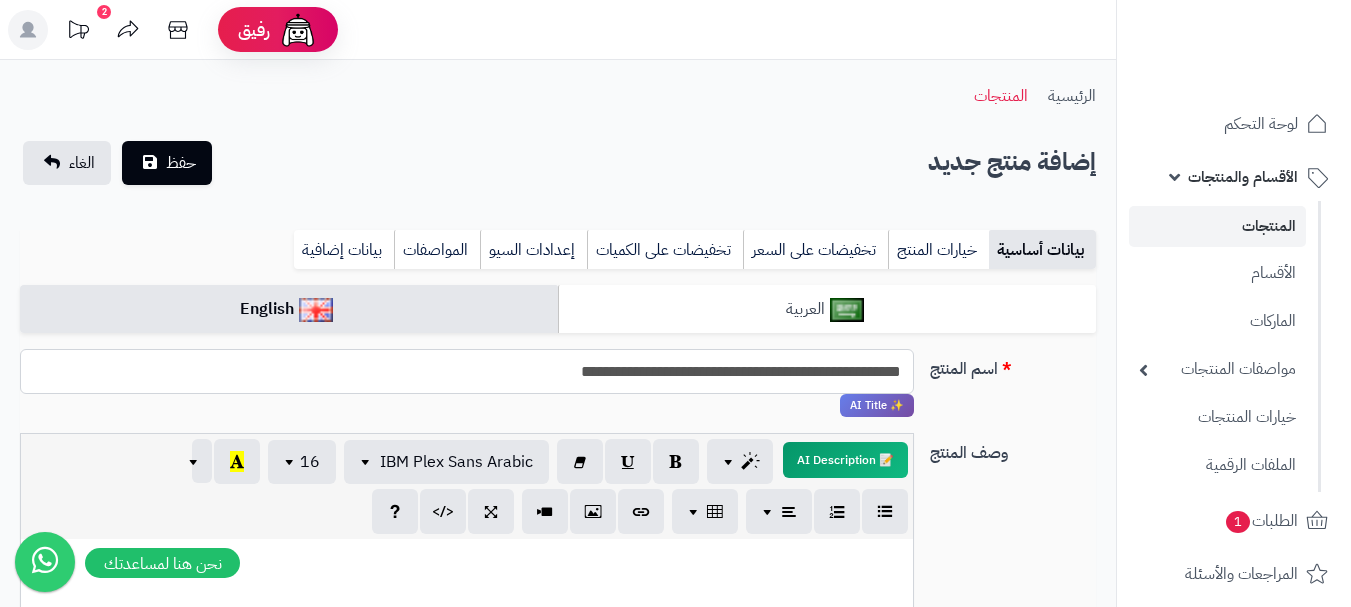 type on "**********" 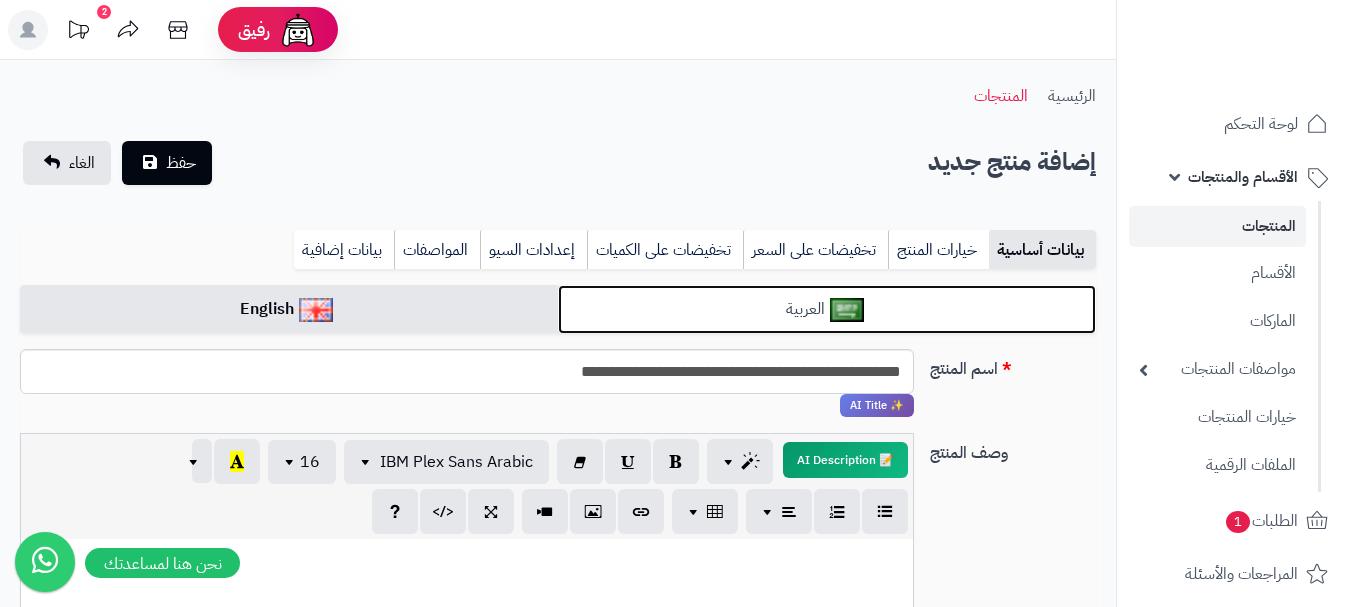 click on "العربية" at bounding box center (827, 309) 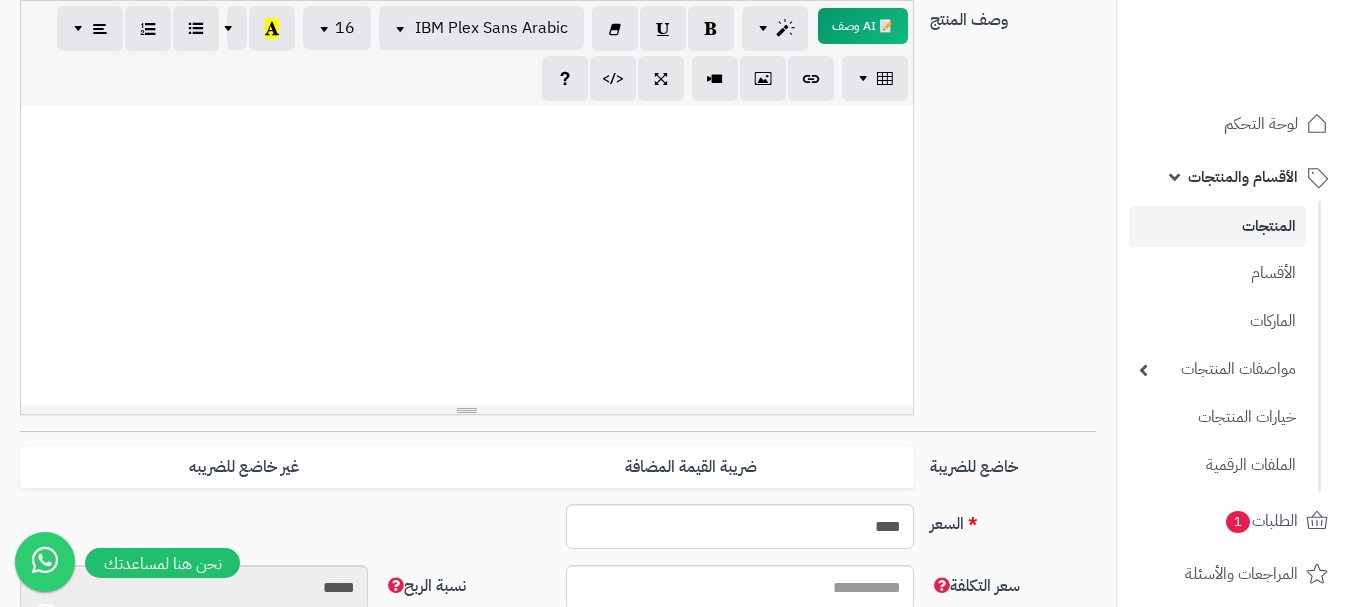 scroll, scrollTop: 600, scrollLeft: 0, axis: vertical 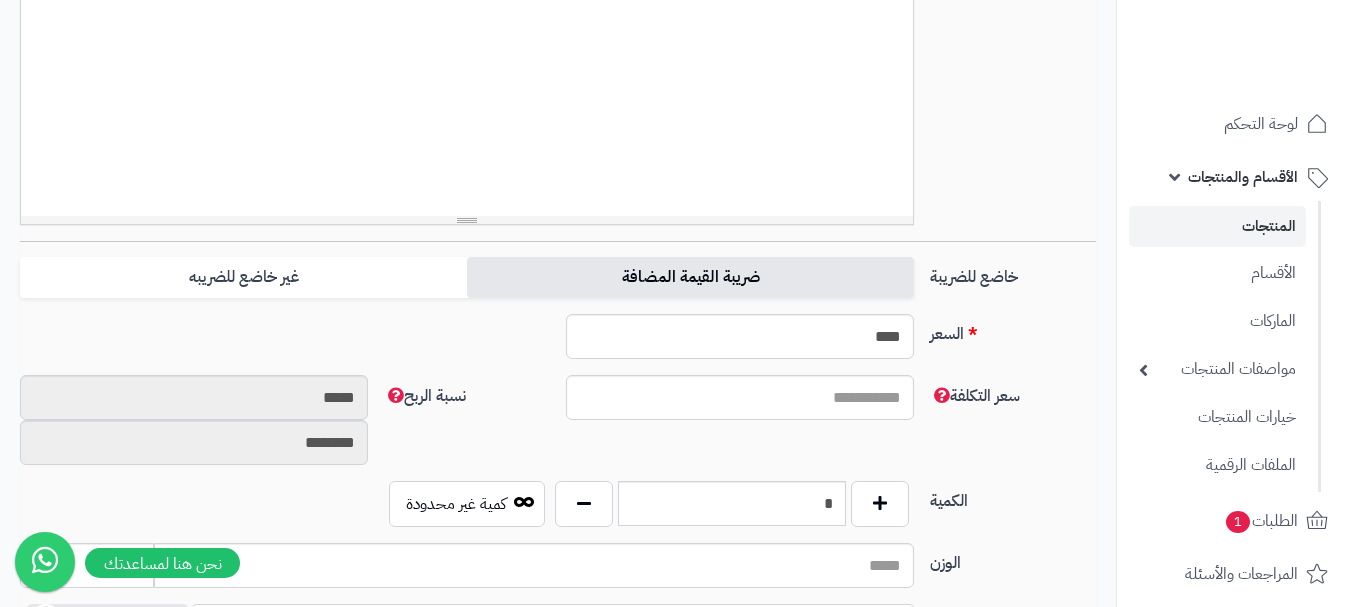 click on "ضريبة القيمة المضافة" at bounding box center (690, 277) 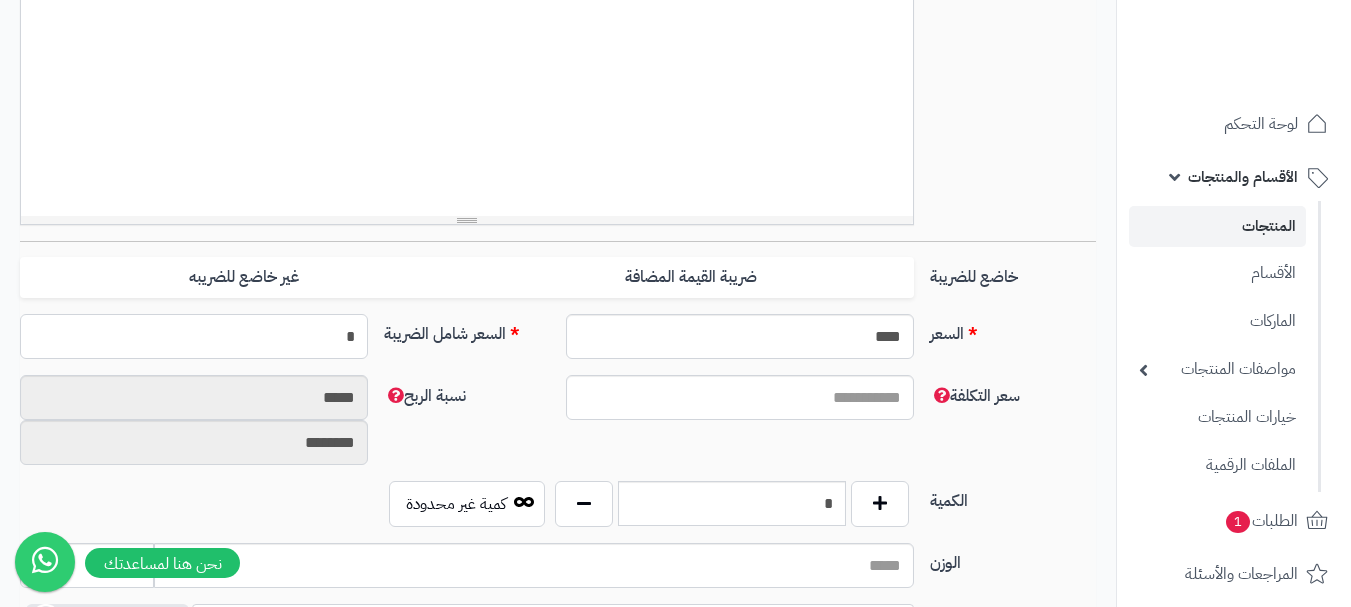 click on "*" at bounding box center (194, 336) 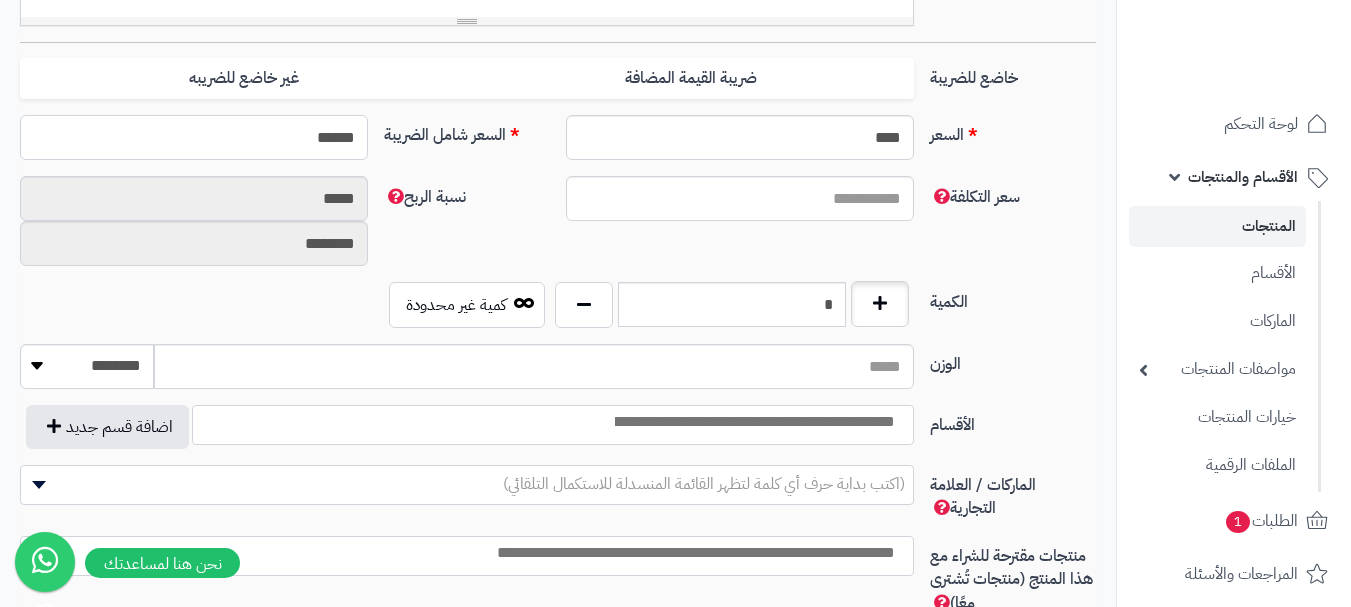 scroll, scrollTop: 800, scrollLeft: 0, axis: vertical 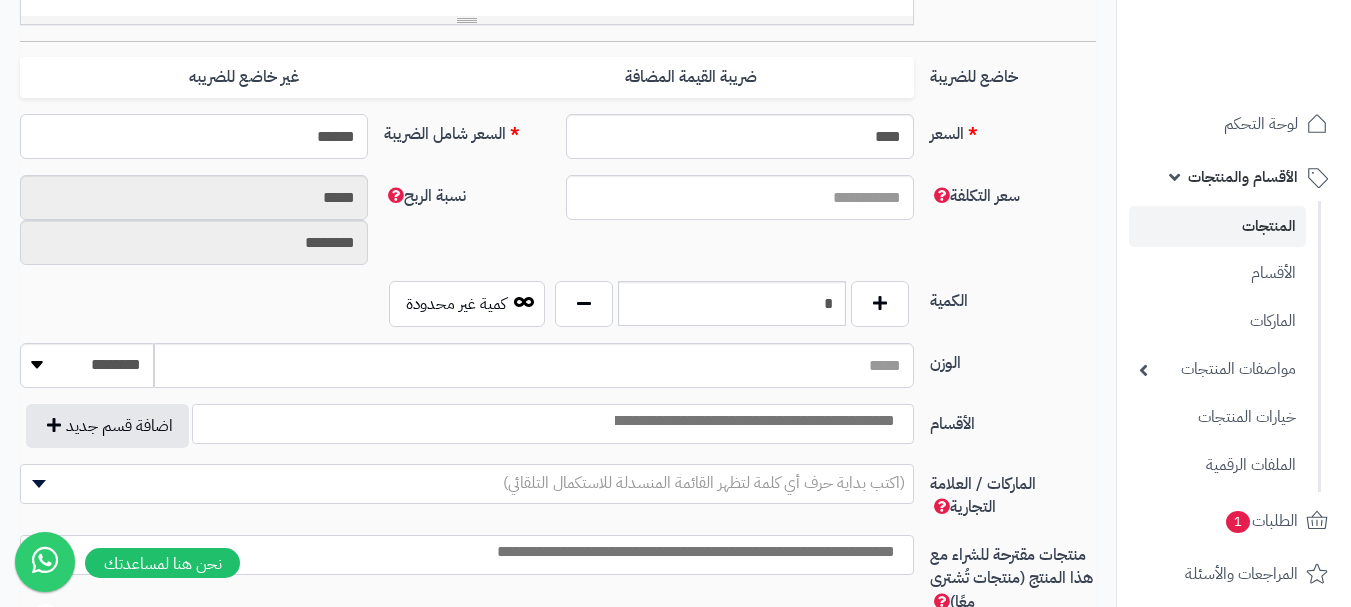 type on "******" 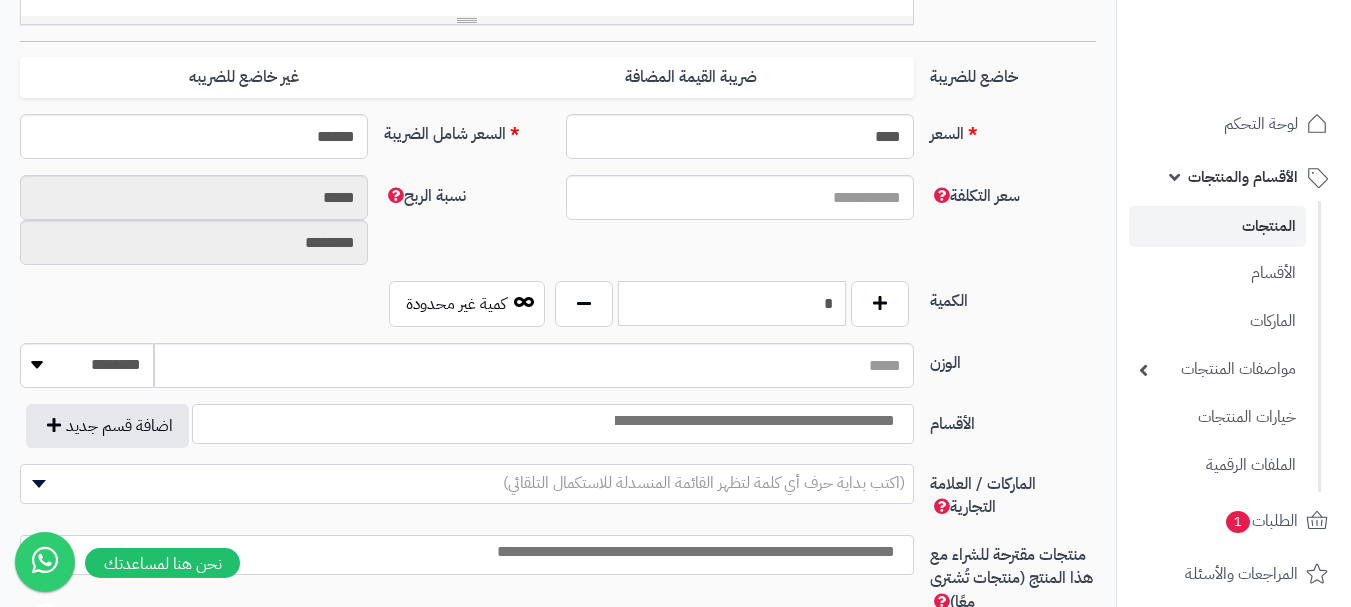 click on "*" at bounding box center [732, 303] 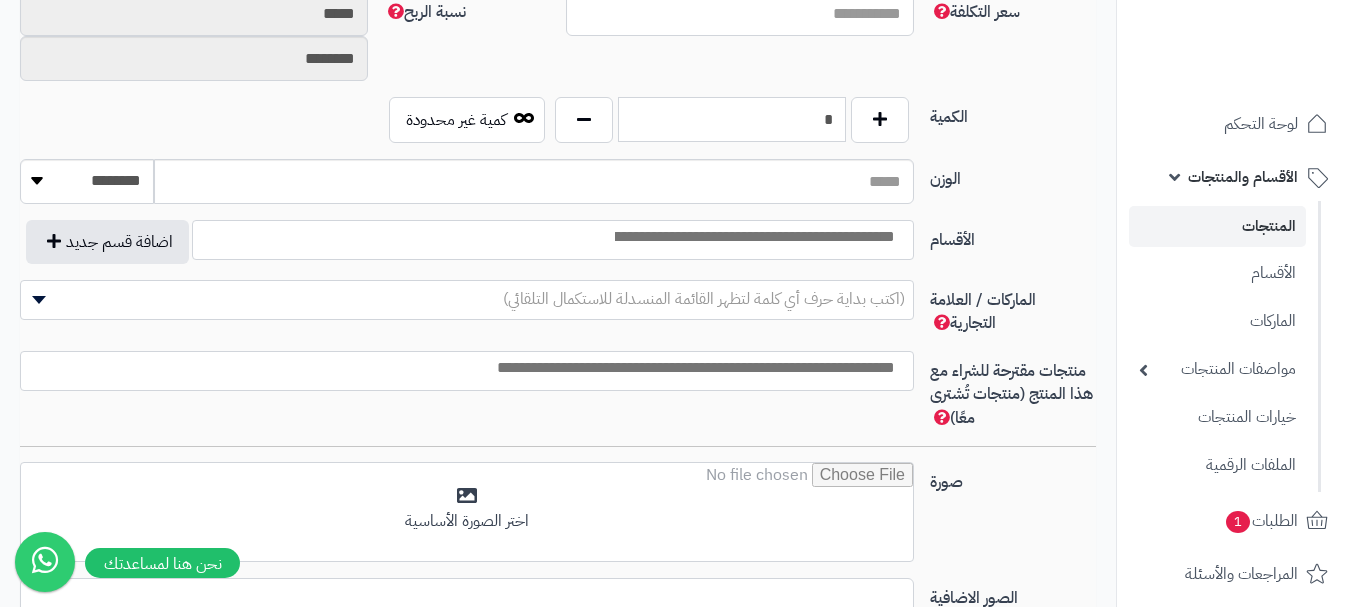 scroll, scrollTop: 1000, scrollLeft: 0, axis: vertical 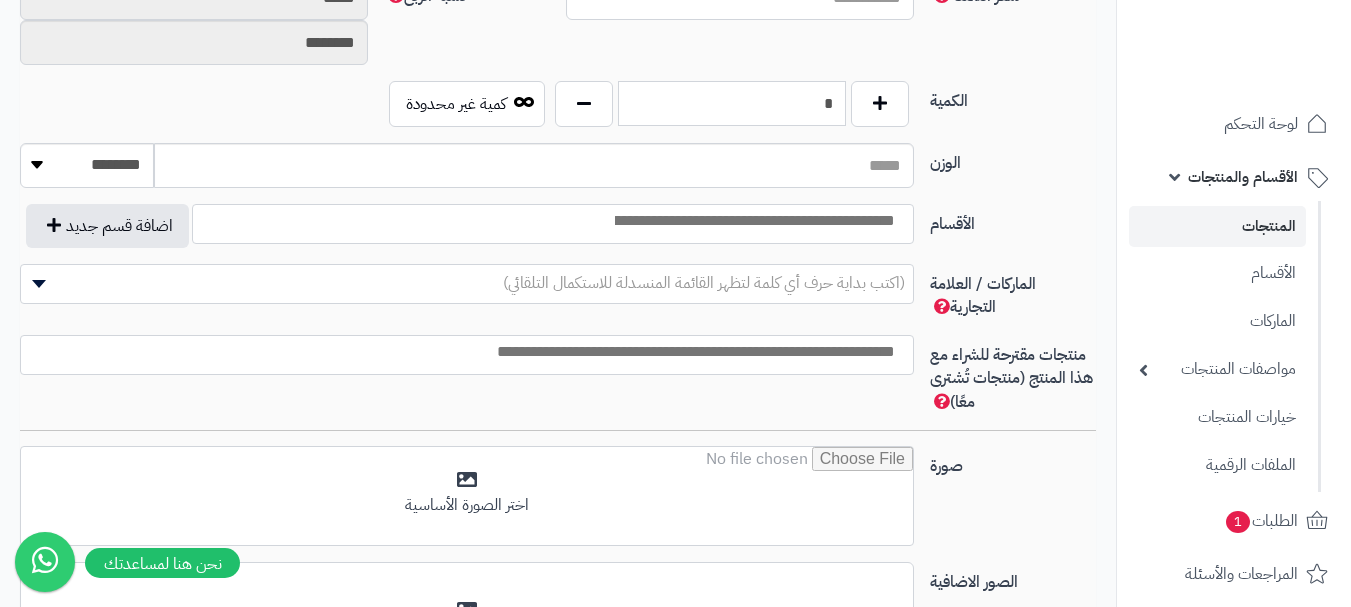 type on "*" 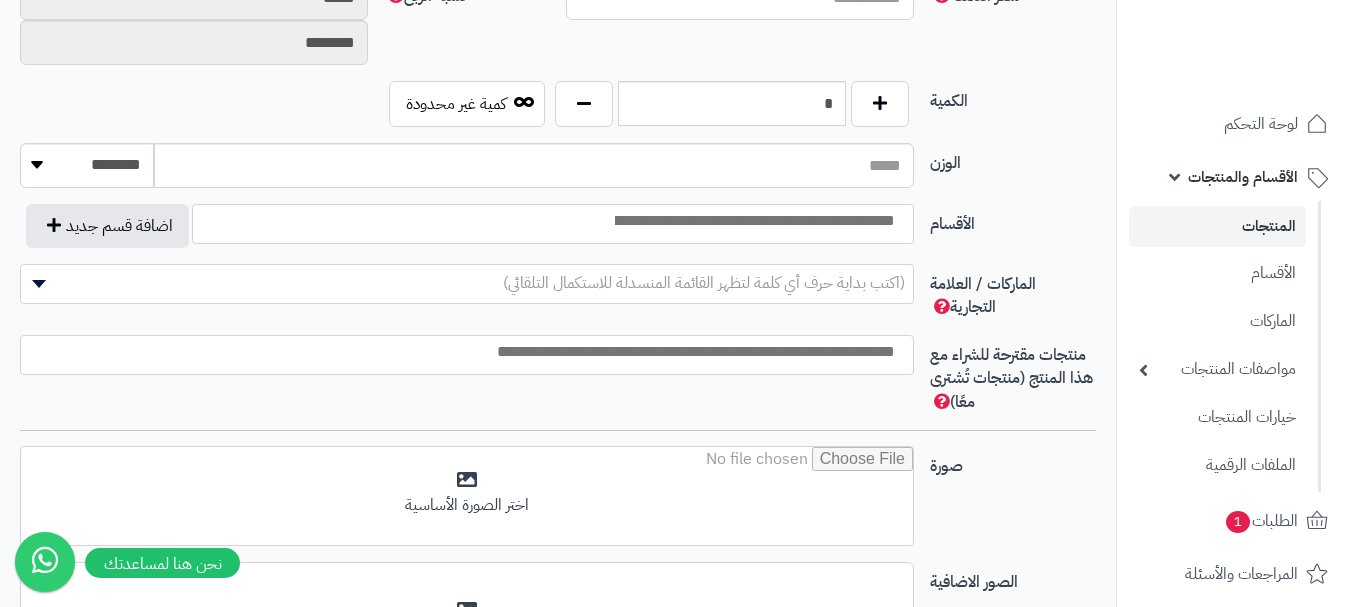 click at bounding box center (753, 221) 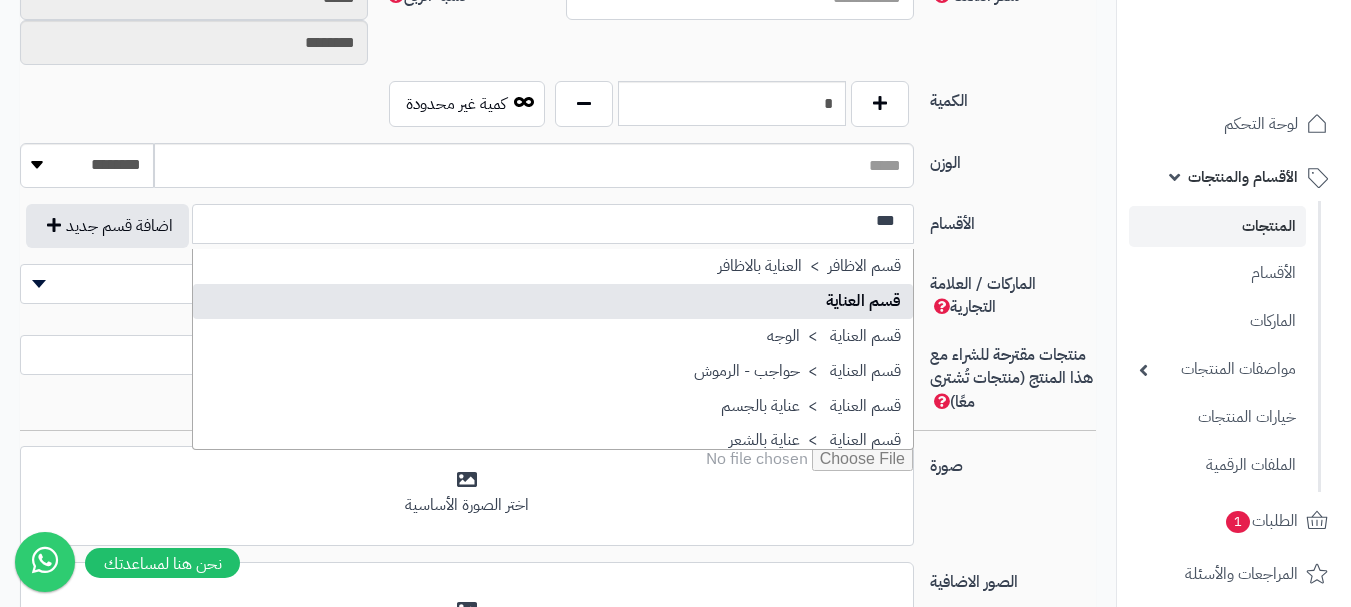 type on "***" 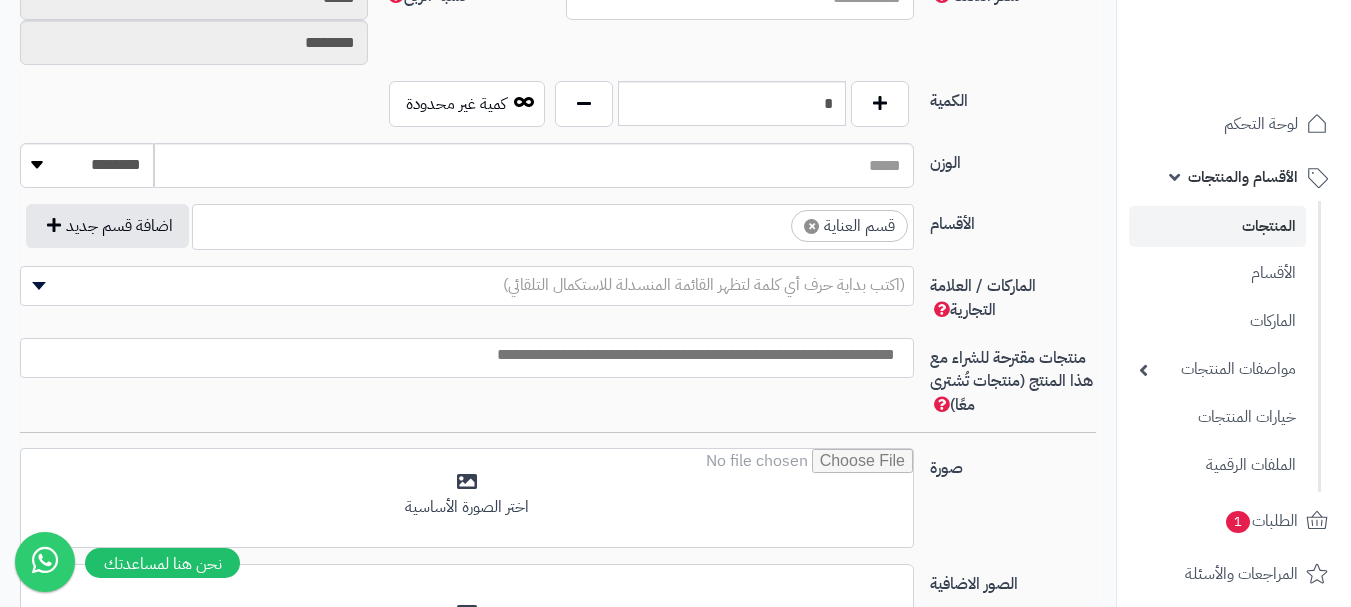scroll, scrollTop: 1250, scrollLeft: 0, axis: vertical 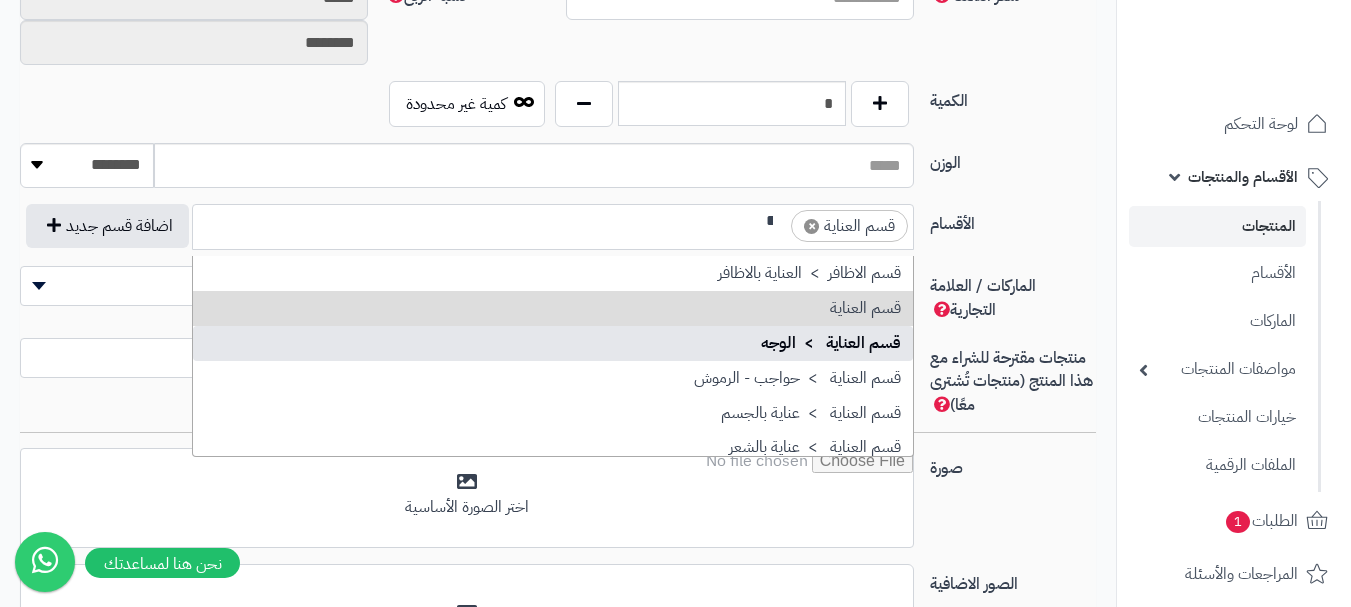 type on "**" 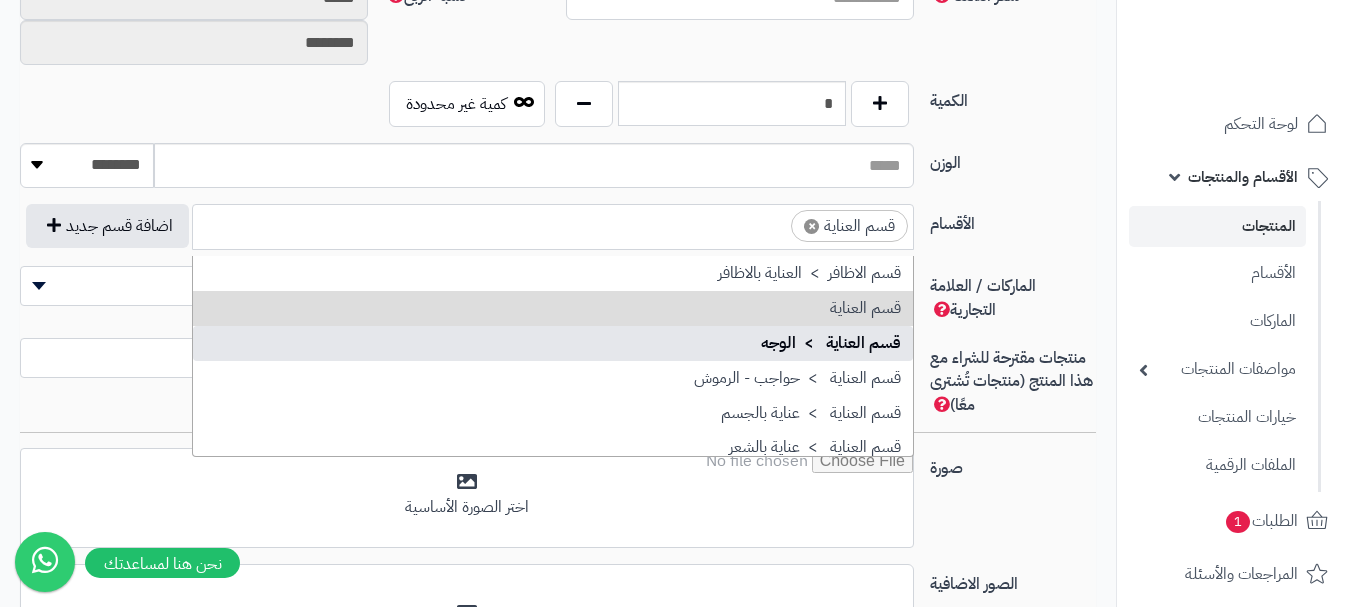scroll, scrollTop: 0, scrollLeft: 0, axis: both 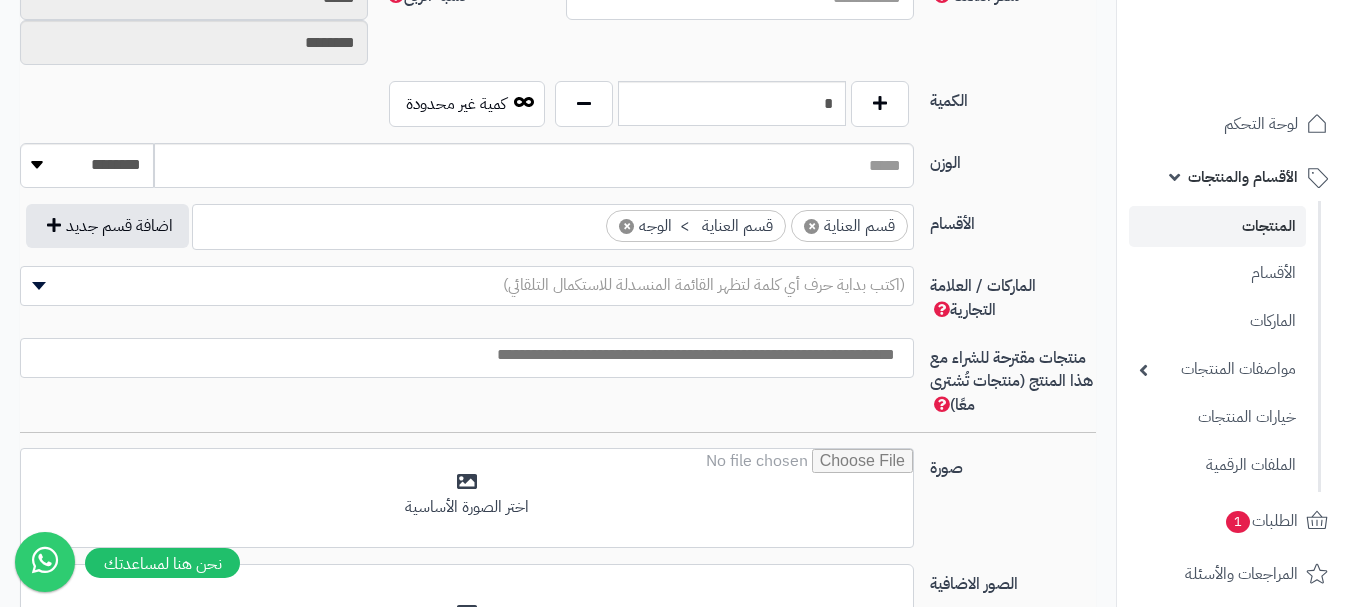 click at bounding box center [467, 358] 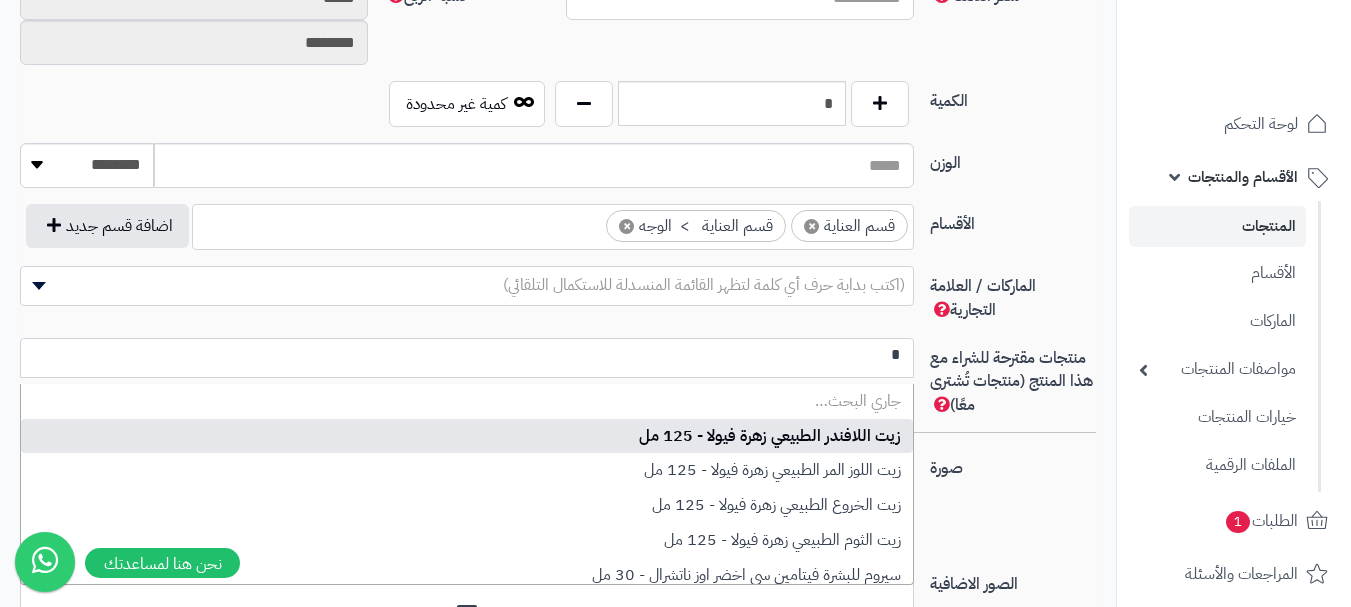 scroll, scrollTop: 0, scrollLeft: 0, axis: both 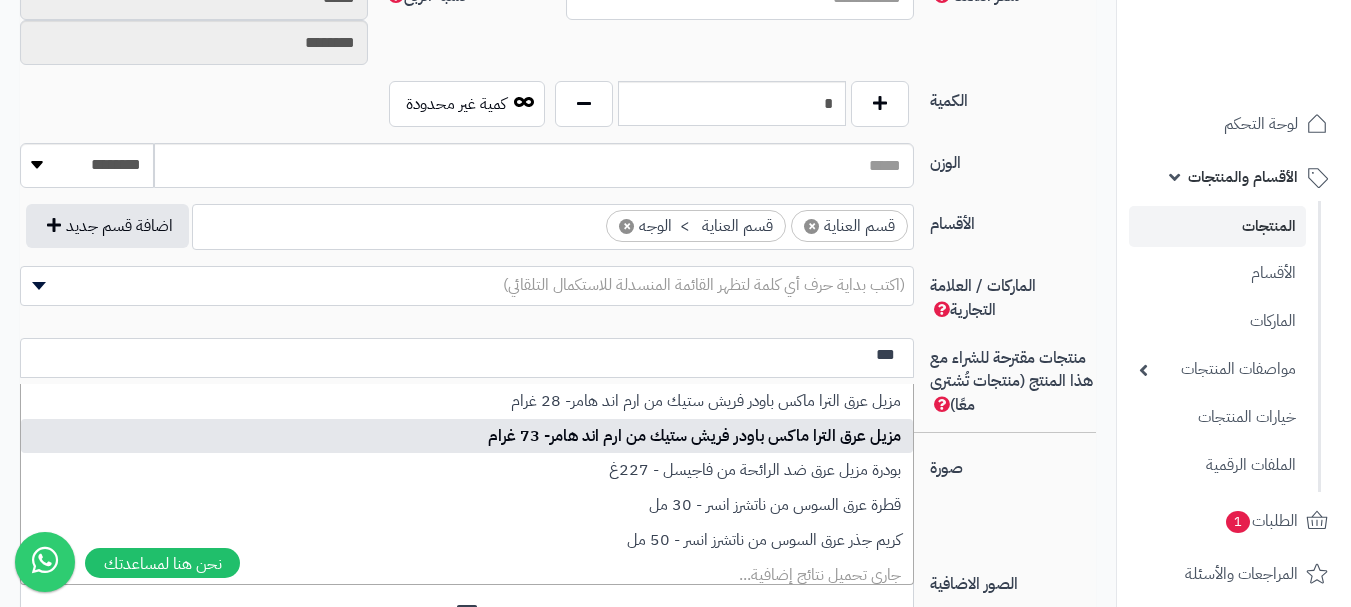 type on "***" 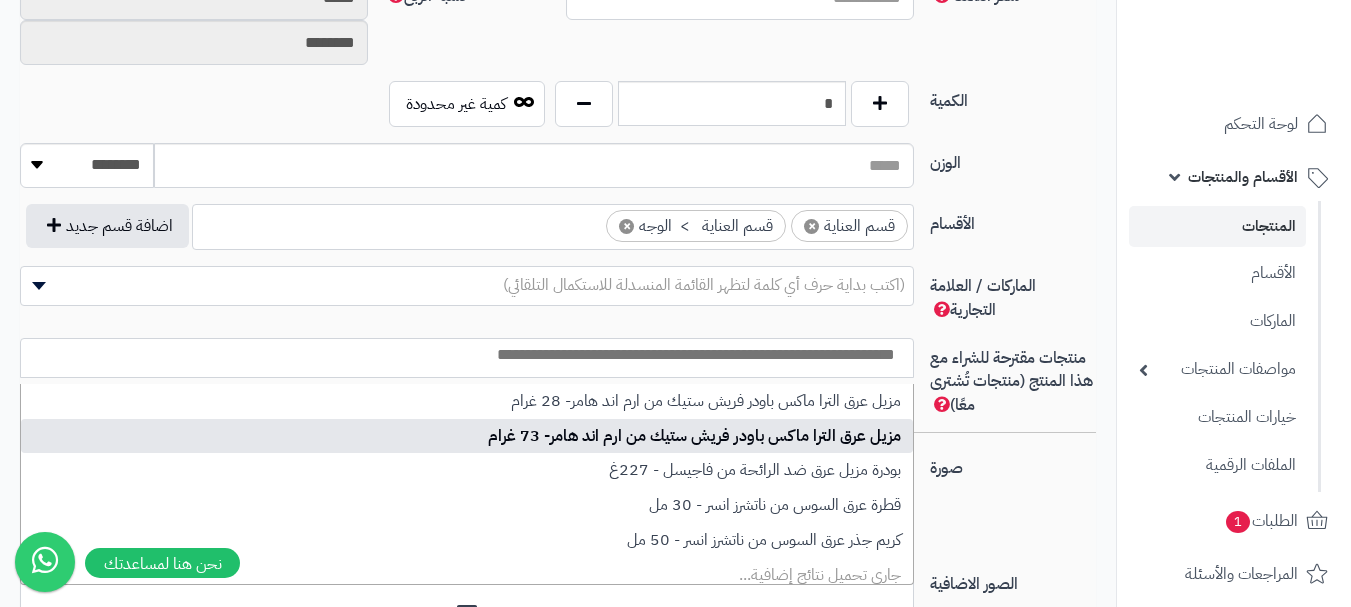 select on "***" 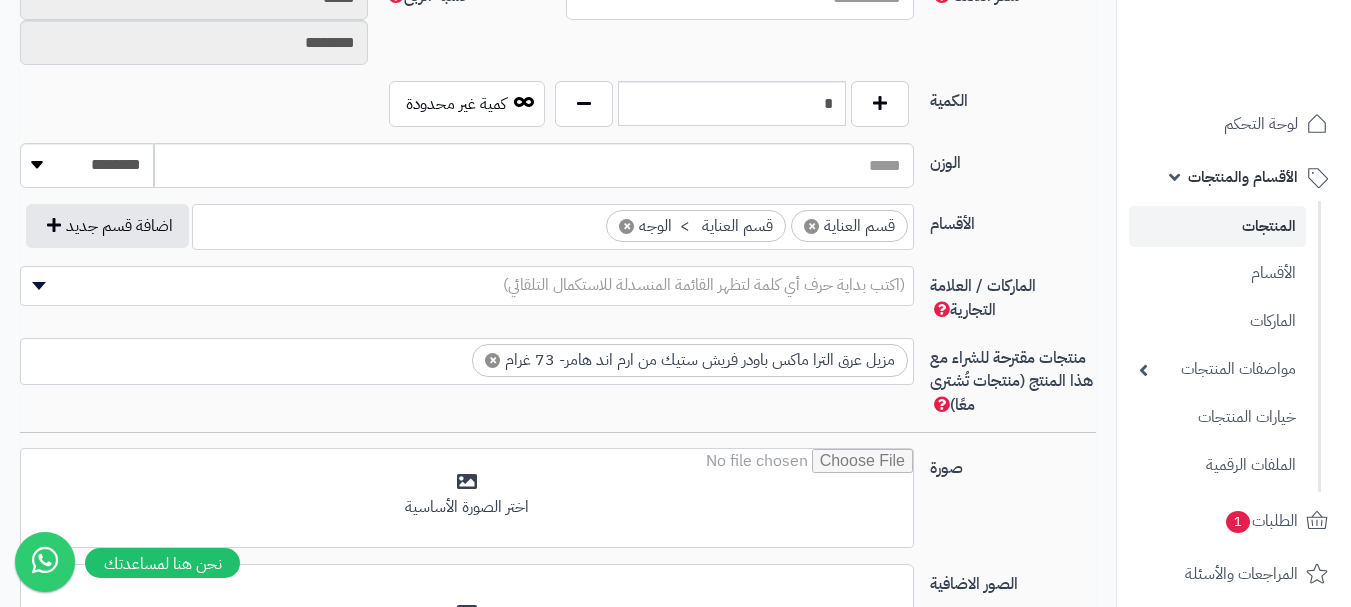 scroll, scrollTop: 0, scrollLeft: 0, axis: both 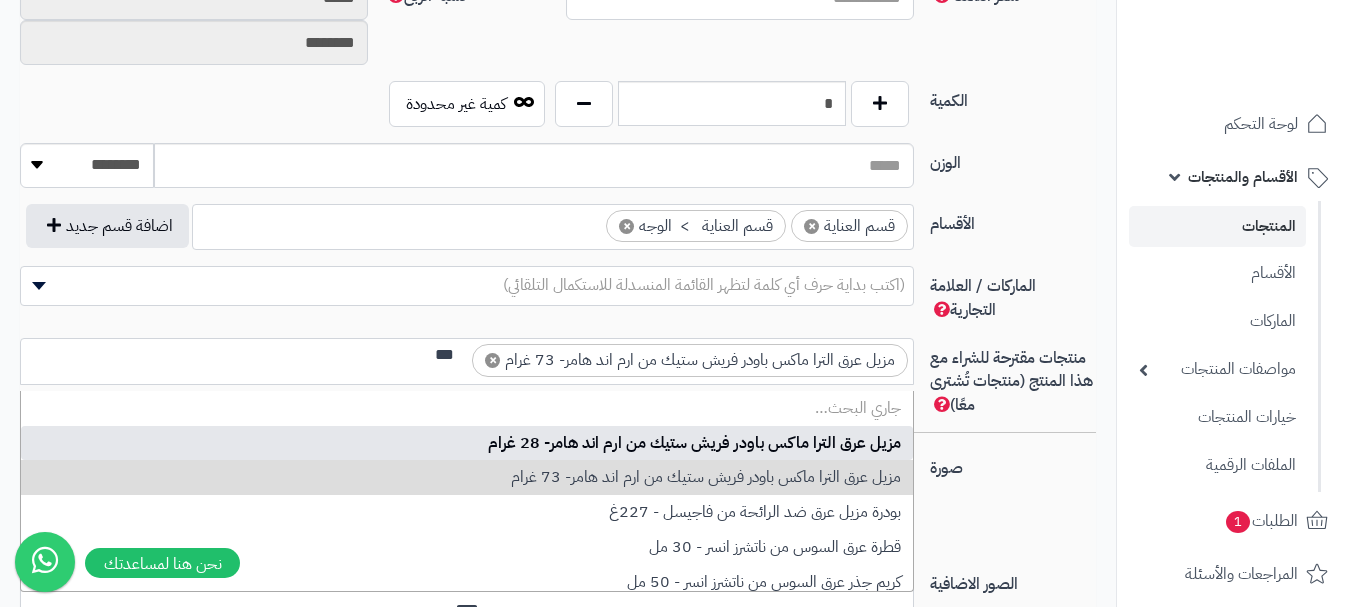 type on "***" 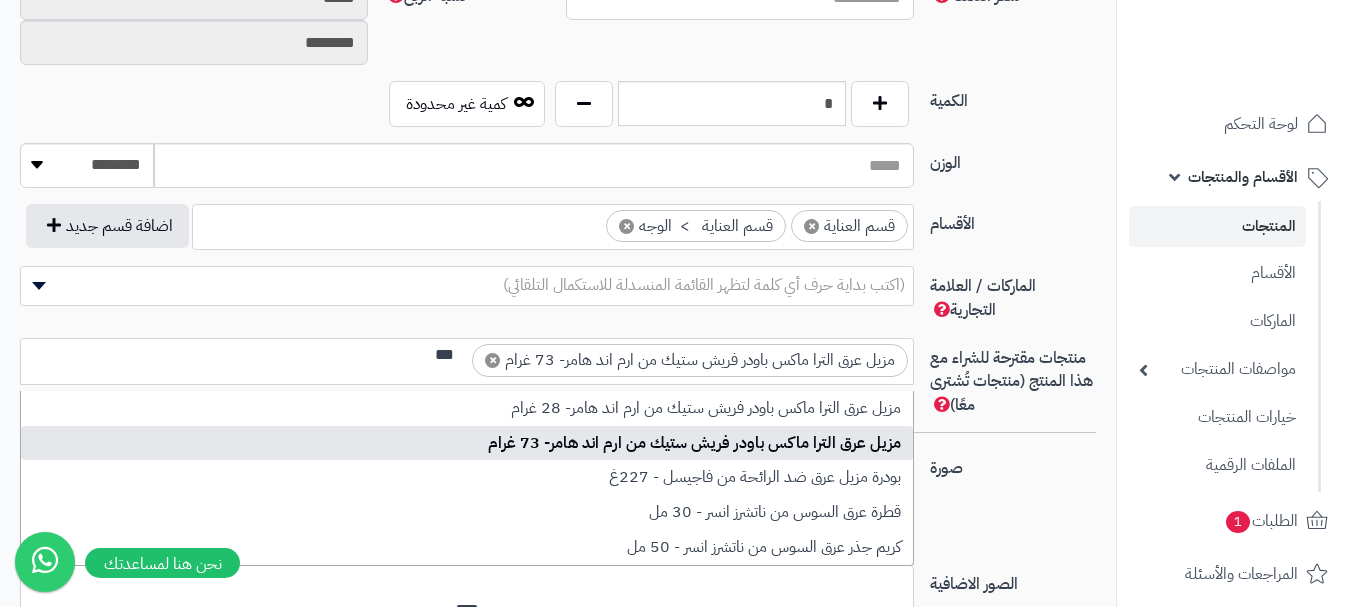scroll, scrollTop: 0, scrollLeft: 0, axis: both 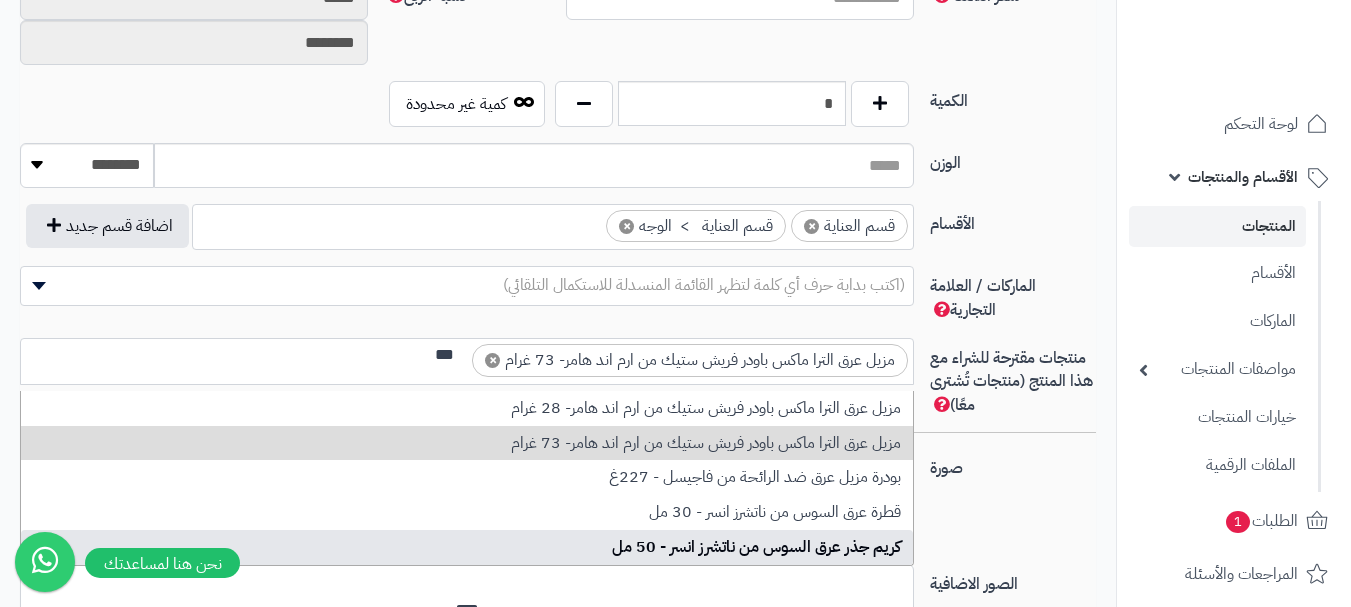 type 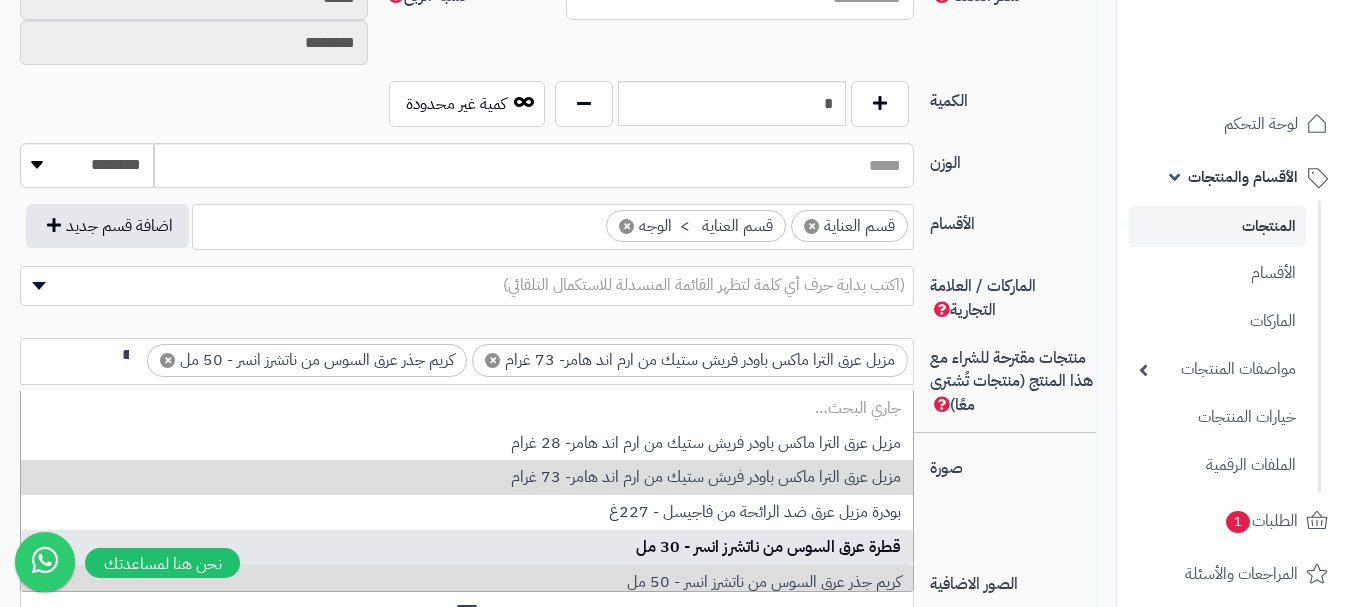 scroll, scrollTop: 0, scrollLeft: -6, axis: horizontal 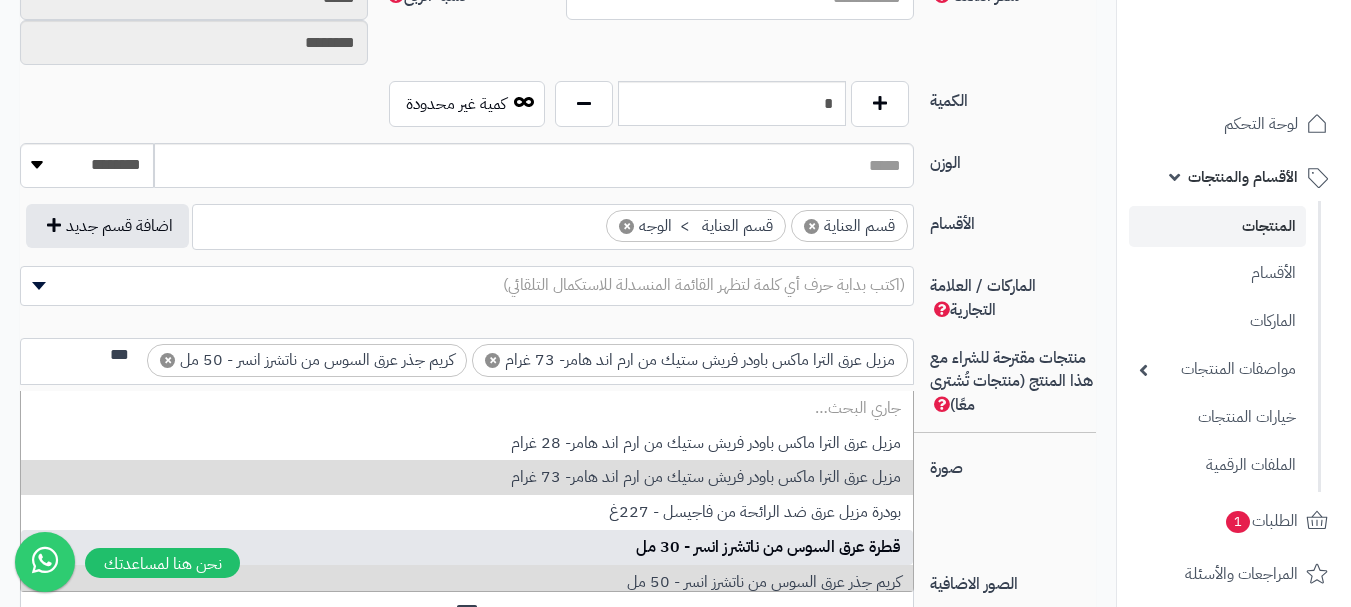 type on "***" 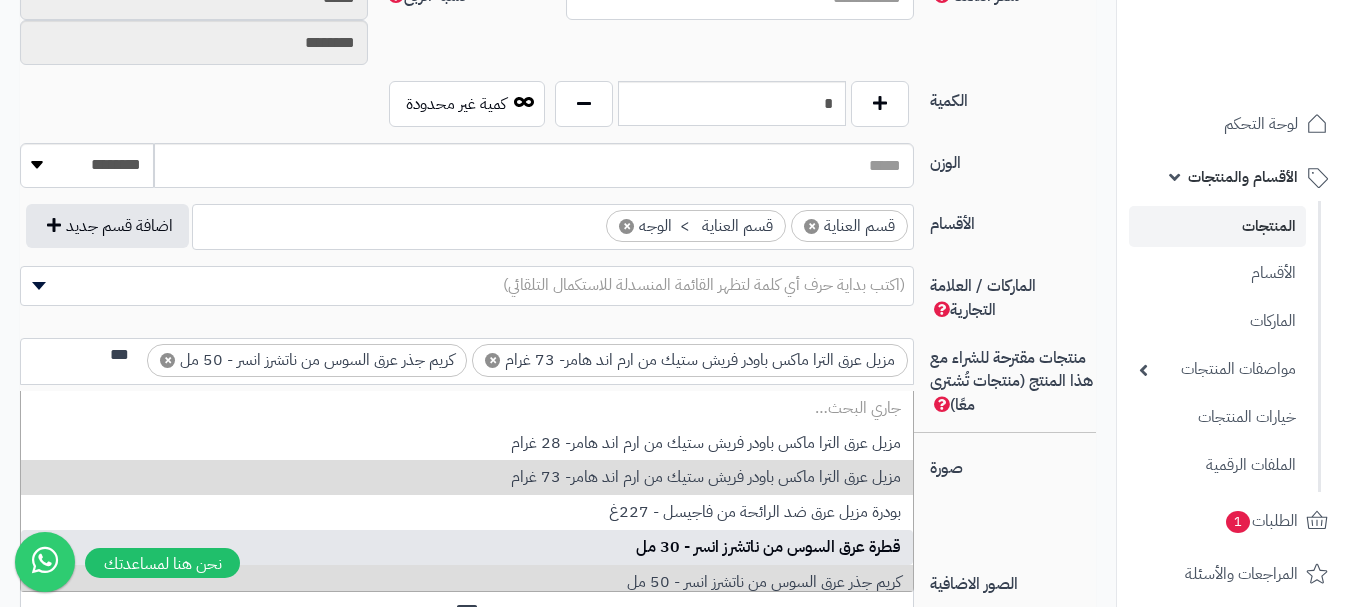 type 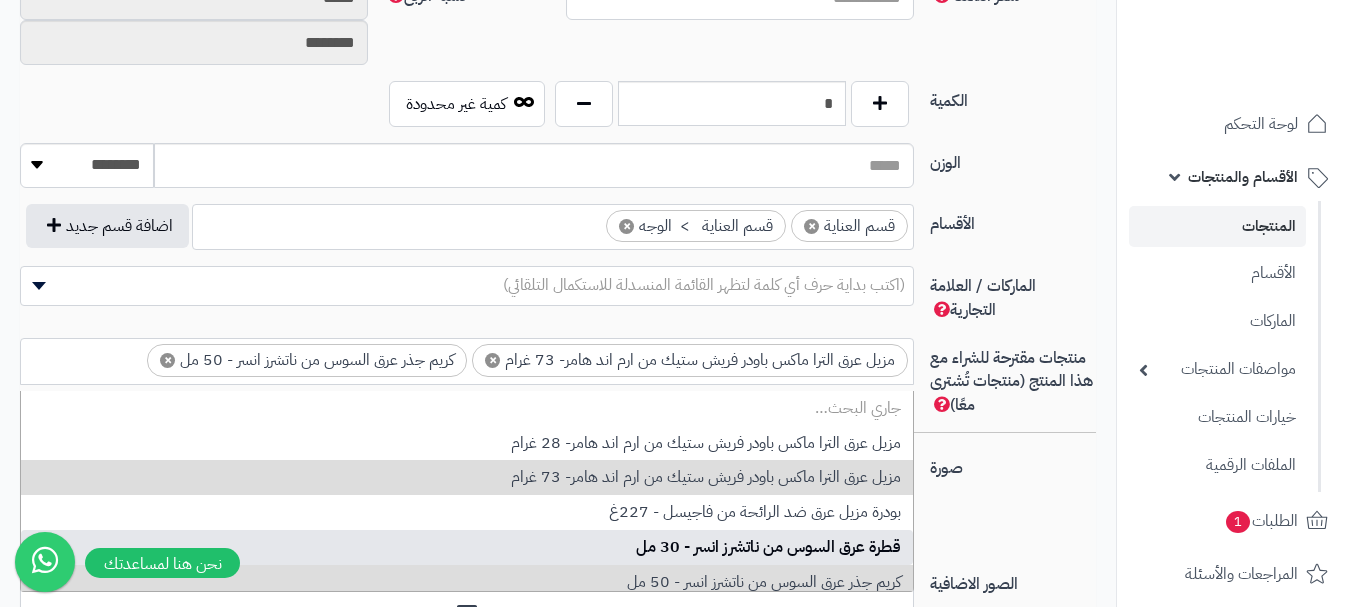 scroll, scrollTop: 0, scrollLeft: 0, axis: both 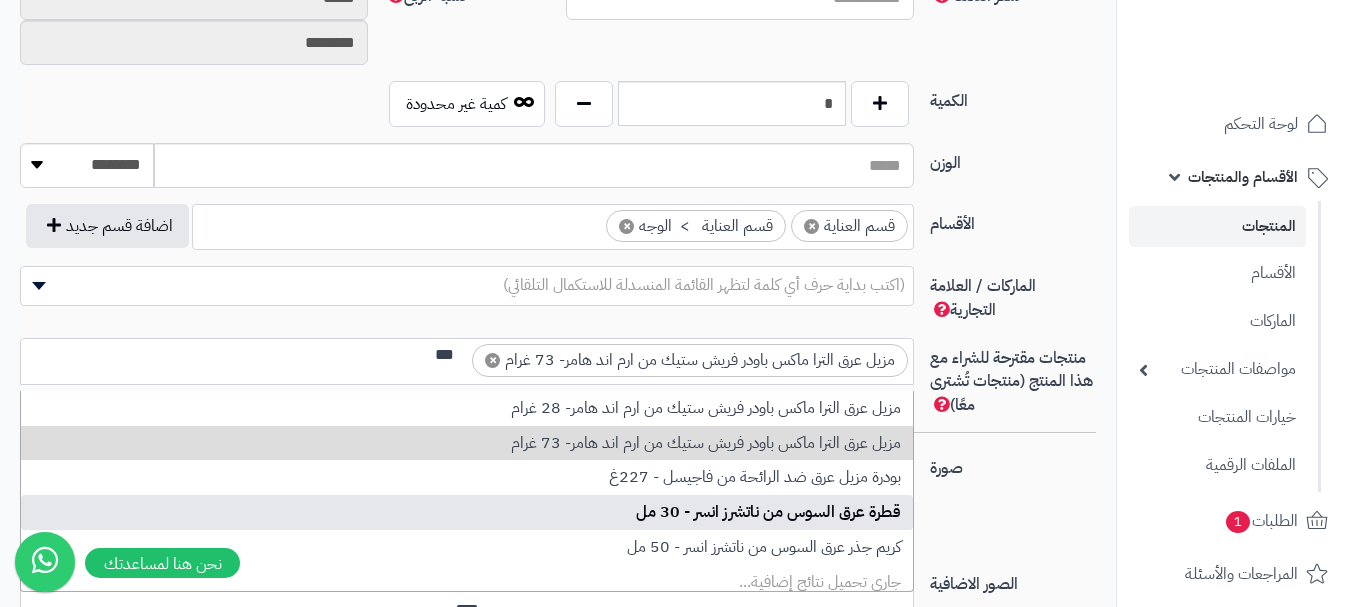 type on "***" 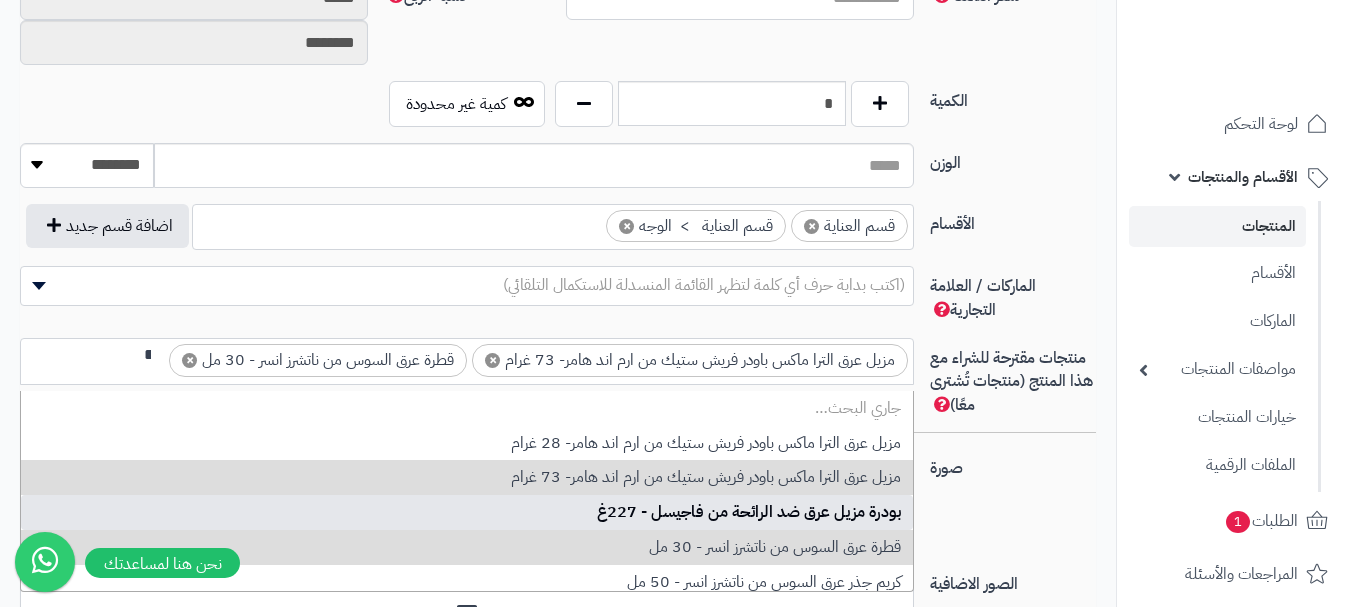 scroll, scrollTop: 0, scrollLeft: -6, axis: horizontal 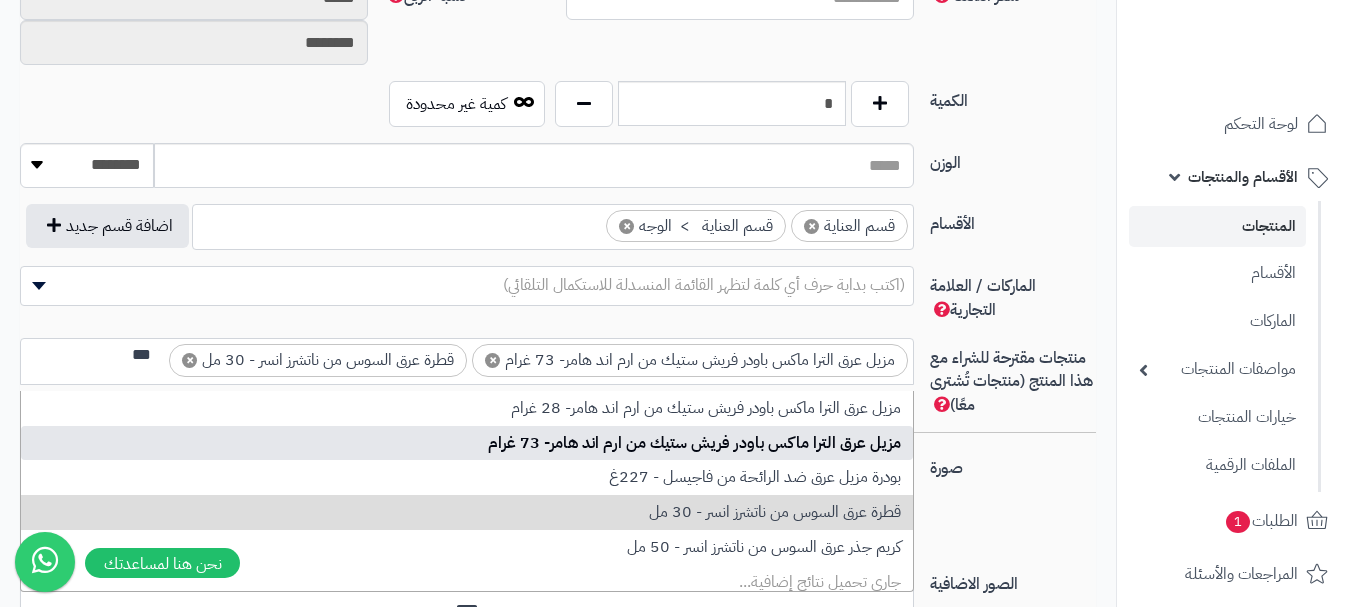 type on "***" 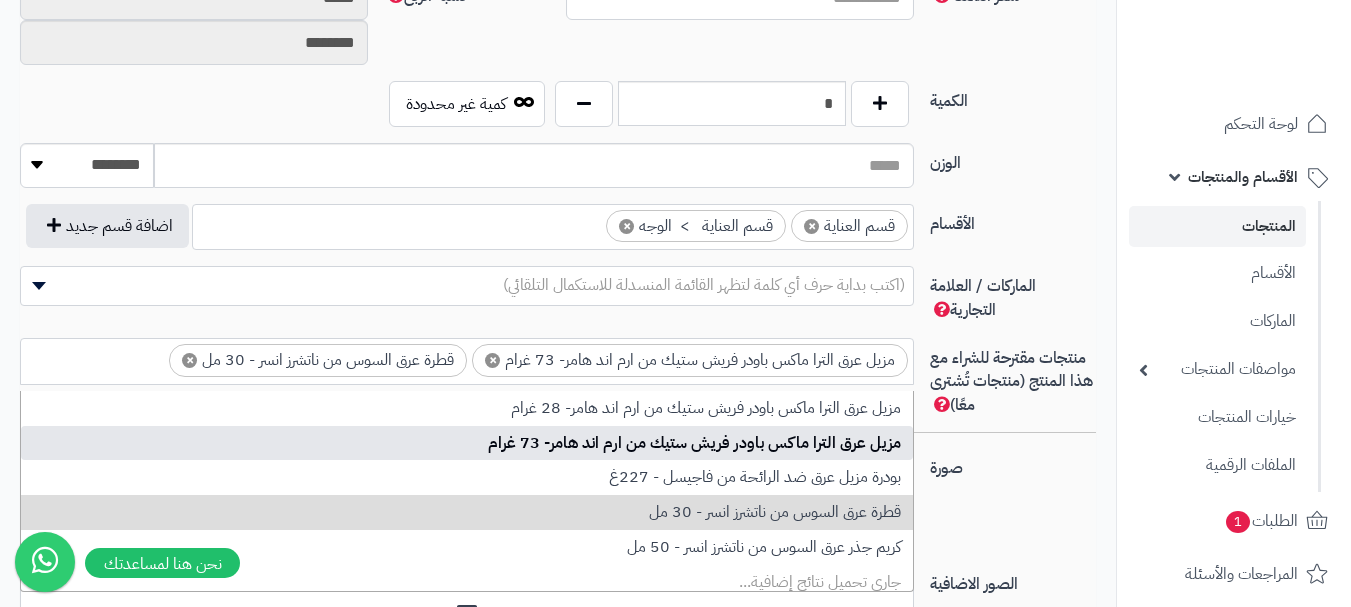 scroll, scrollTop: 0, scrollLeft: 0, axis: both 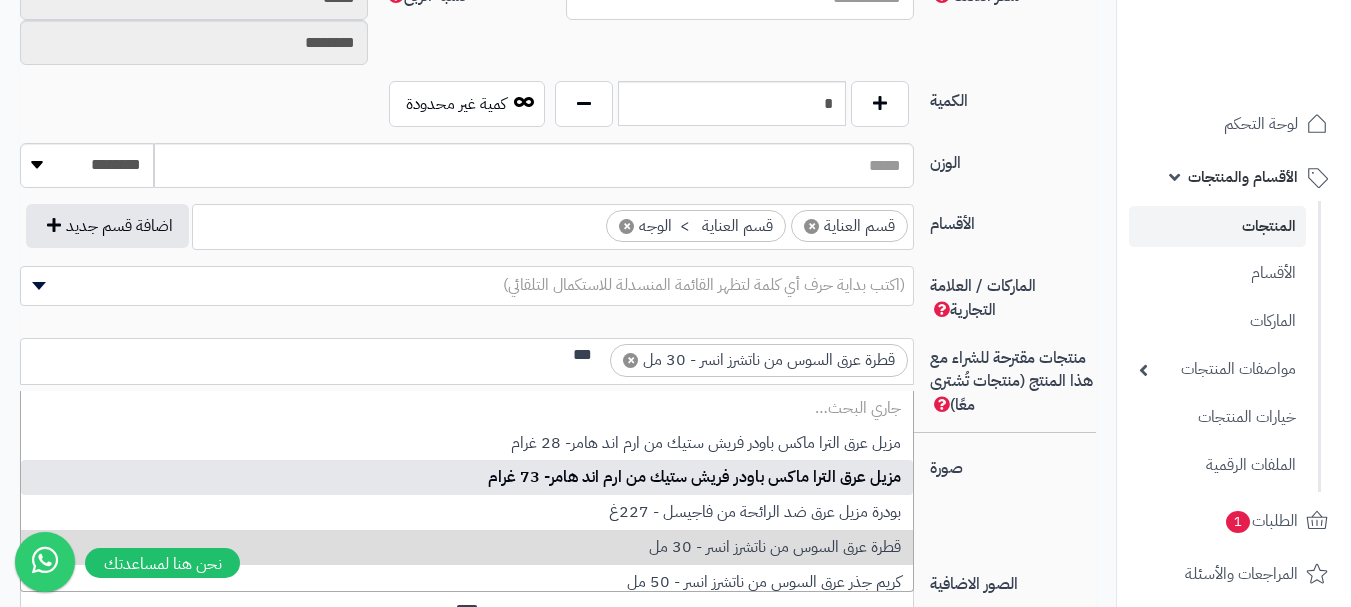 type on "***" 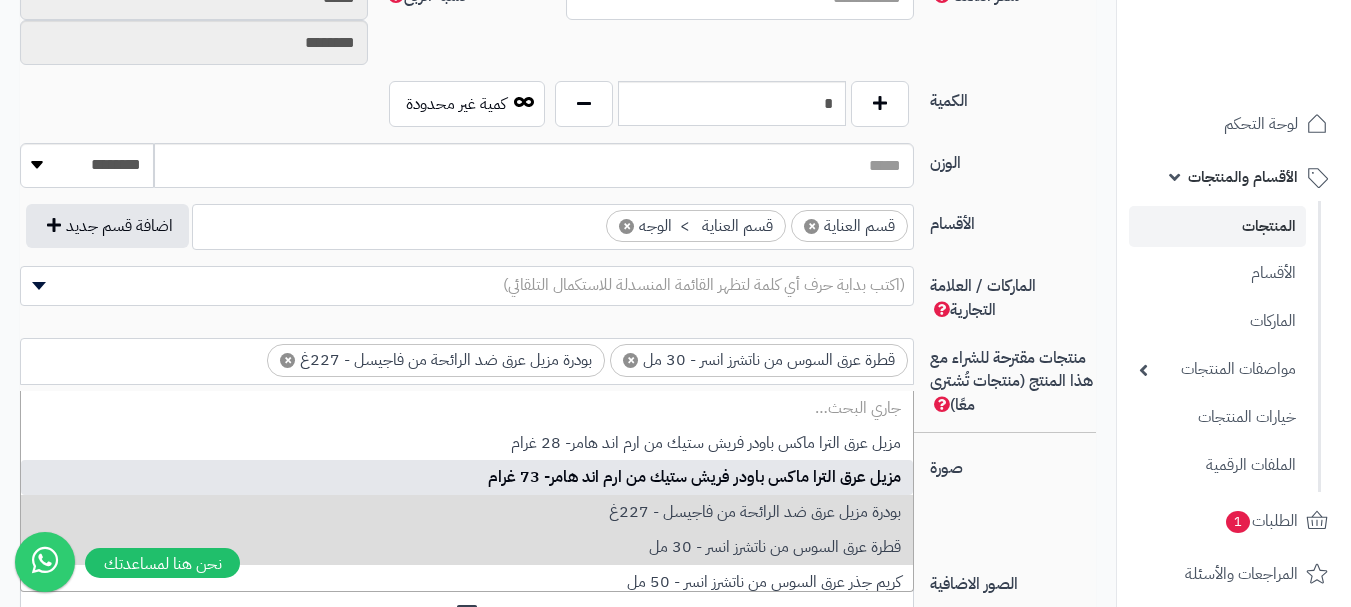 scroll, scrollTop: 0, scrollLeft: -6, axis: horizontal 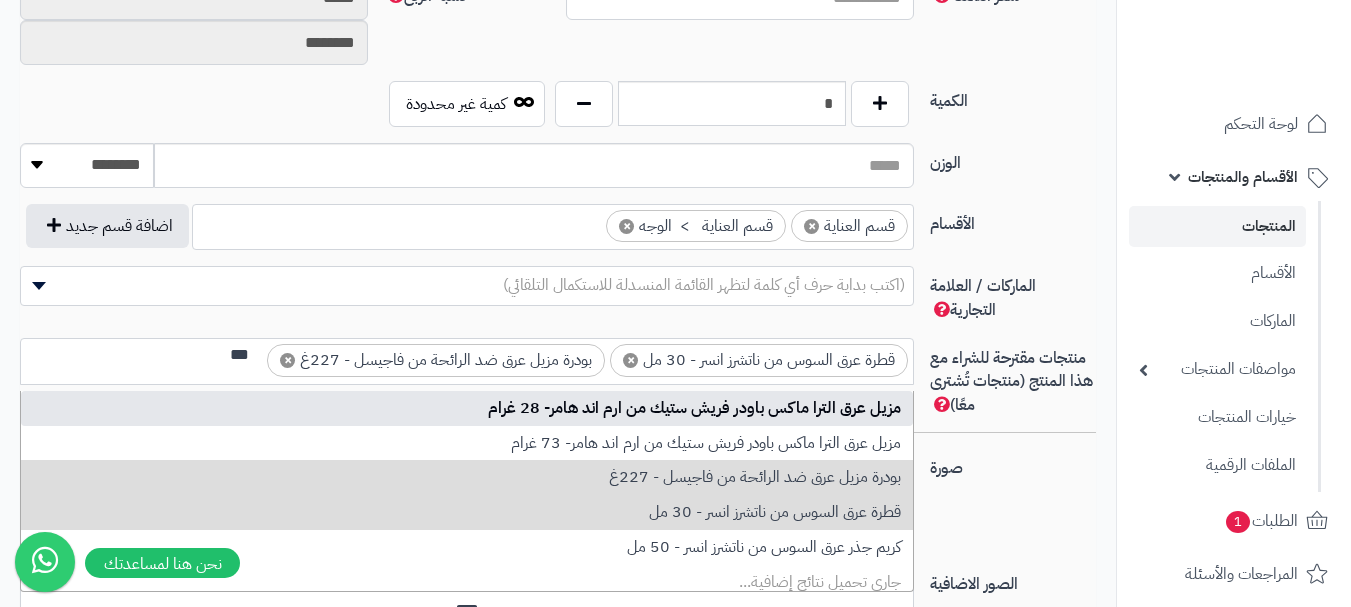 type on "***" 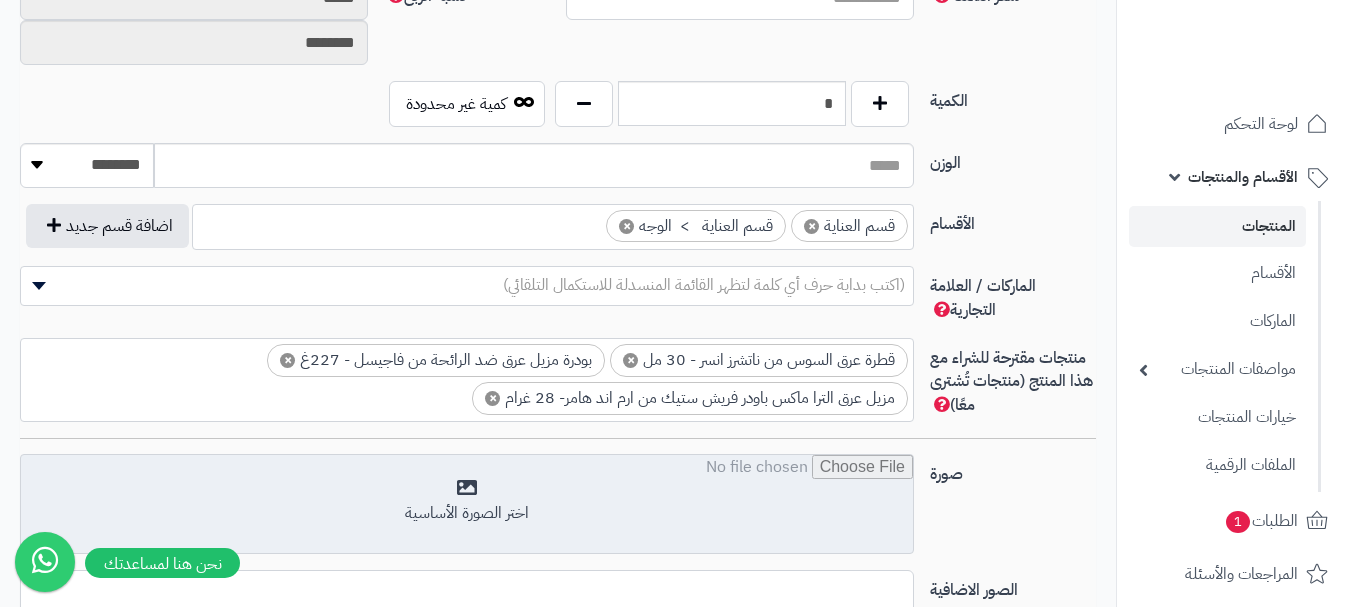 click at bounding box center [467, 505] 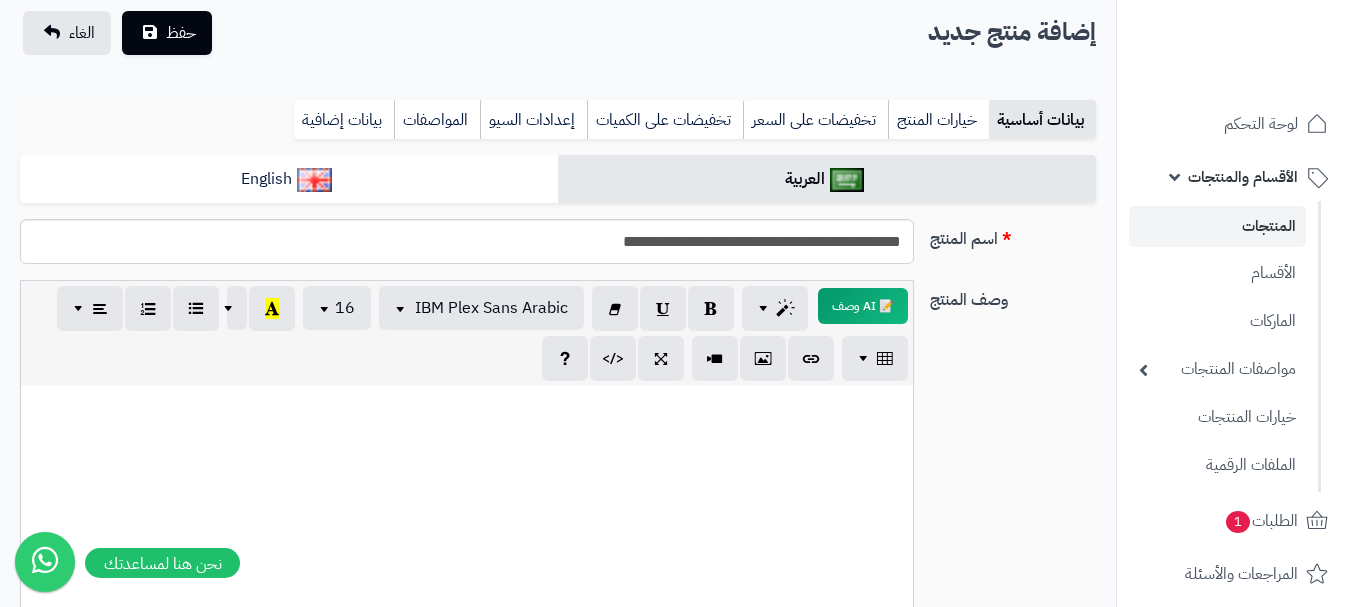 scroll, scrollTop: 100, scrollLeft: 0, axis: vertical 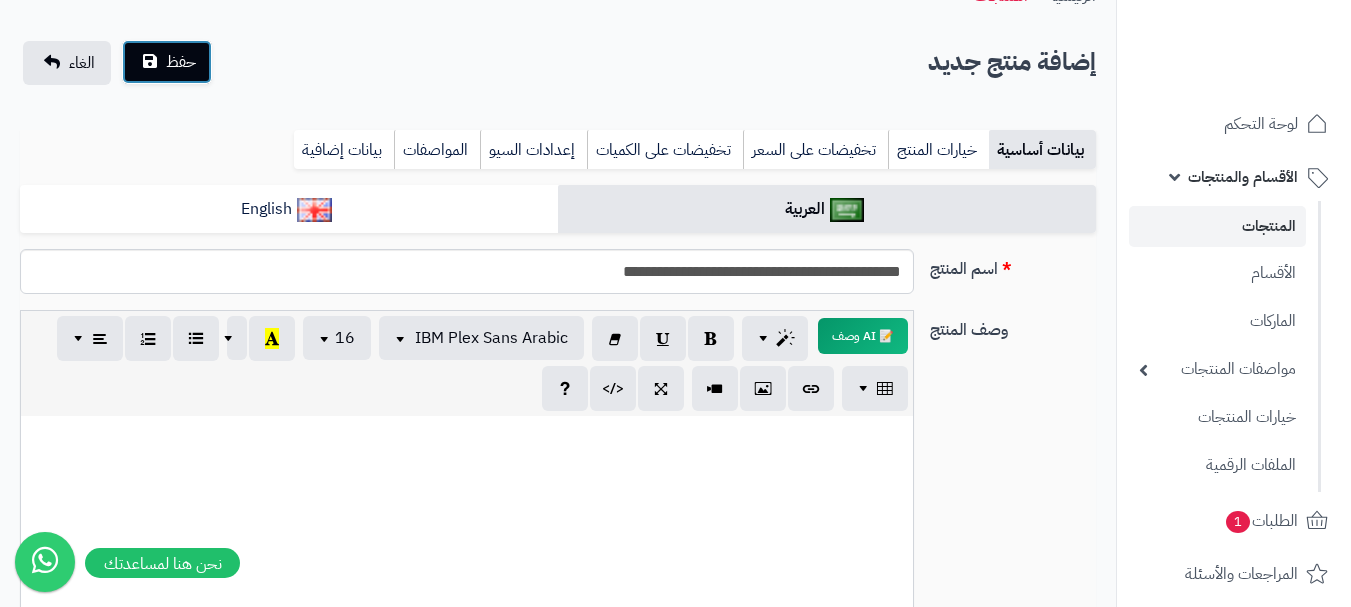 click on "حفظ" at bounding box center (167, 62) 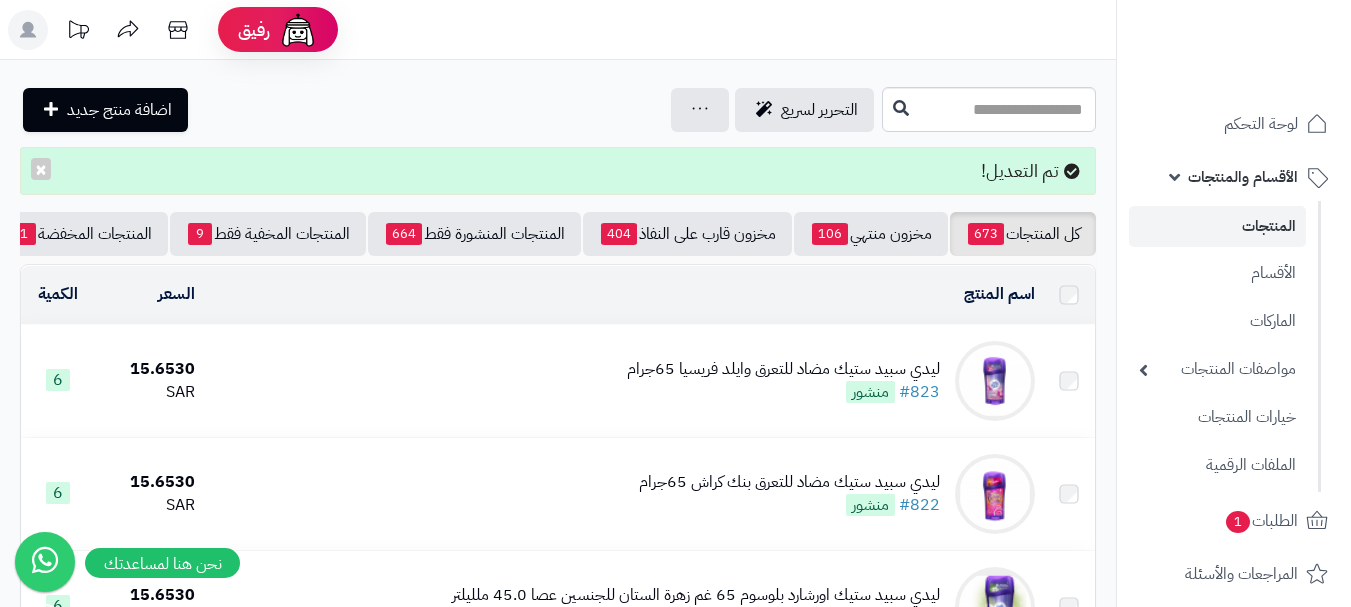 scroll, scrollTop: 0, scrollLeft: 0, axis: both 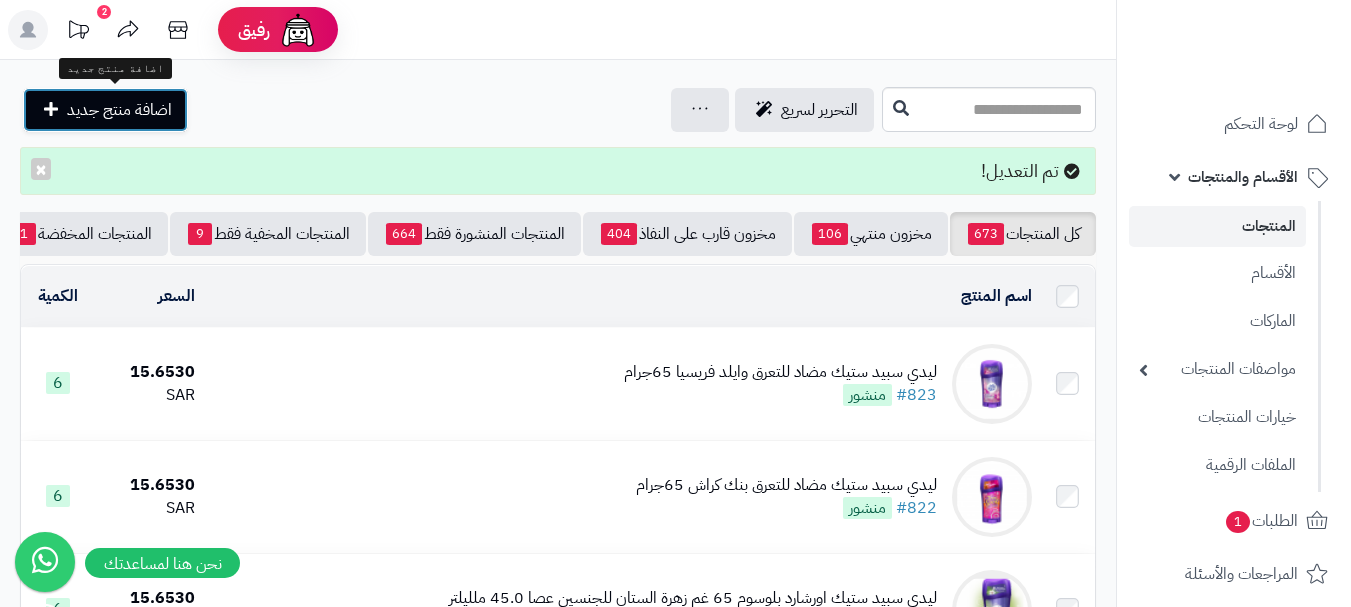 click at bounding box center [51, 109] 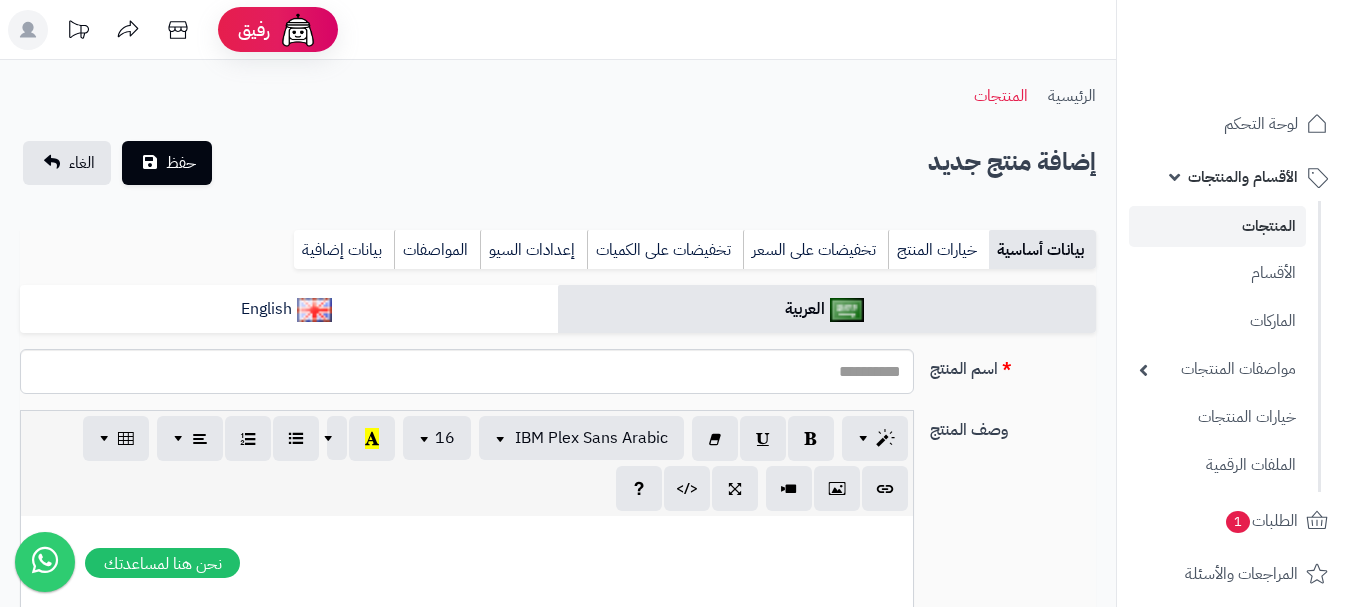 select 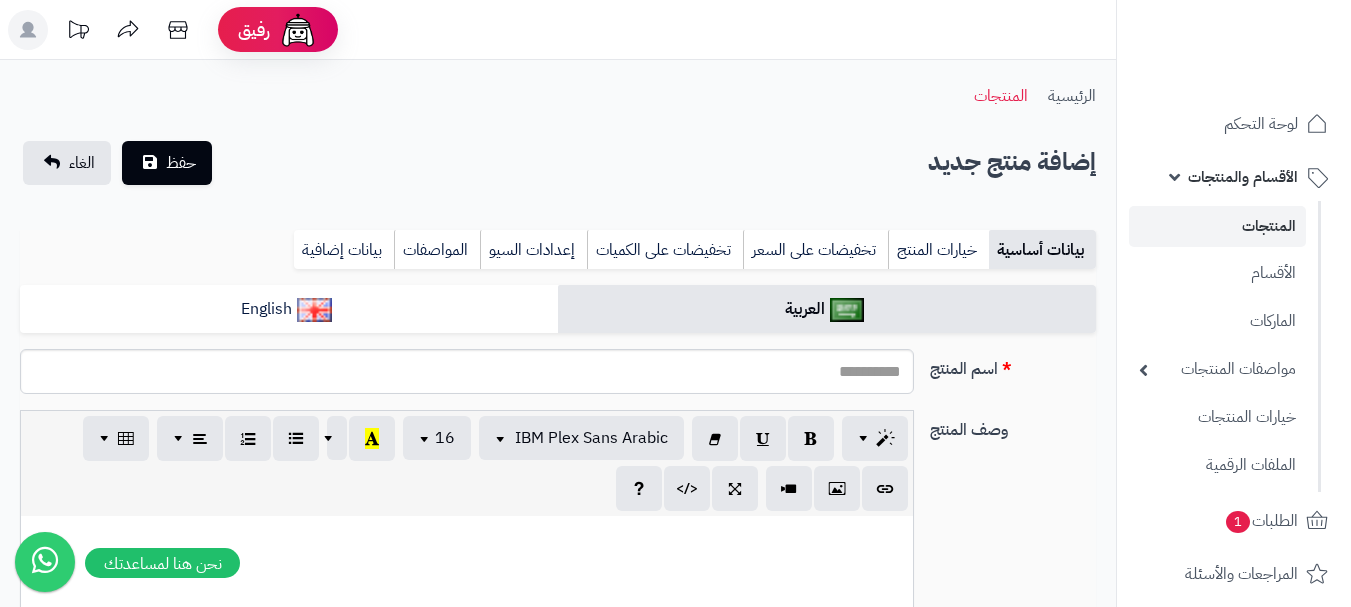 scroll, scrollTop: 0, scrollLeft: 15, axis: horizontal 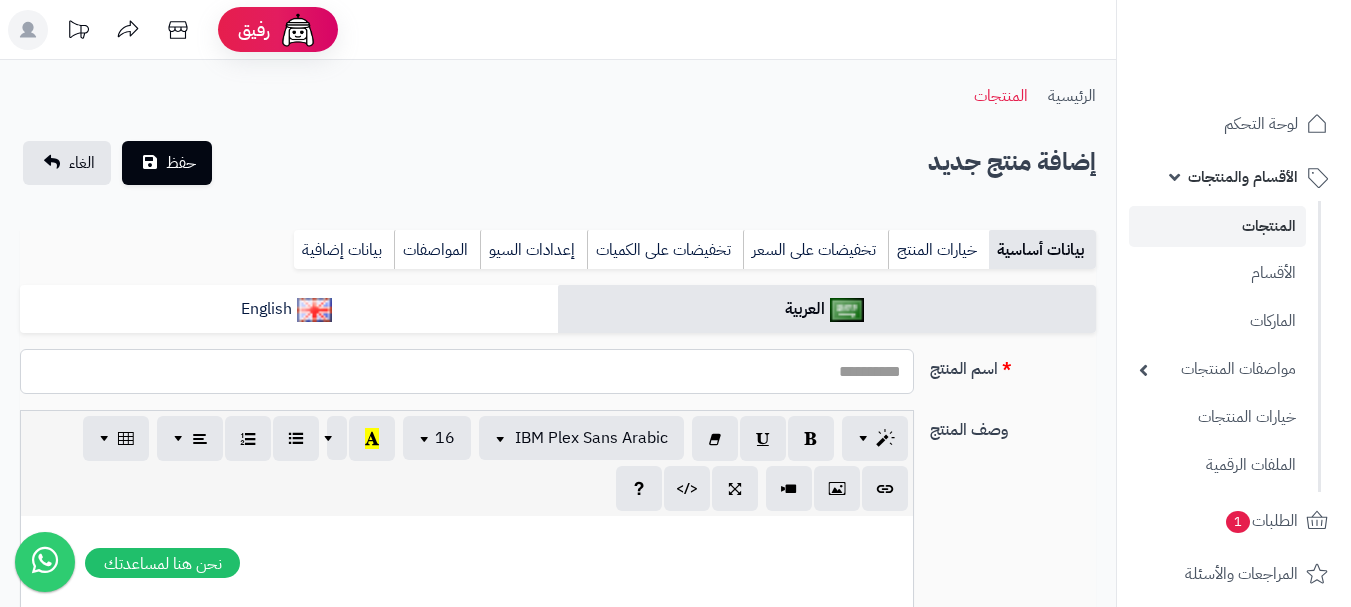 paste on "**********" 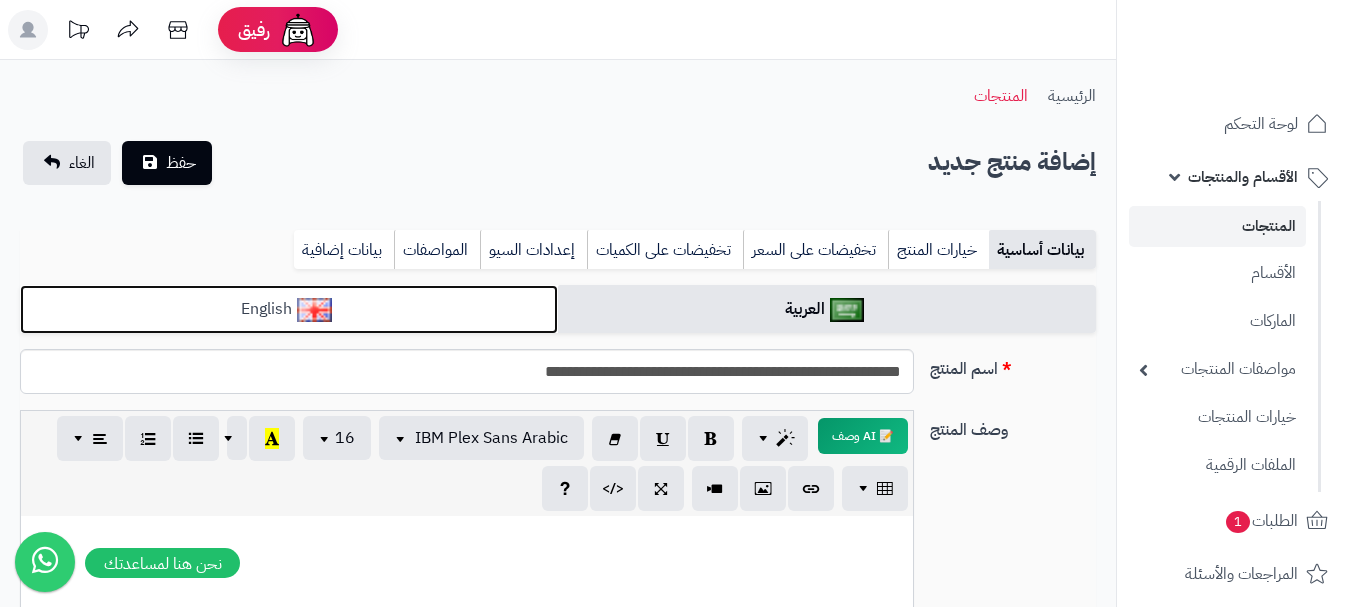 click on "English" at bounding box center (289, 309) 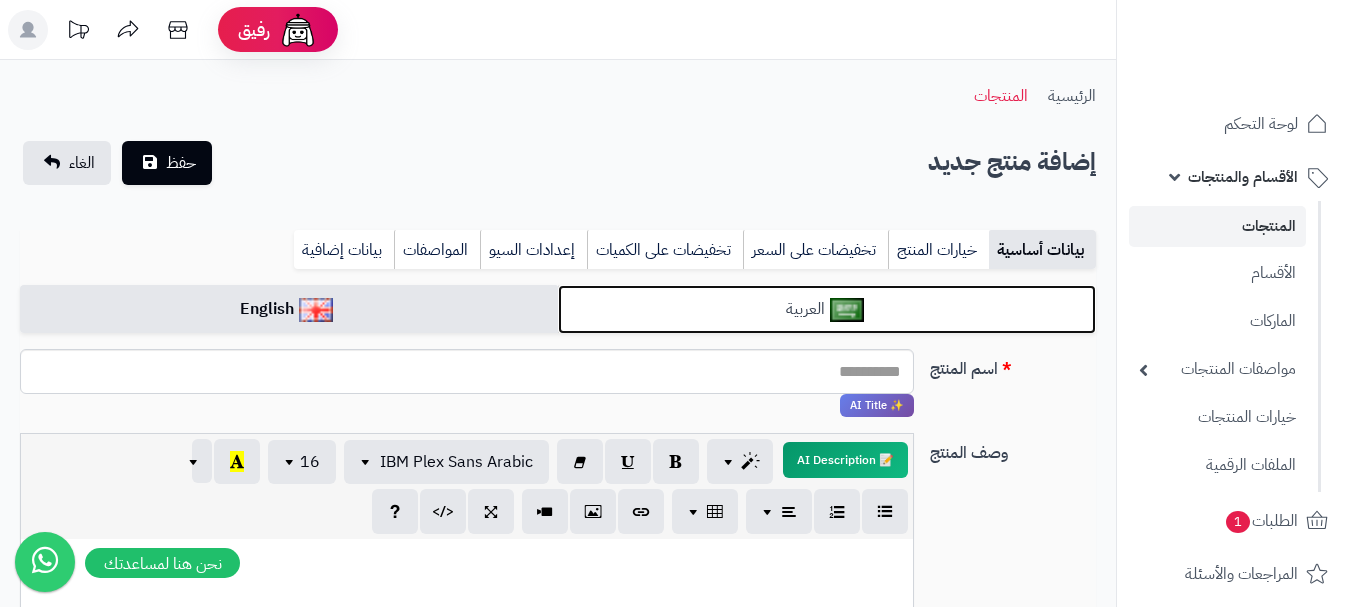 click on "العربية" at bounding box center (827, 309) 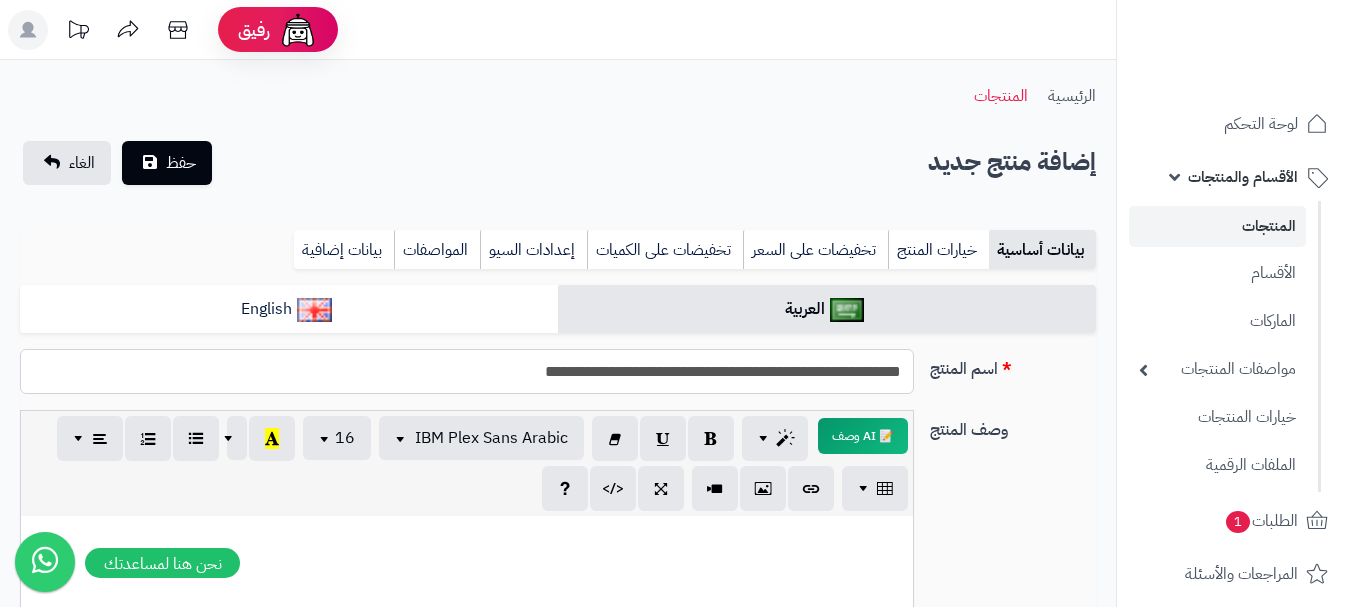 click on "**********" at bounding box center [467, 371] 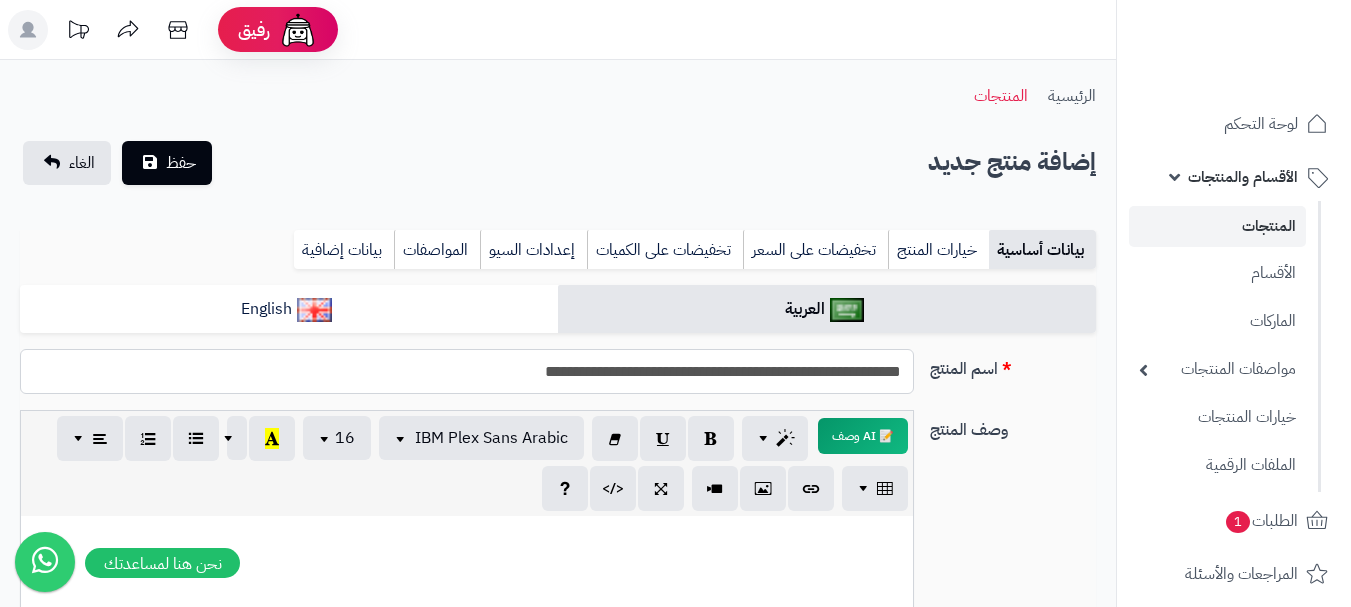 click on "**********" at bounding box center [467, 371] 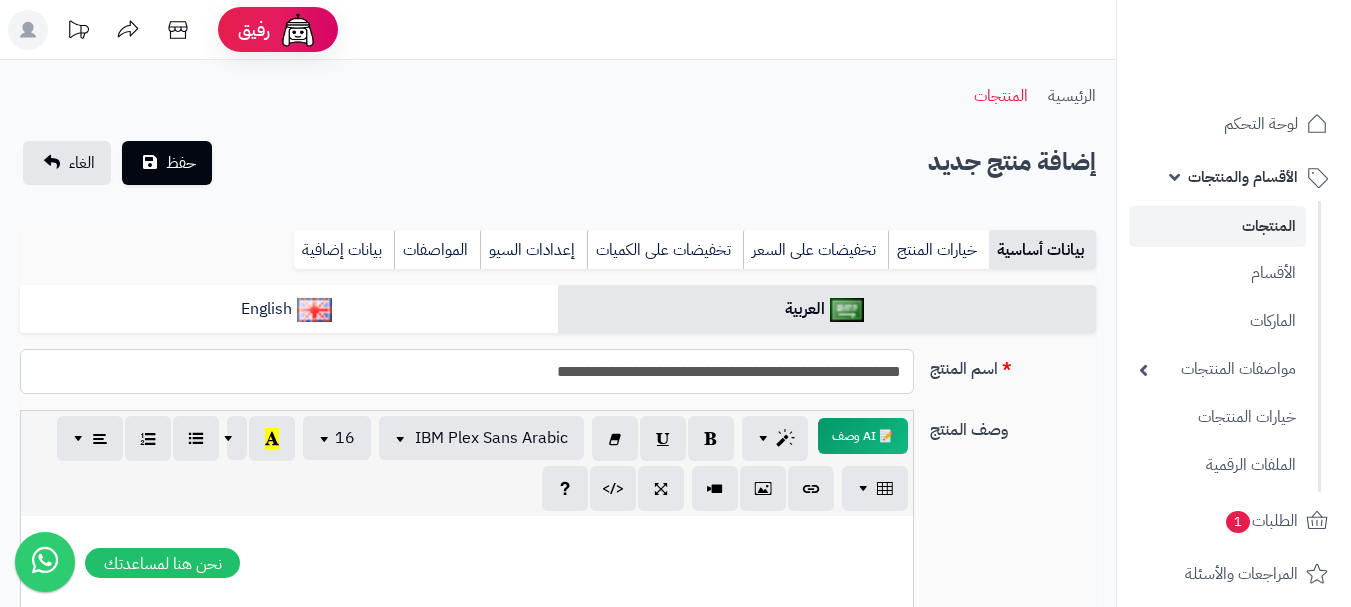 type on "**********" 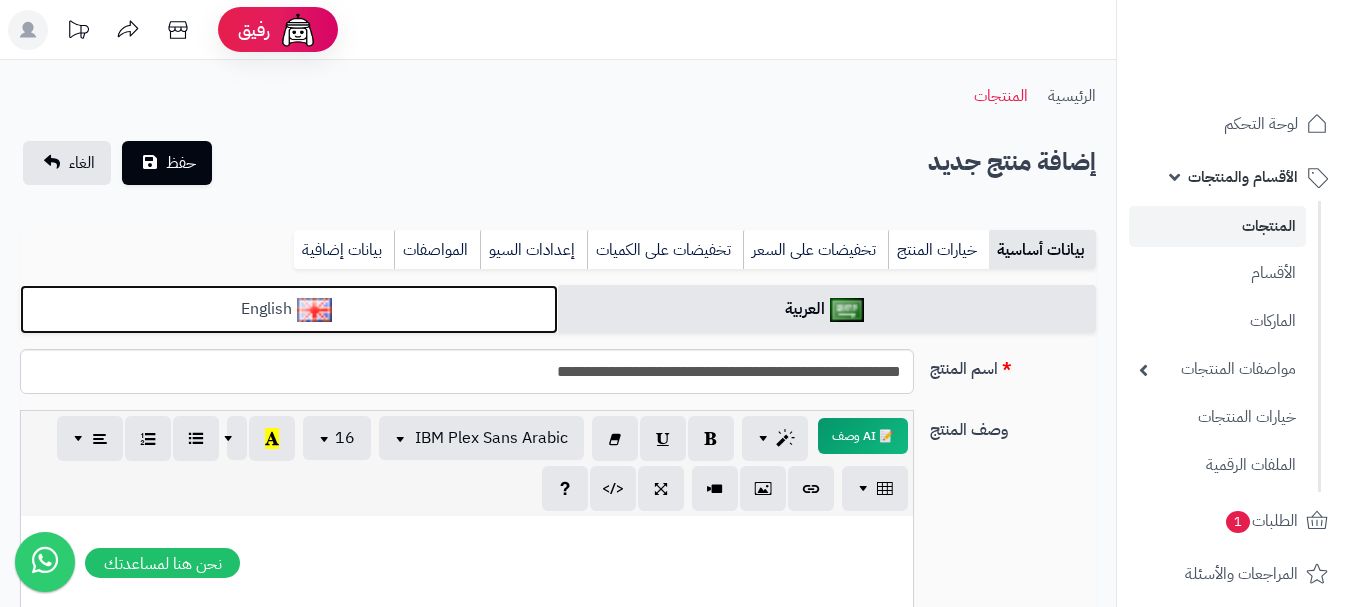 click on "English" at bounding box center (289, 309) 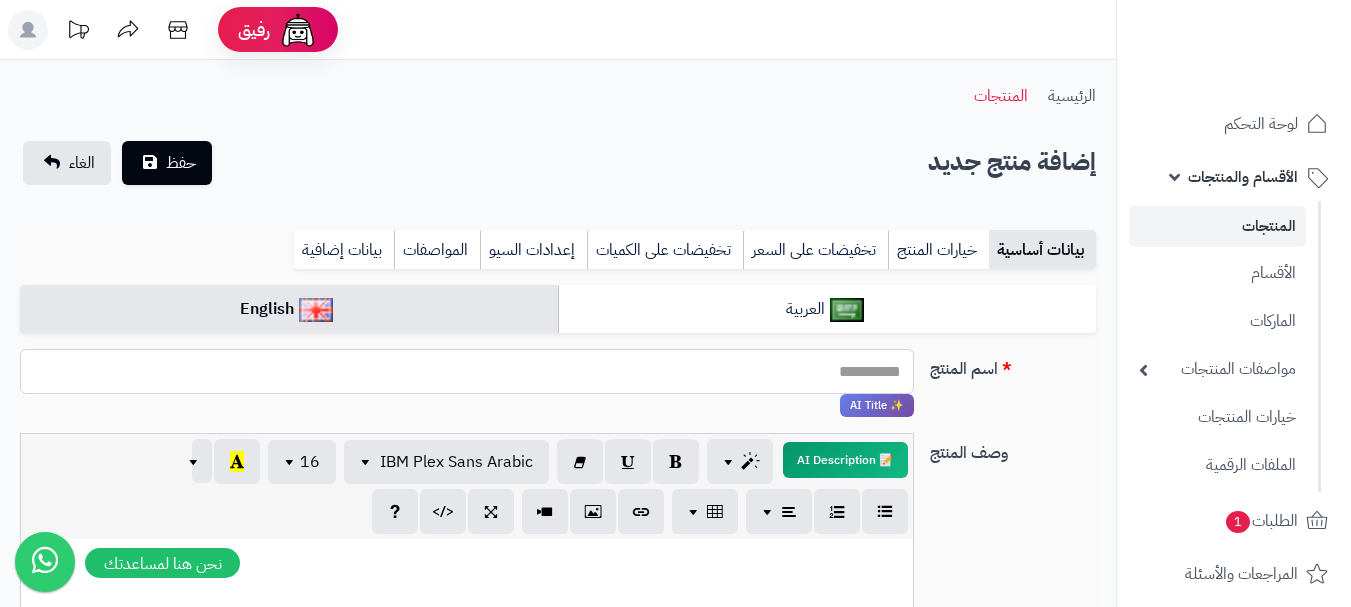 paste on "**********" 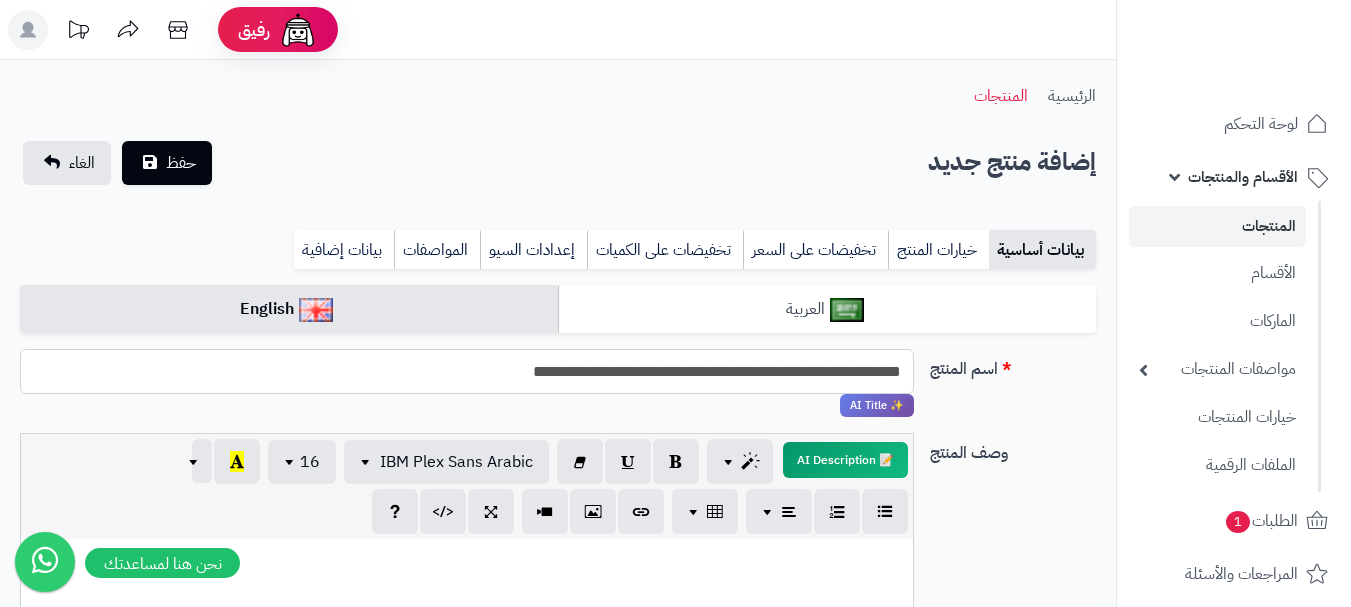 type on "**********" 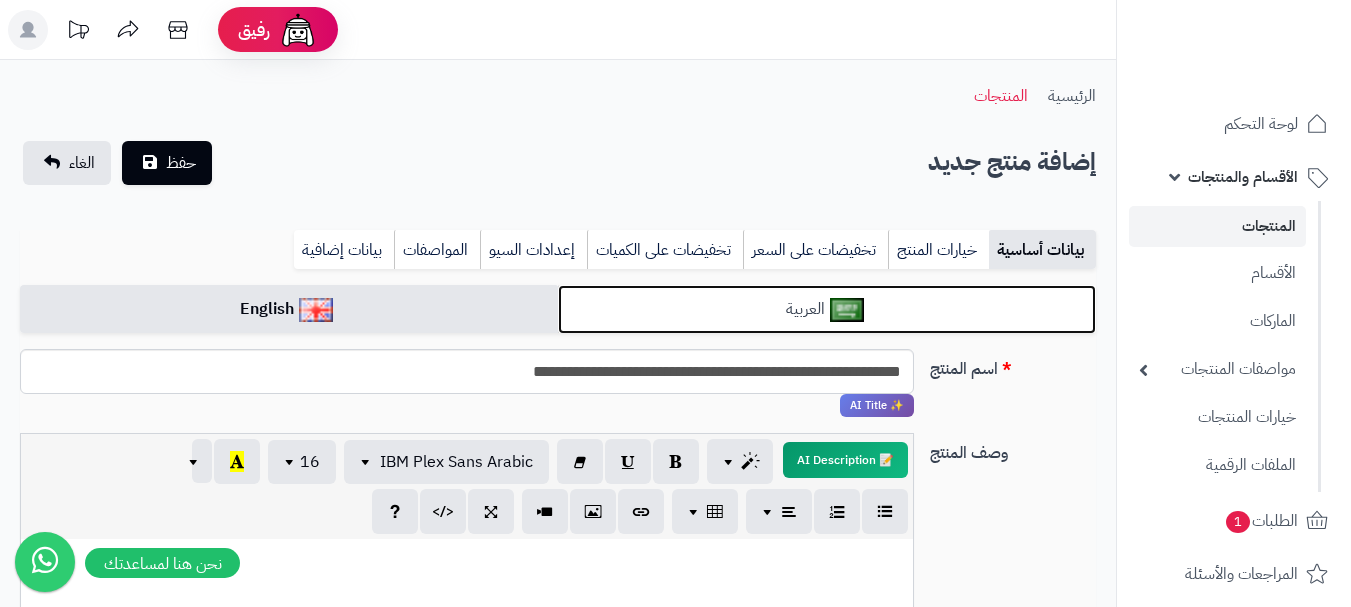 click on "العربية" at bounding box center (827, 309) 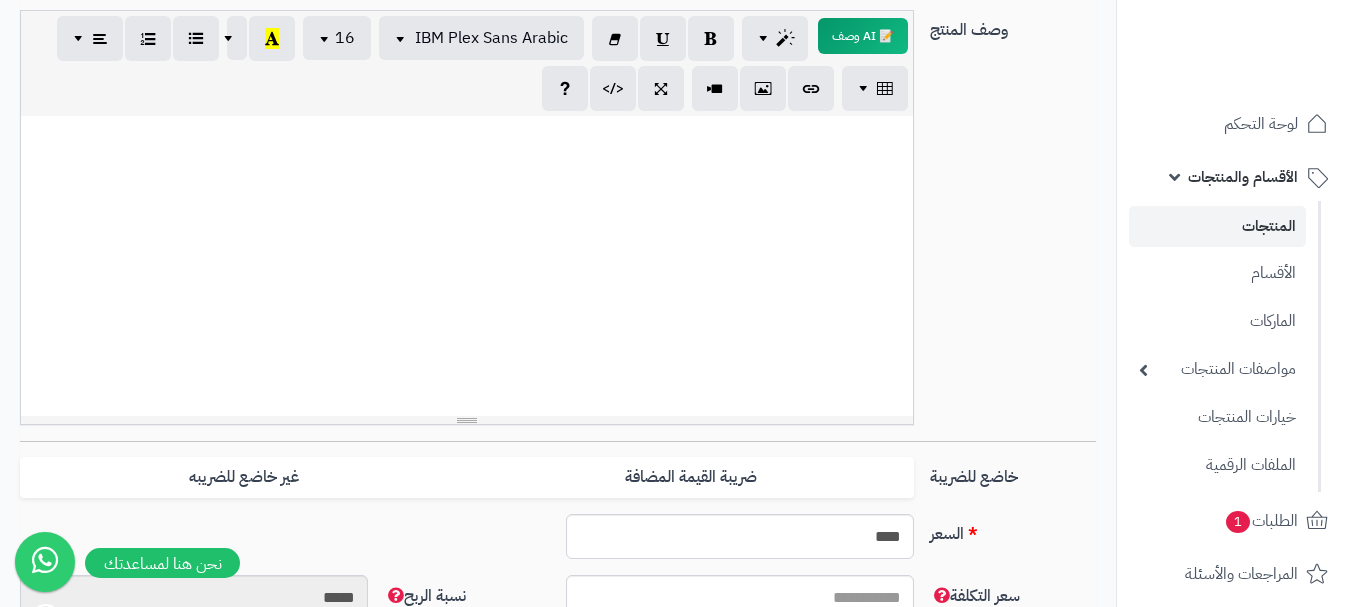 scroll, scrollTop: 500, scrollLeft: 0, axis: vertical 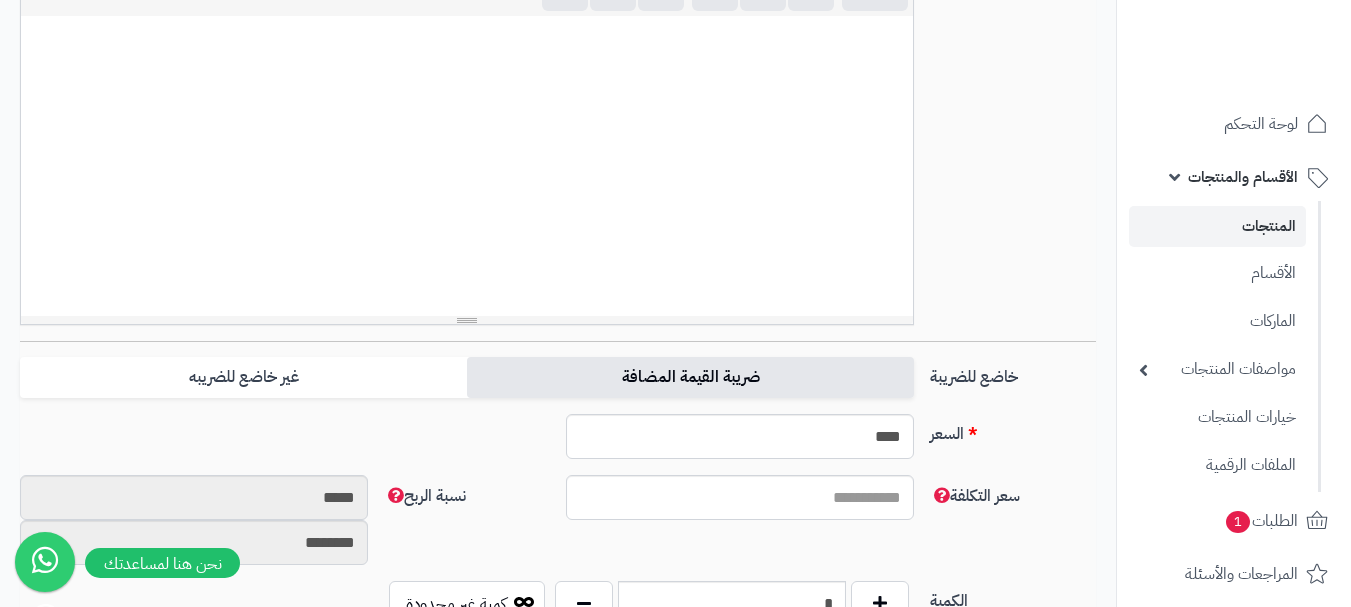 click on "ضريبة القيمة المضافة" at bounding box center [690, 377] 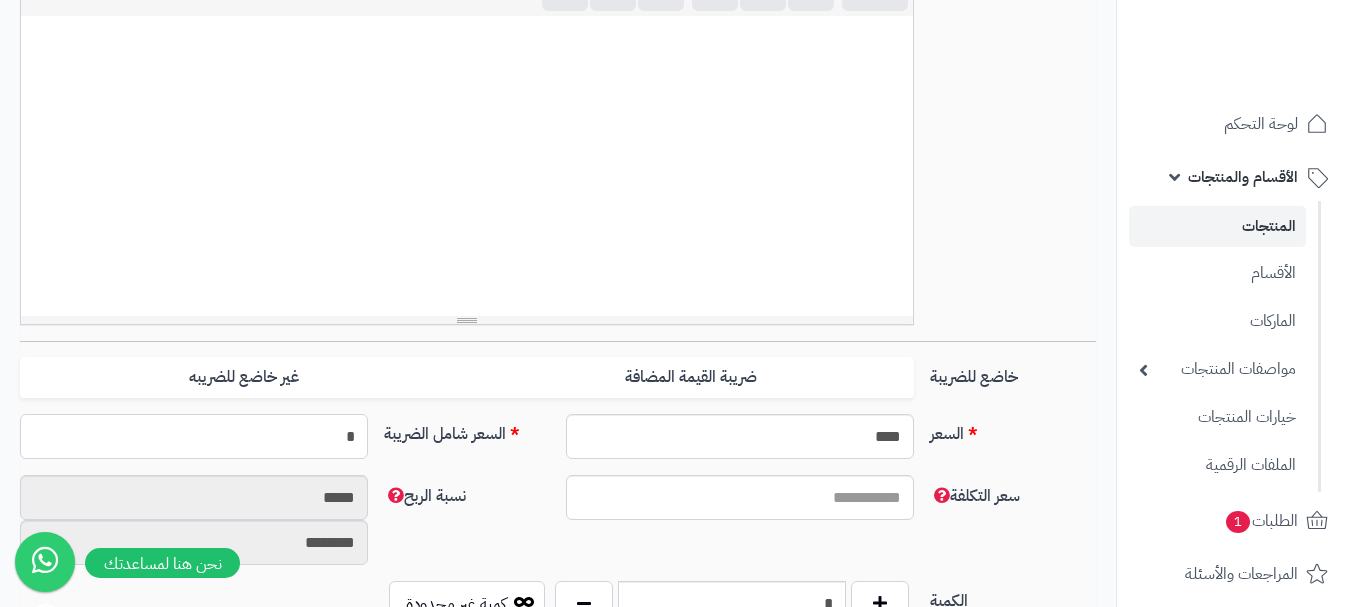click on "*" at bounding box center [194, 436] 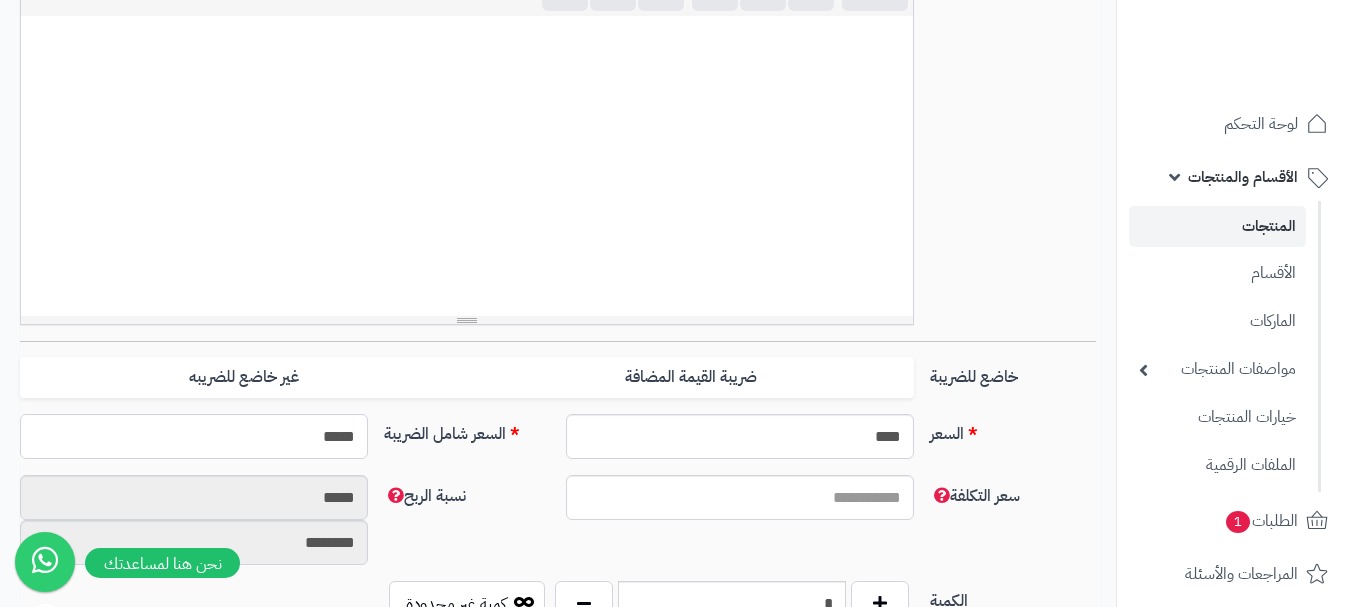 type on "******" 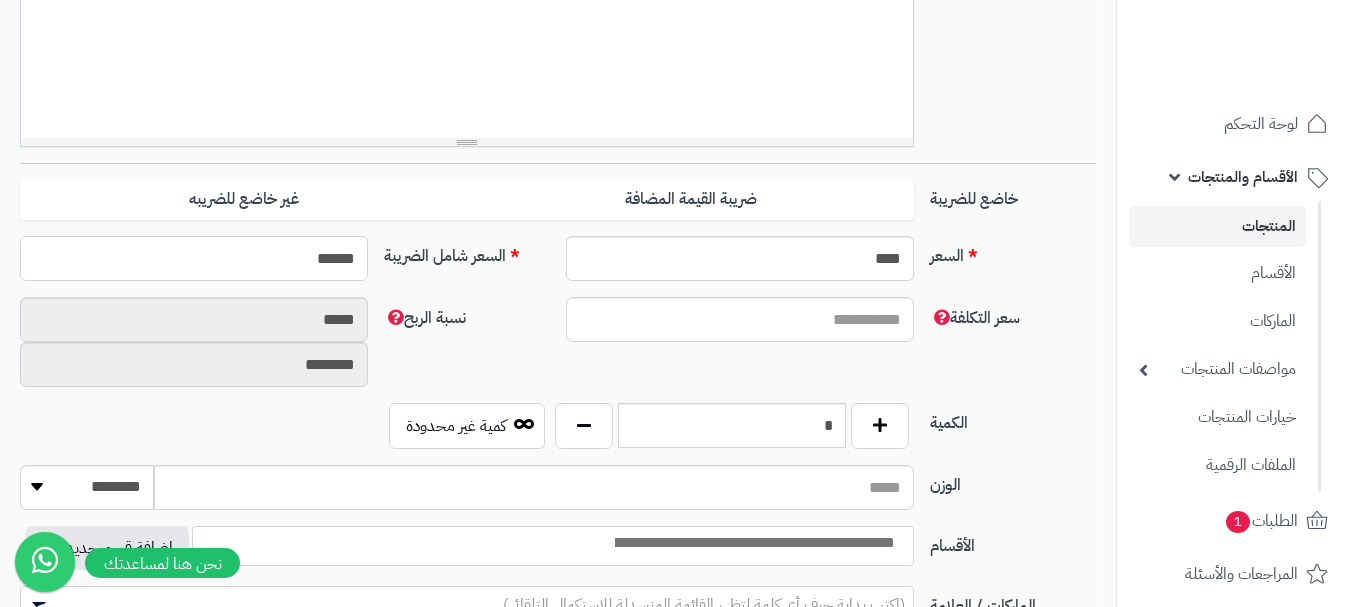 scroll, scrollTop: 700, scrollLeft: 0, axis: vertical 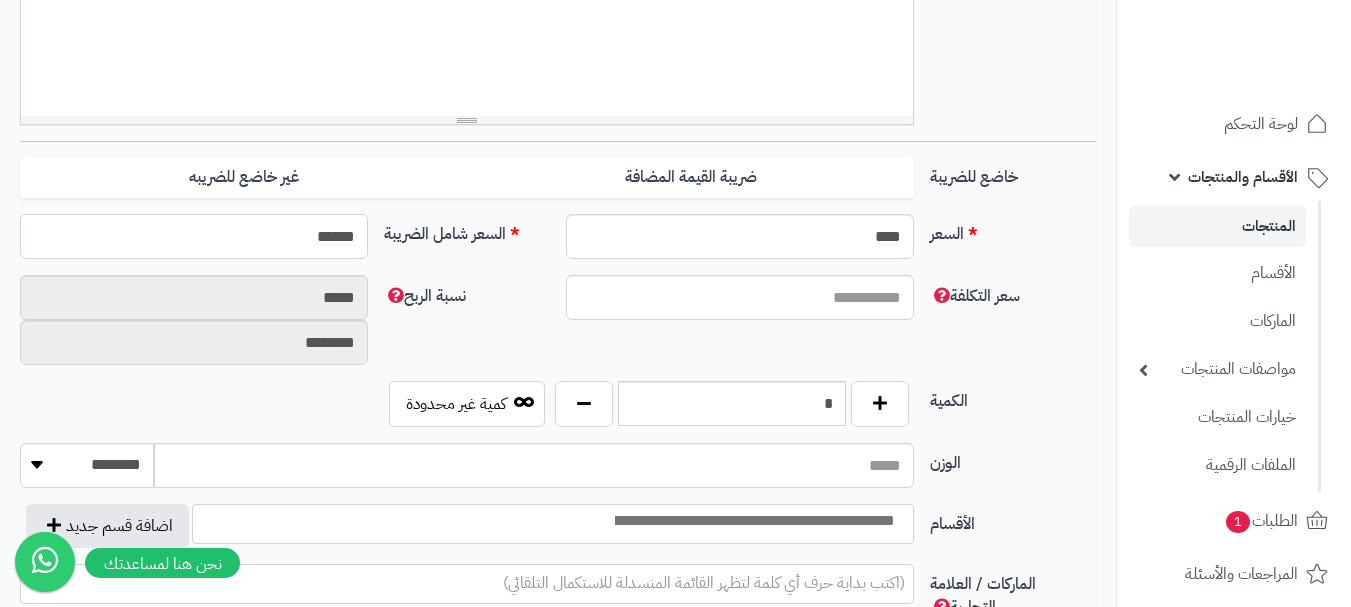 type on "**********" 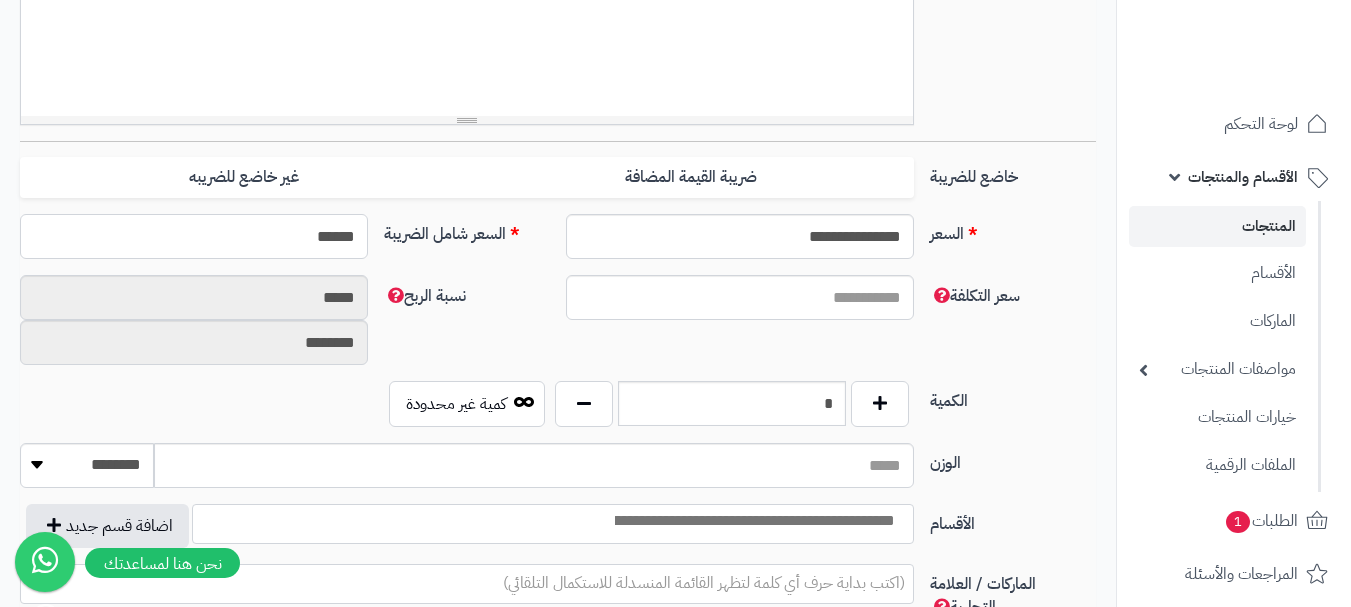 type on "******" 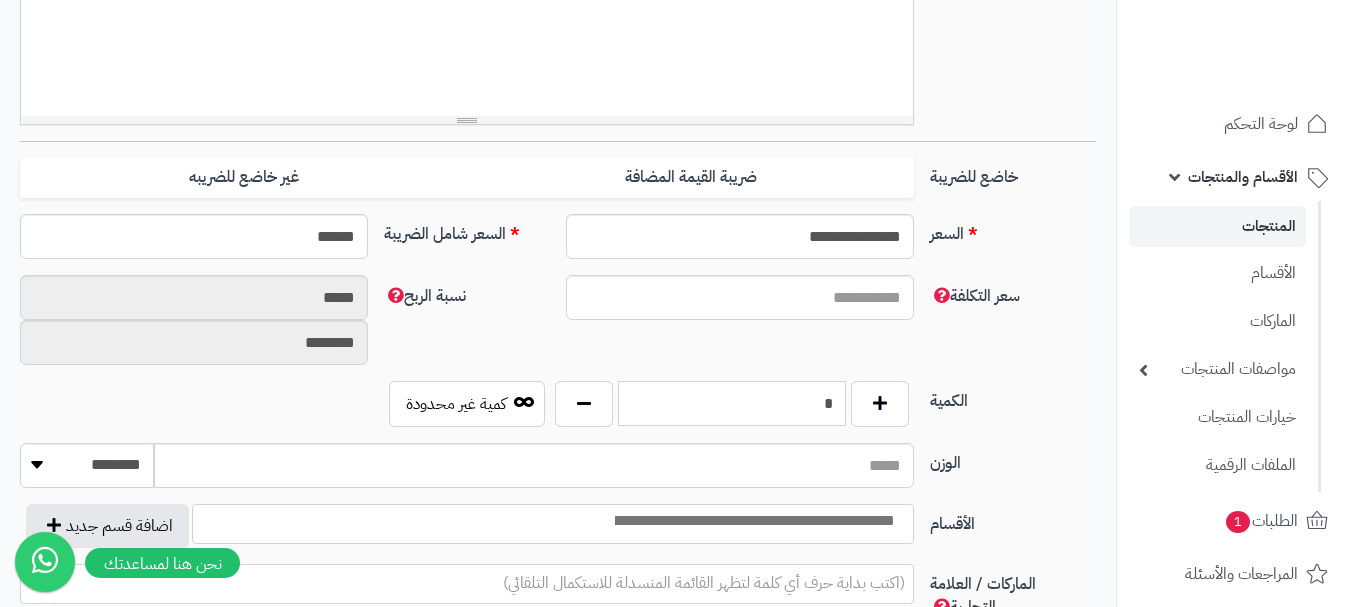 click on "*" at bounding box center [732, 403] 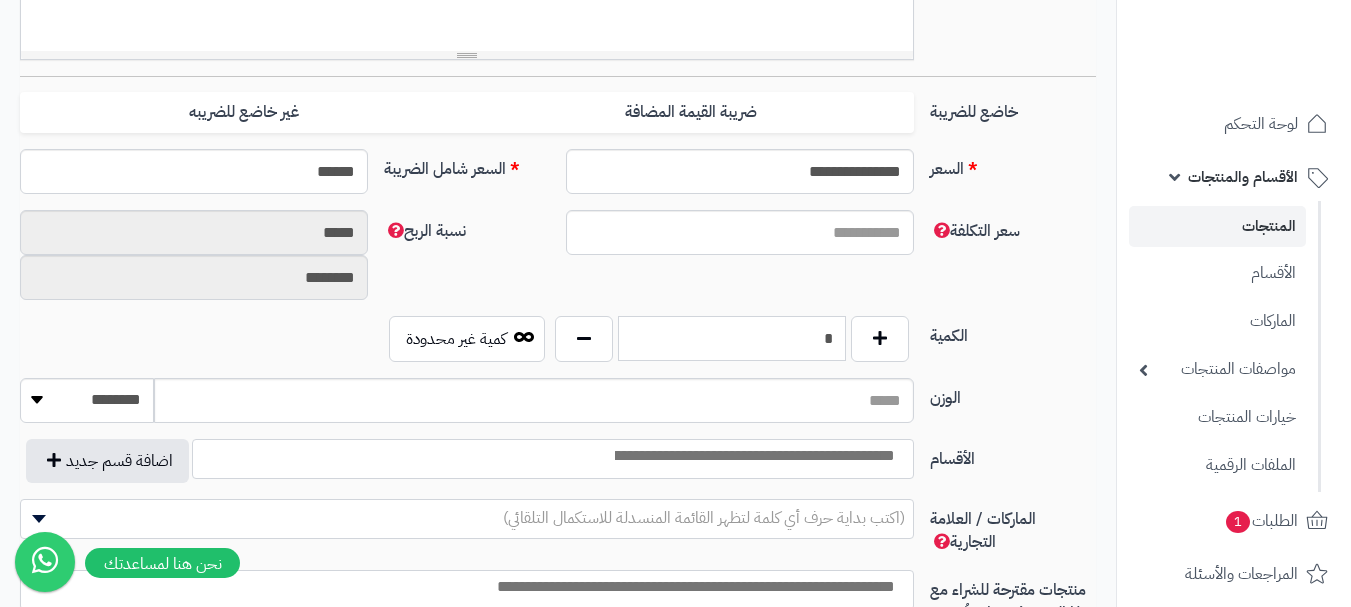scroll, scrollTop: 800, scrollLeft: 0, axis: vertical 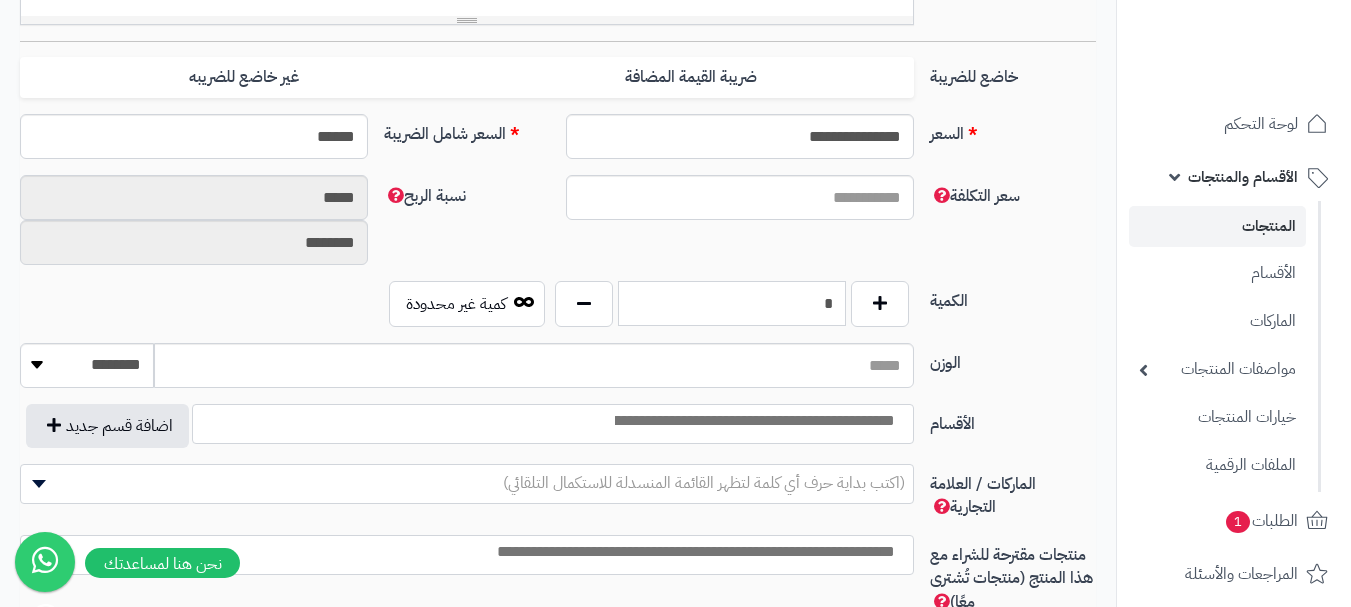 type on "*" 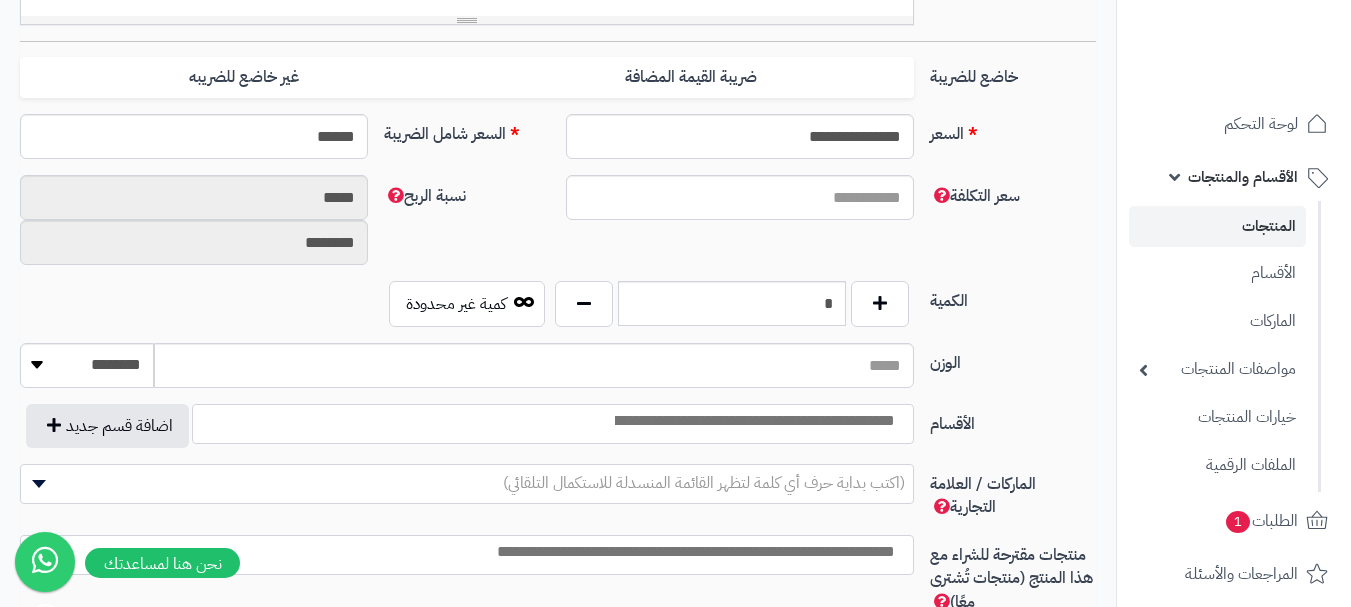 click at bounding box center (753, 421) 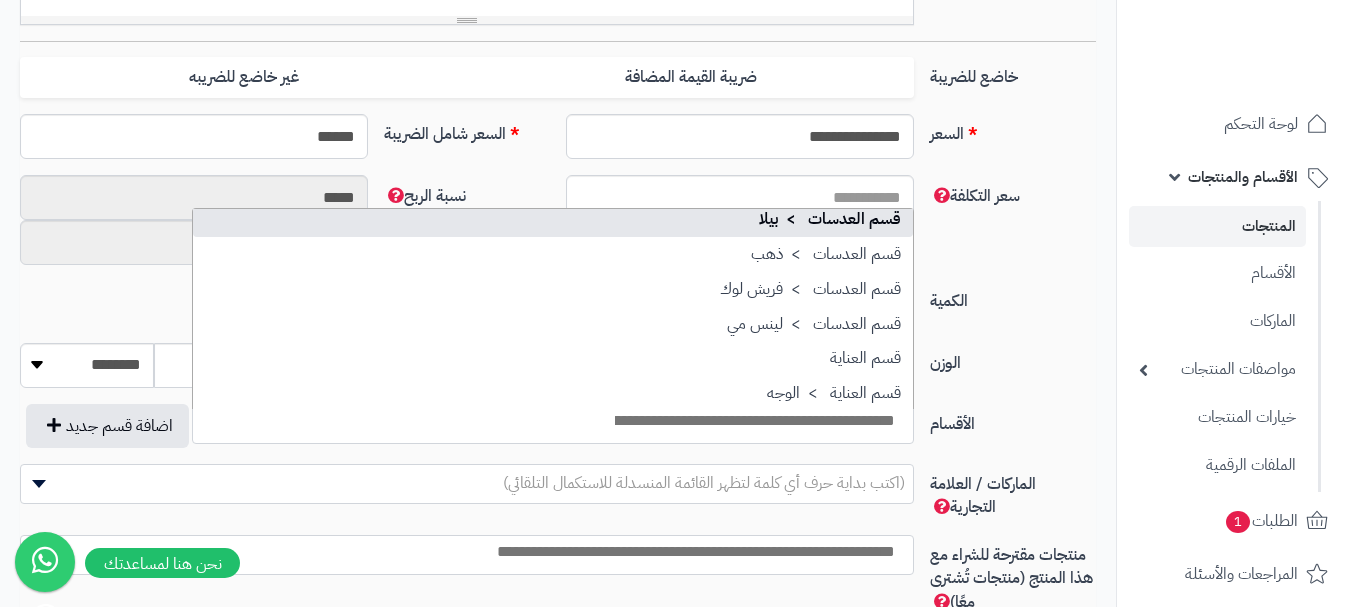 scroll, scrollTop: 1700, scrollLeft: 0, axis: vertical 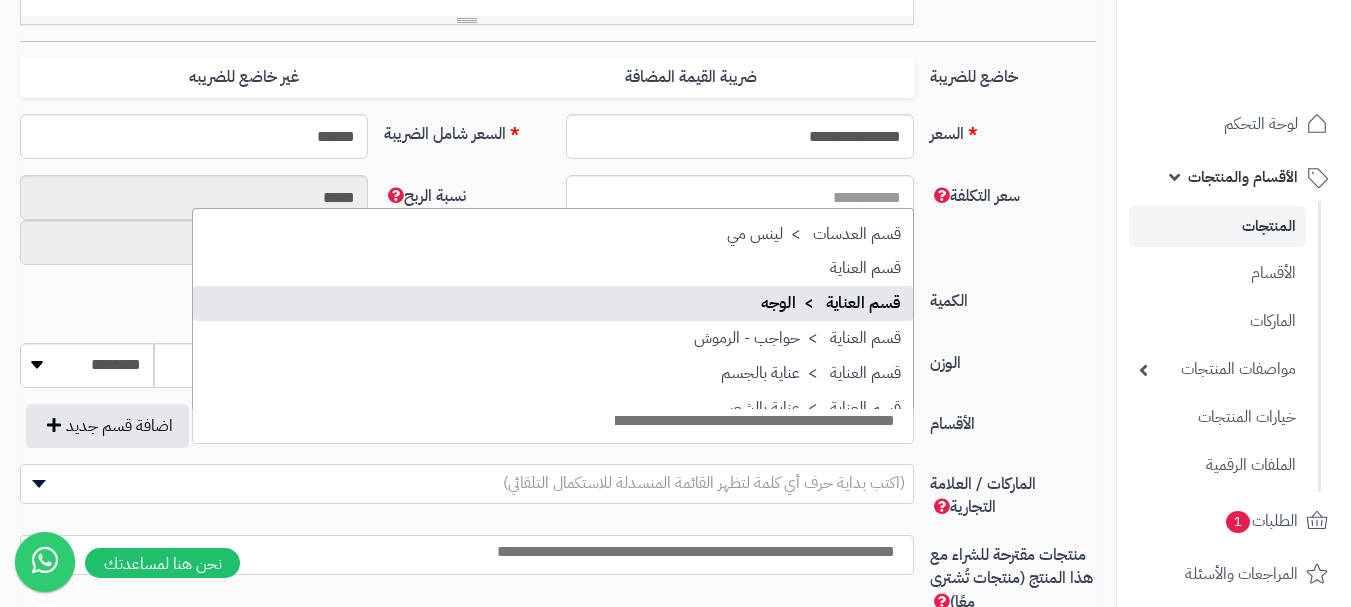 select on "***" 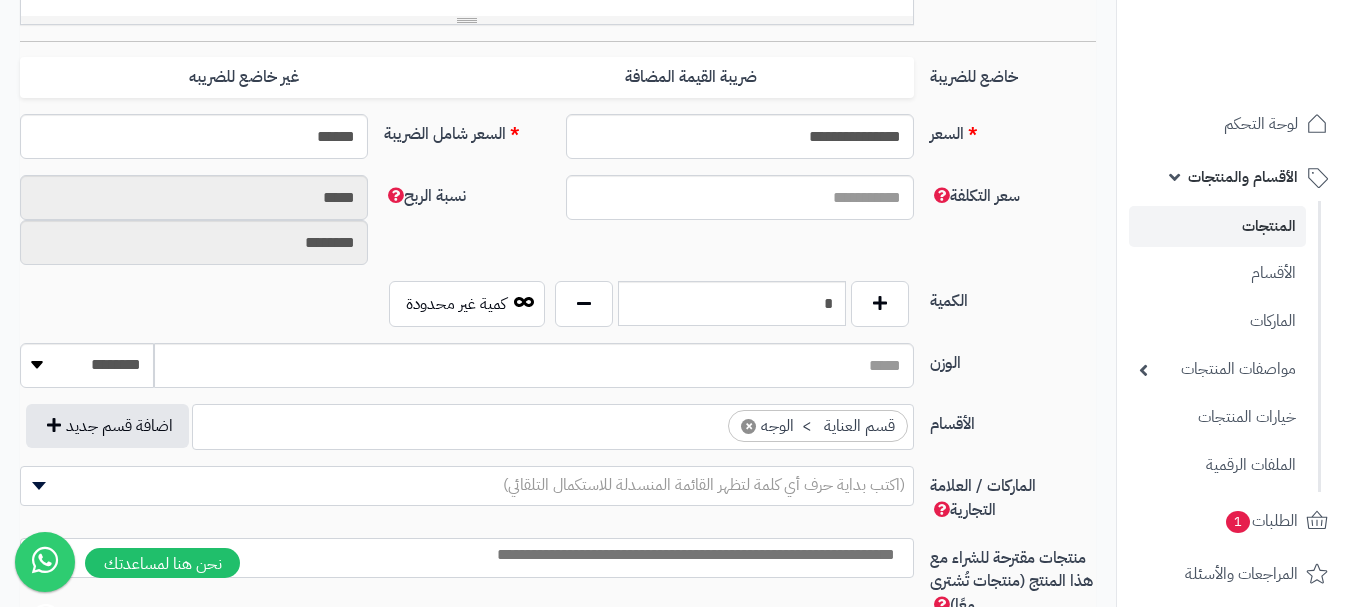 click at bounding box center [710, 421] 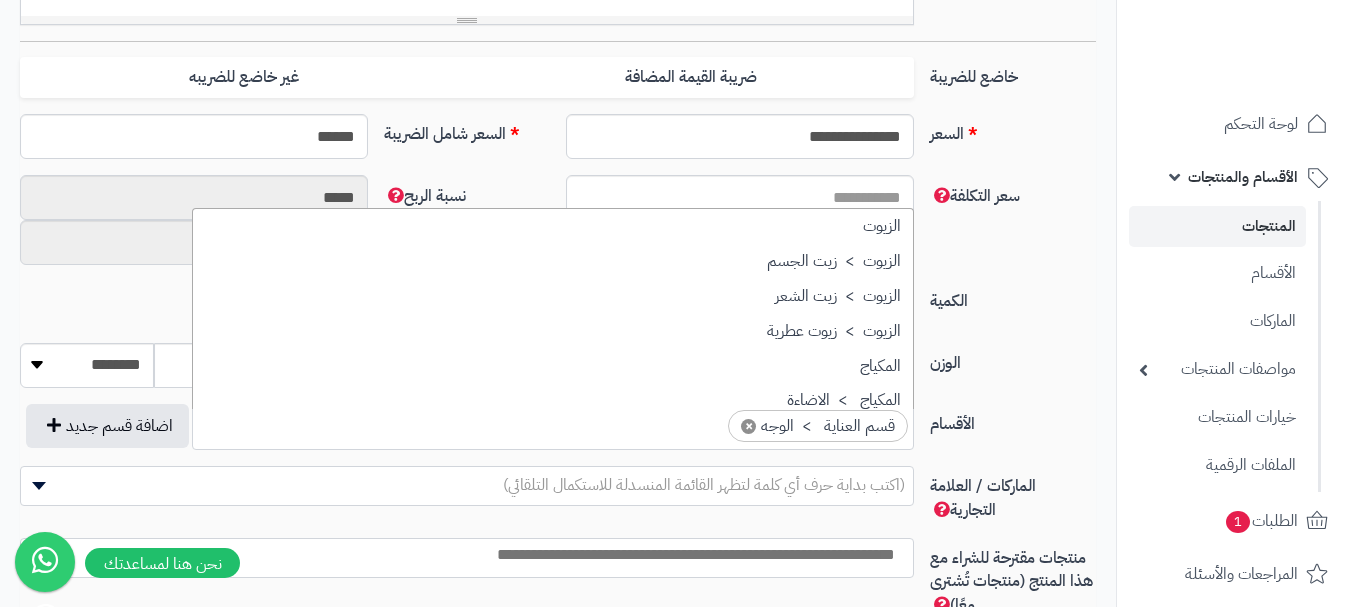 scroll, scrollTop: 1742, scrollLeft: 0, axis: vertical 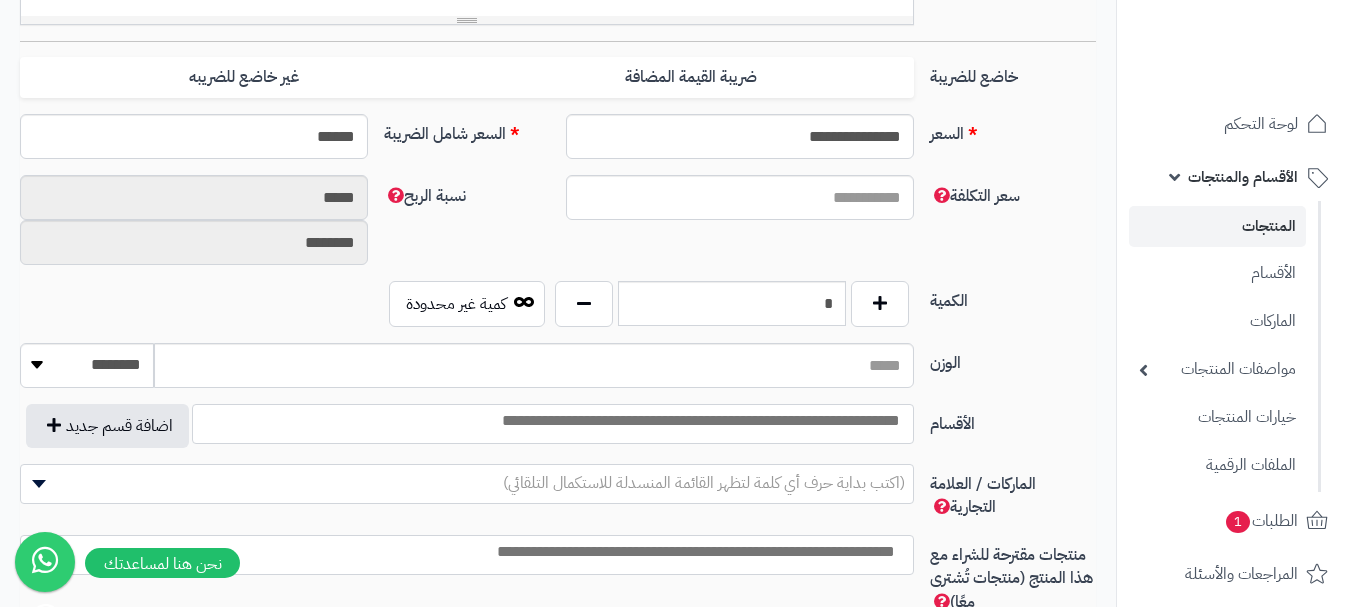 click at bounding box center [553, 421] 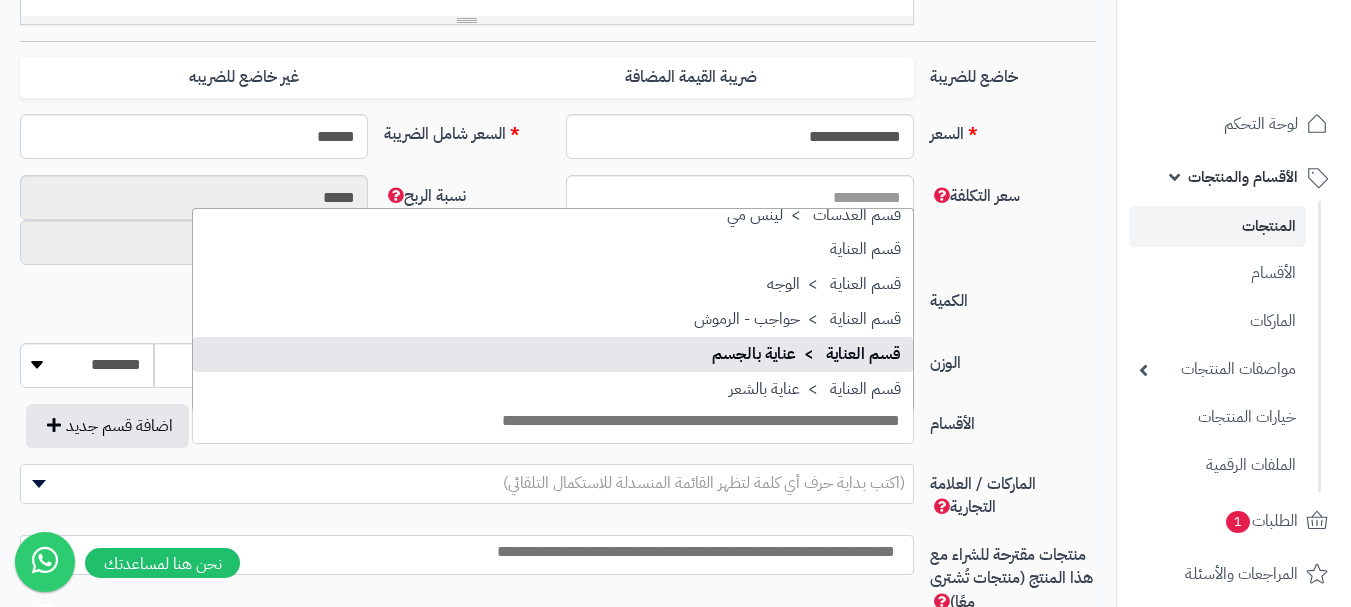 scroll, scrollTop: 1686, scrollLeft: 0, axis: vertical 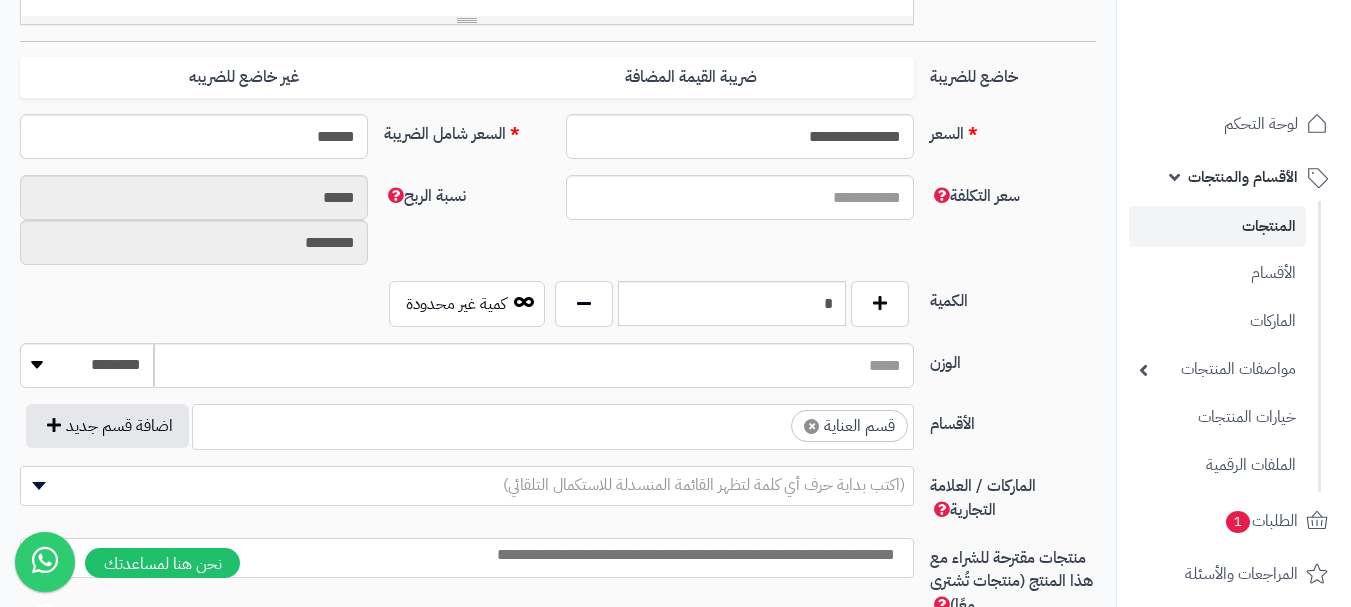 select on "**" 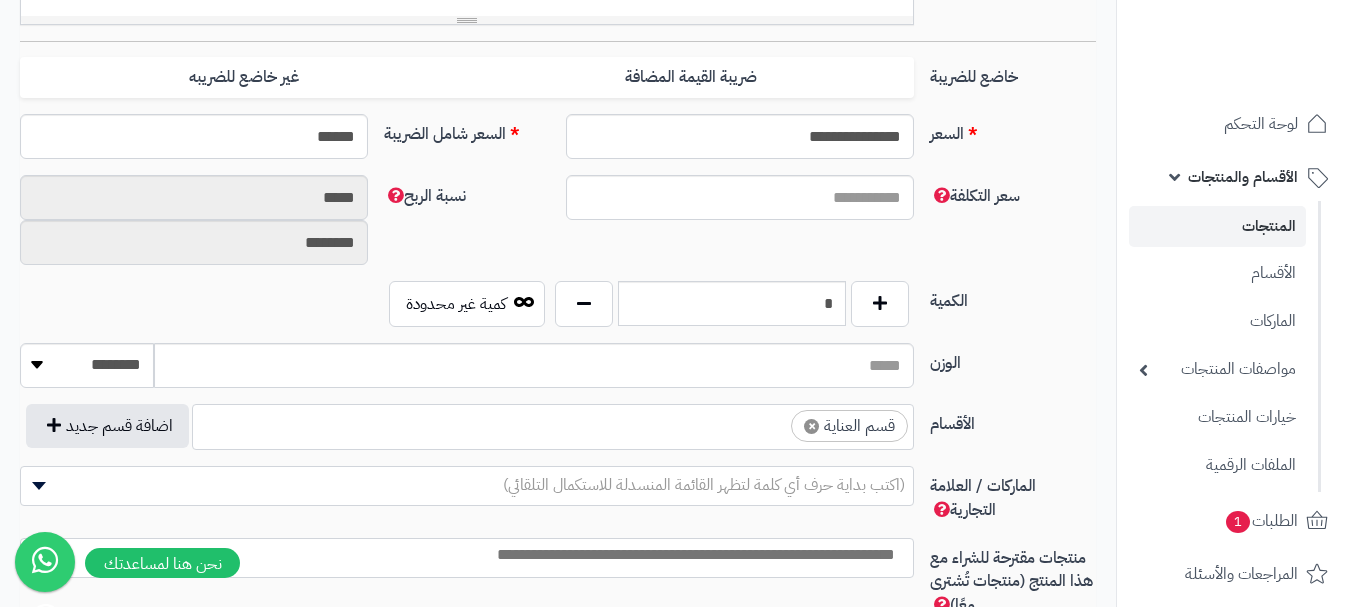 scroll, scrollTop: 0, scrollLeft: 0, axis: both 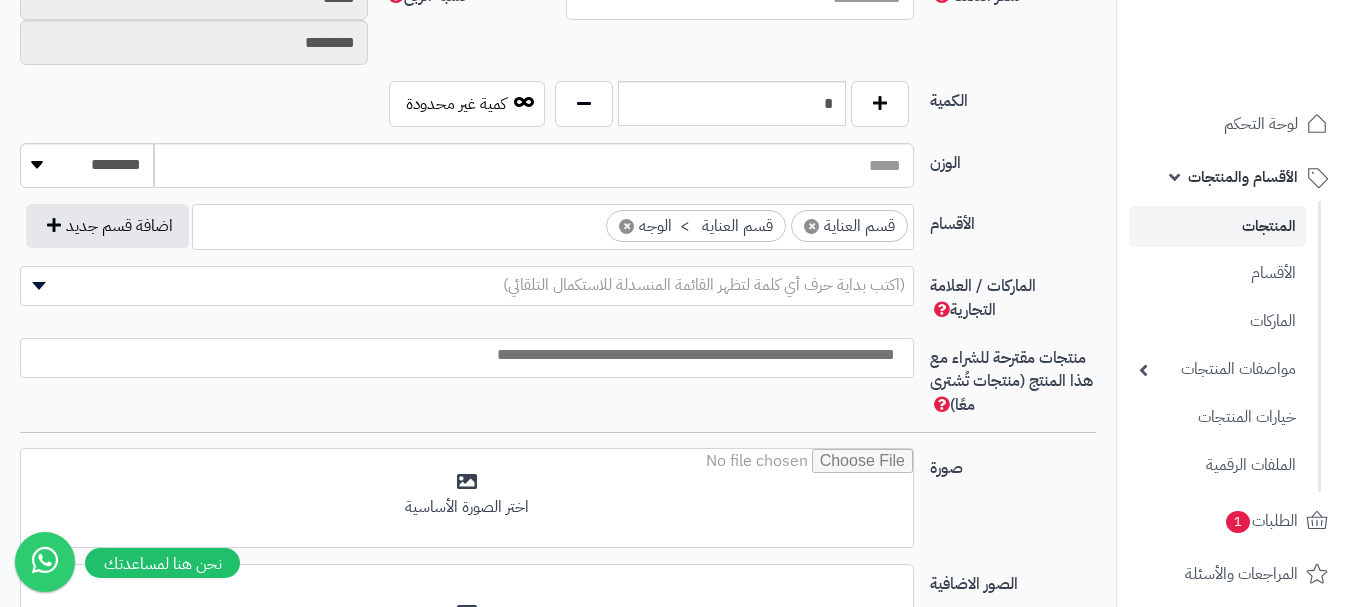 click at bounding box center (462, 355) 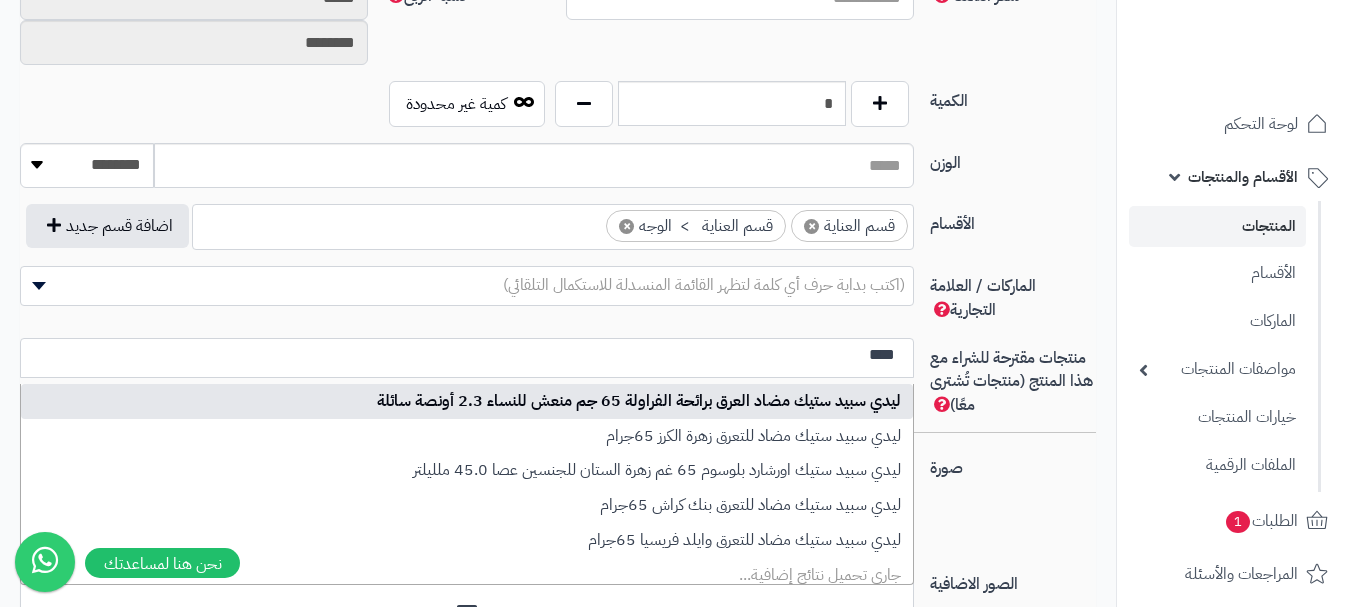 type on "****" 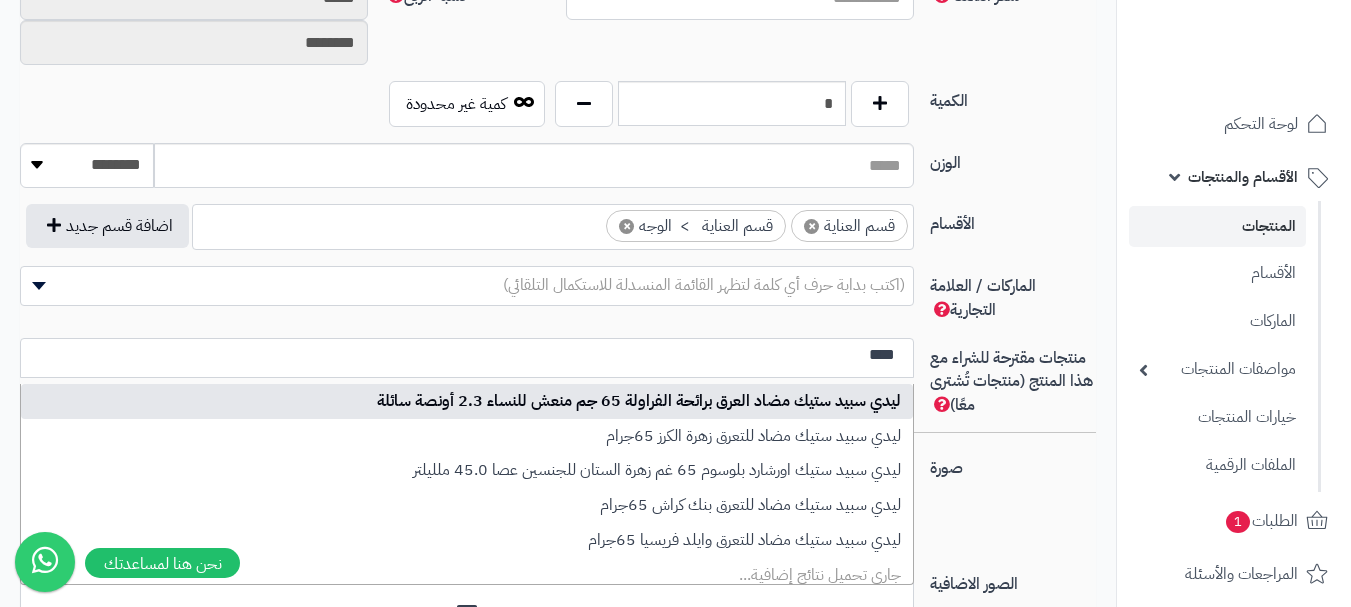 type 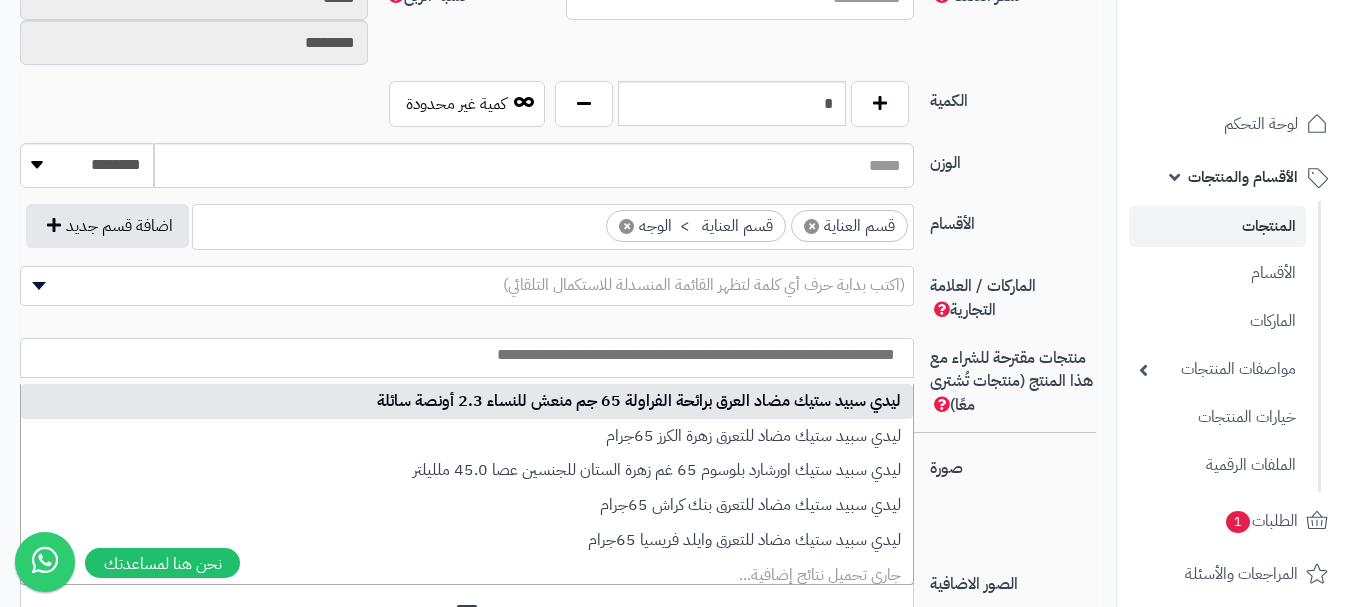 select on "***" 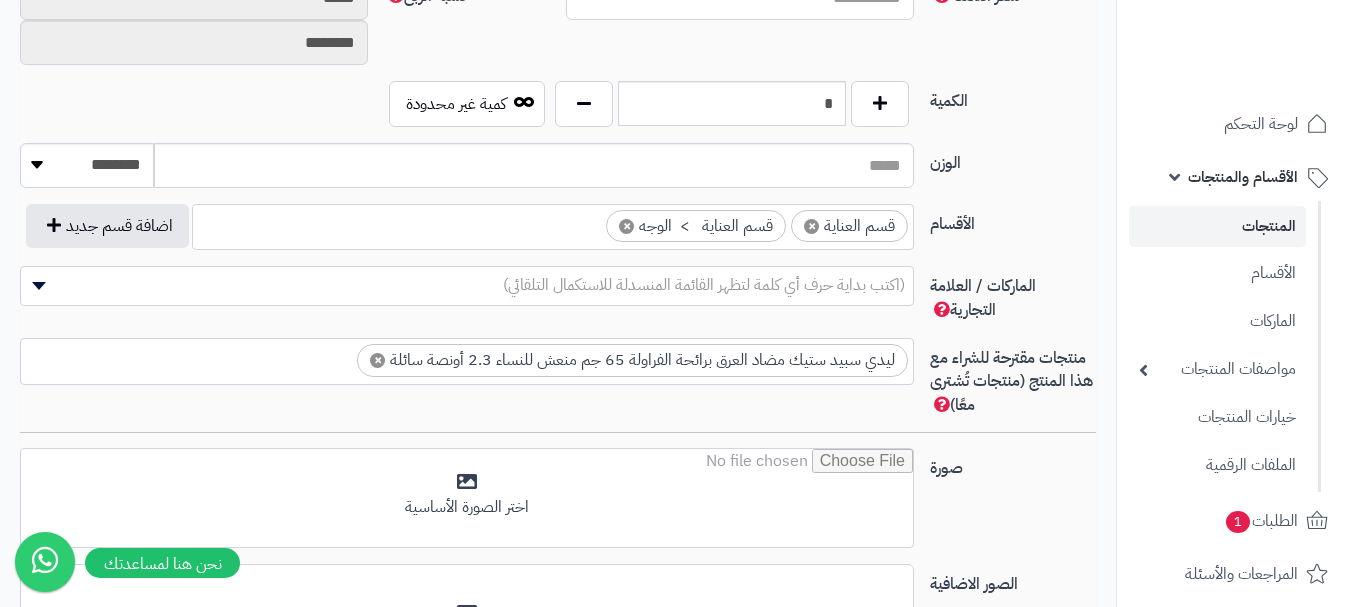 scroll, scrollTop: 0, scrollLeft: 0, axis: both 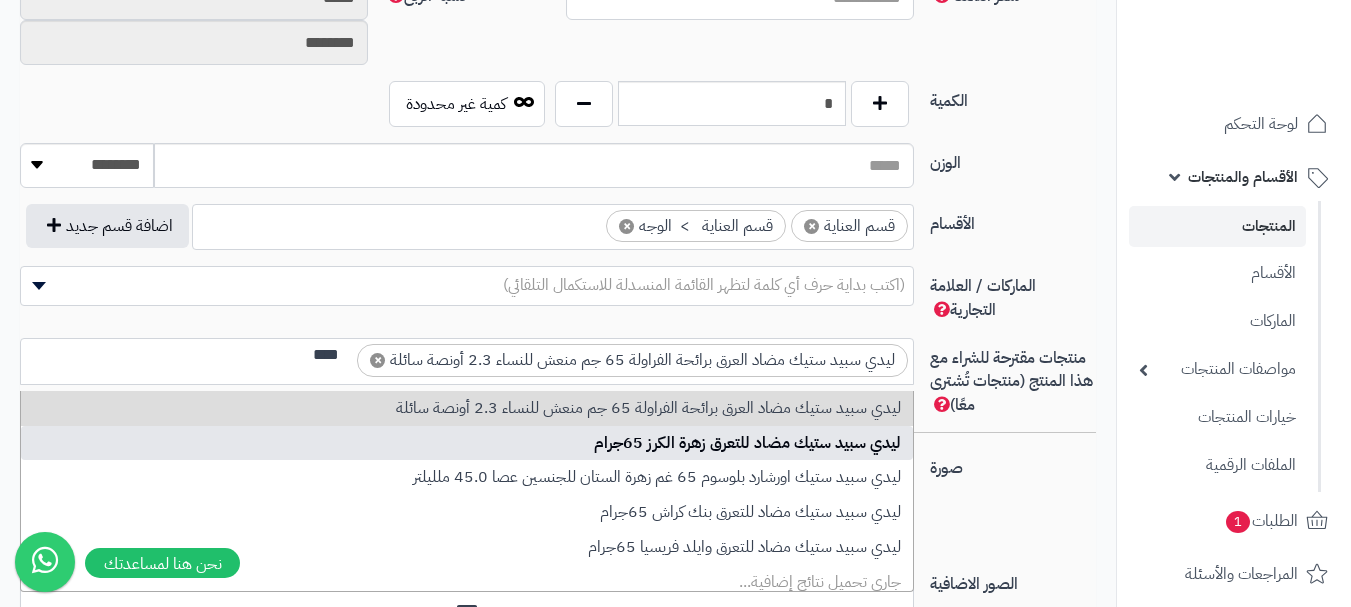 type on "****" 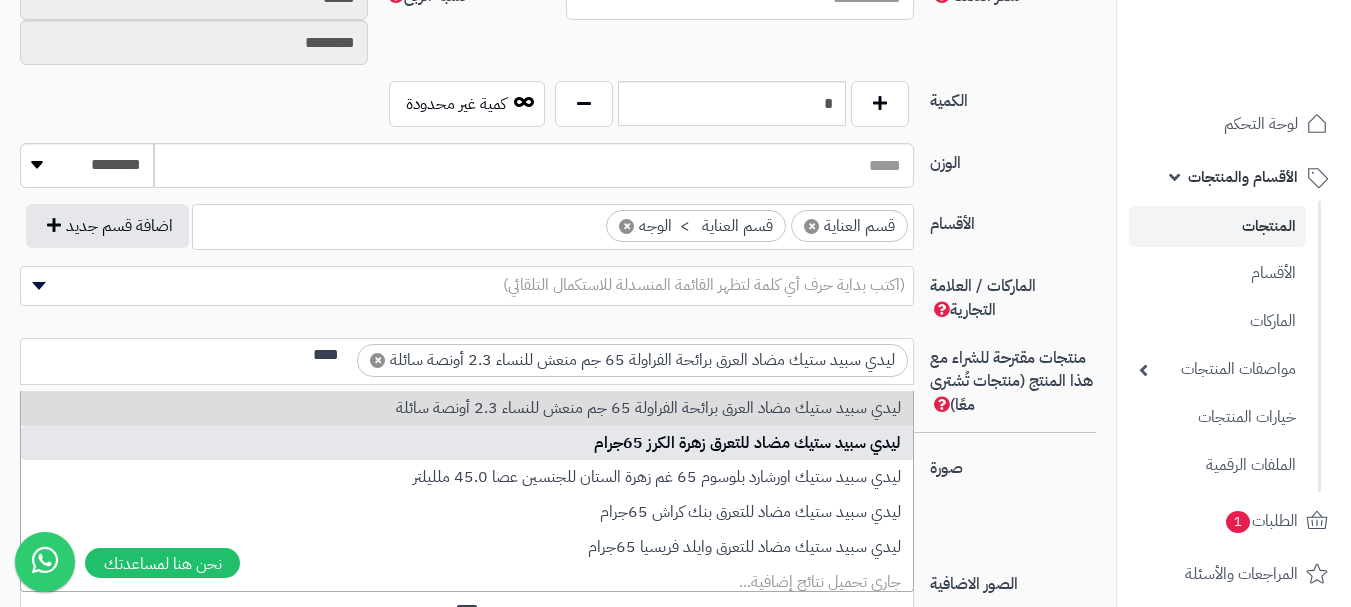 type 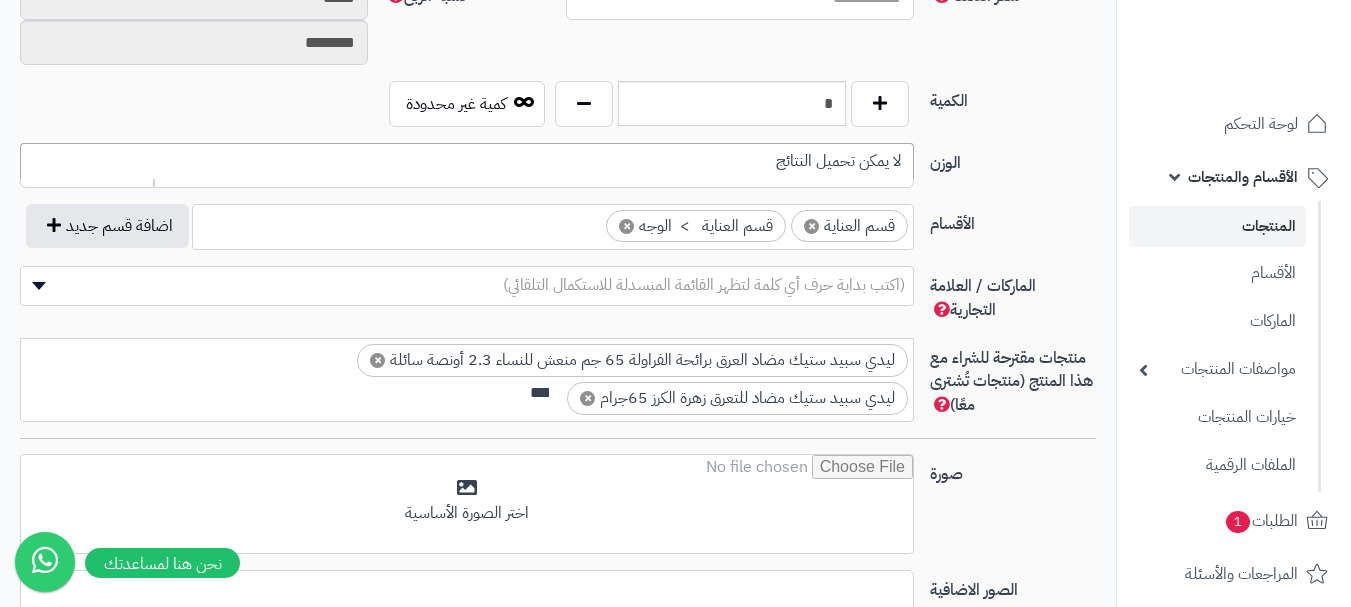scroll, scrollTop: 0, scrollLeft: 0, axis: both 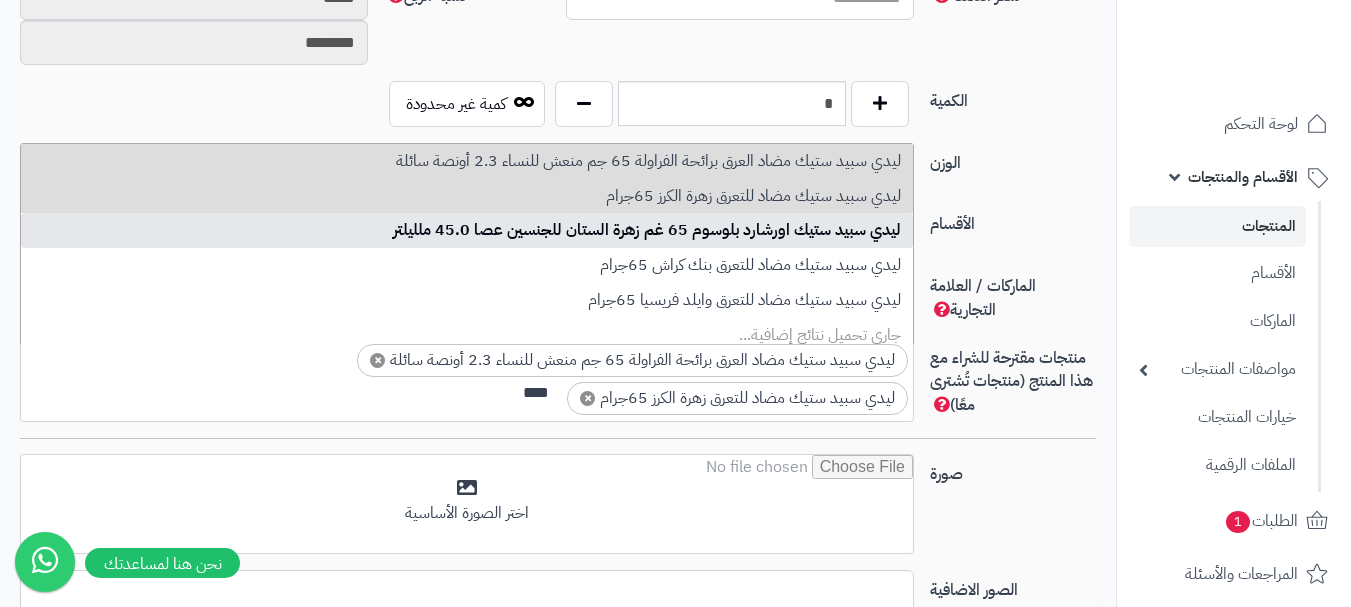 type on "****" 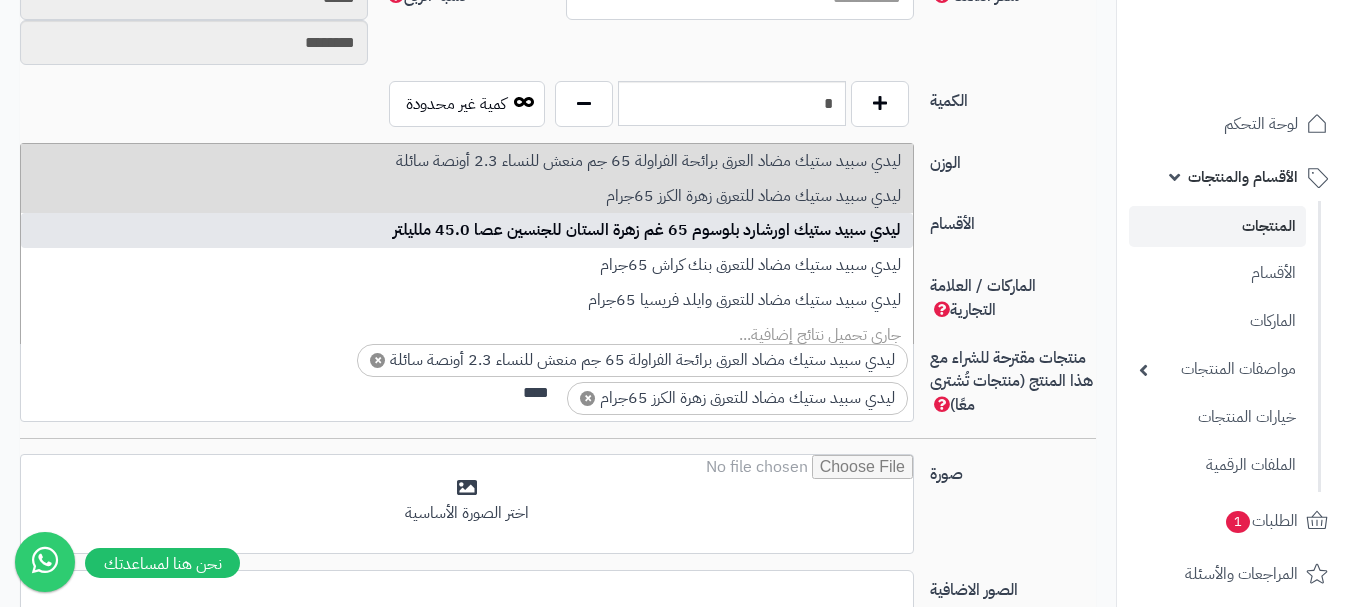 type 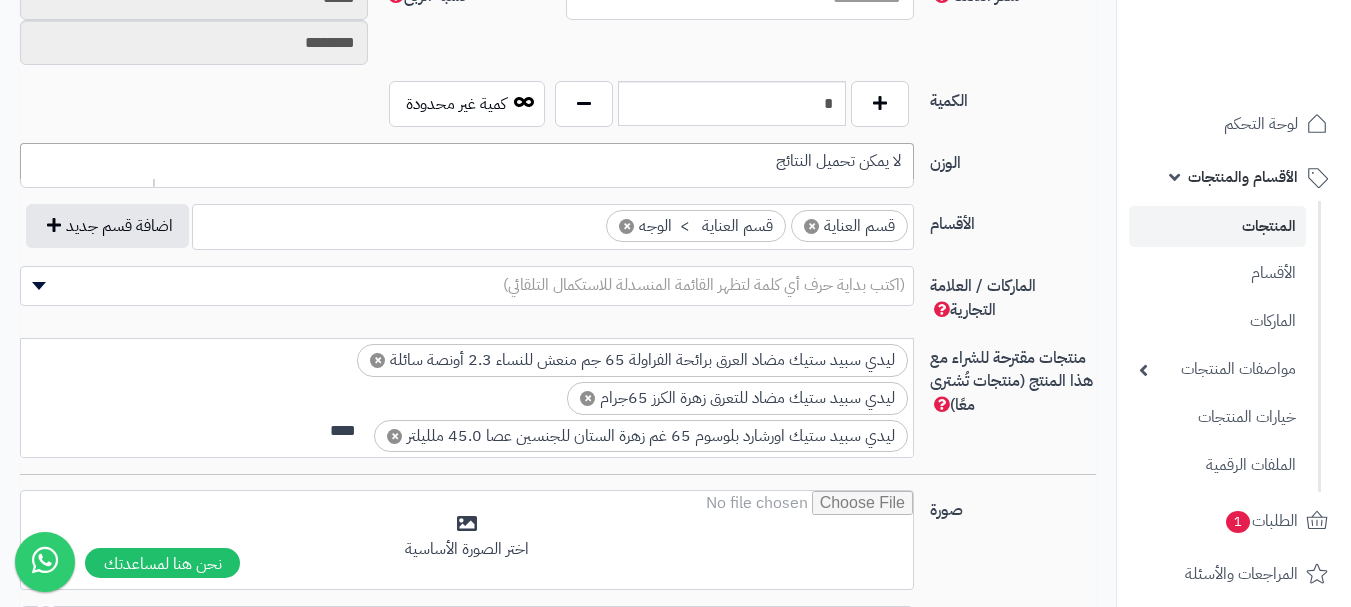 scroll, scrollTop: 0, scrollLeft: 0, axis: both 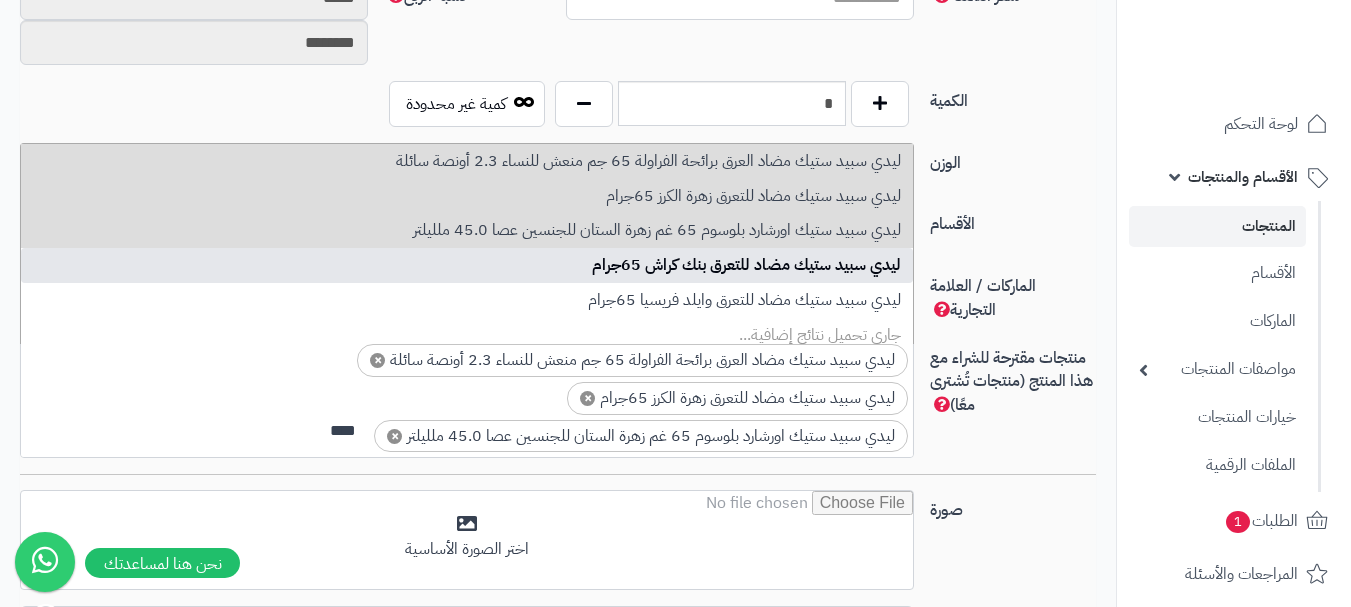 type on "****" 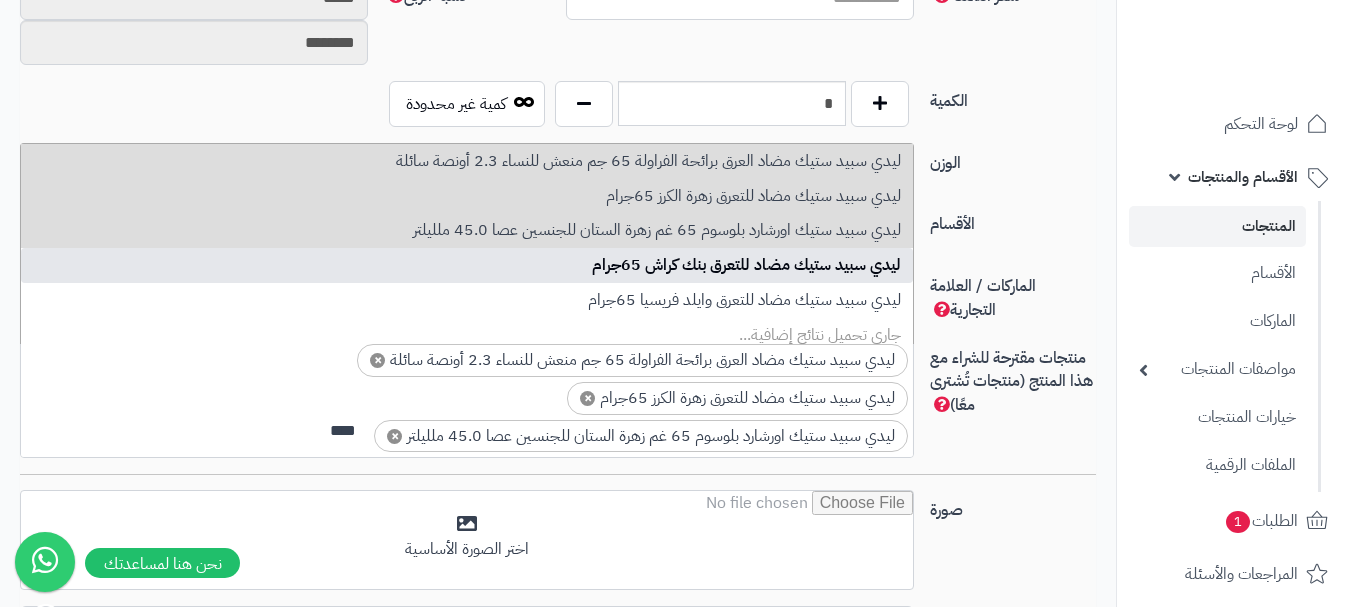type 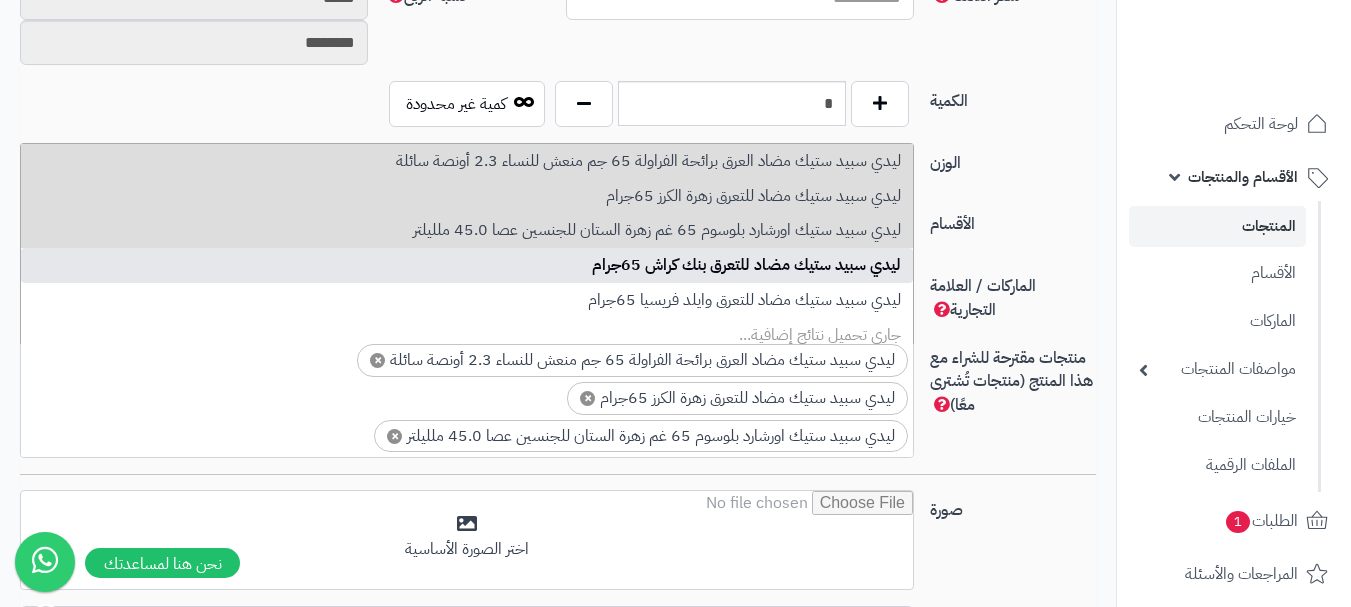 scroll, scrollTop: 40, scrollLeft: 0, axis: vertical 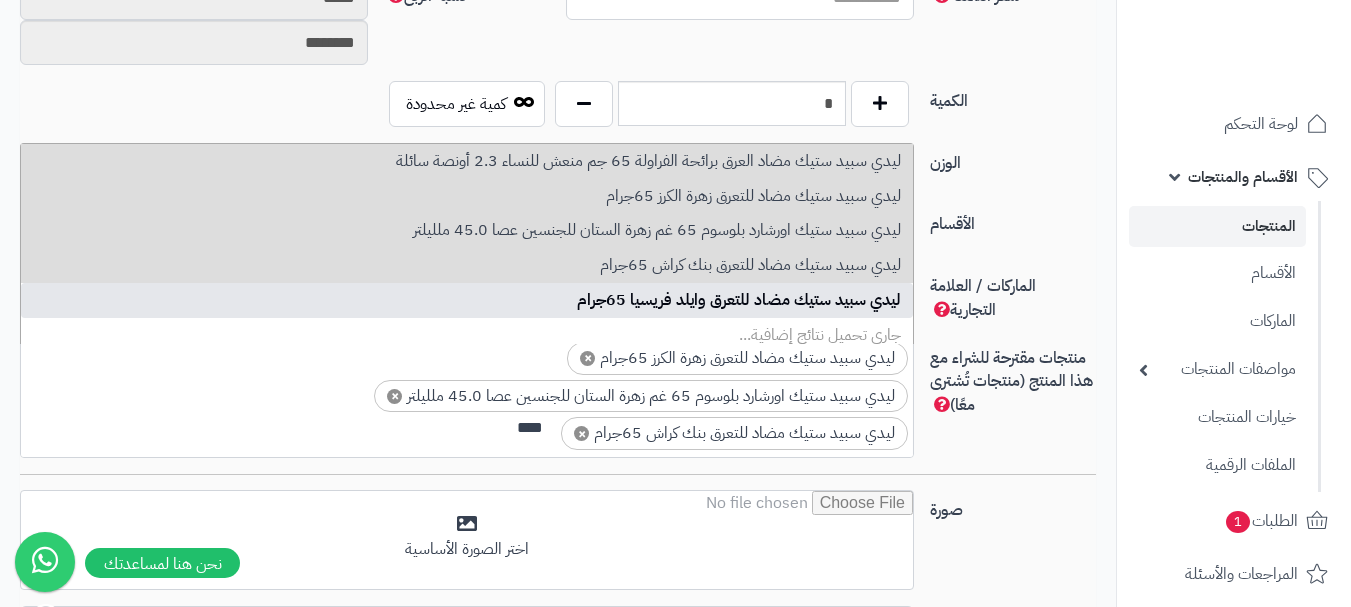 type on "****" 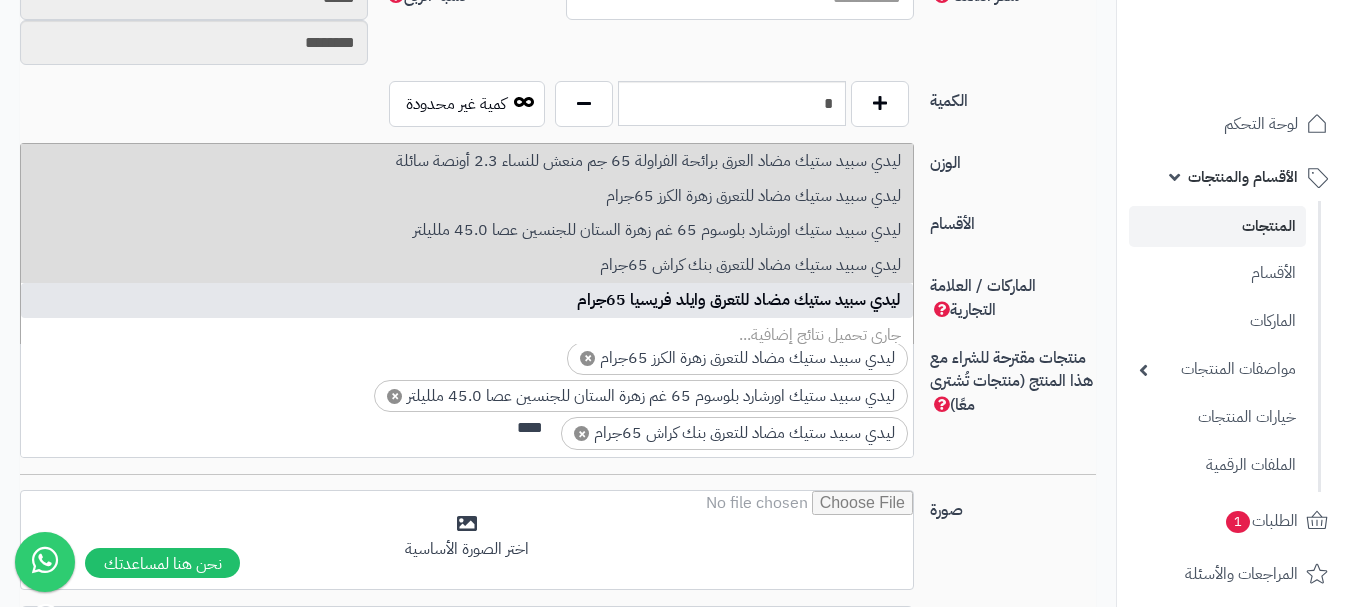 type 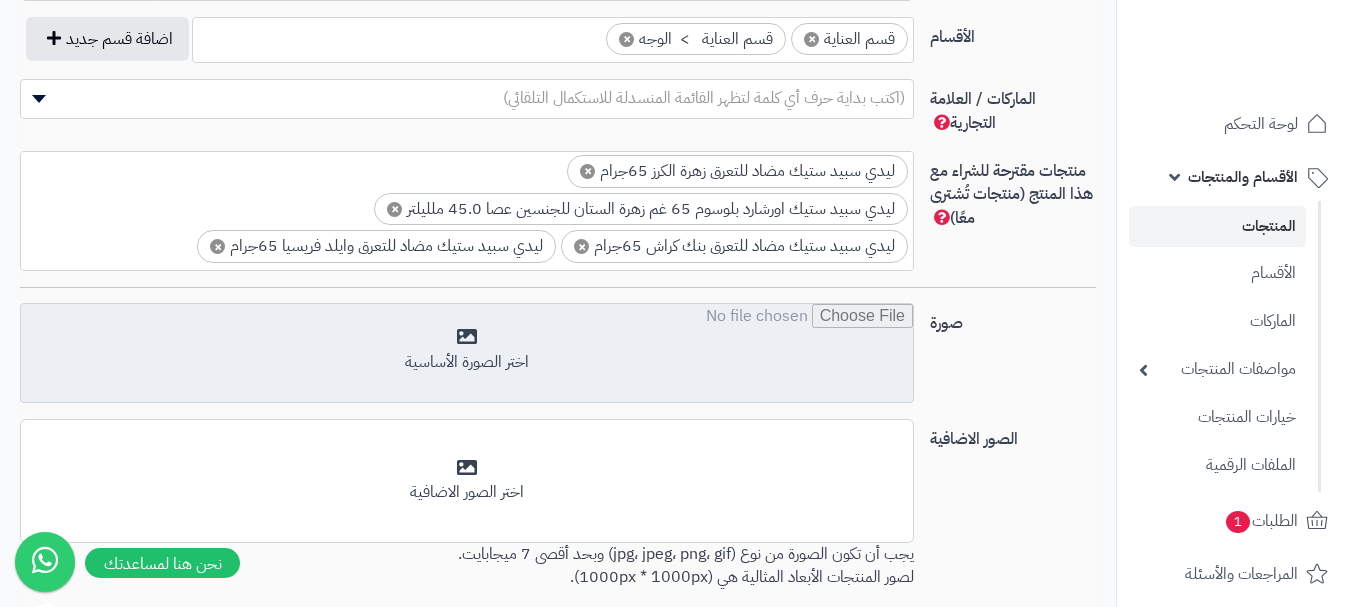 scroll, scrollTop: 1200, scrollLeft: 0, axis: vertical 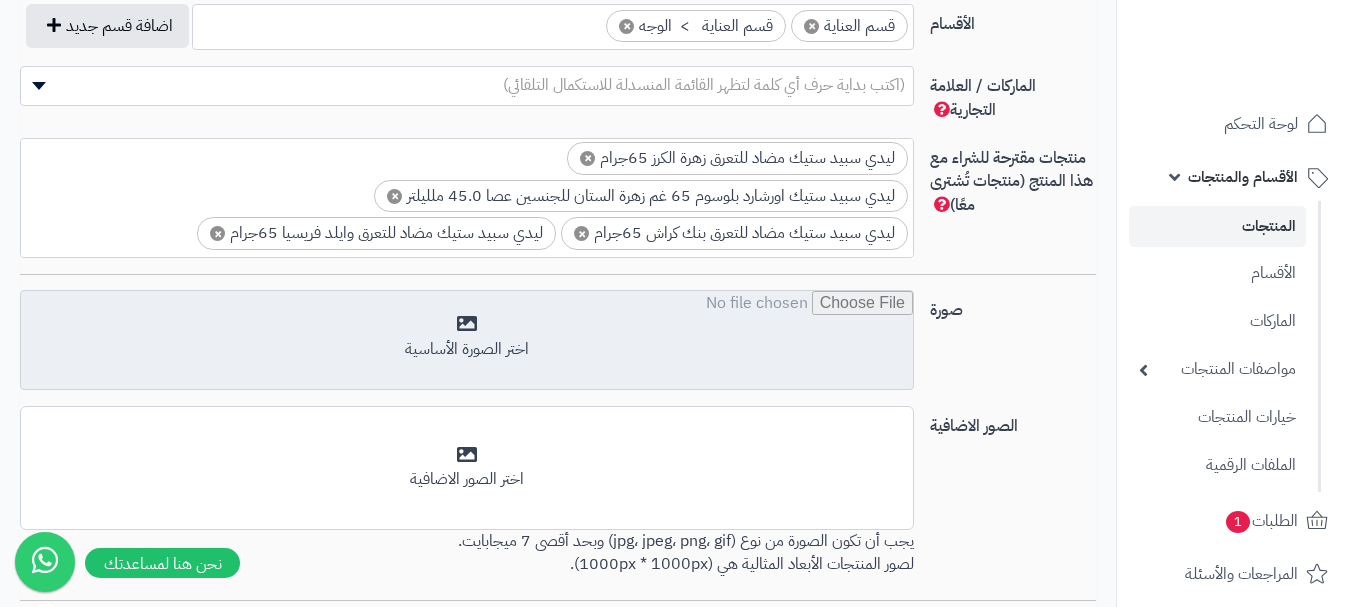 click at bounding box center (467, 341) 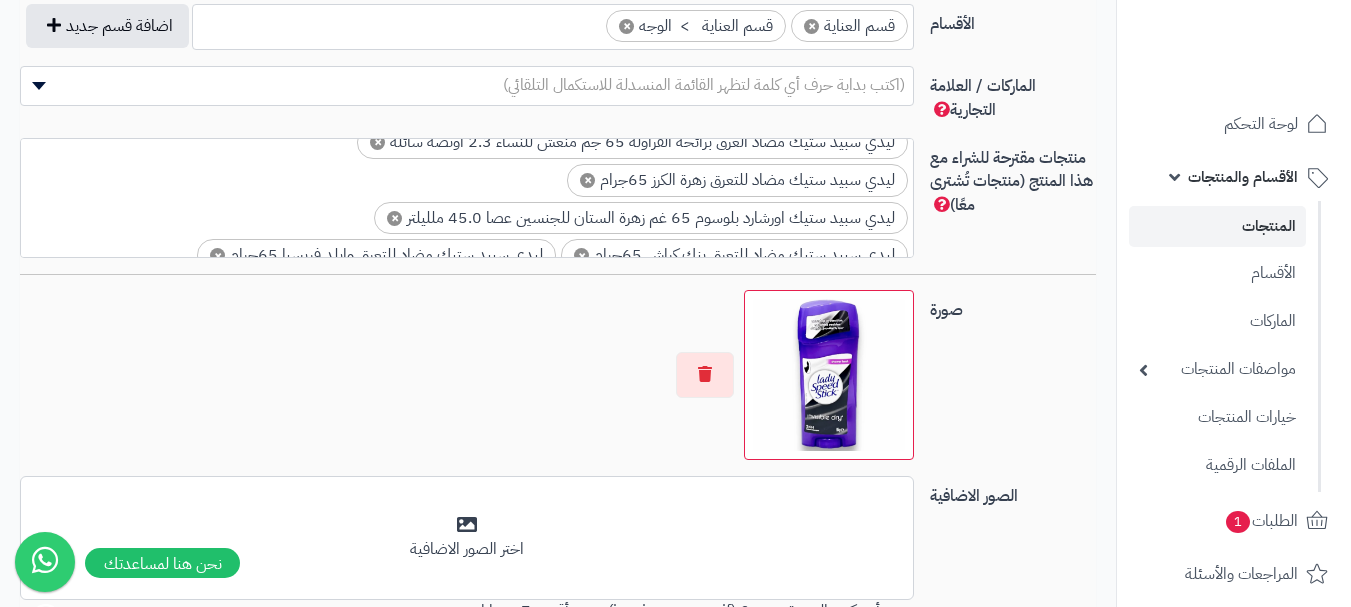 scroll, scrollTop: 0, scrollLeft: 0, axis: both 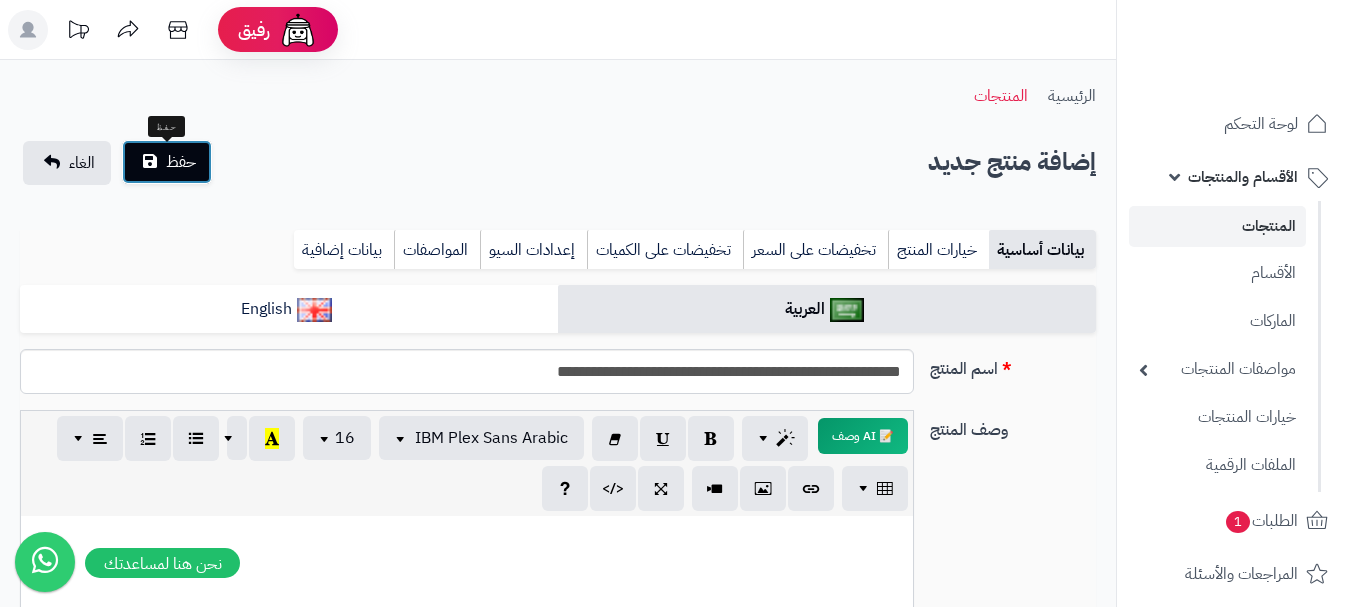 click on "حفظ" at bounding box center (167, 162) 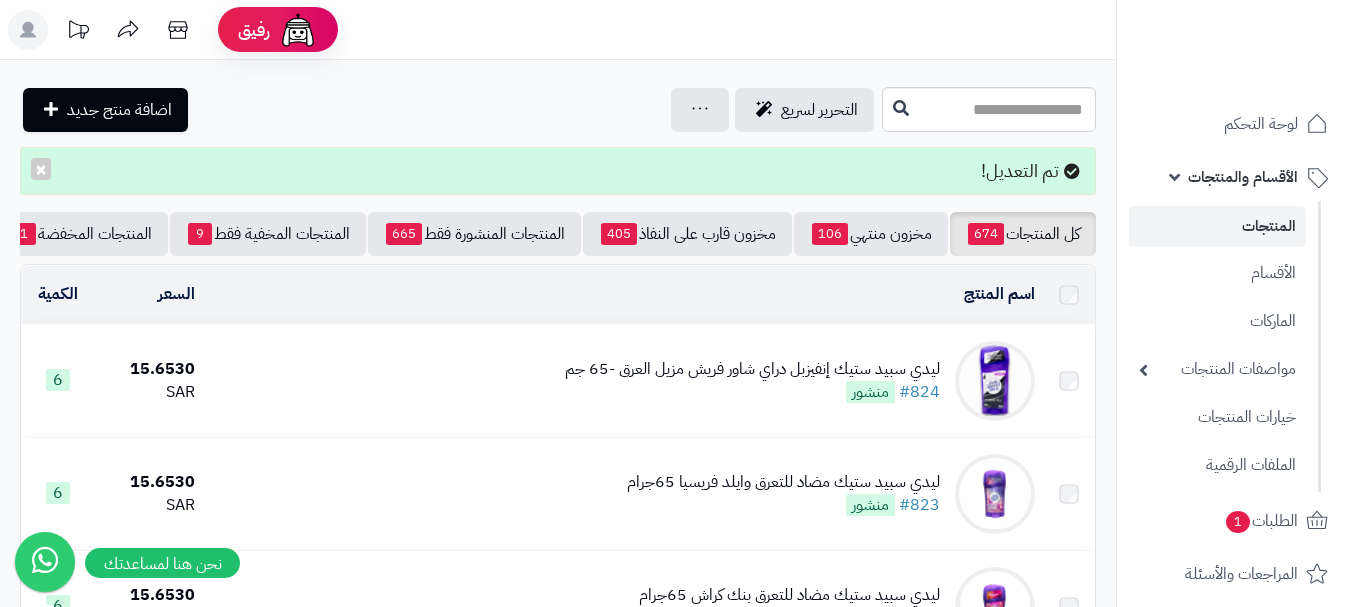 scroll, scrollTop: 0, scrollLeft: 0, axis: both 